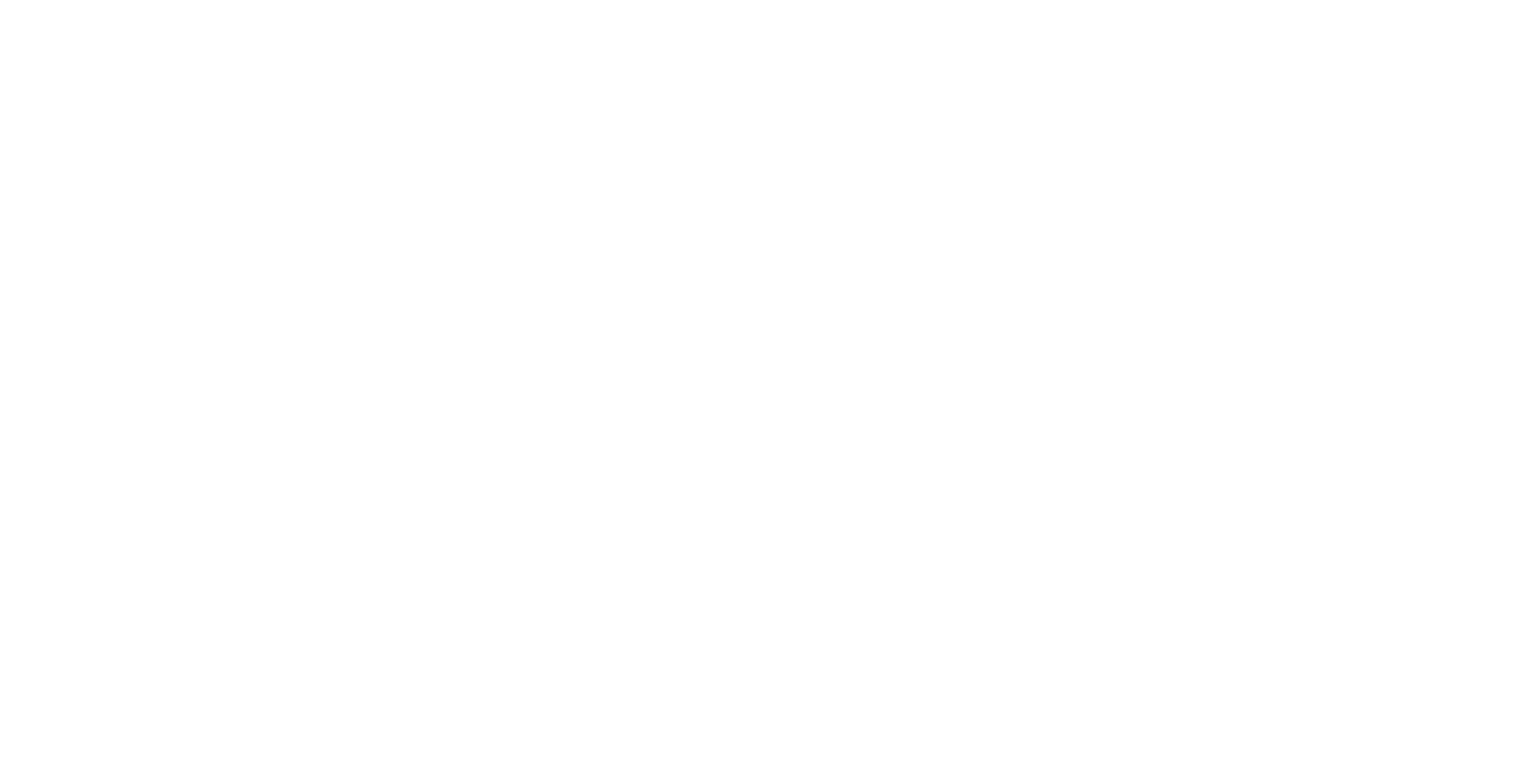 scroll, scrollTop: 0, scrollLeft: 0, axis: both 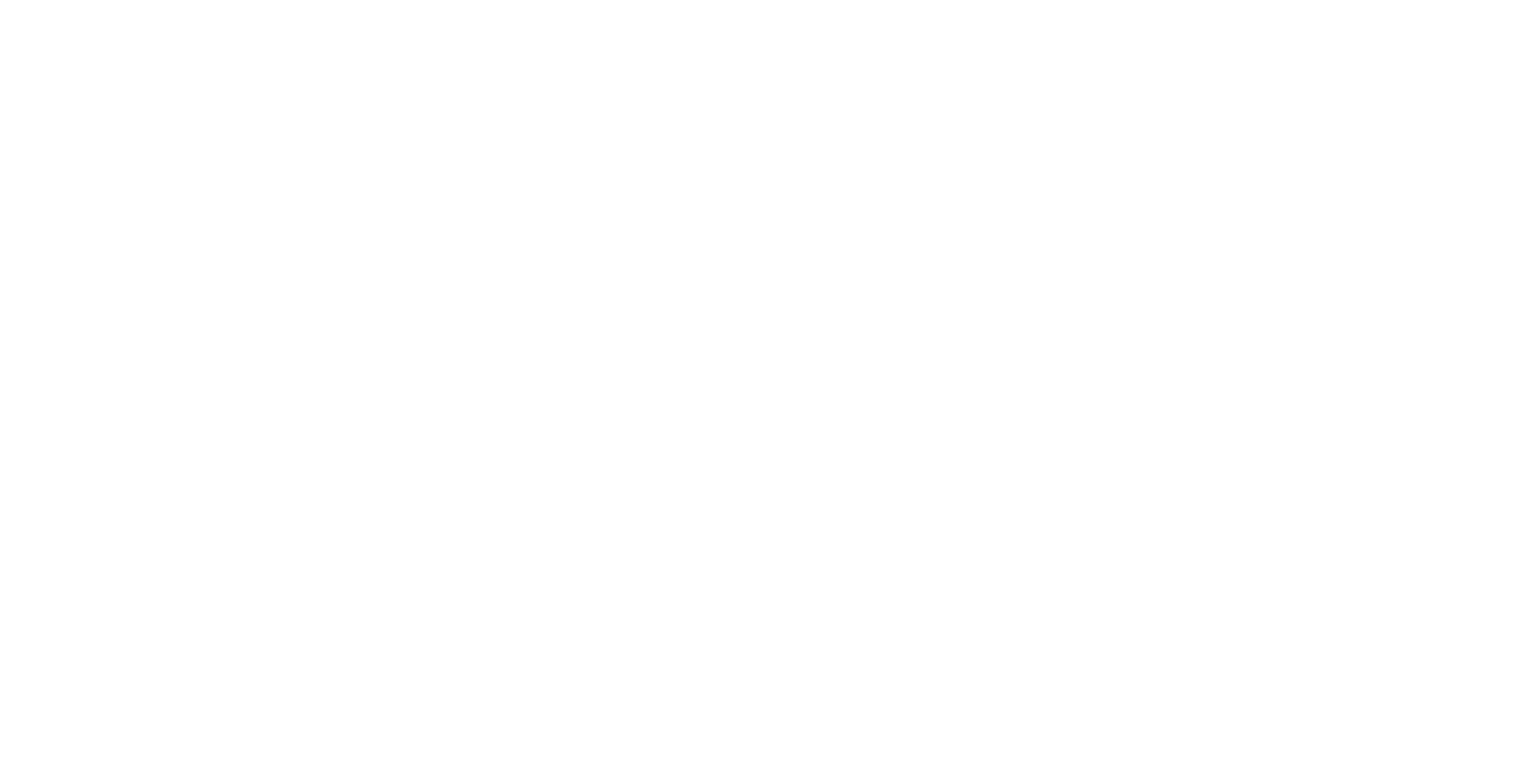 select on "*" 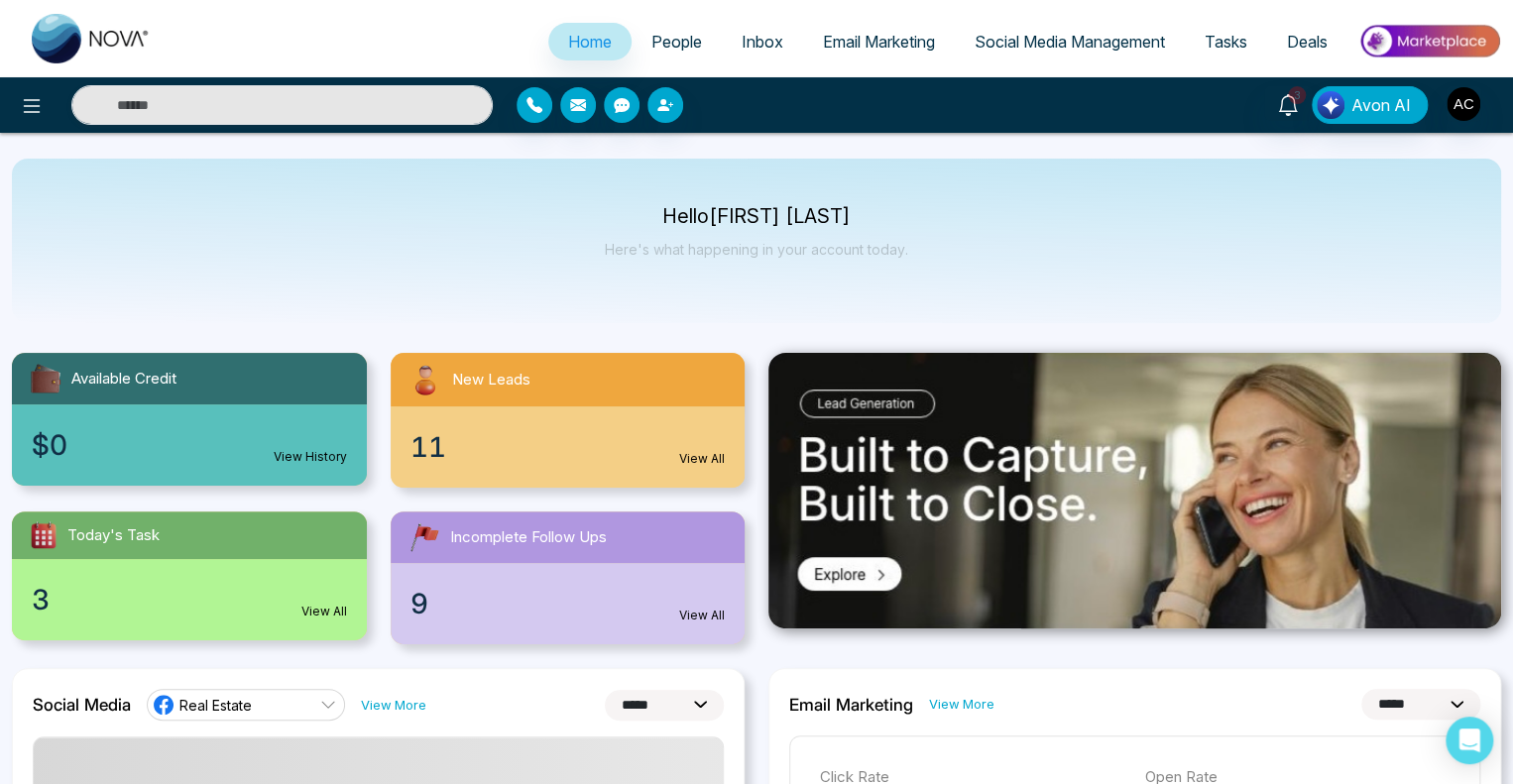 click on "People" at bounding box center [676, 42] 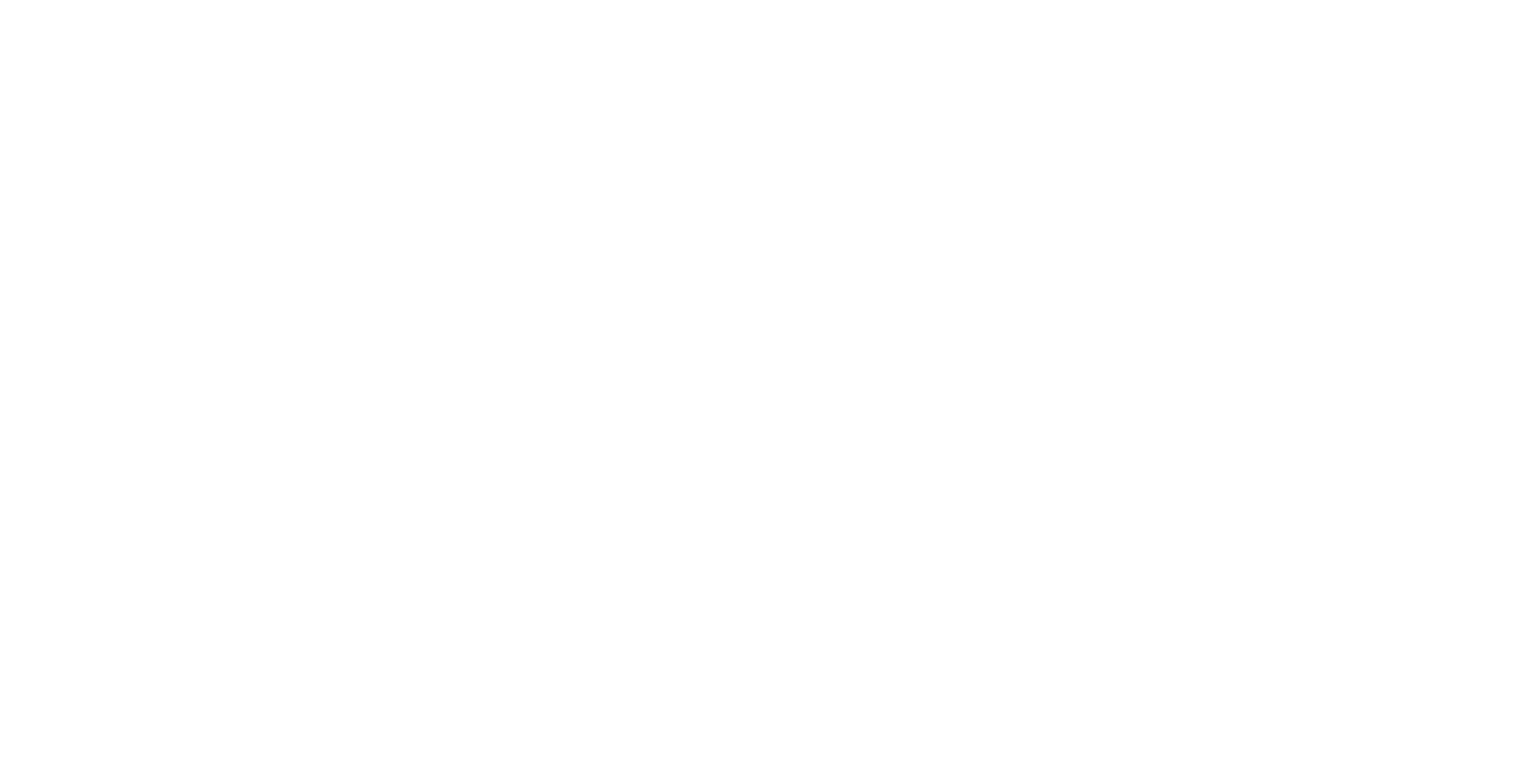 scroll, scrollTop: 0, scrollLeft: 0, axis: both 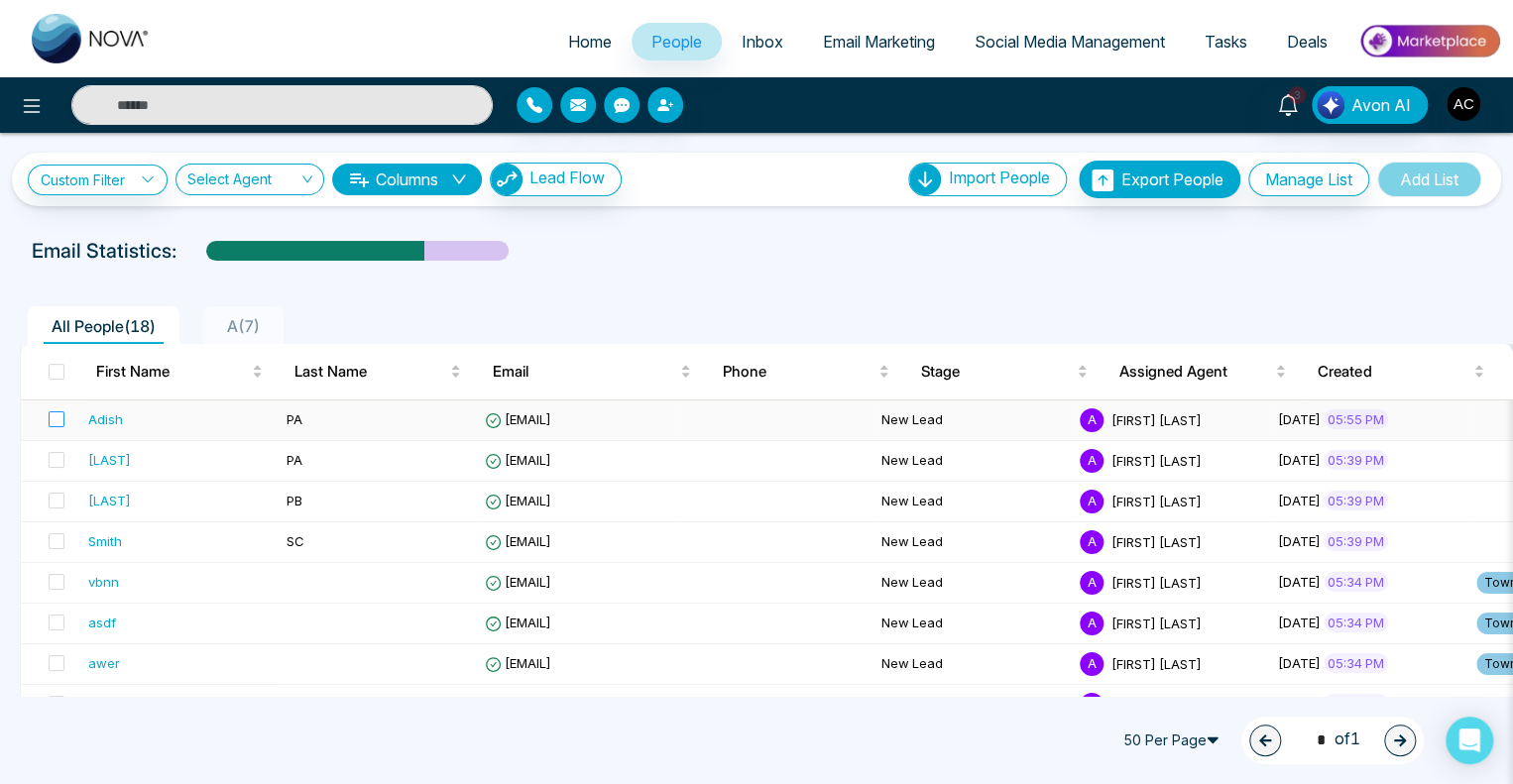 click at bounding box center [51, 420] 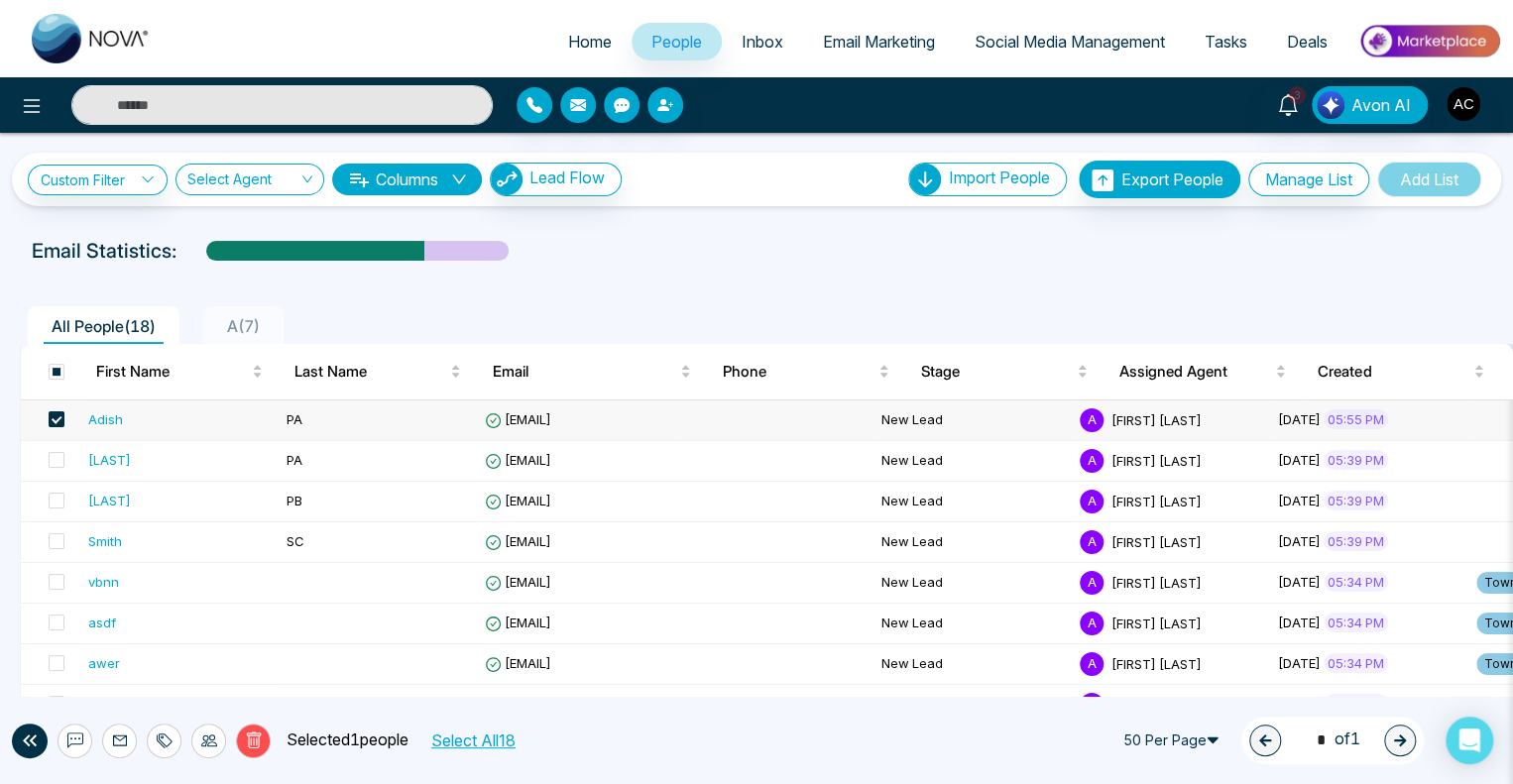 click on "Home" at bounding box center (590, 42) 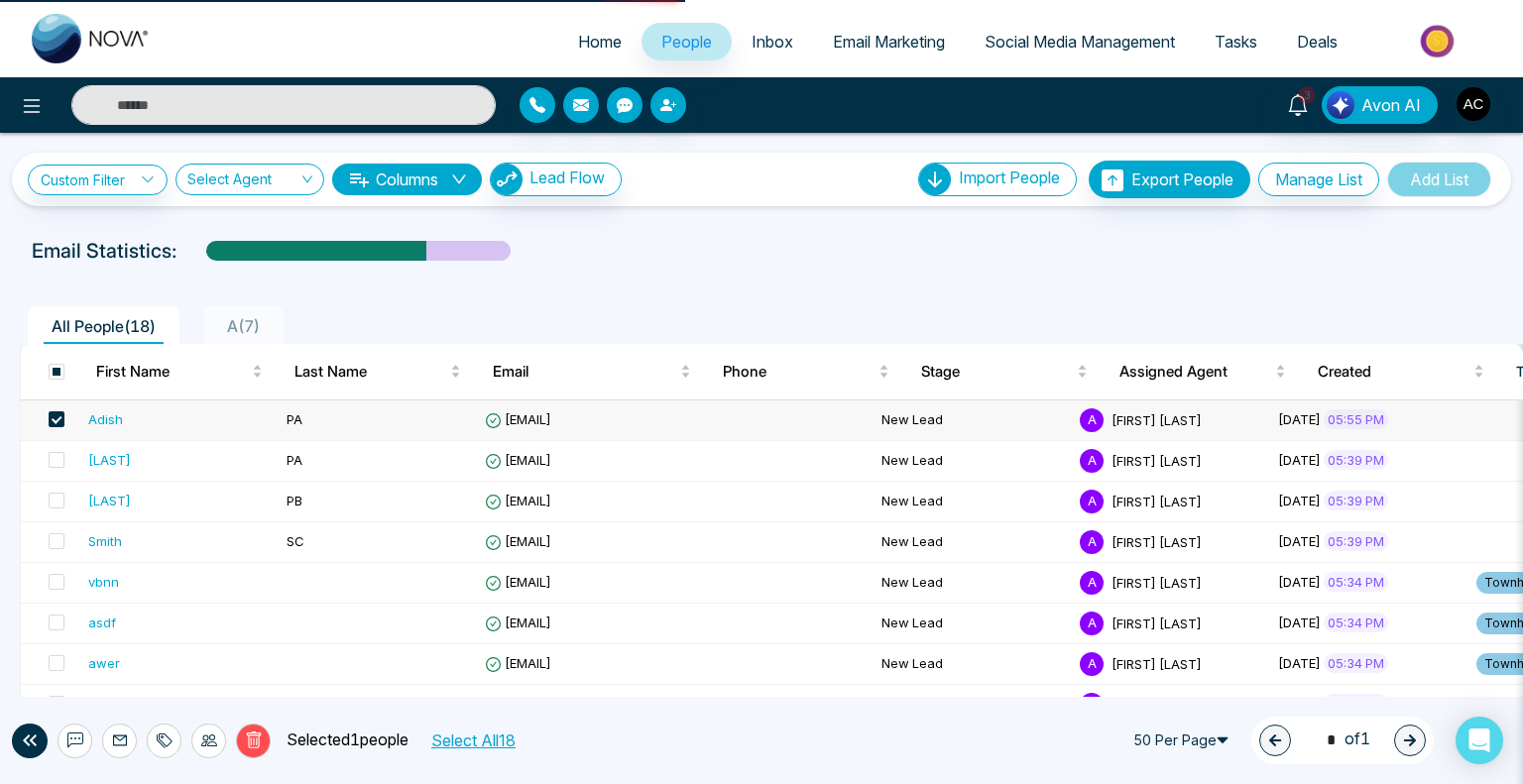 select on "*" 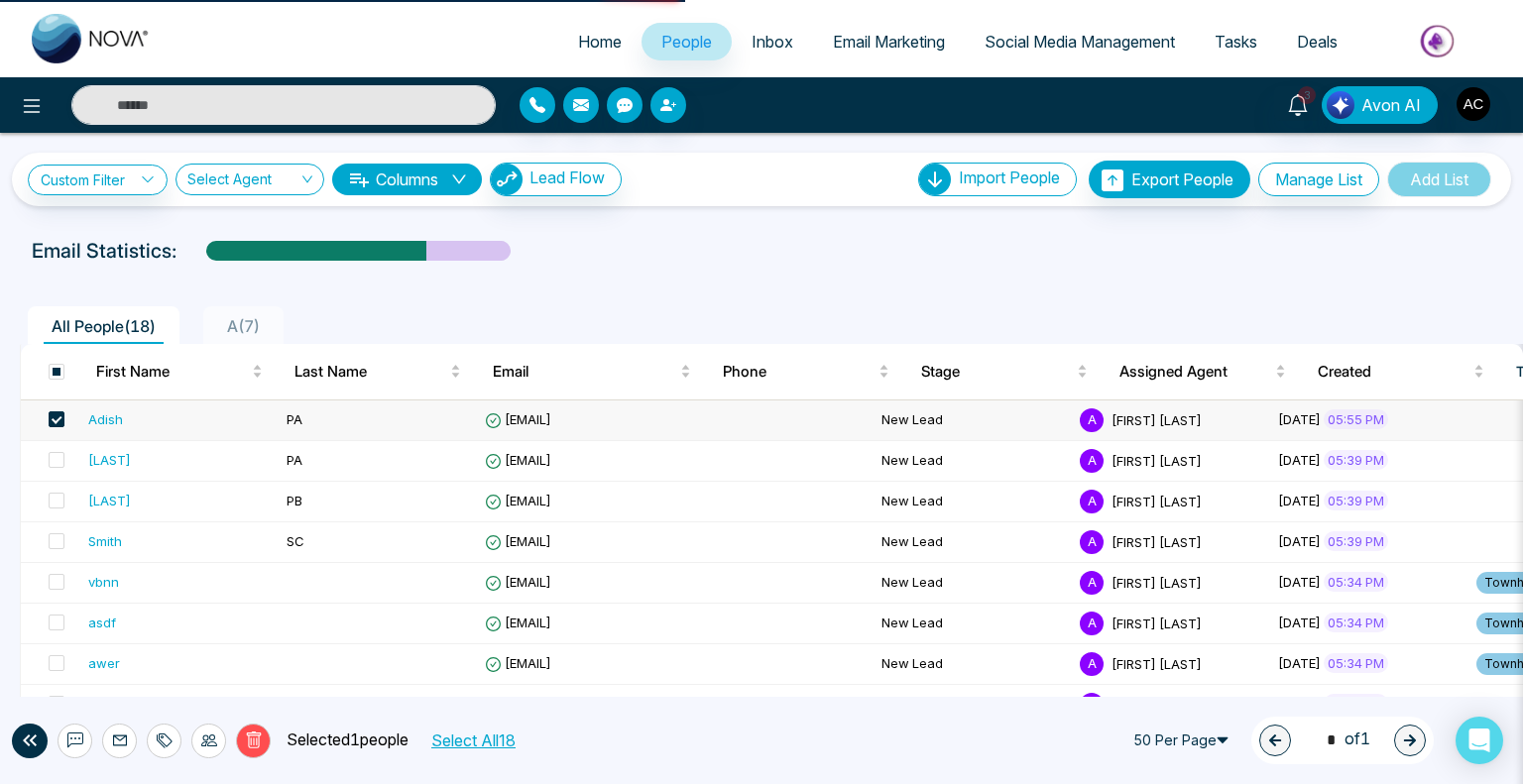 select on "*" 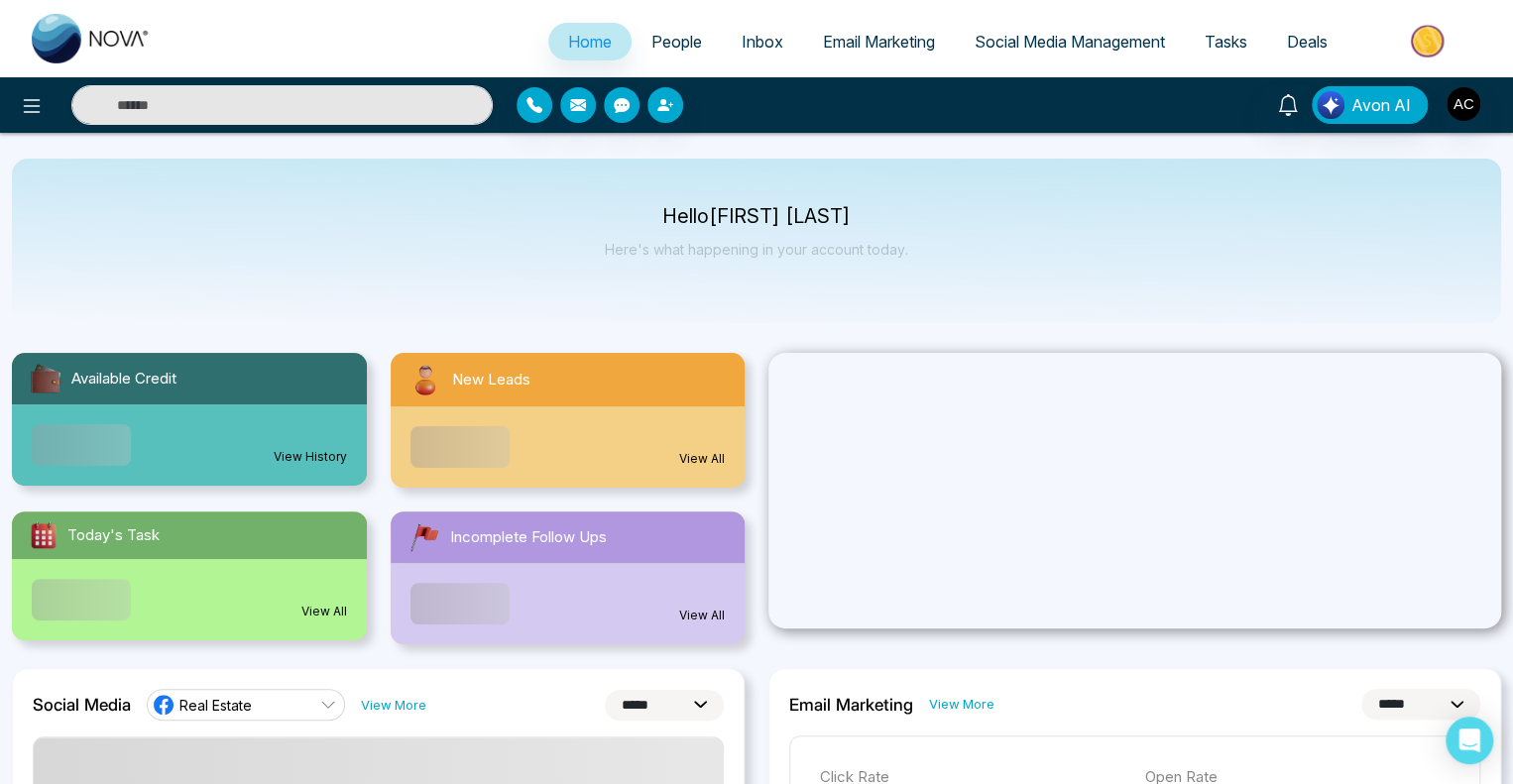 click on "People" at bounding box center (676, 42) 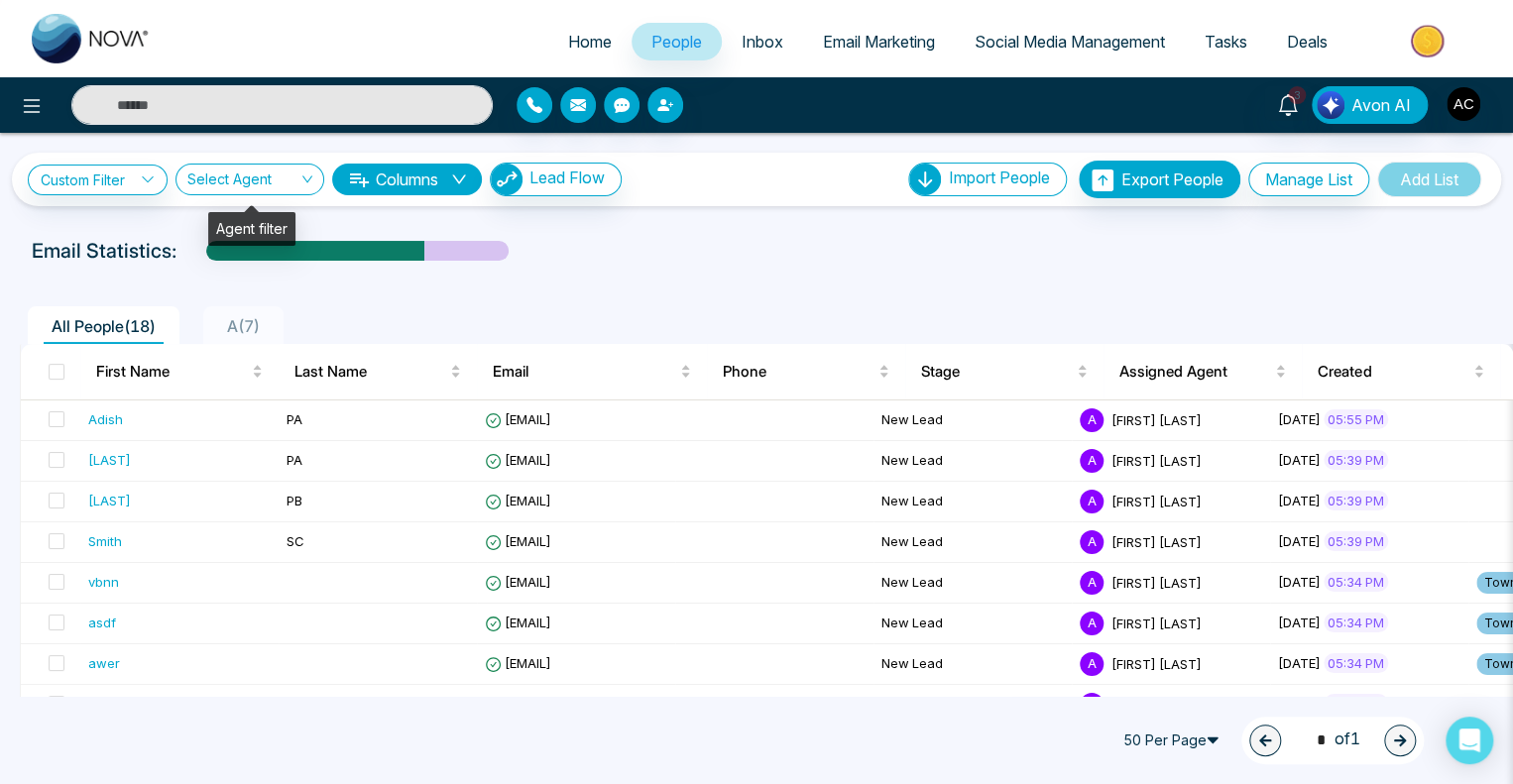 click at bounding box center [243, 183] 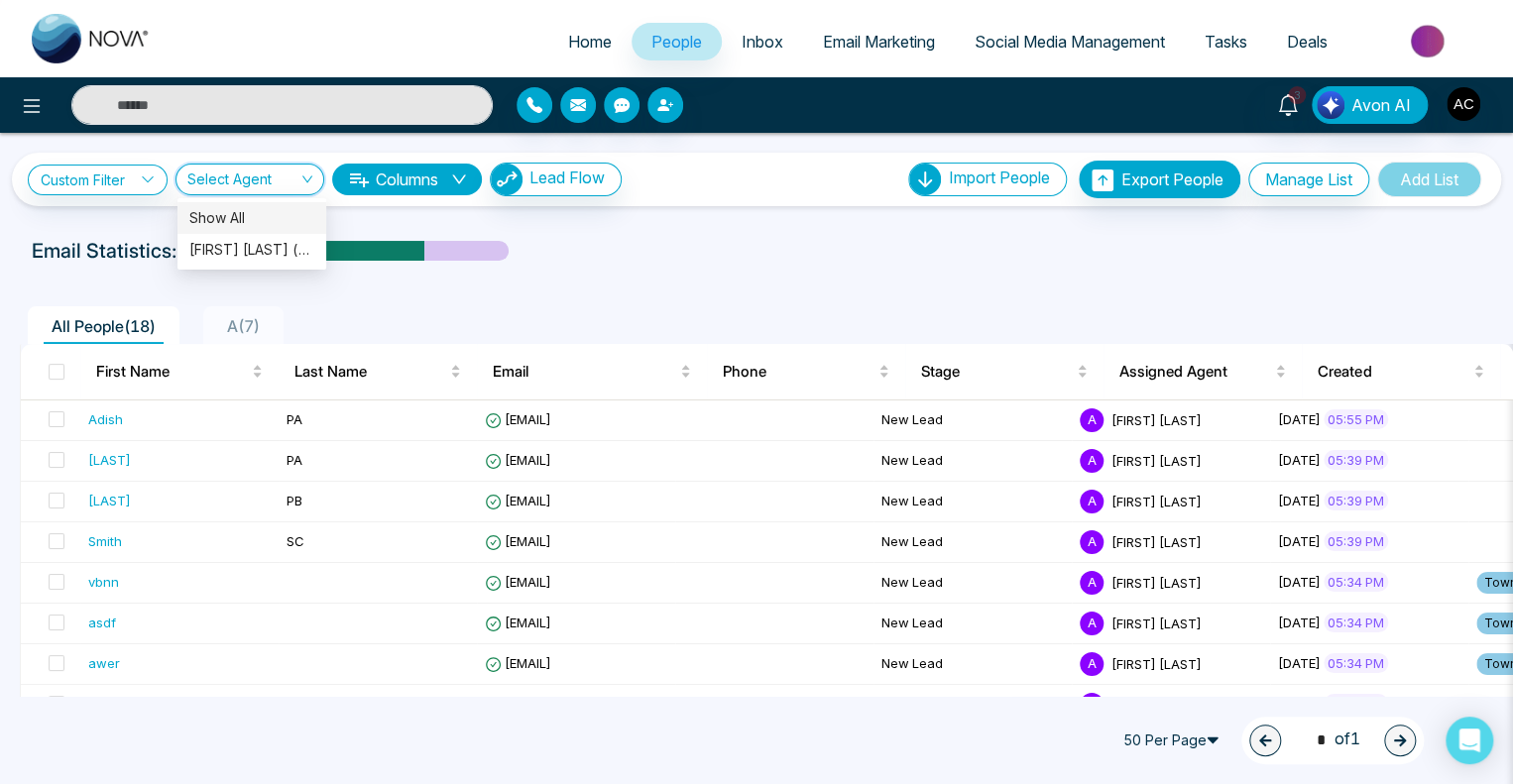 click on "Show All" at bounding box center [252, 218] 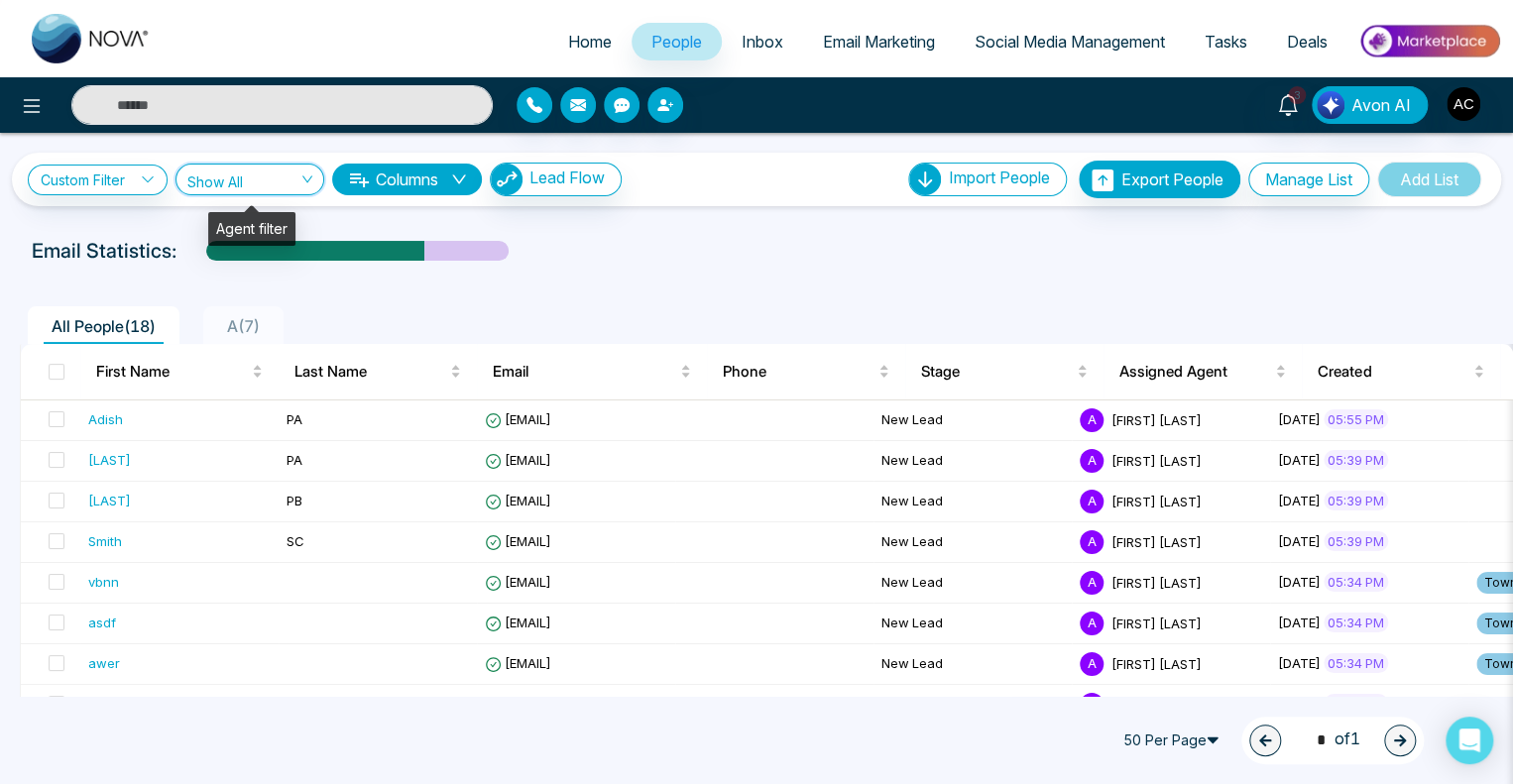 click at bounding box center [243, 183] 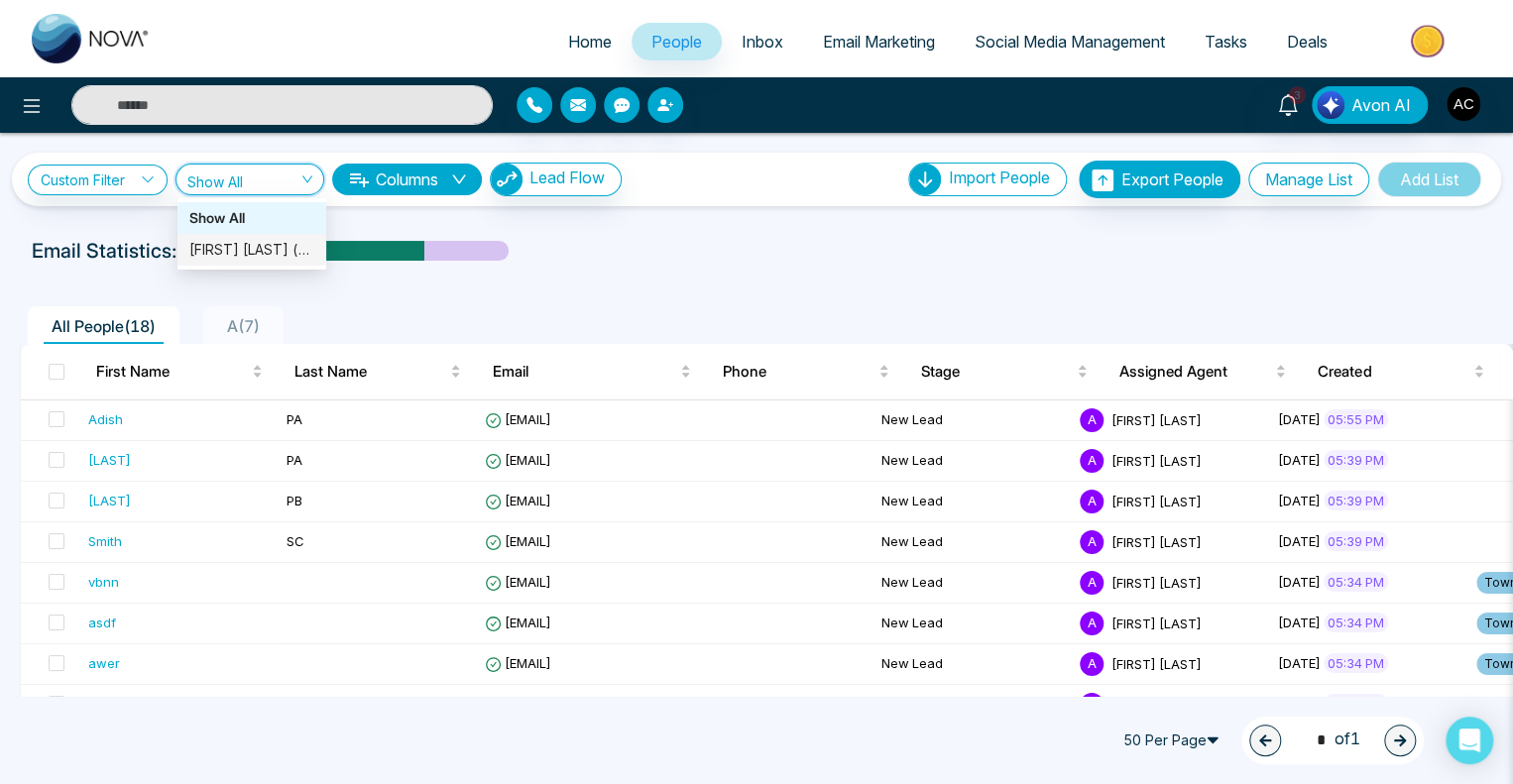 click on "[FIRST_NAME] [LAST_NAME] (me)" at bounding box center [252, 250] 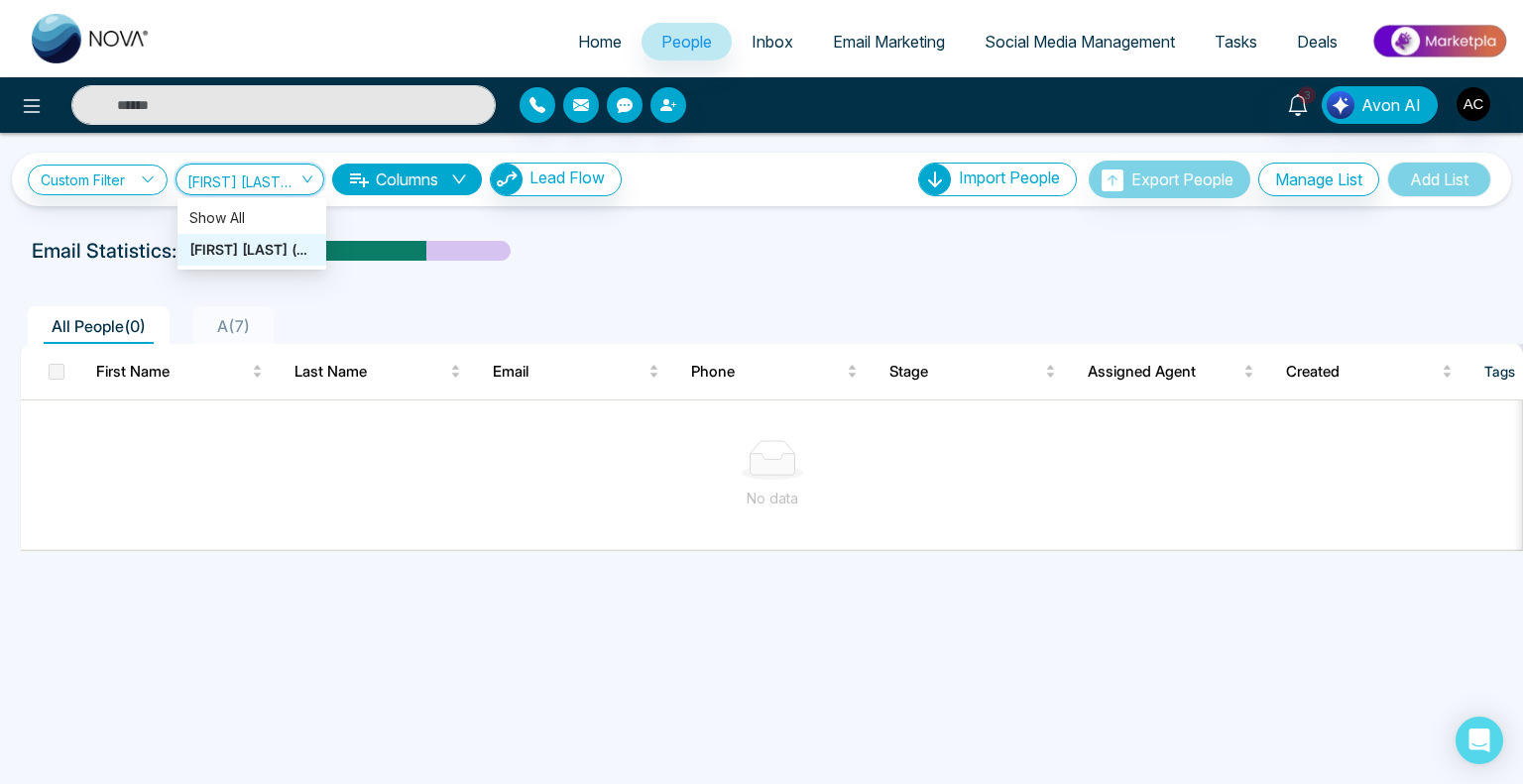 click at bounding box center [243, 183] 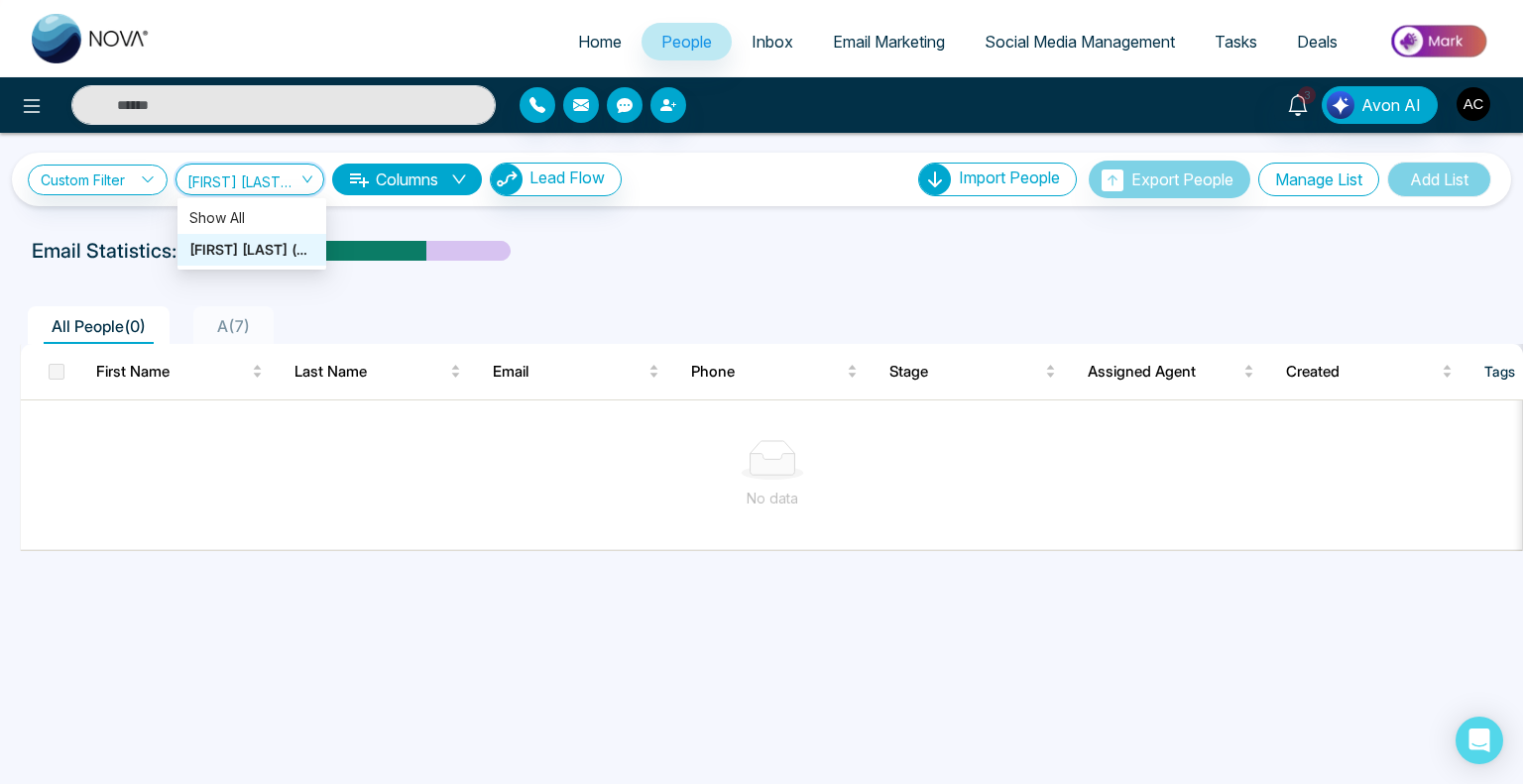 click on "Manage List" at bounding box center (1319, 179) 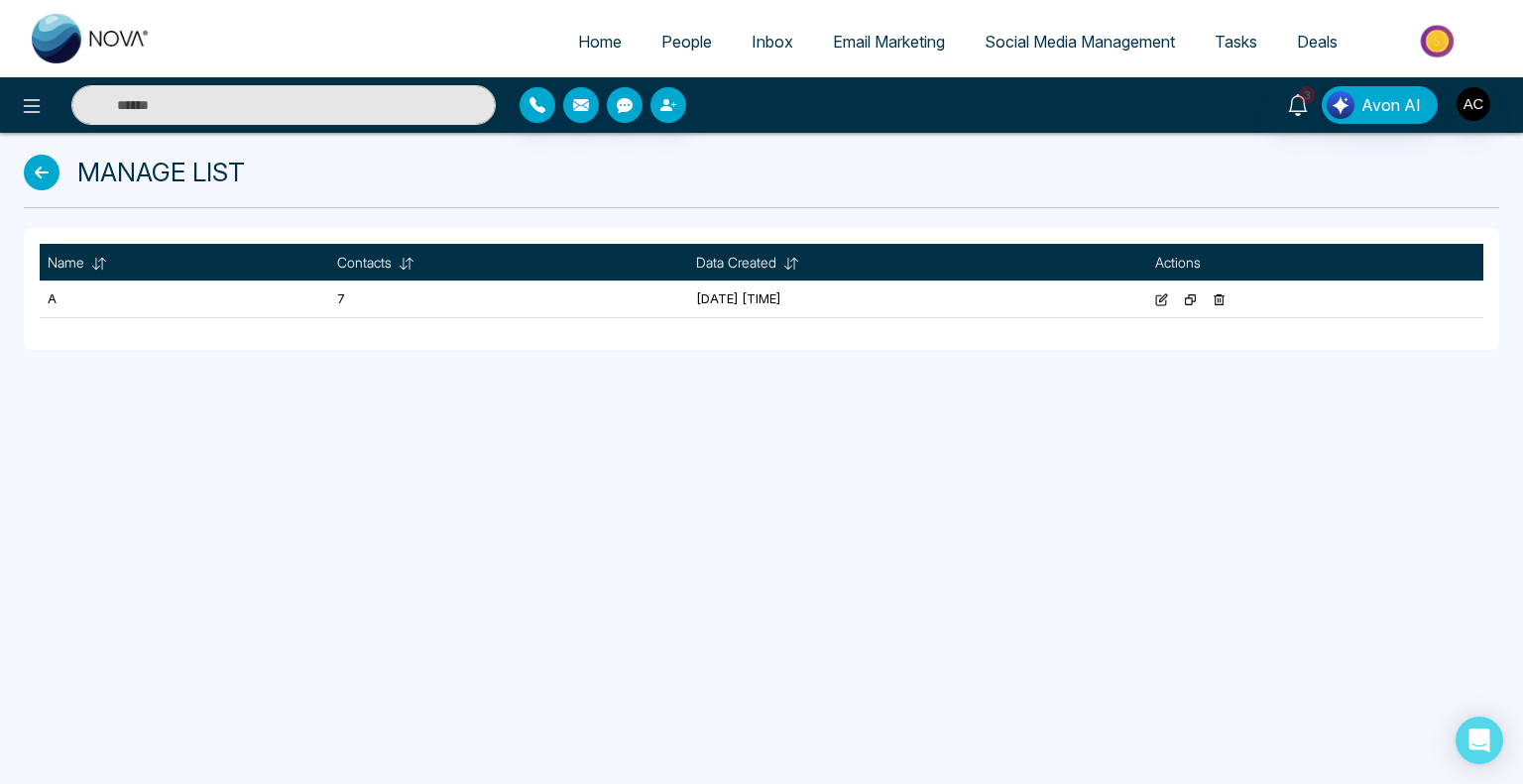 click at bounding box center (42, 172) 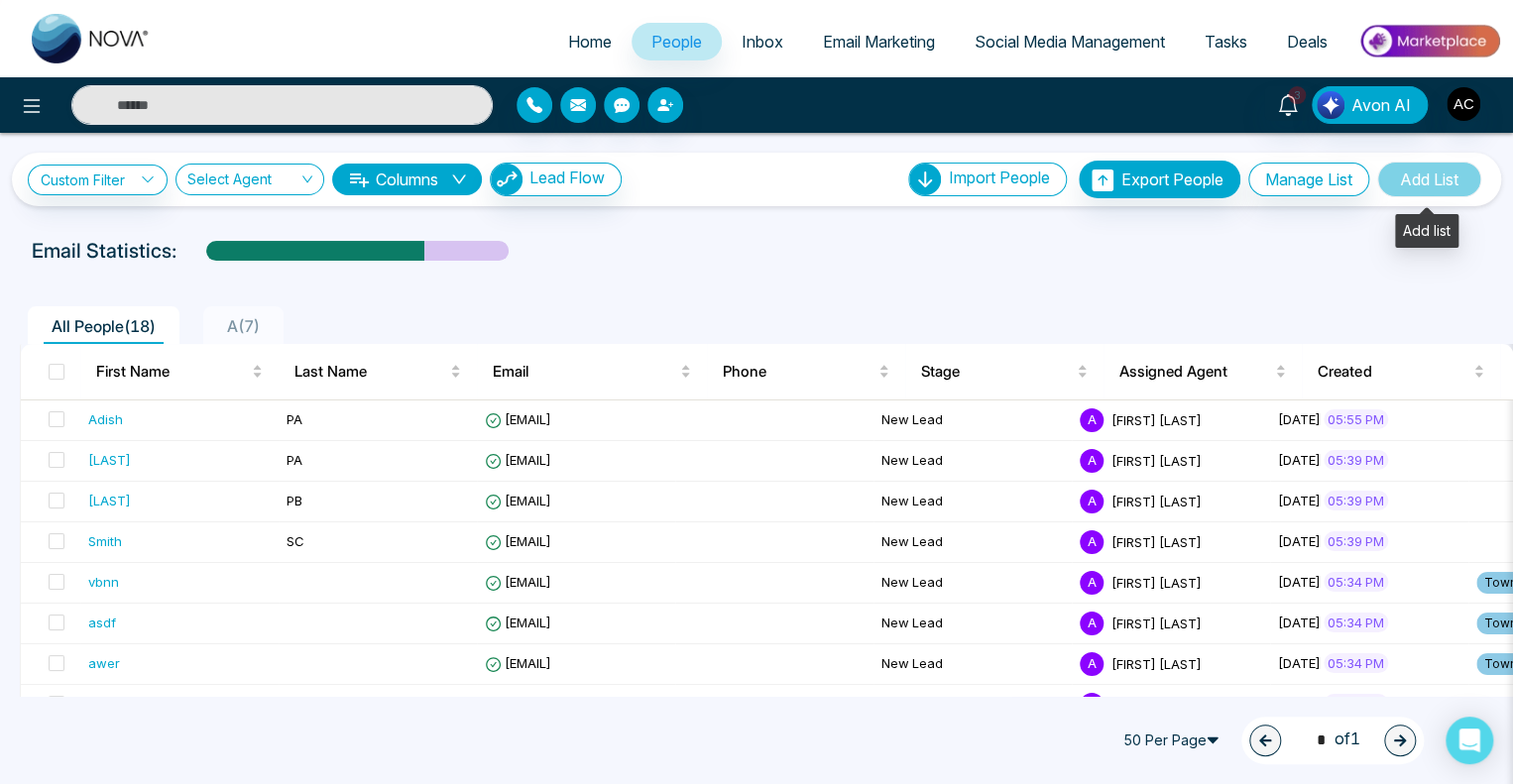 click on "Add List" at bounding box center (1429, 179) 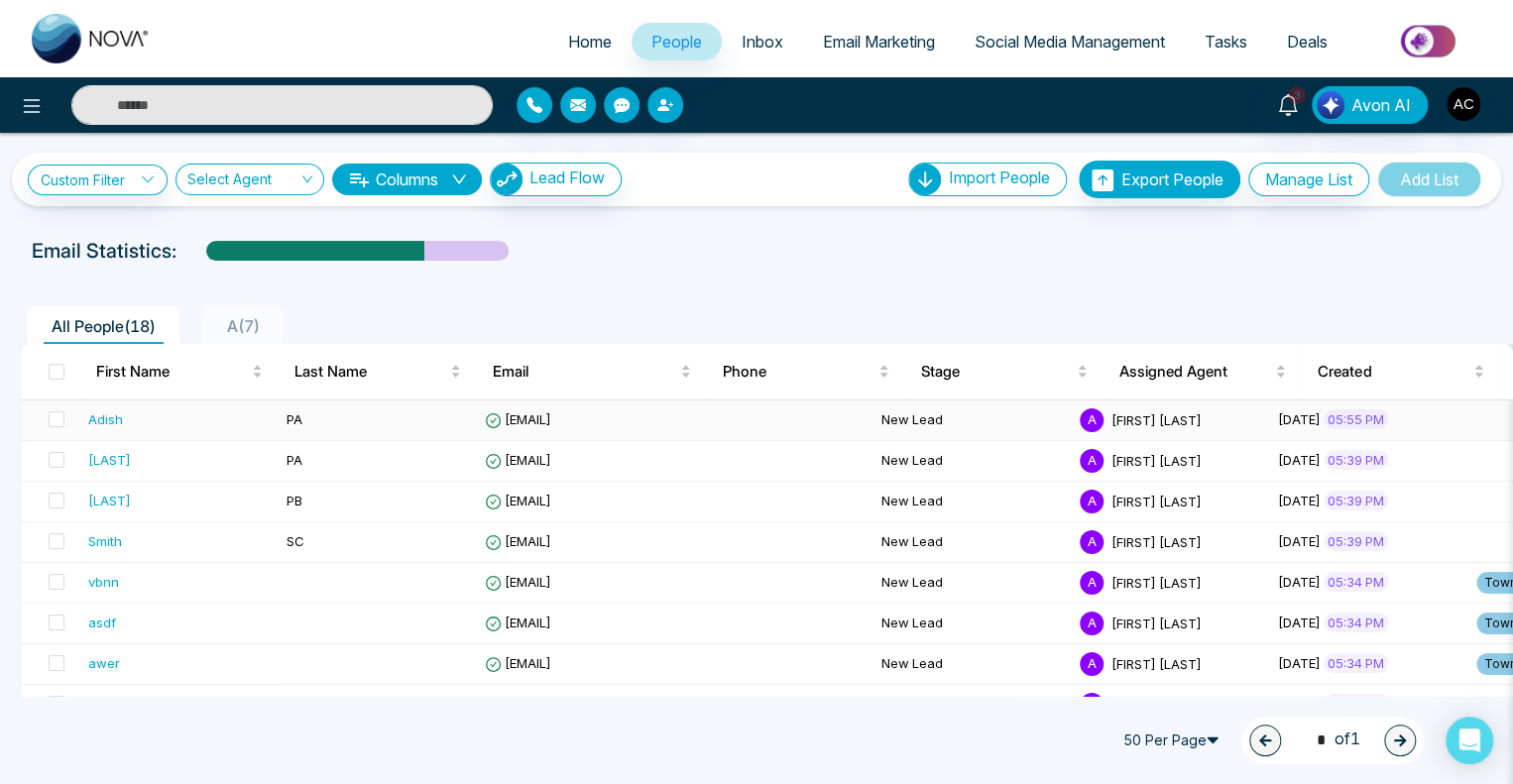 click on "Adish" at bounding box center [105, 419] 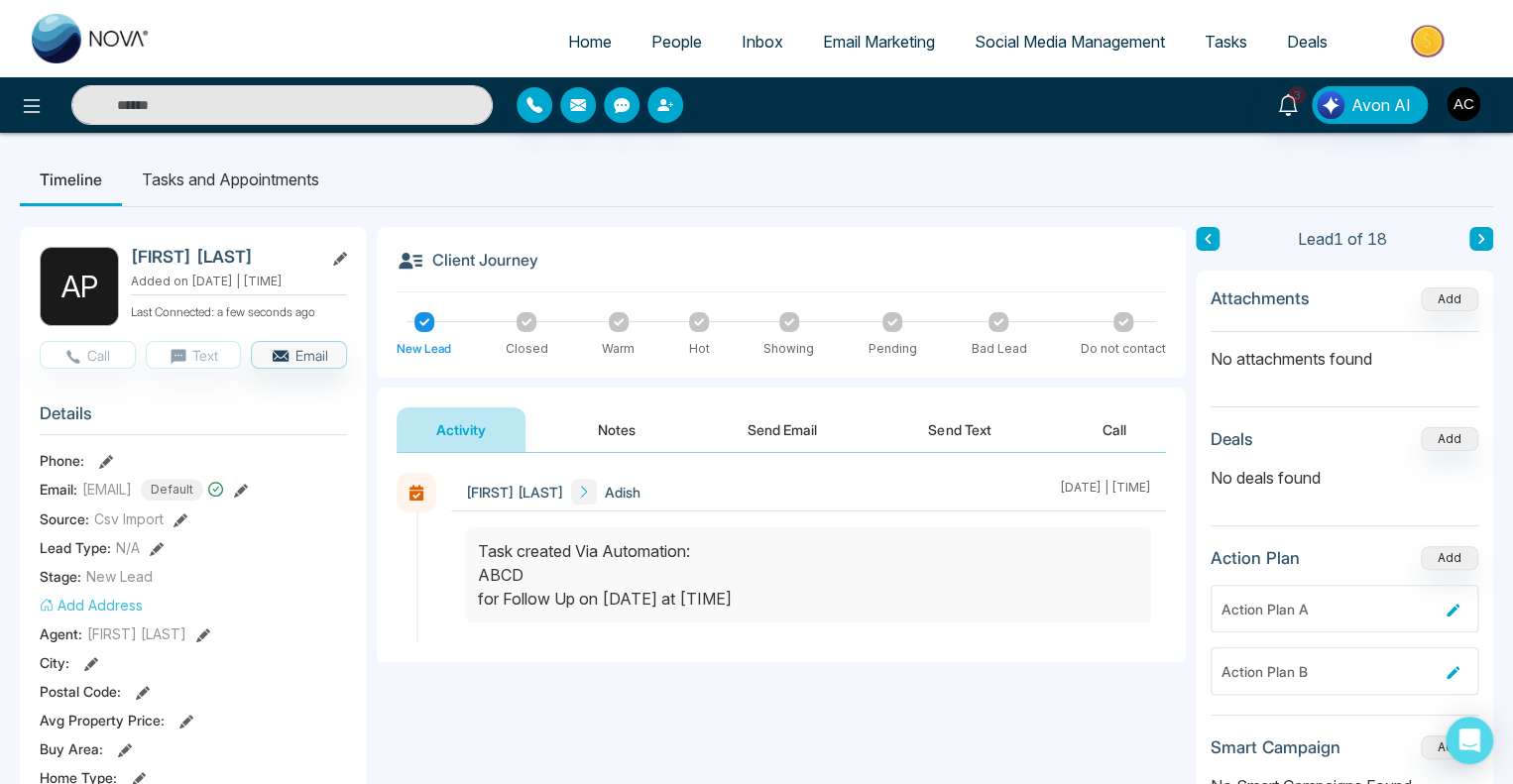 click on "Tasks and Appointments" at bounding box center (230, 179) 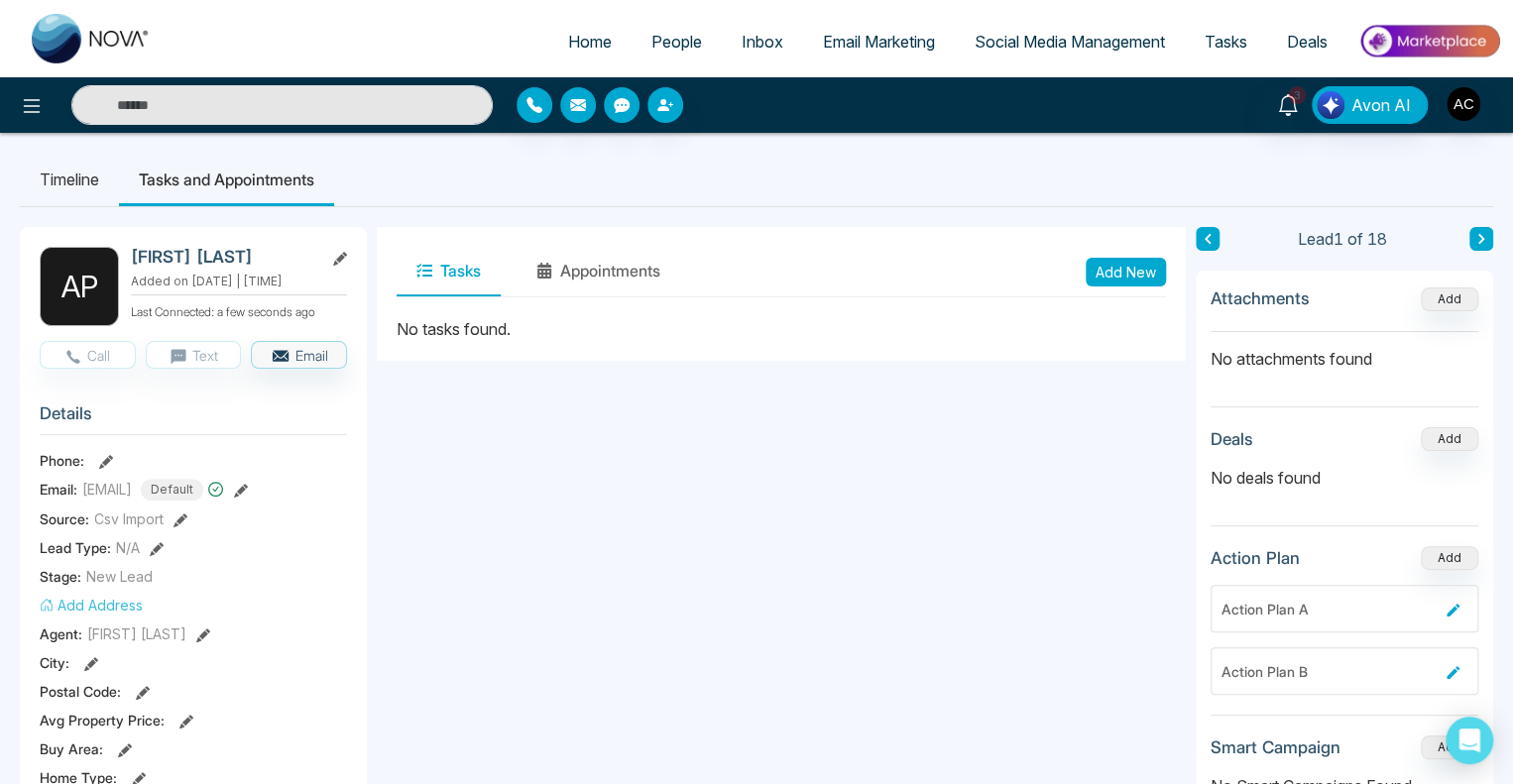 click on "Timeline" at bounding box center [69, 179] 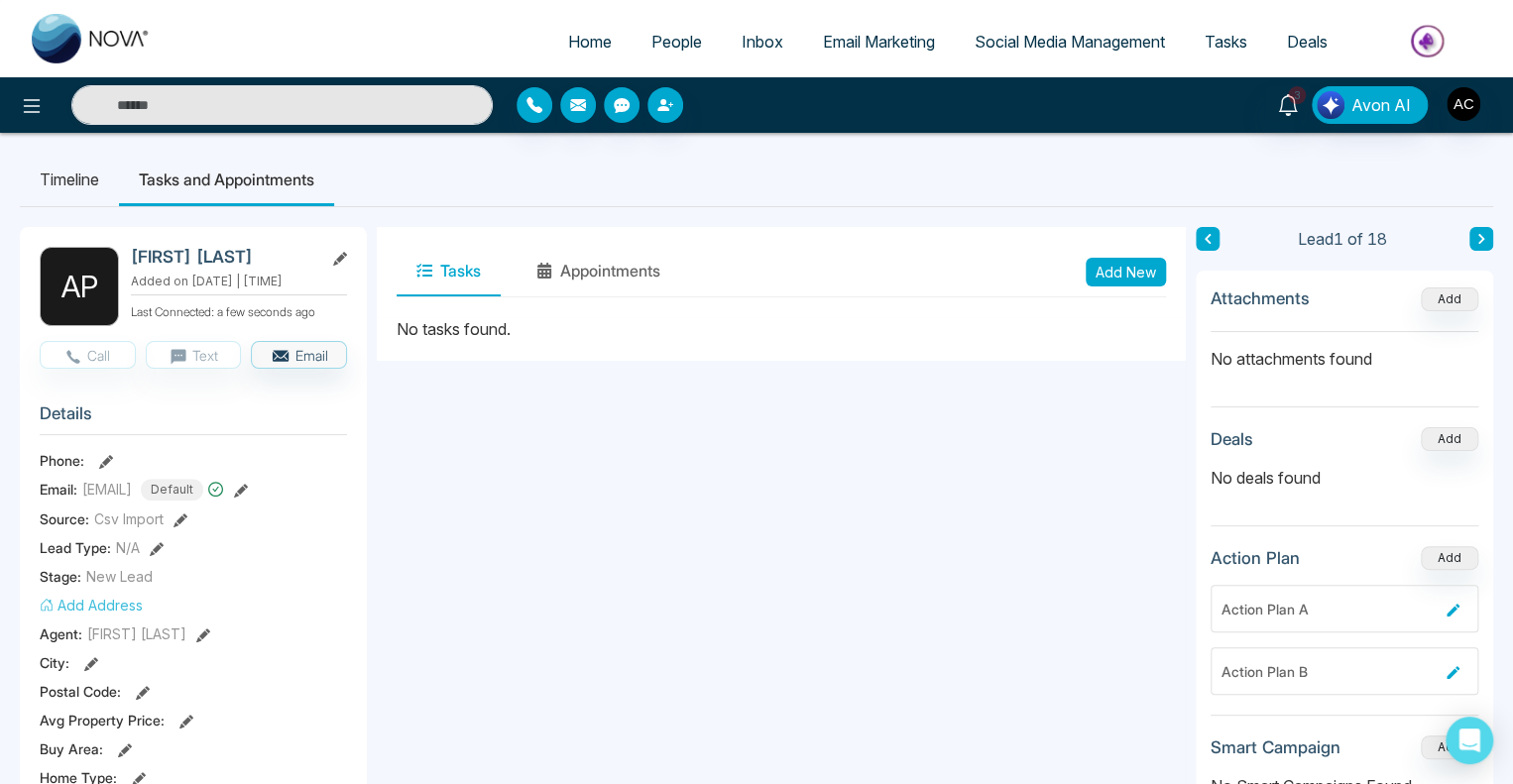 click on "People" at bounding box center [676, 42] 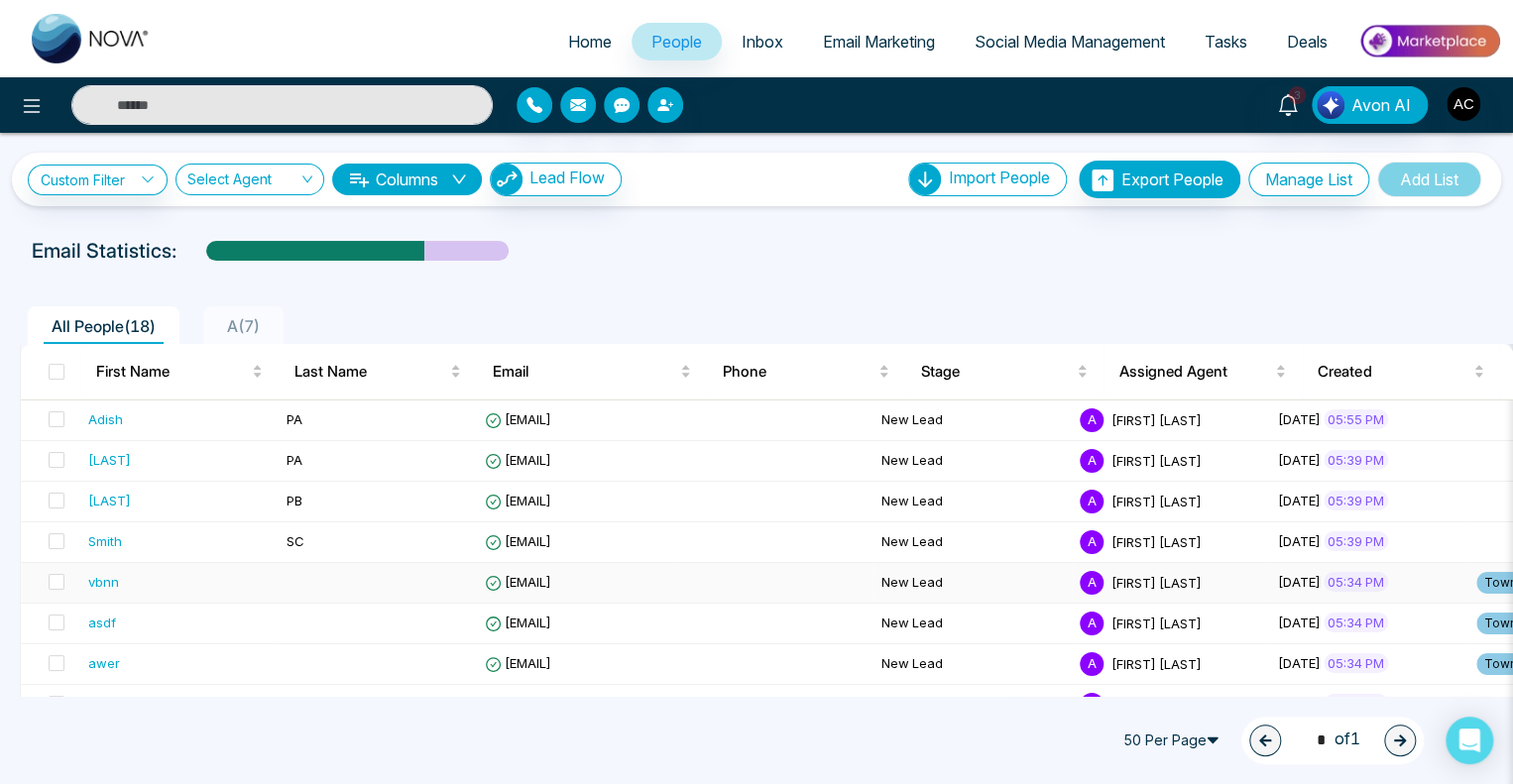 scroll, scrollTop: 440, scrollLeft: 0, axis: vertical 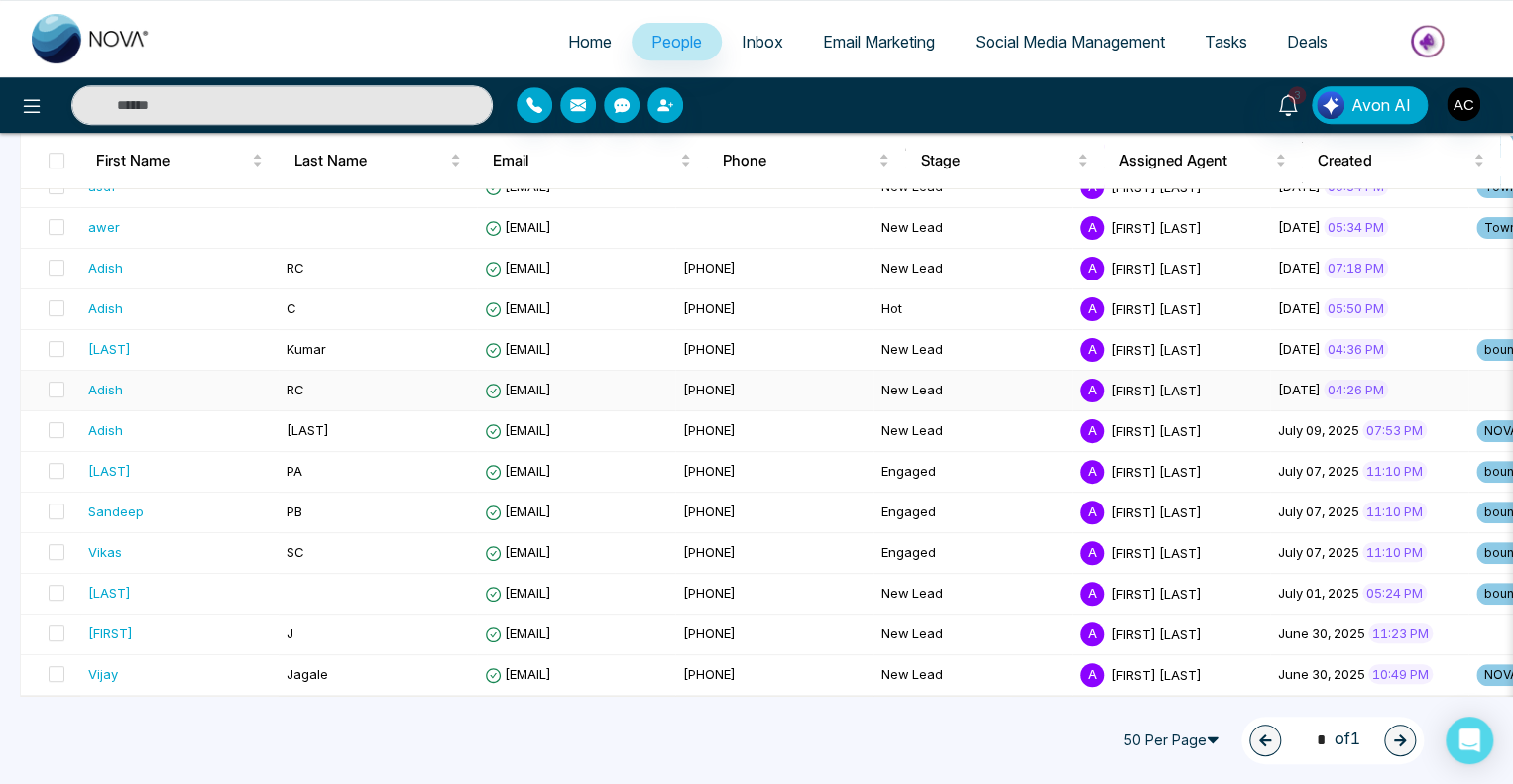click on "Adish" at bounding box center (105, 390) 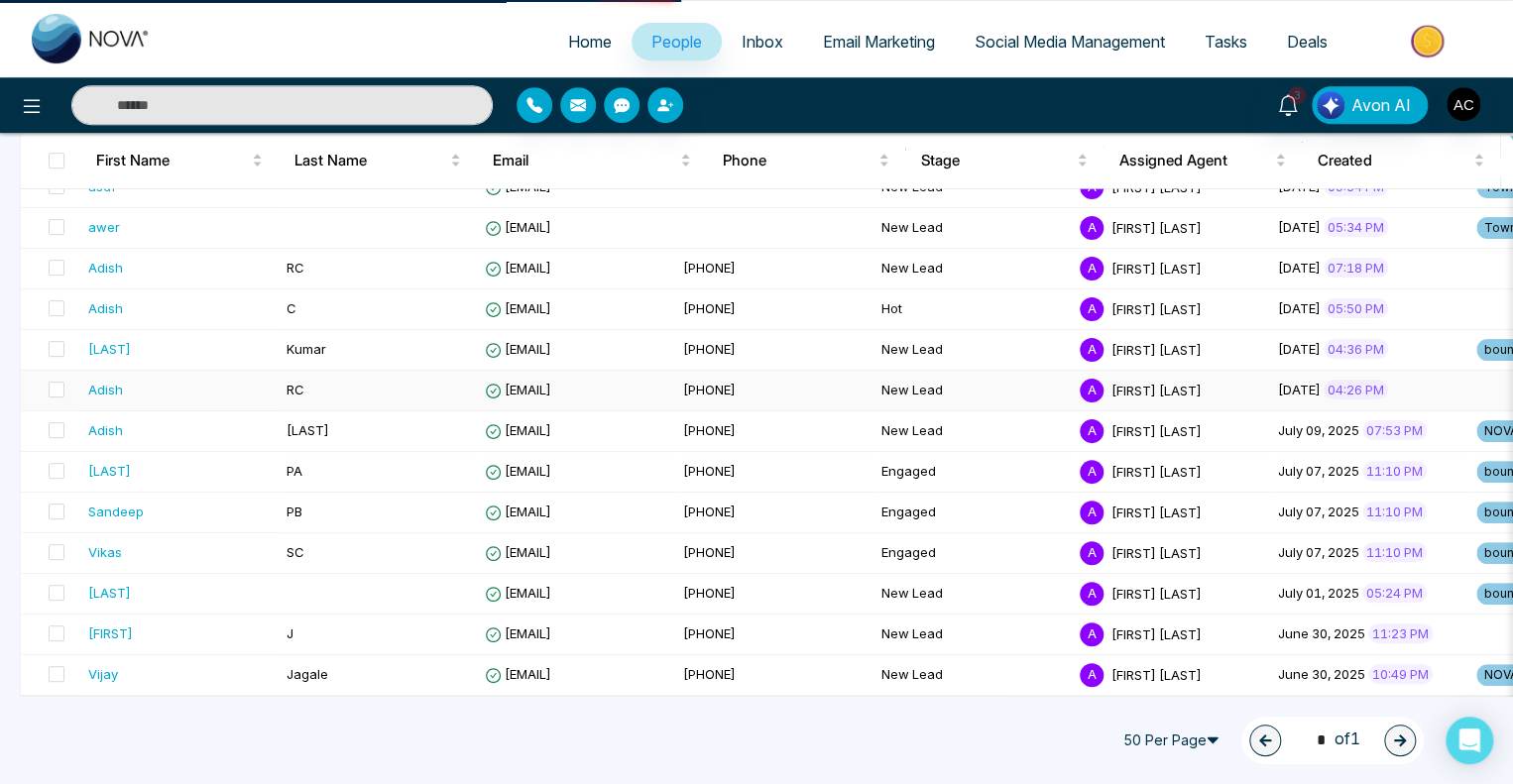 scroll, scrollTop: 0, scrollLeft: 0, axis: both 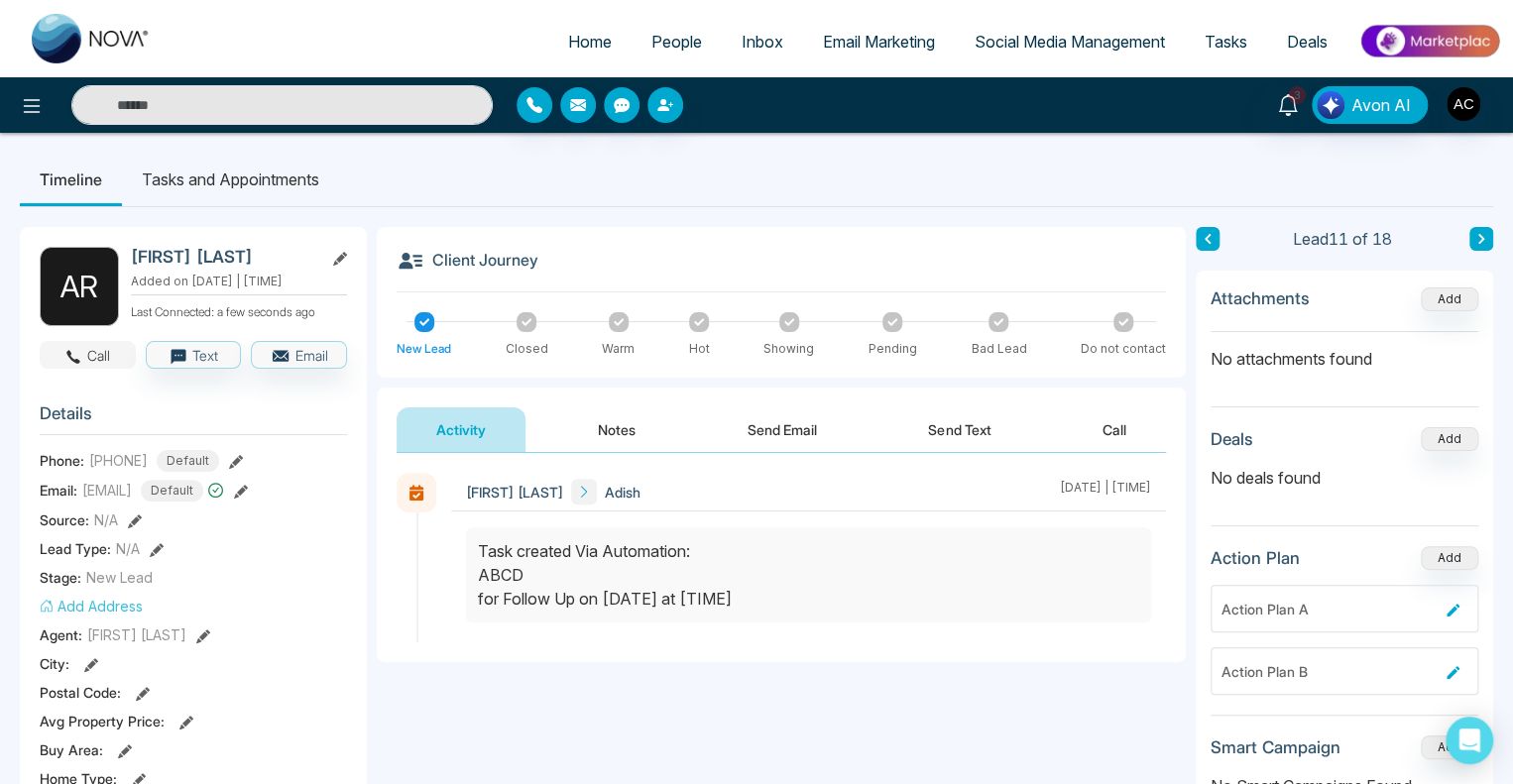 click on "Call" at bounding box center (87, 355) 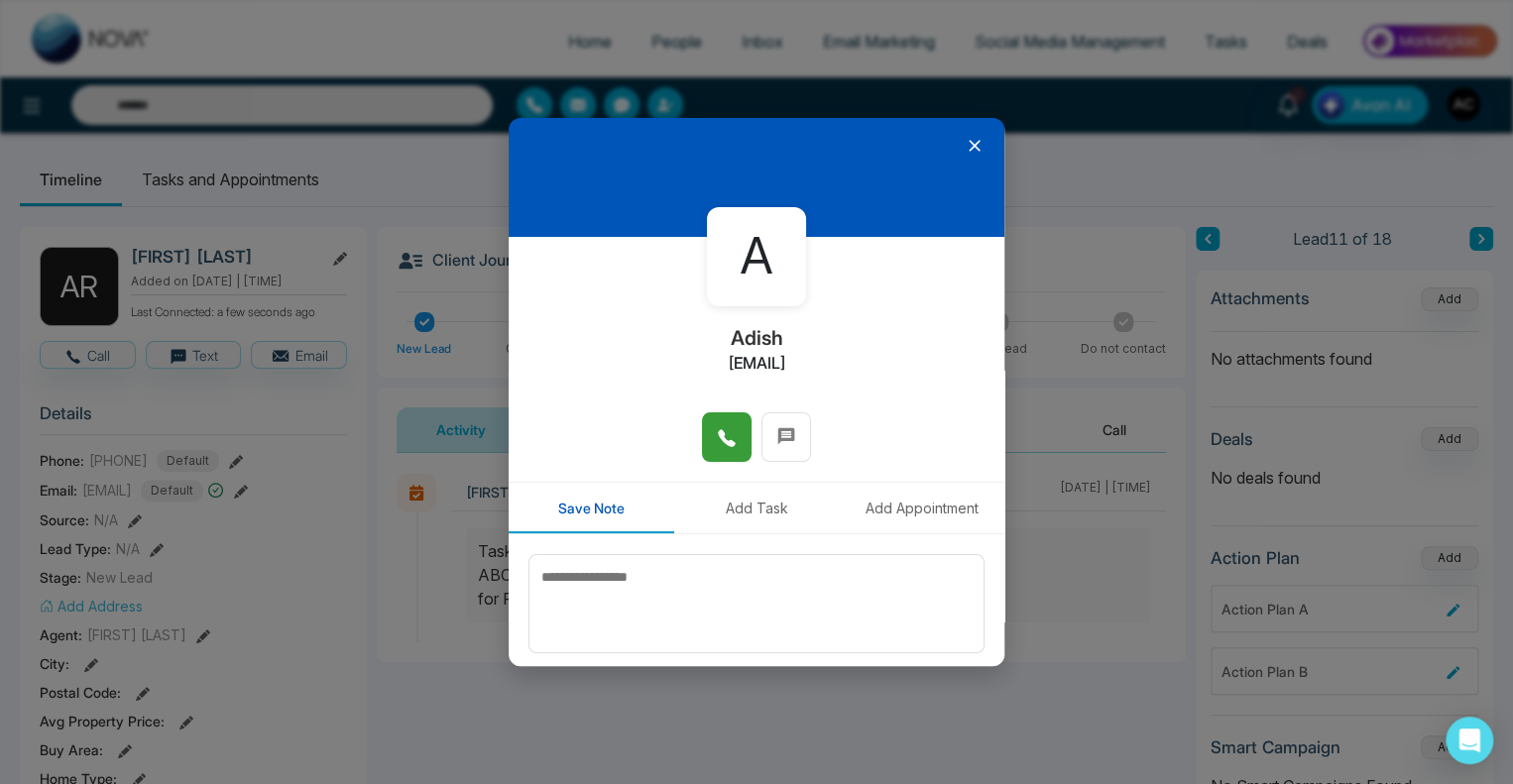 click 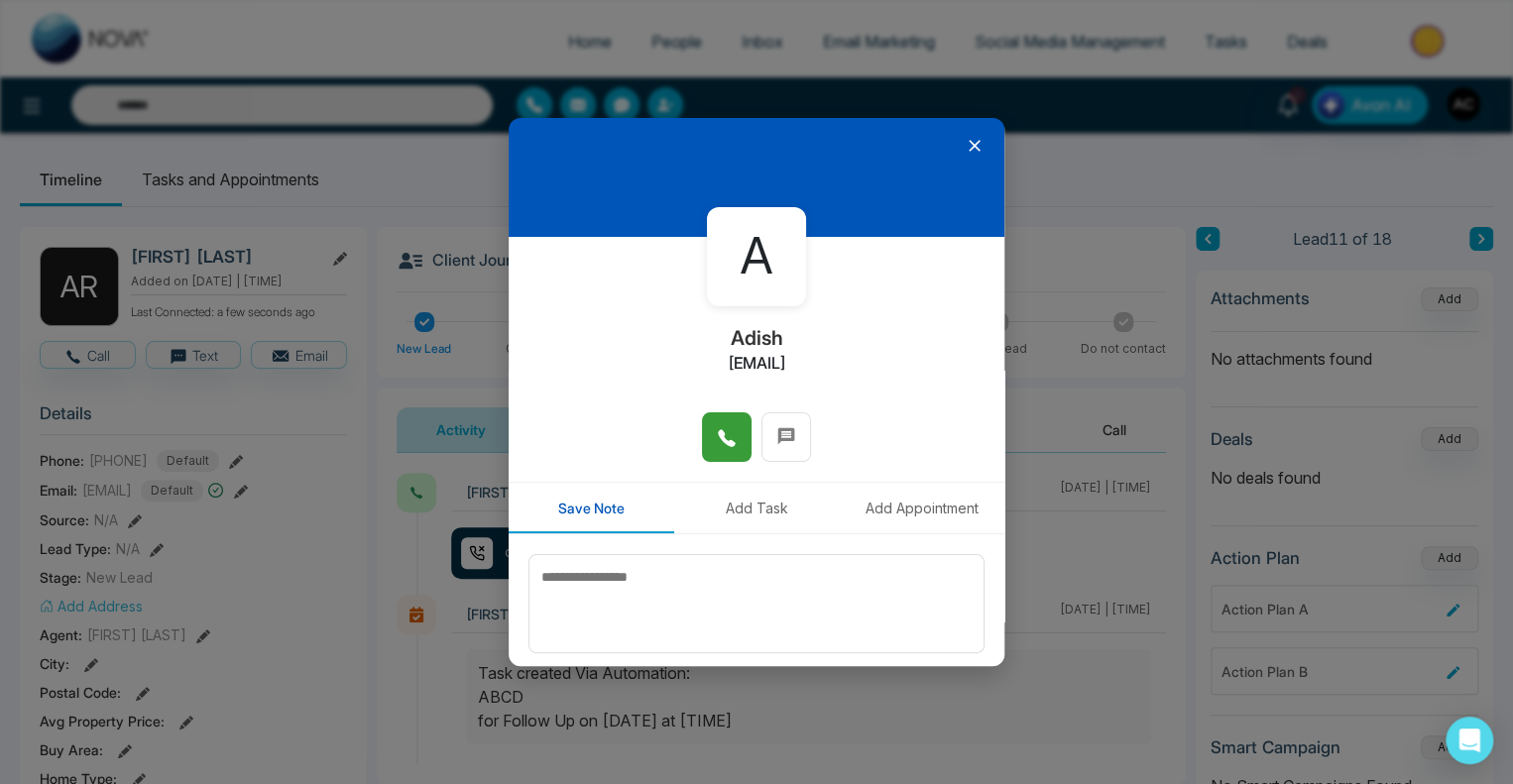 click 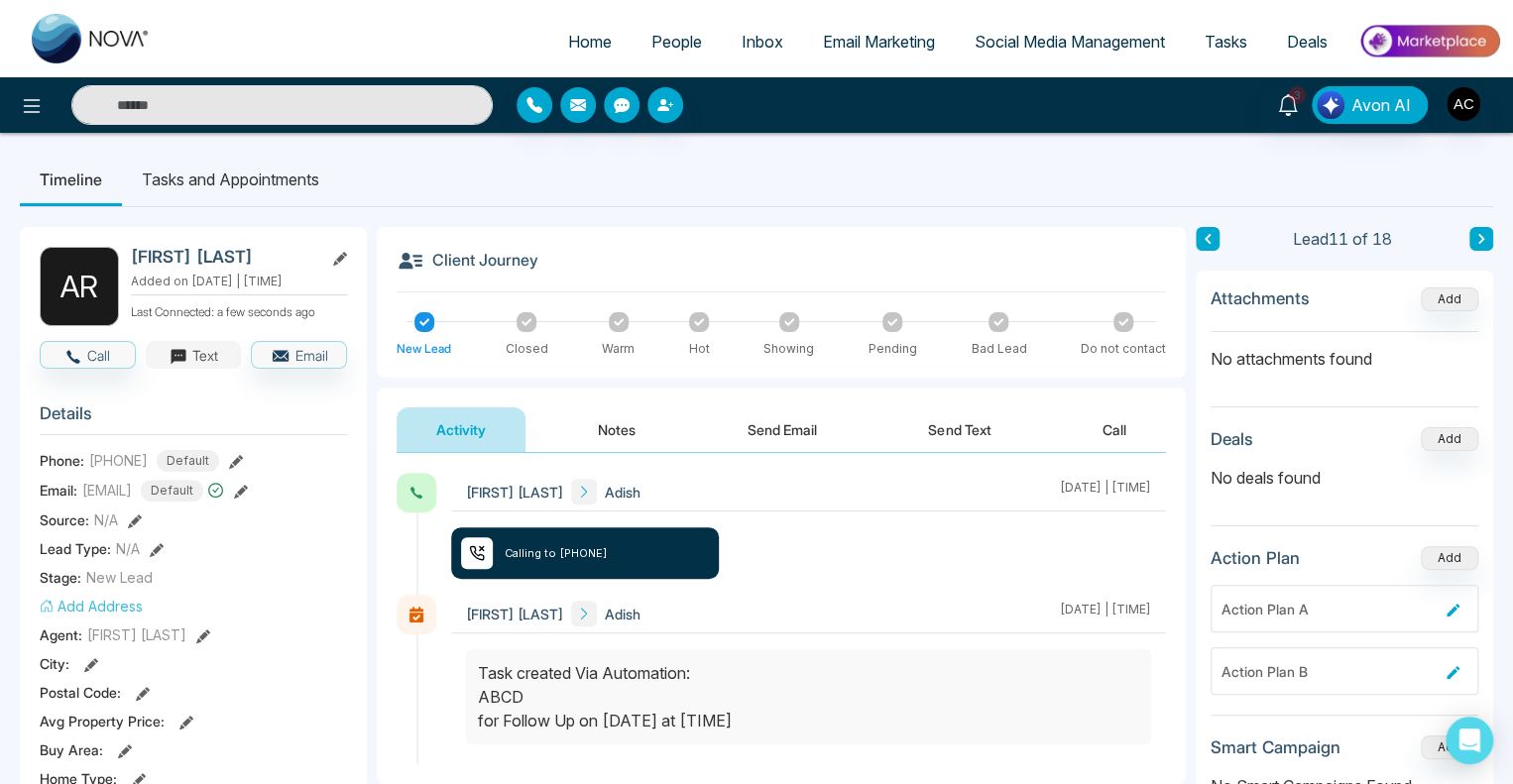 click 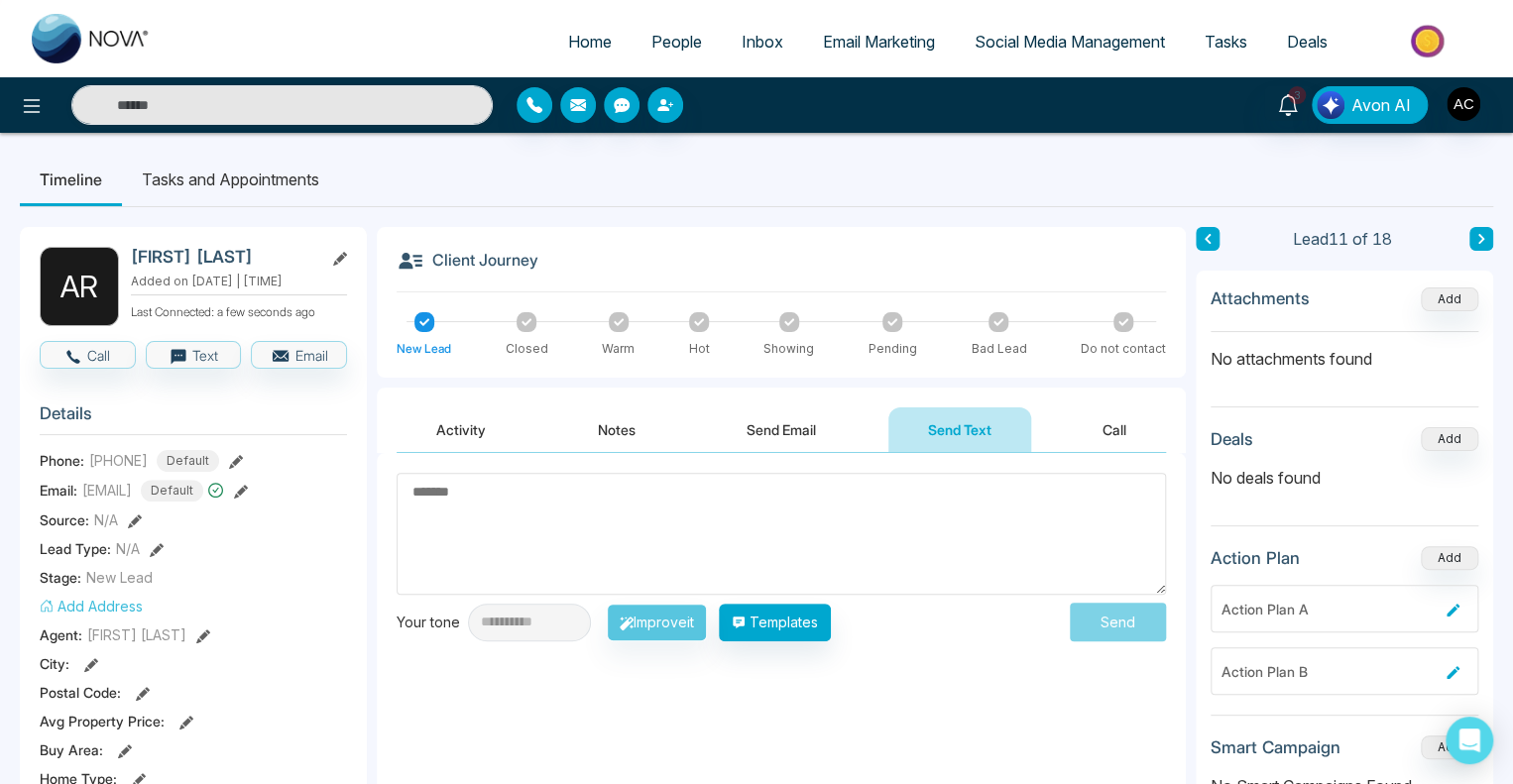 click at bounding box center [781, 533] 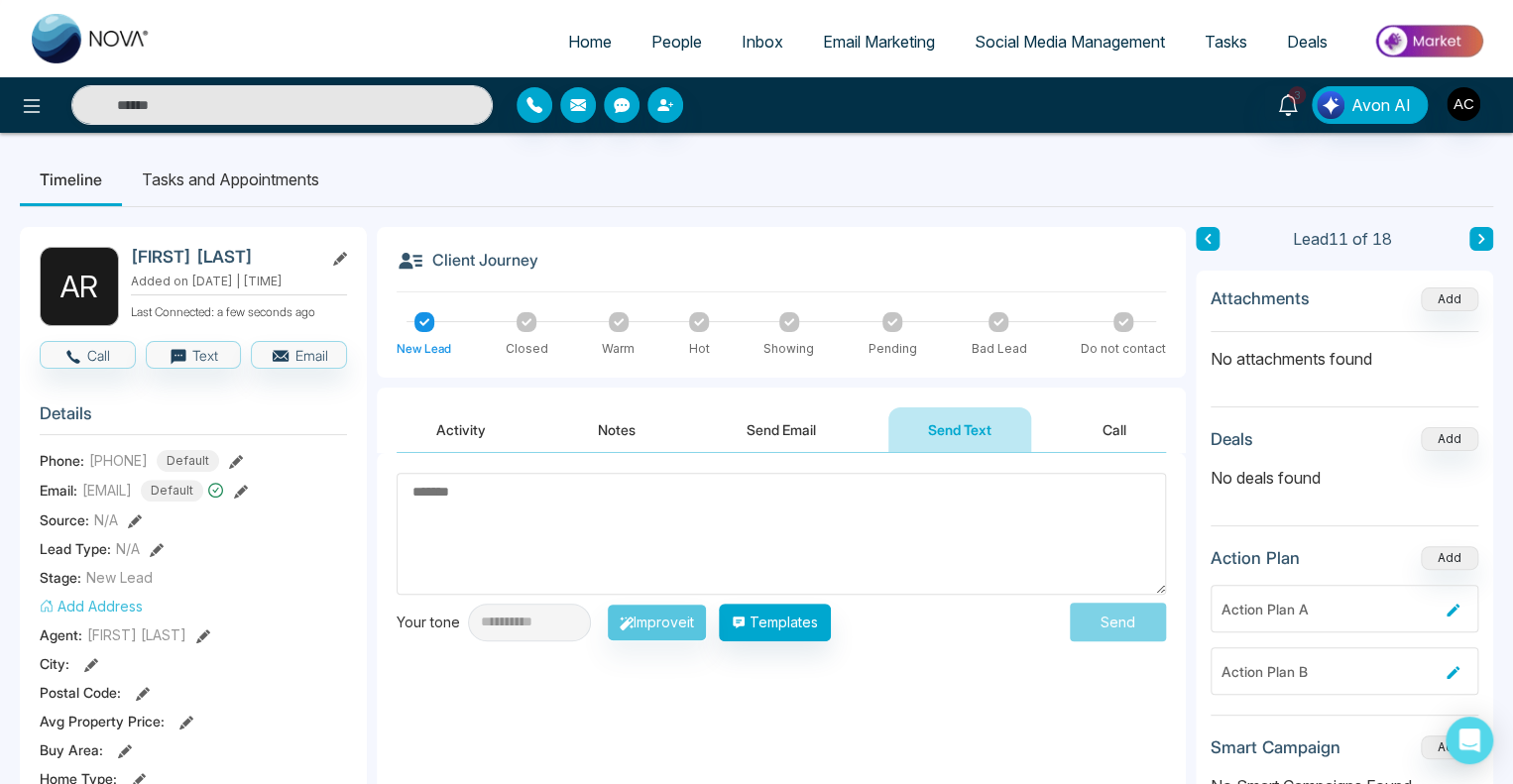 click on "**********" at bounding box center [551, 622] 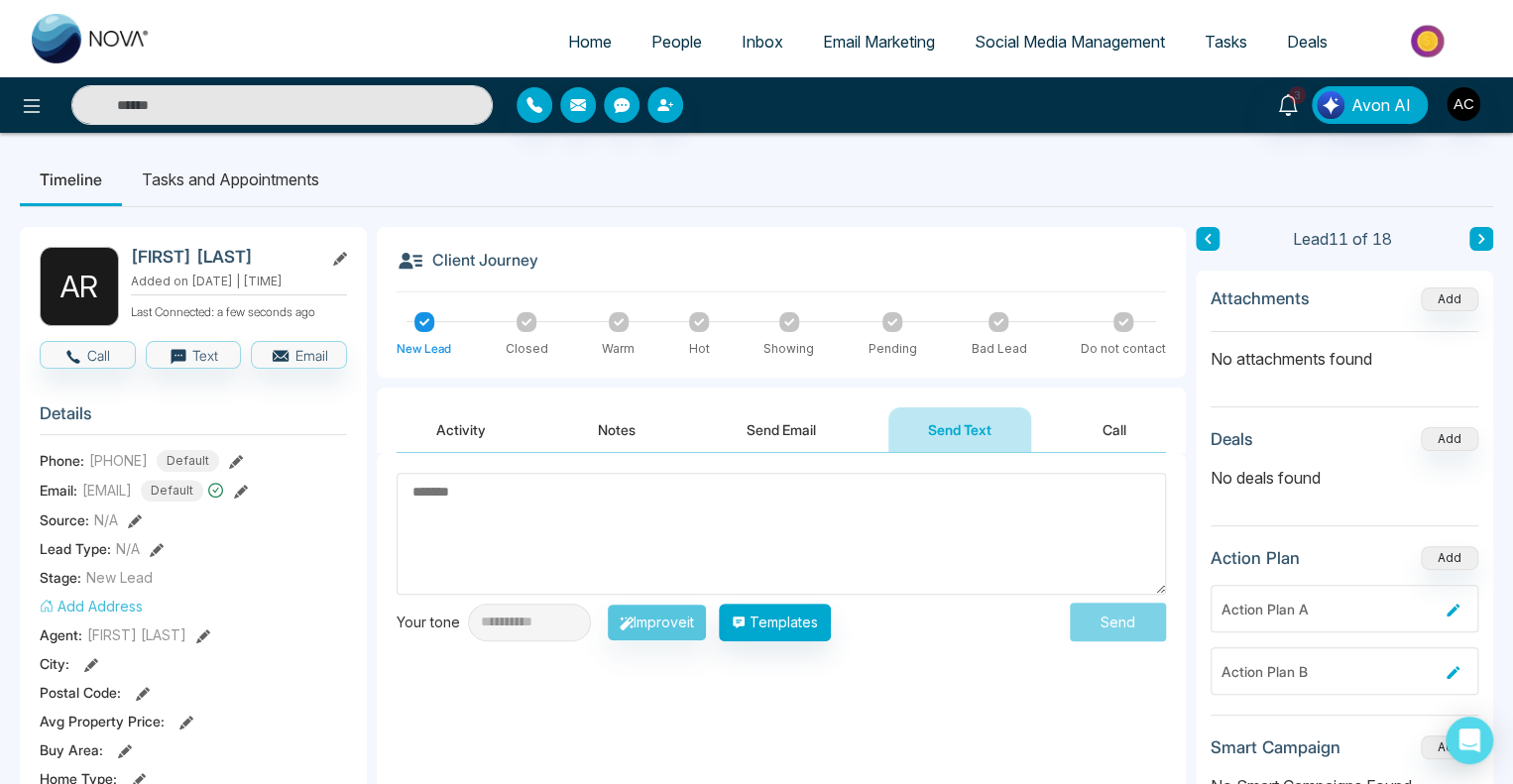 click at bounding box center (781, 533) 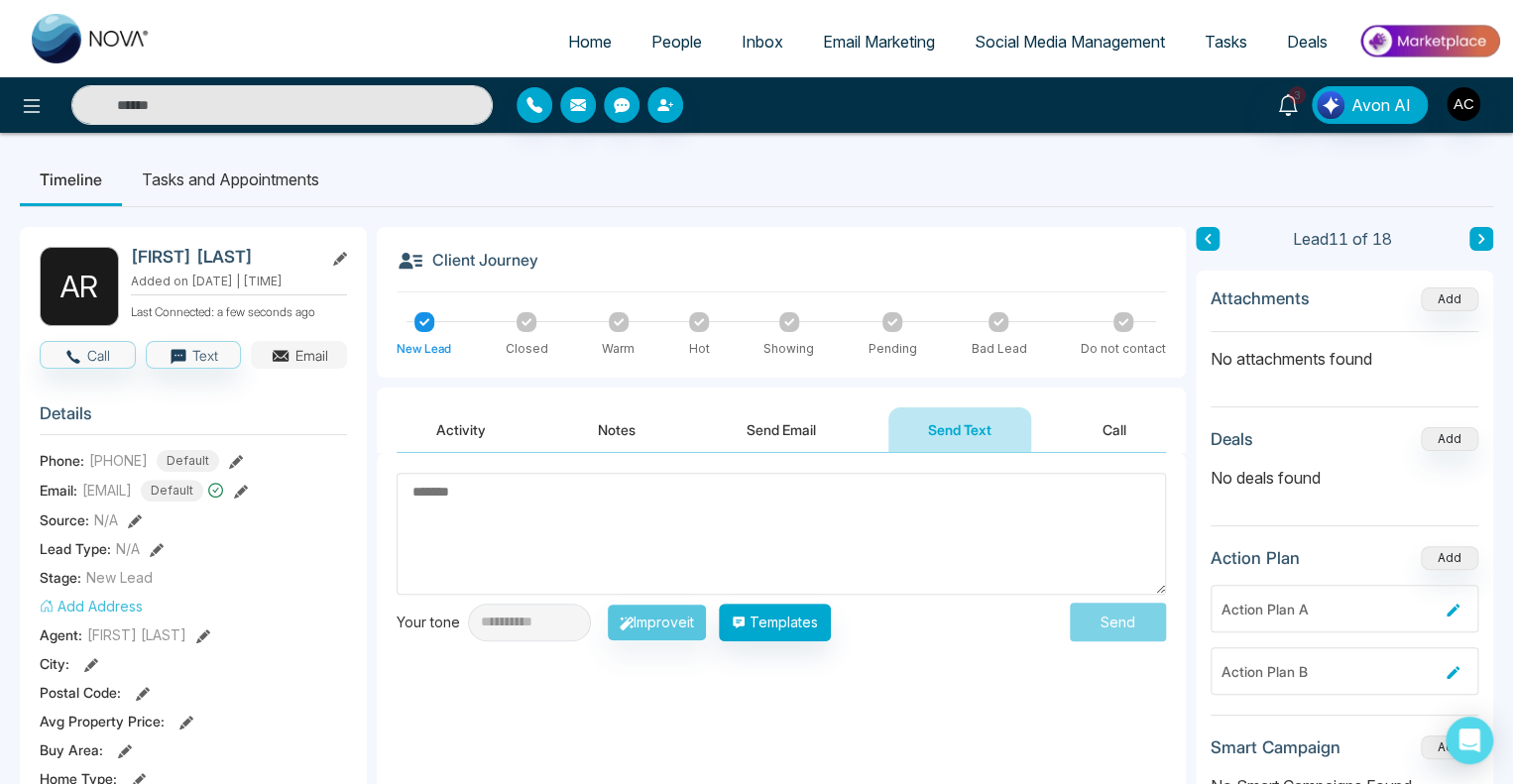 click on "Email" at bounding box center (298, 355) 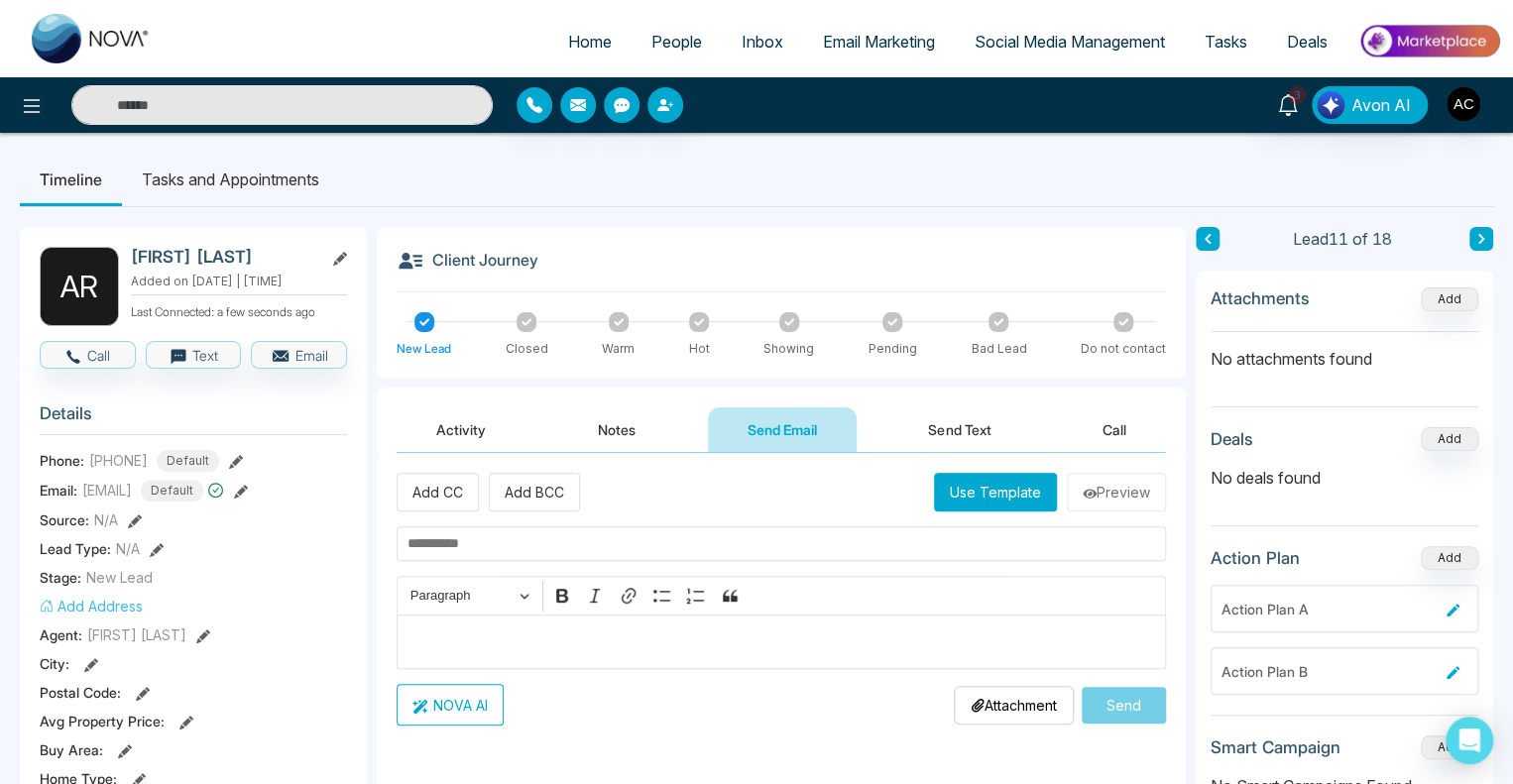 click at bounding box center [781, 642] 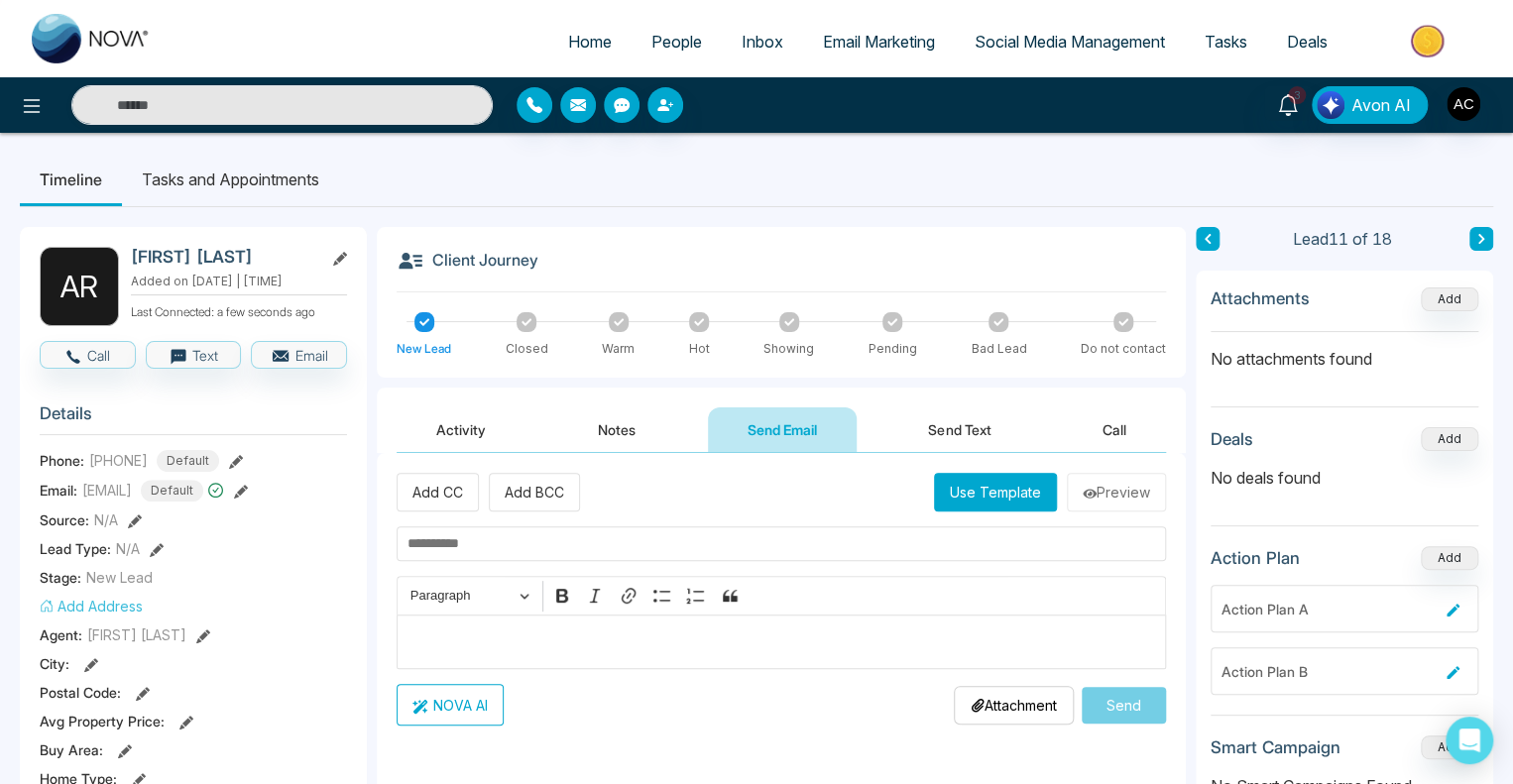 click at bounding box center (781, 642) 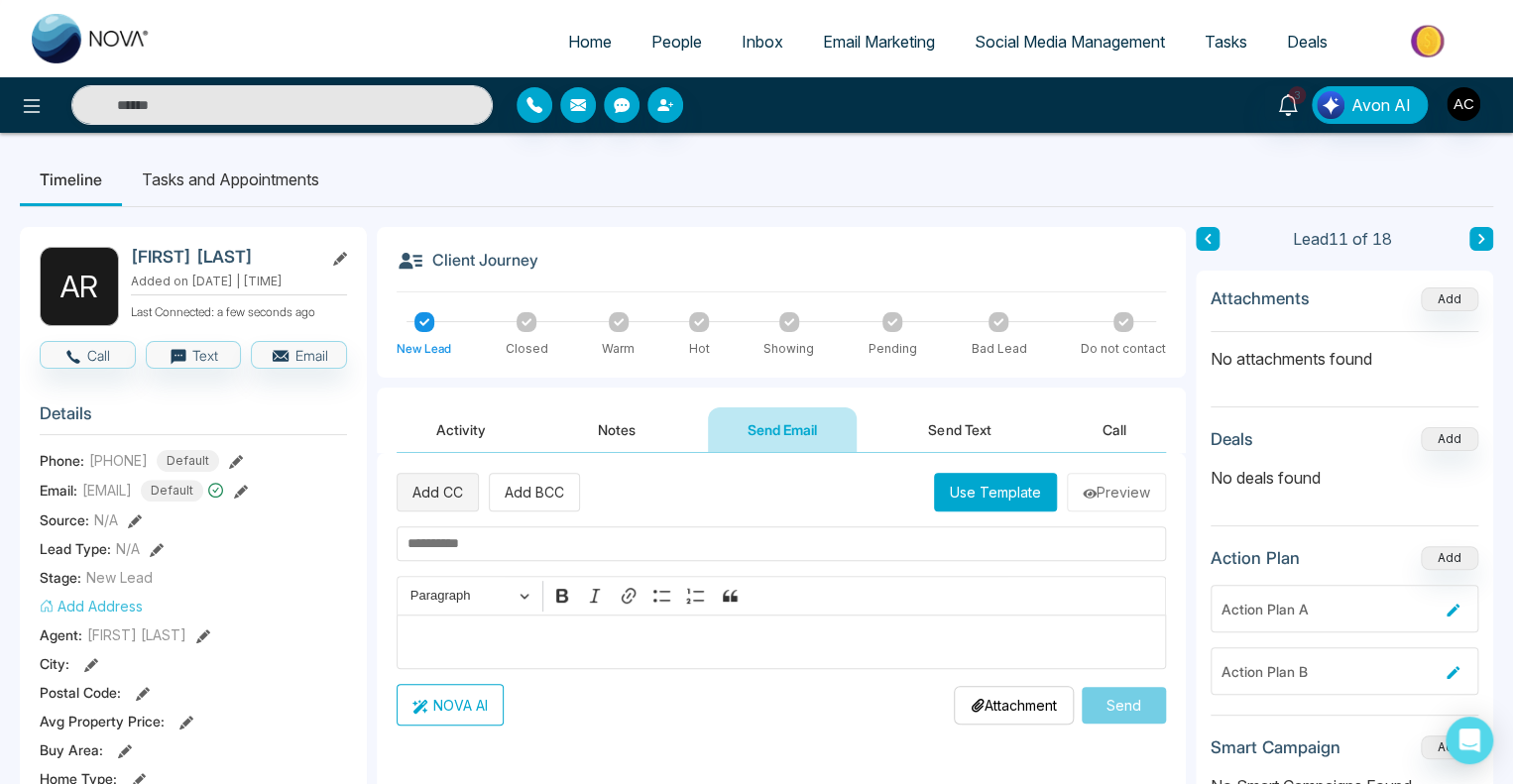 click on "Add CC" at bounding box center (437, 492) 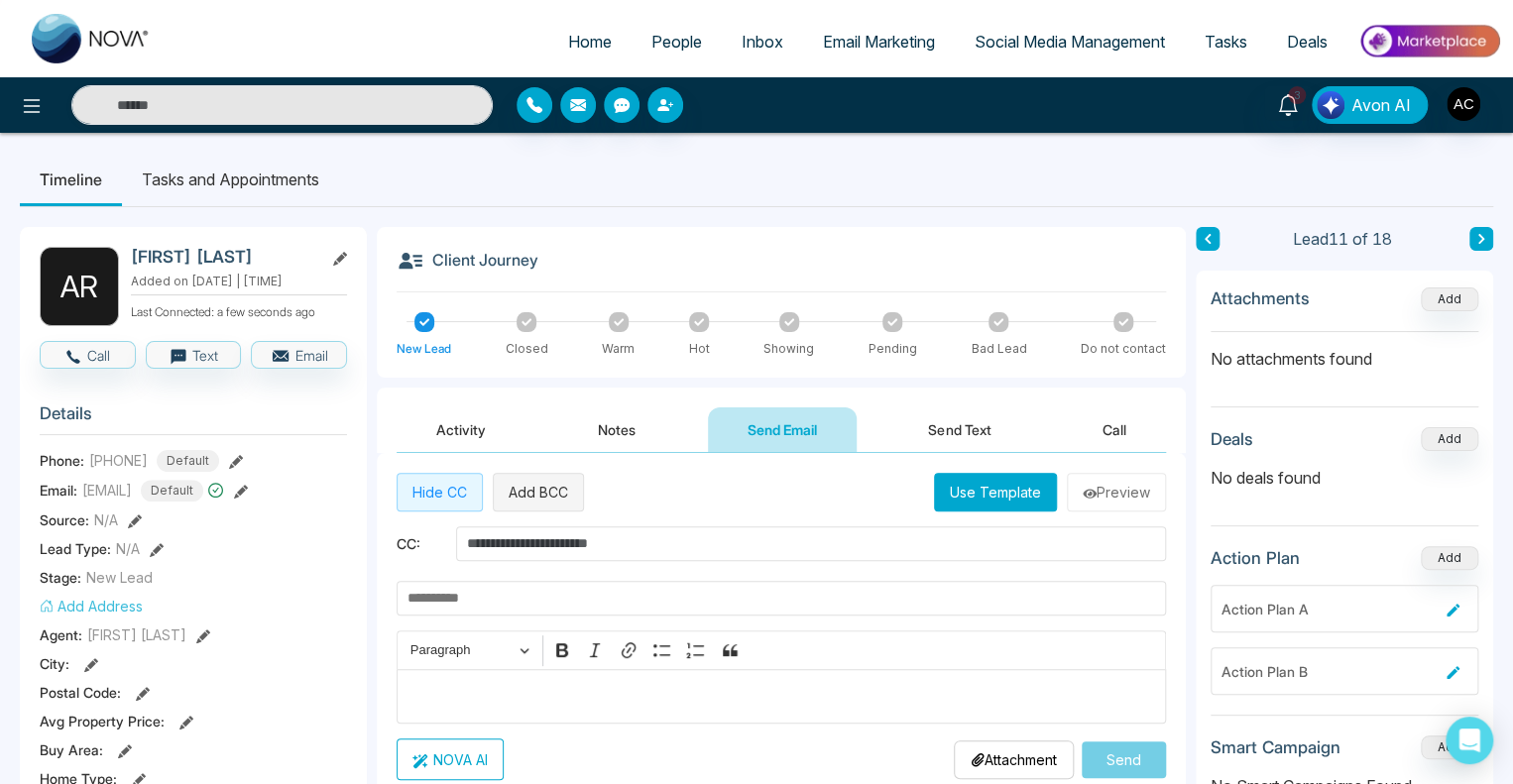 click on "Add BCC" at bounding box center [538, 492] 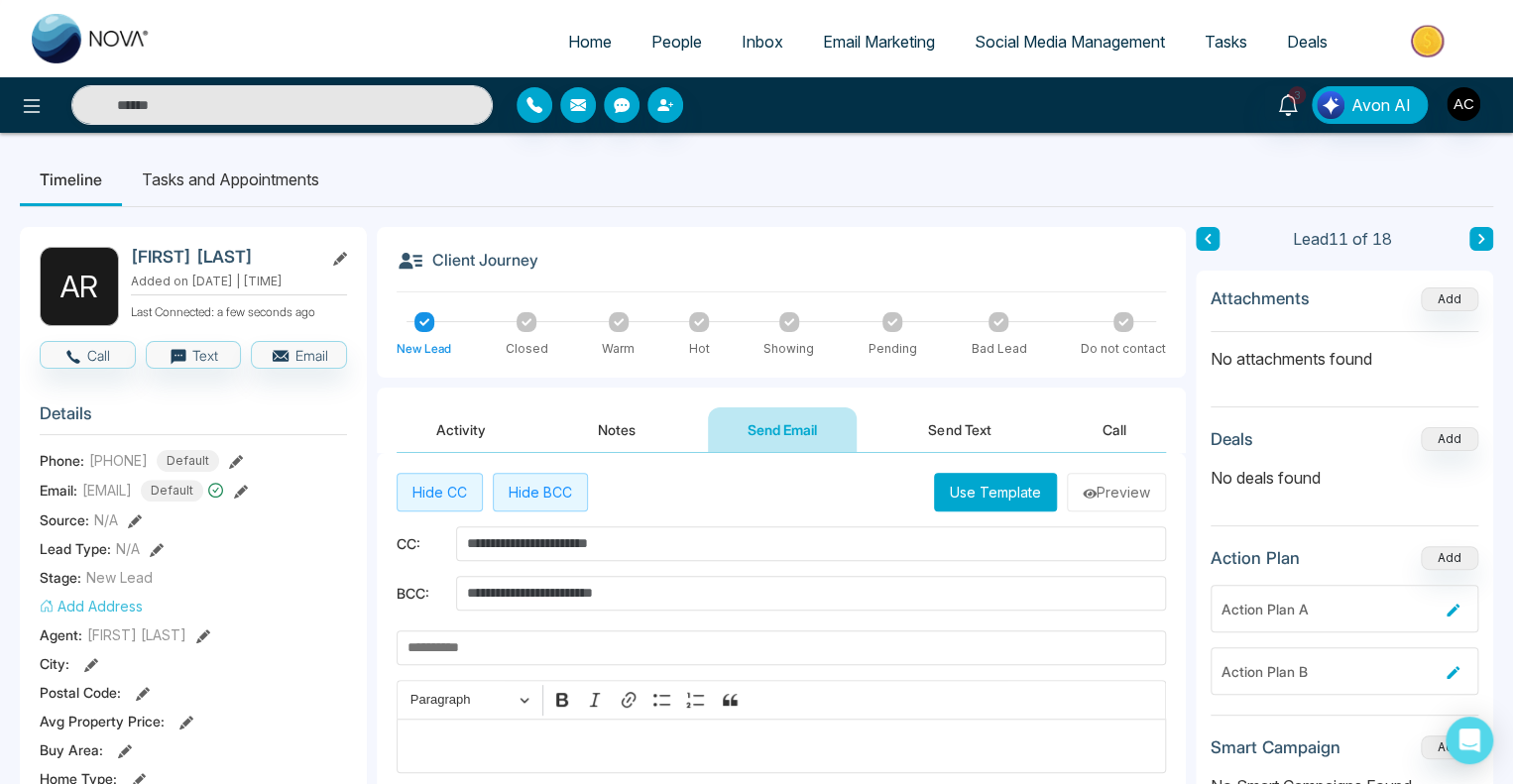click at bounding box center (781, 647) 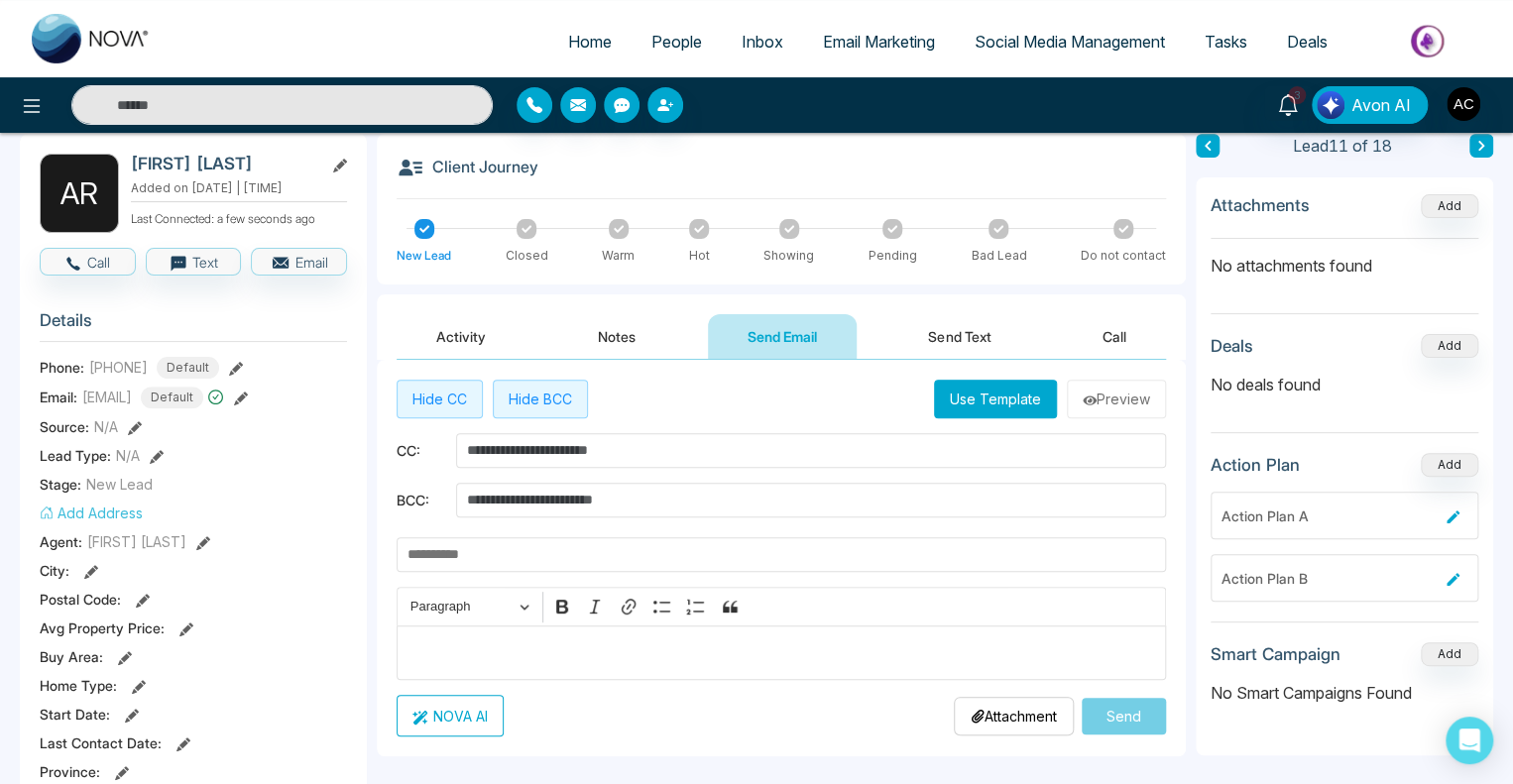 scroll, scrollTop: 97, scrollLeft: 0, axis: vertical 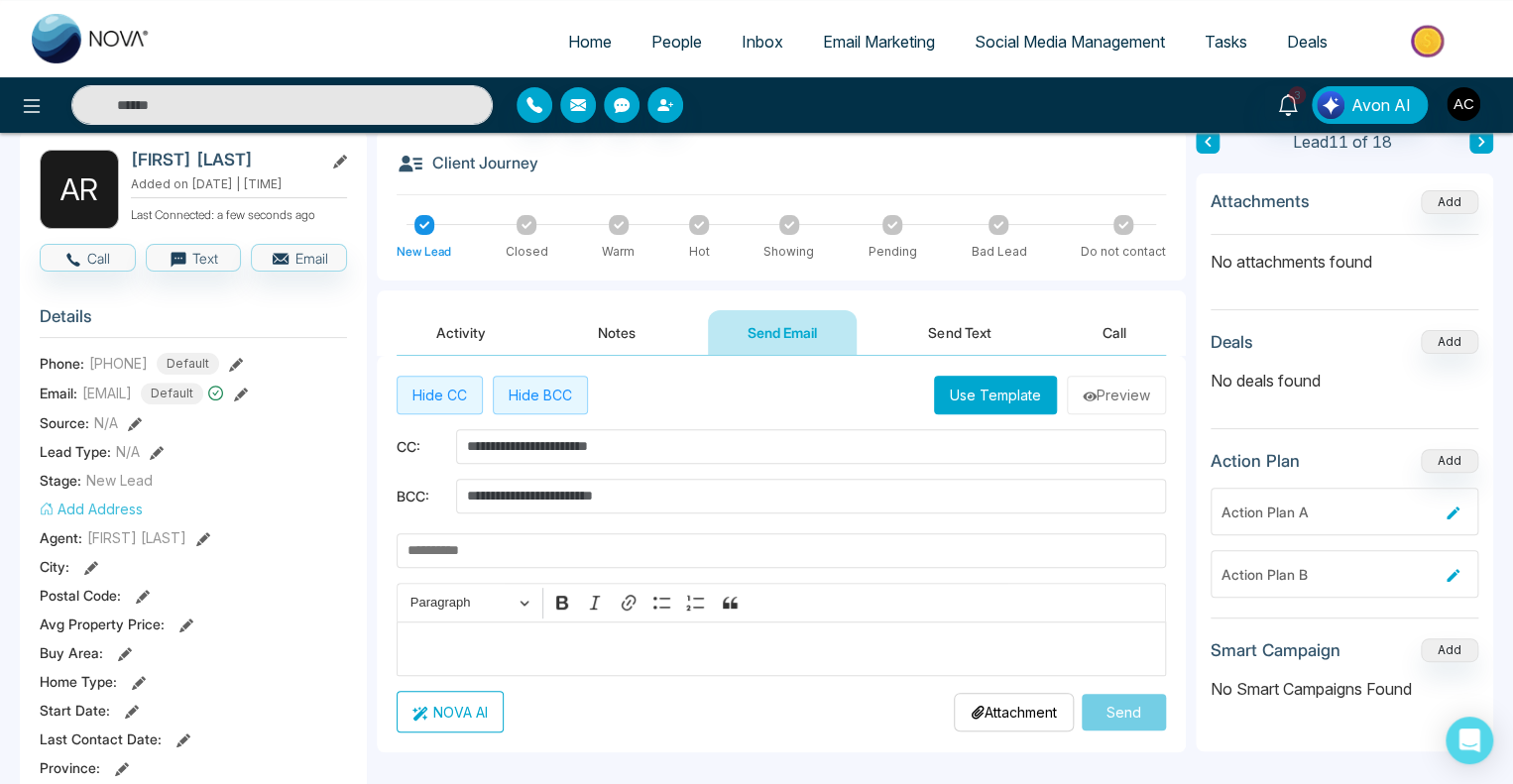 click at bounding box center (781, 649) 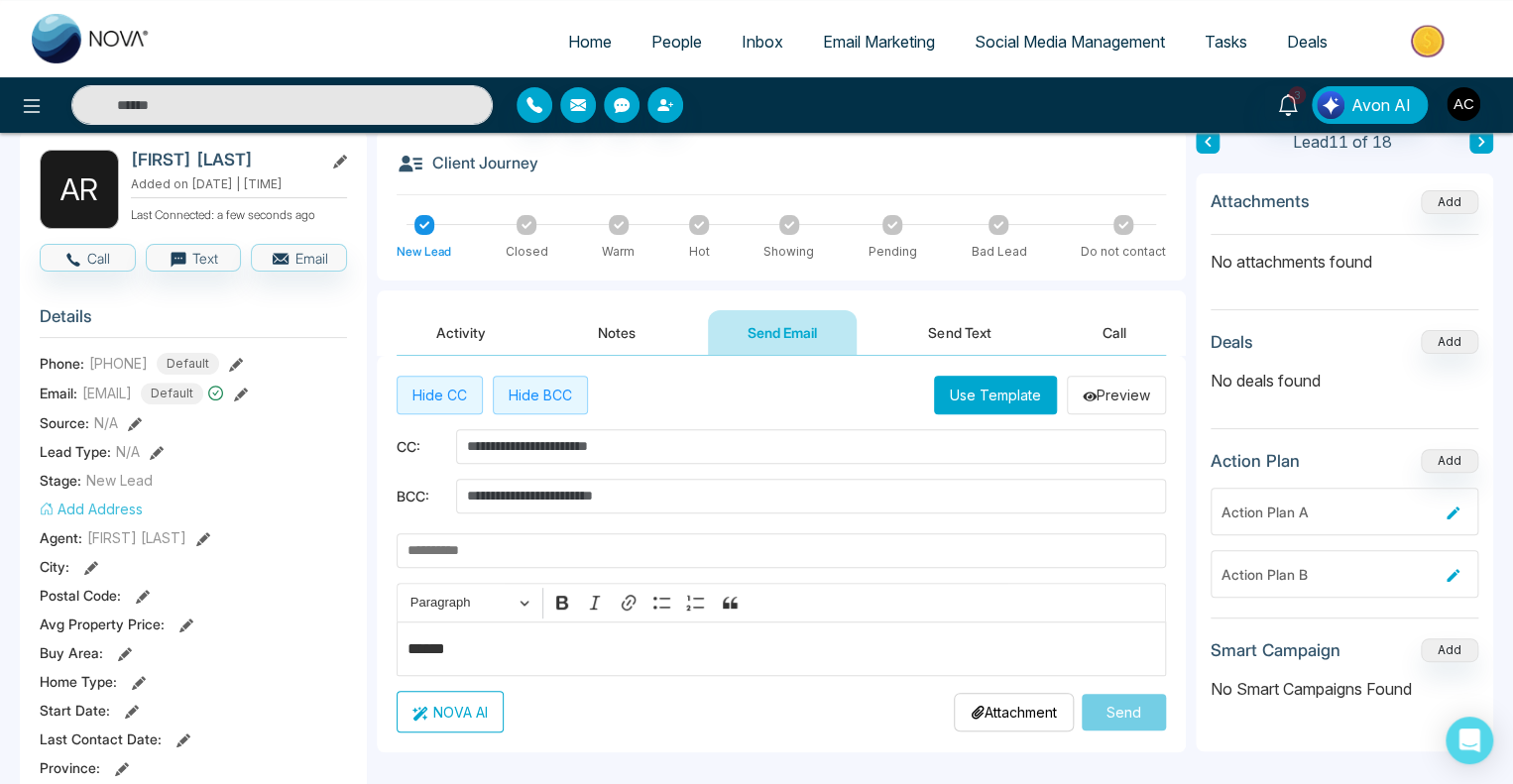 type on "******" 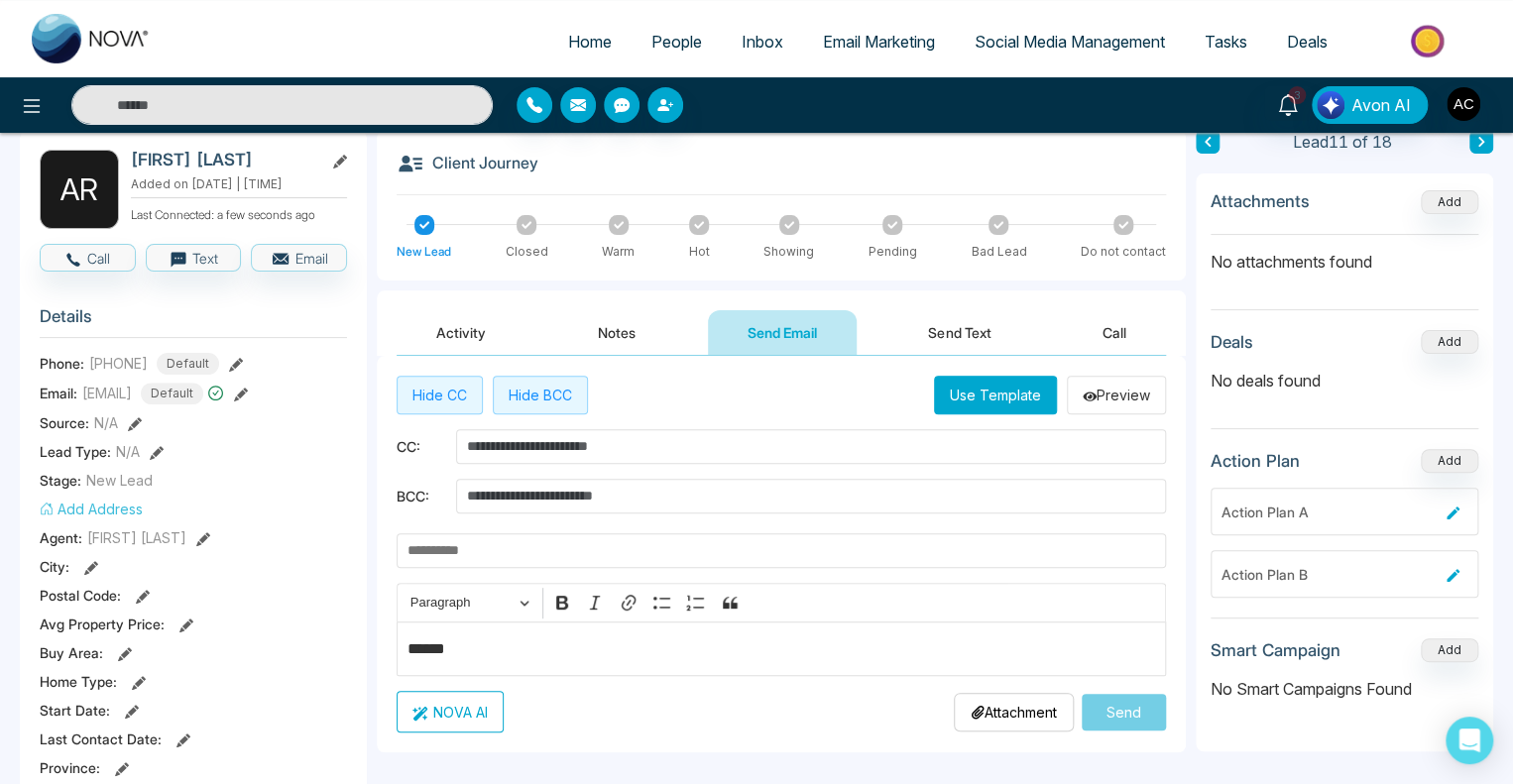 click on "NOVA AI" at bounding box center [450, 712] 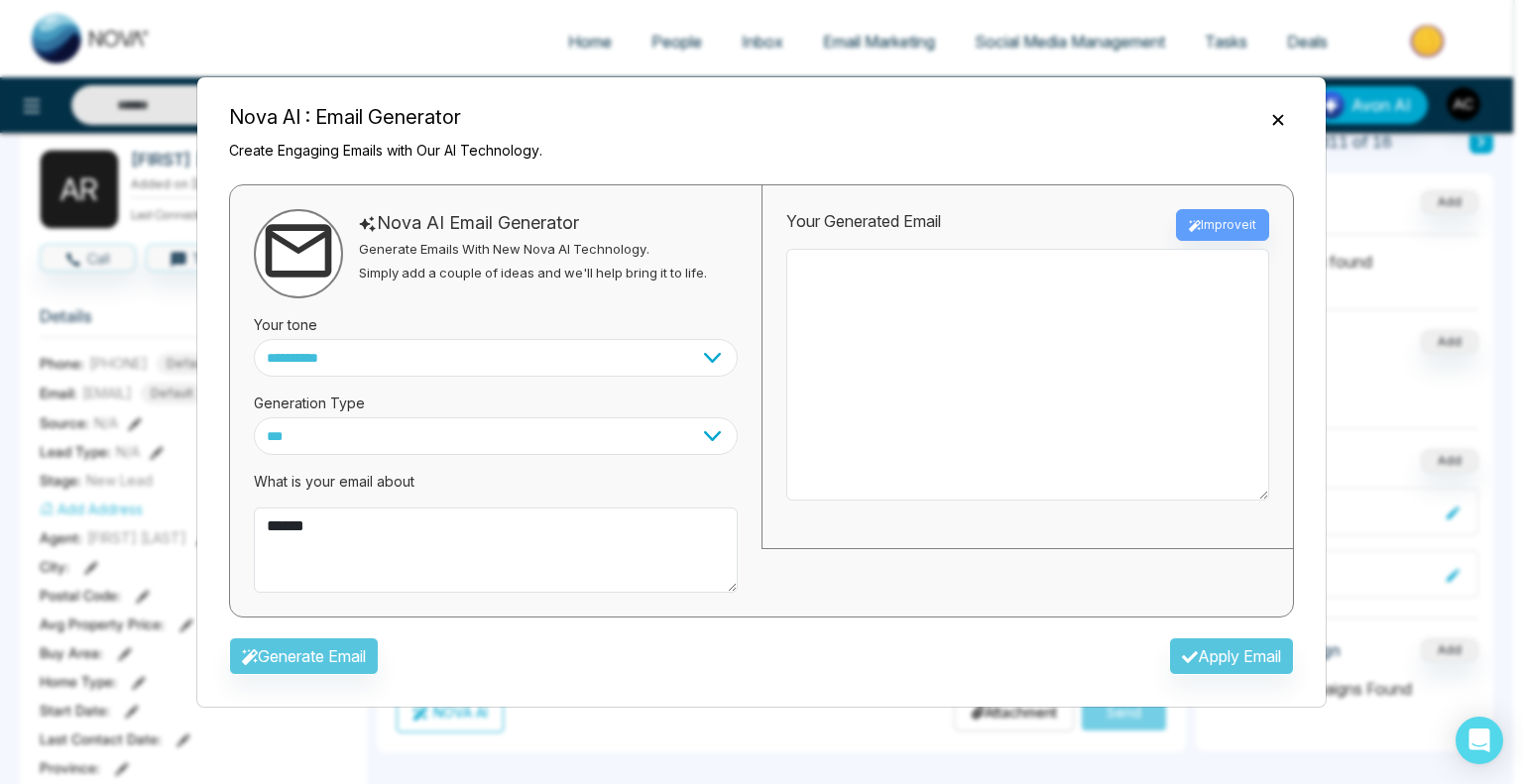 click on "Generate Email  Apply Email" at bounding box center (762, 662) 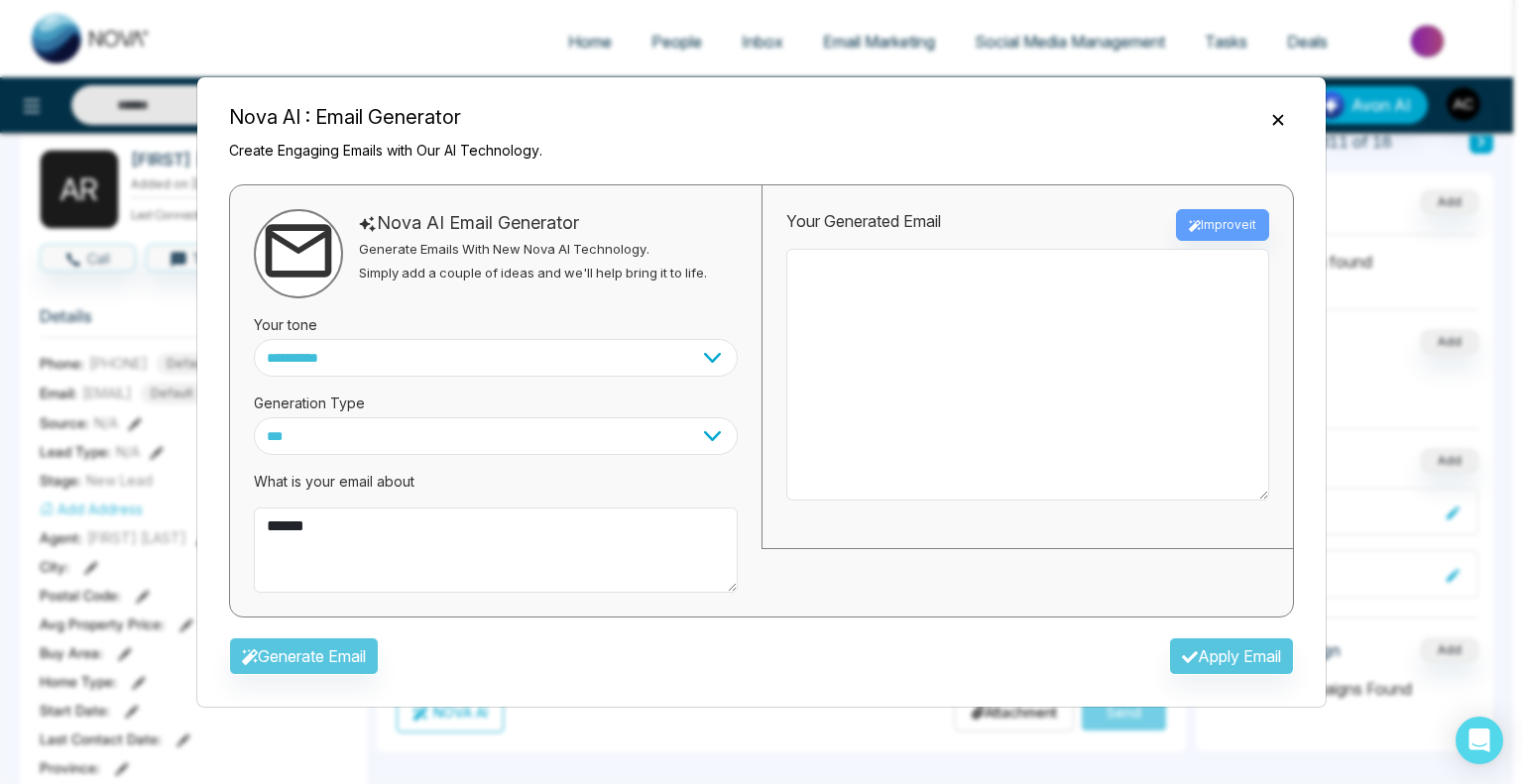 click on "Your Generated Email  Improve  it" at bounding box center (1027, 225) 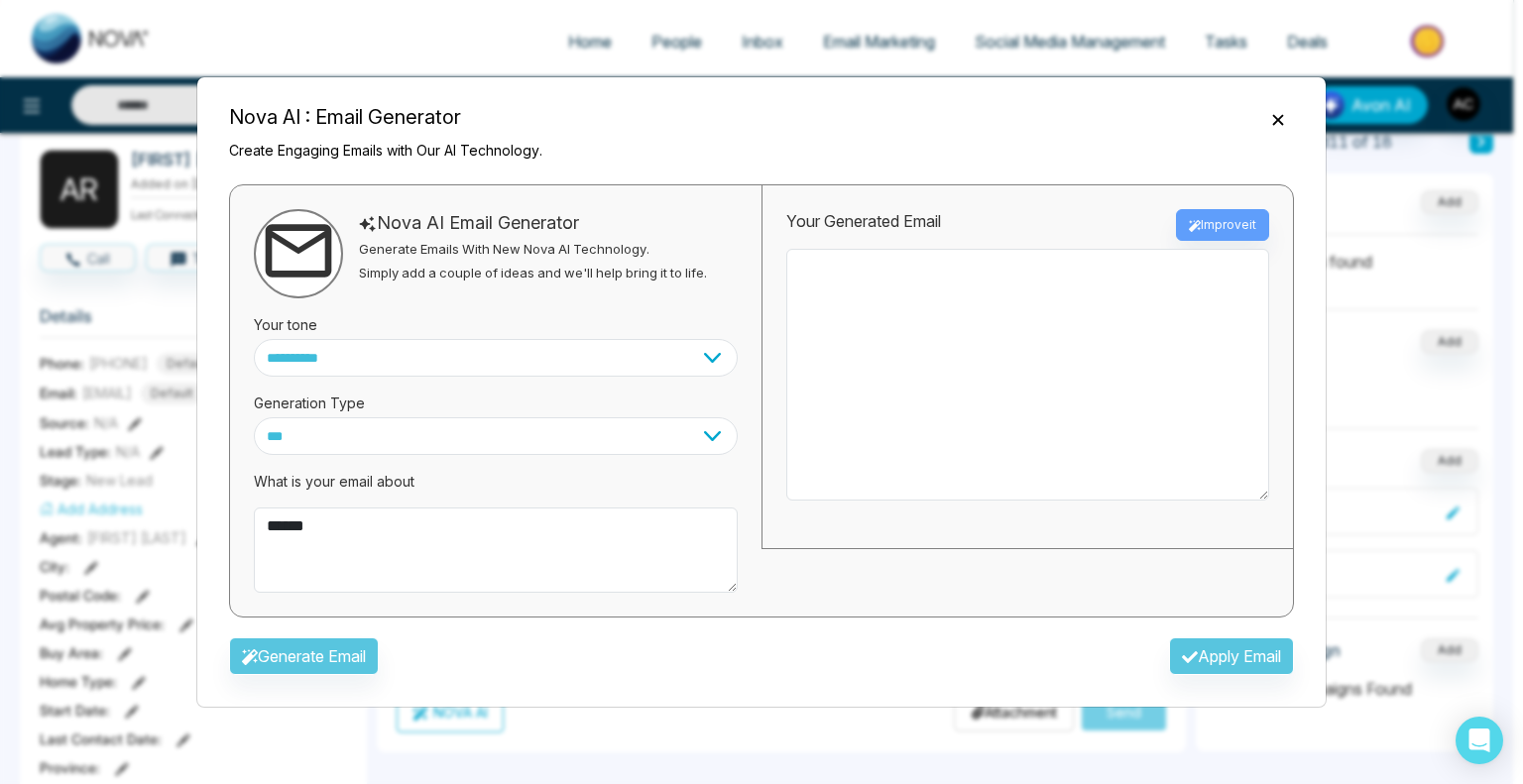 click 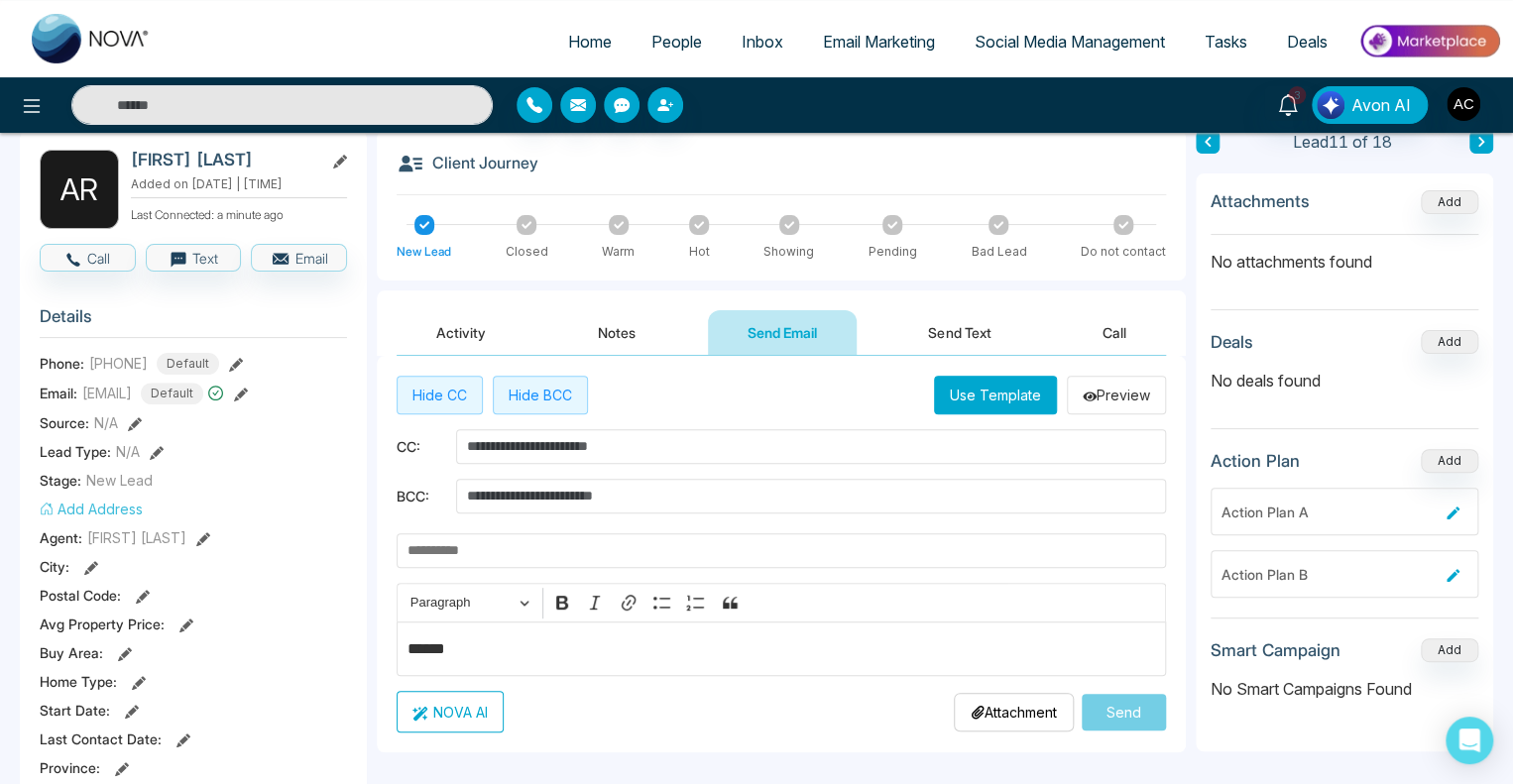 click 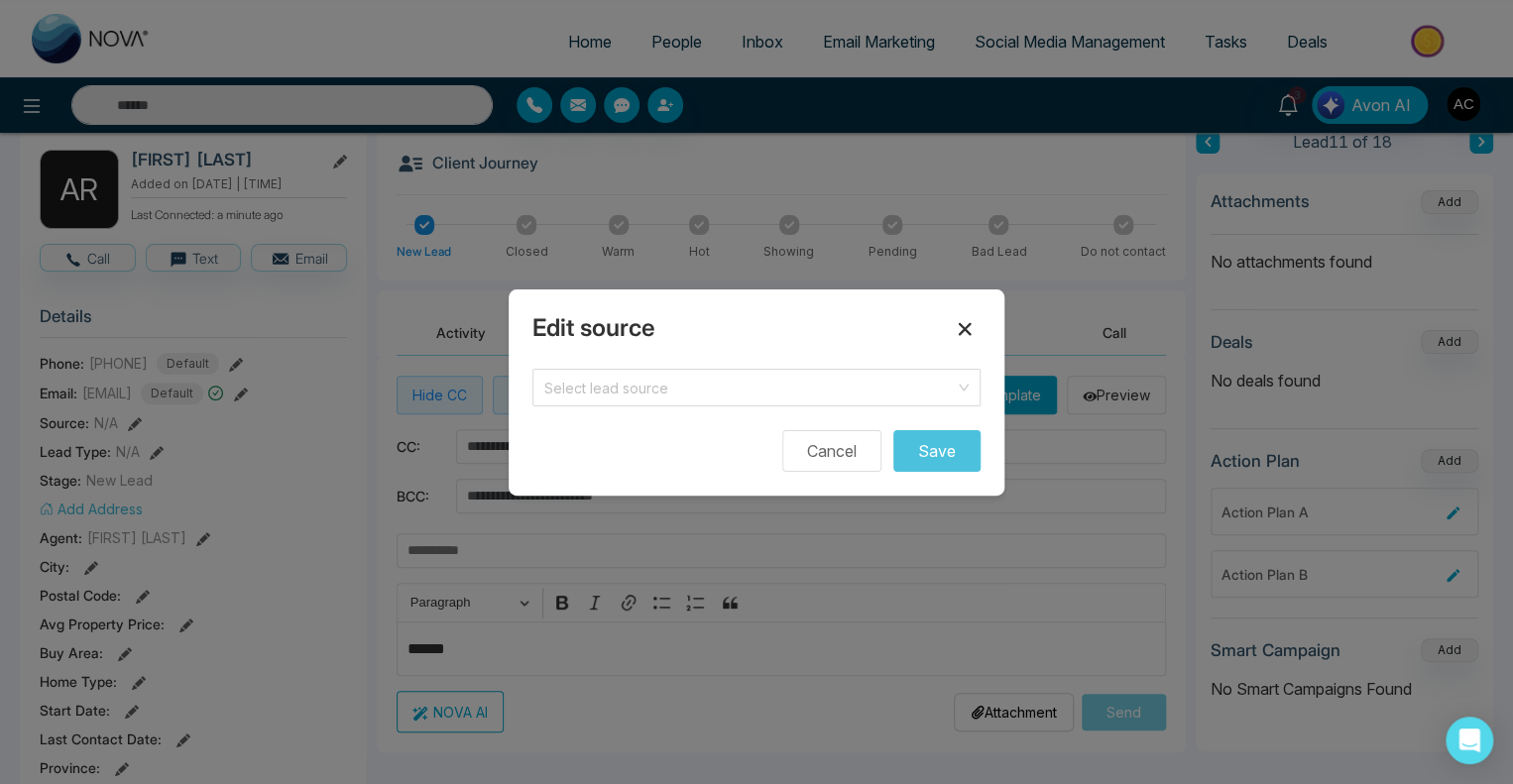 click 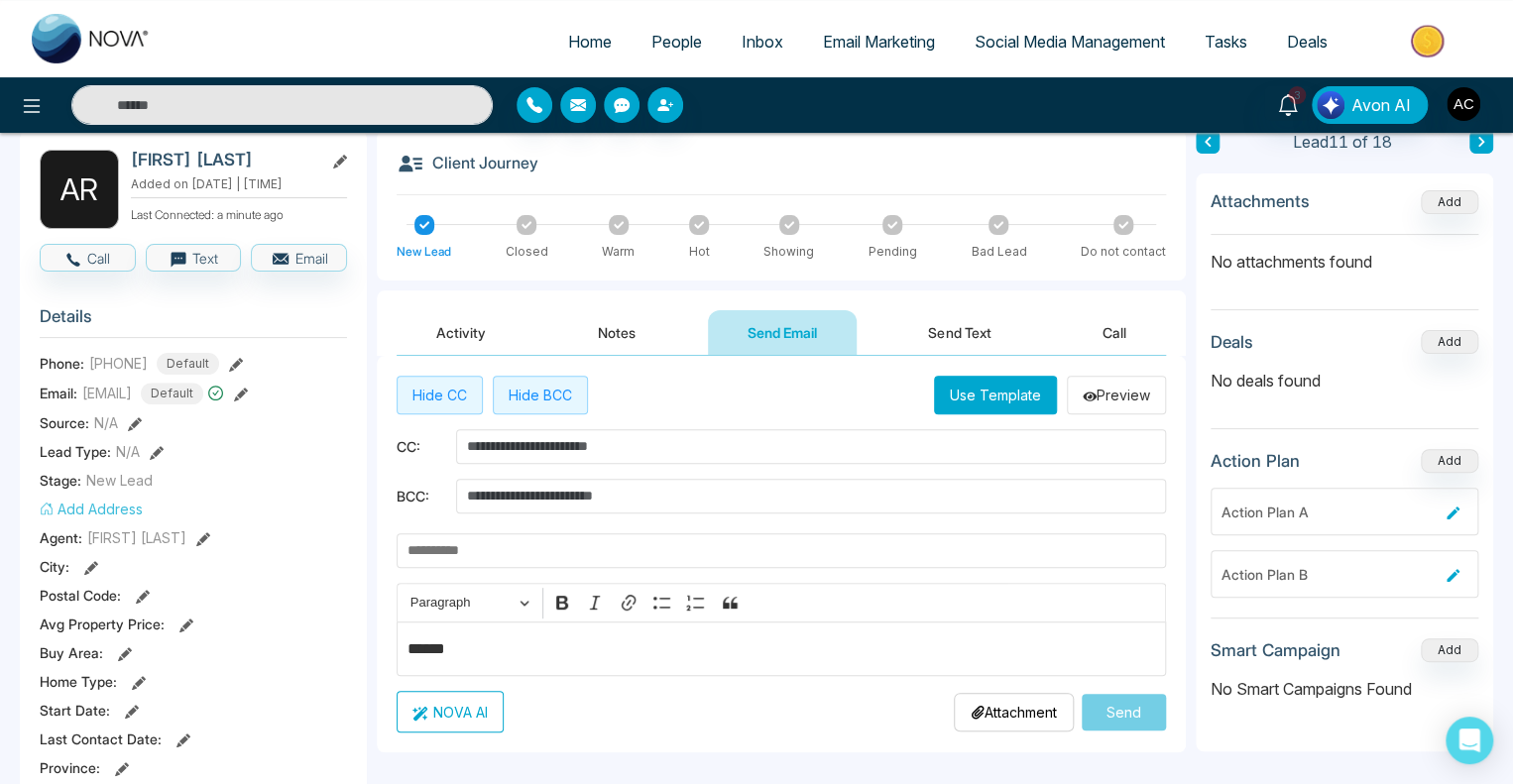 click on "Send Text" at bounding box center (959, 332) 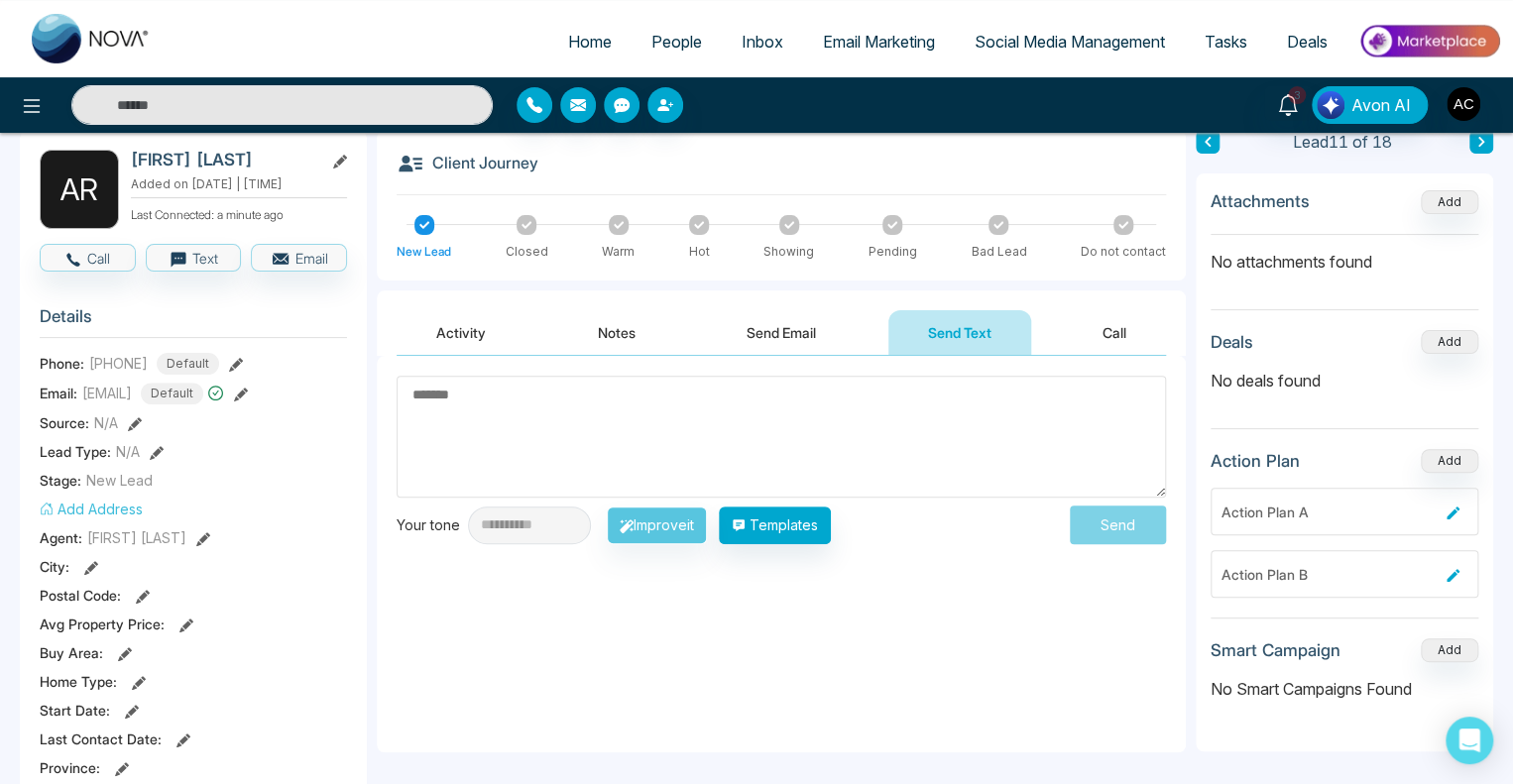 click on "Activity" at bounding box center [461, 332] 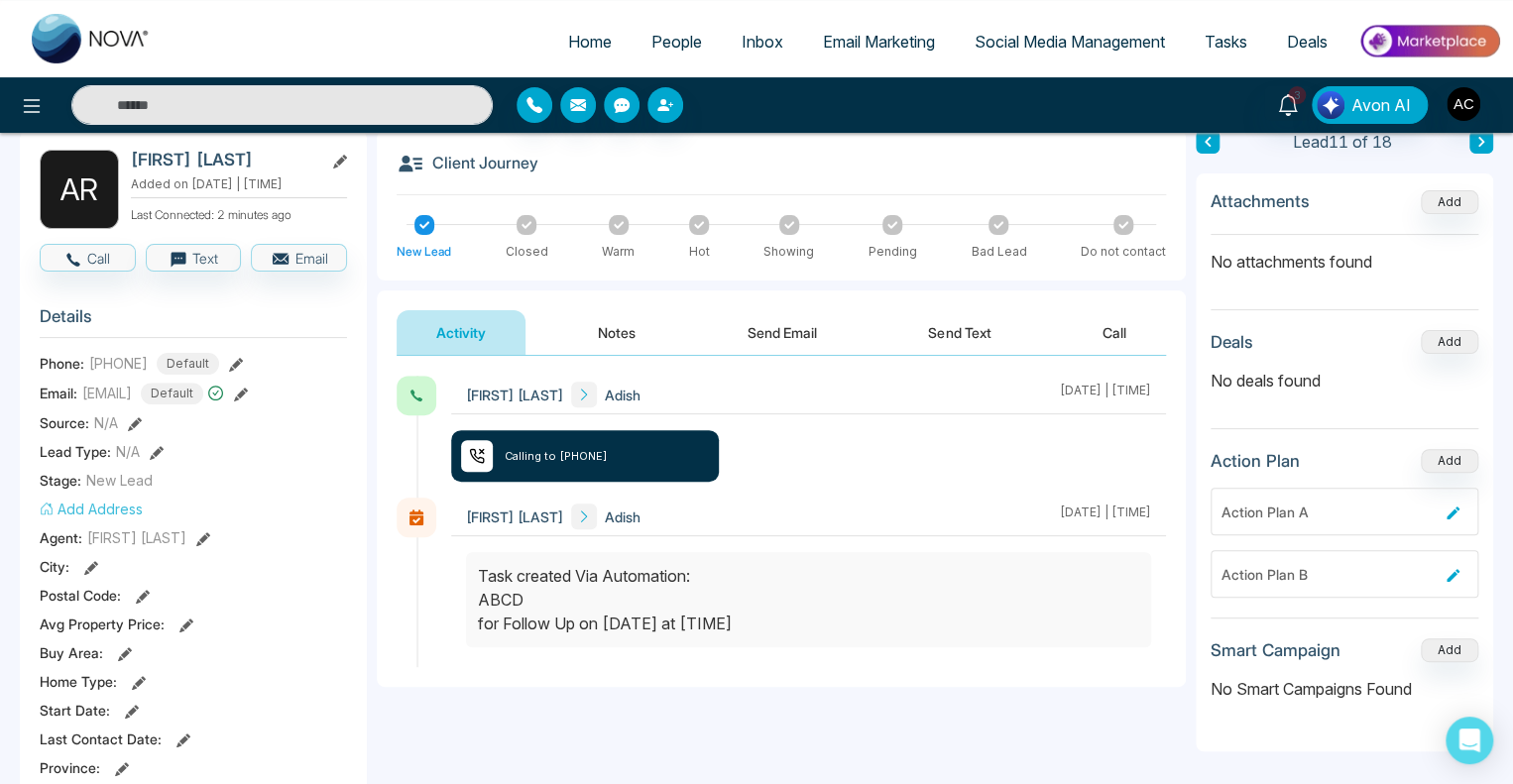click 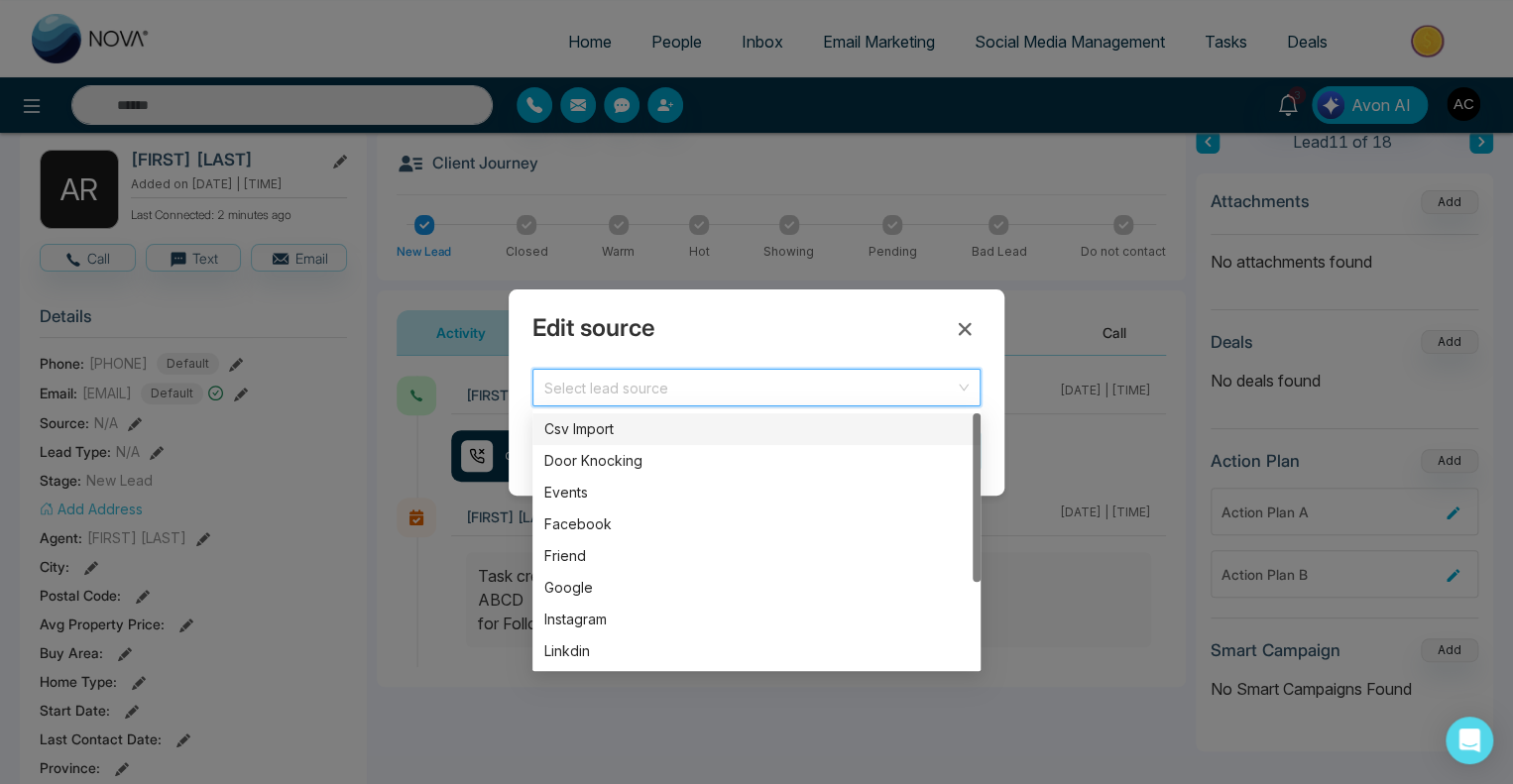 click at bounding box center (750, 385) 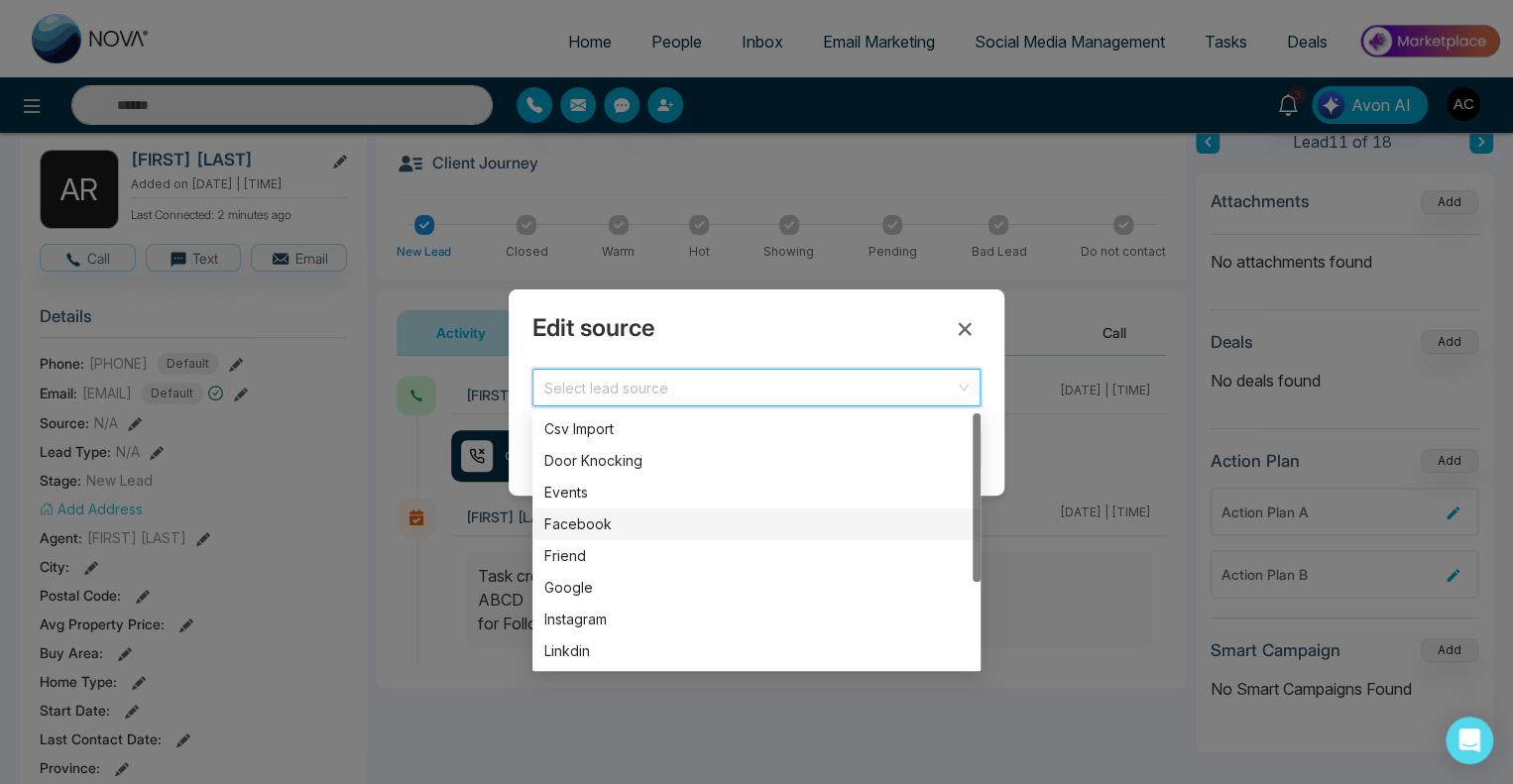 scroll, scrollTop: 127, scrollLeft: 0, axis: vertical 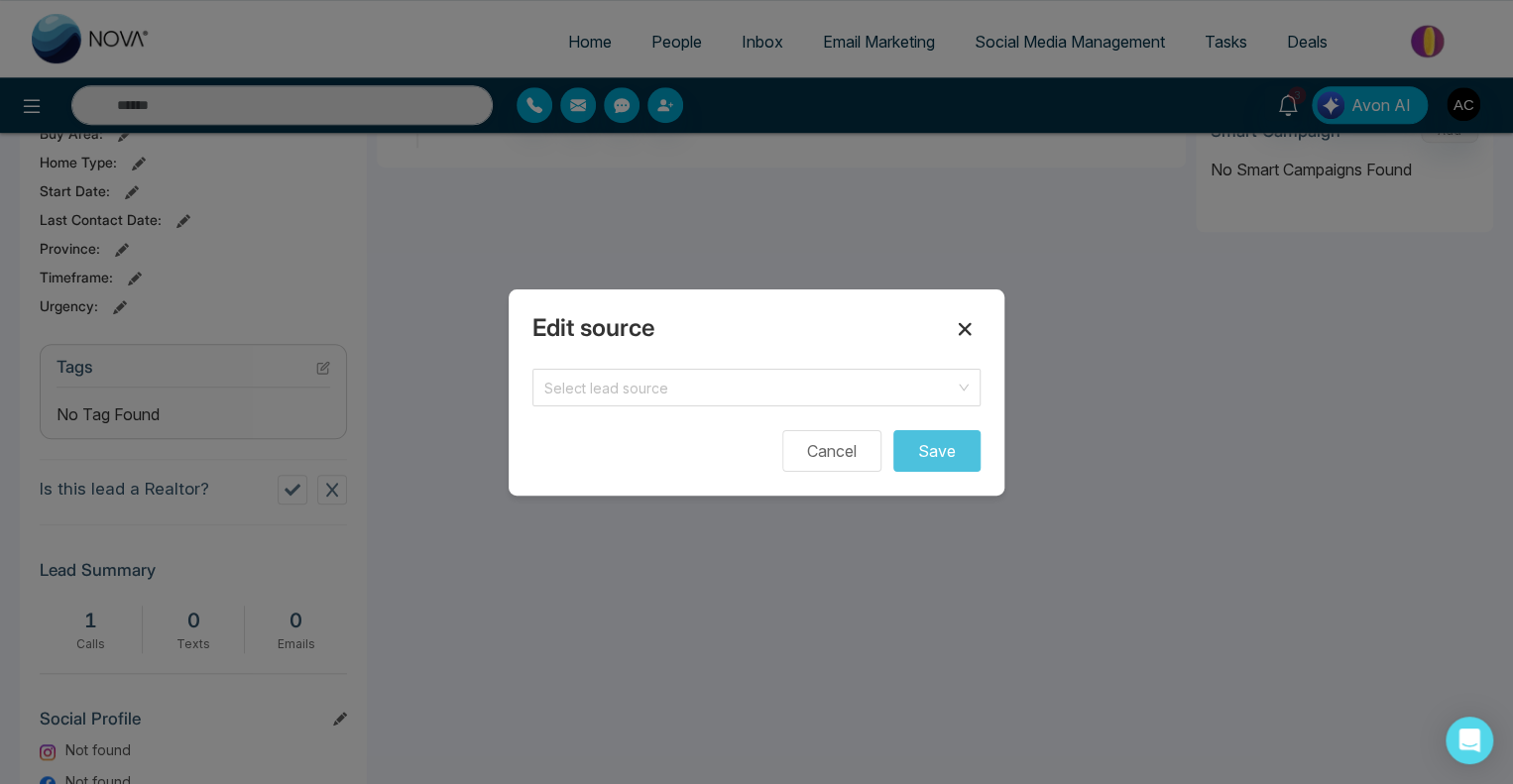 click 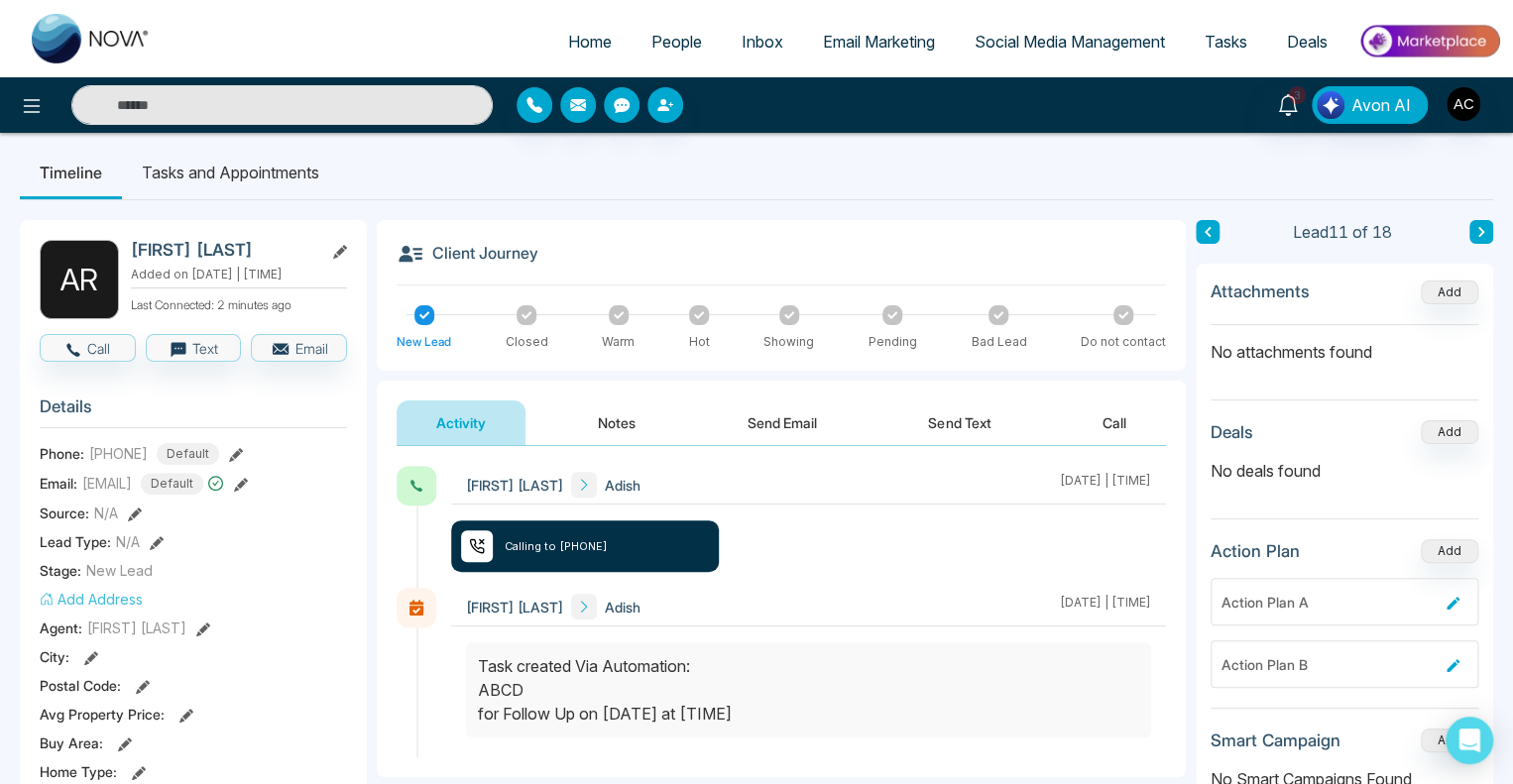 scroll, scrollTop: 0, scrollLeft: 0, axis: both 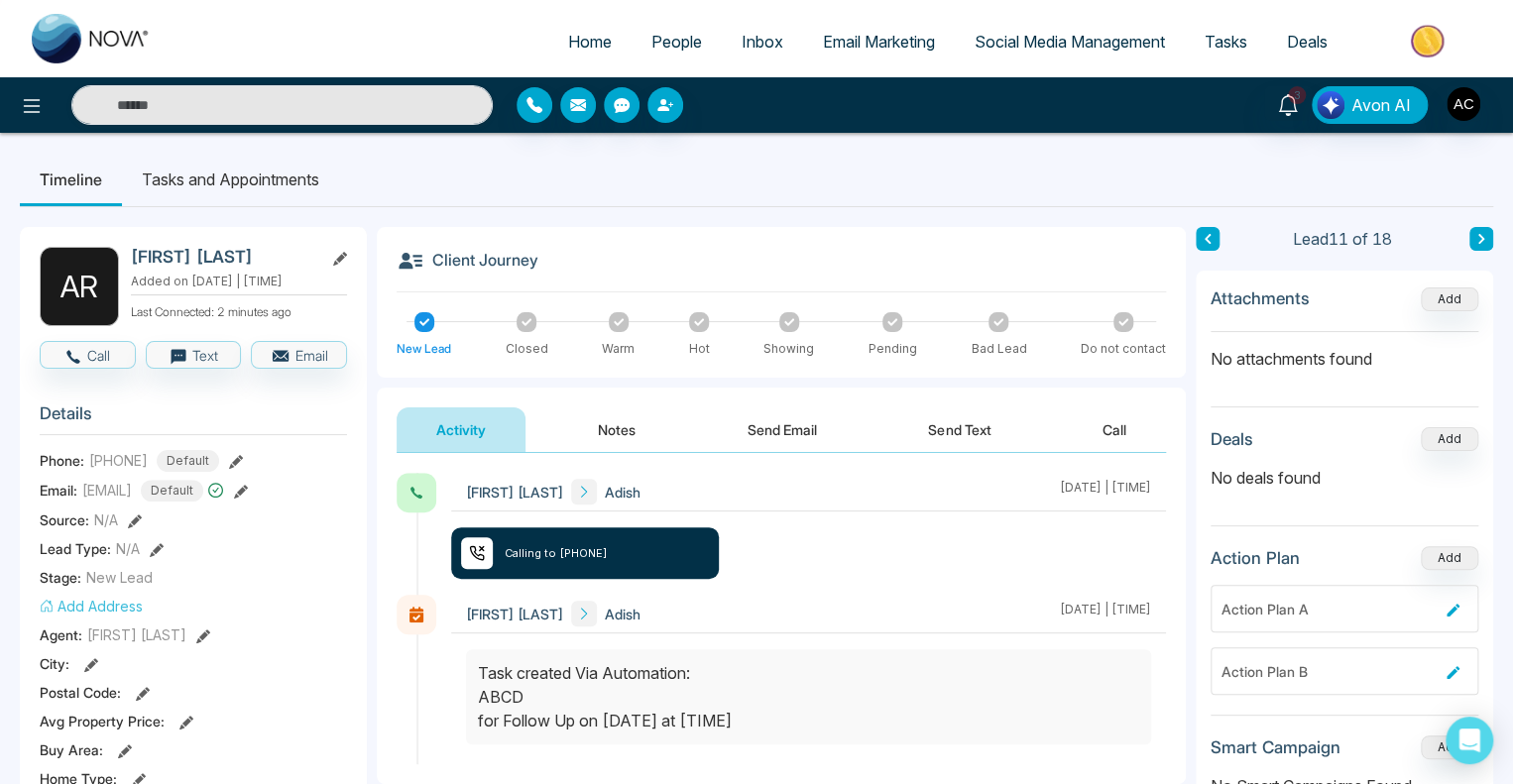 click 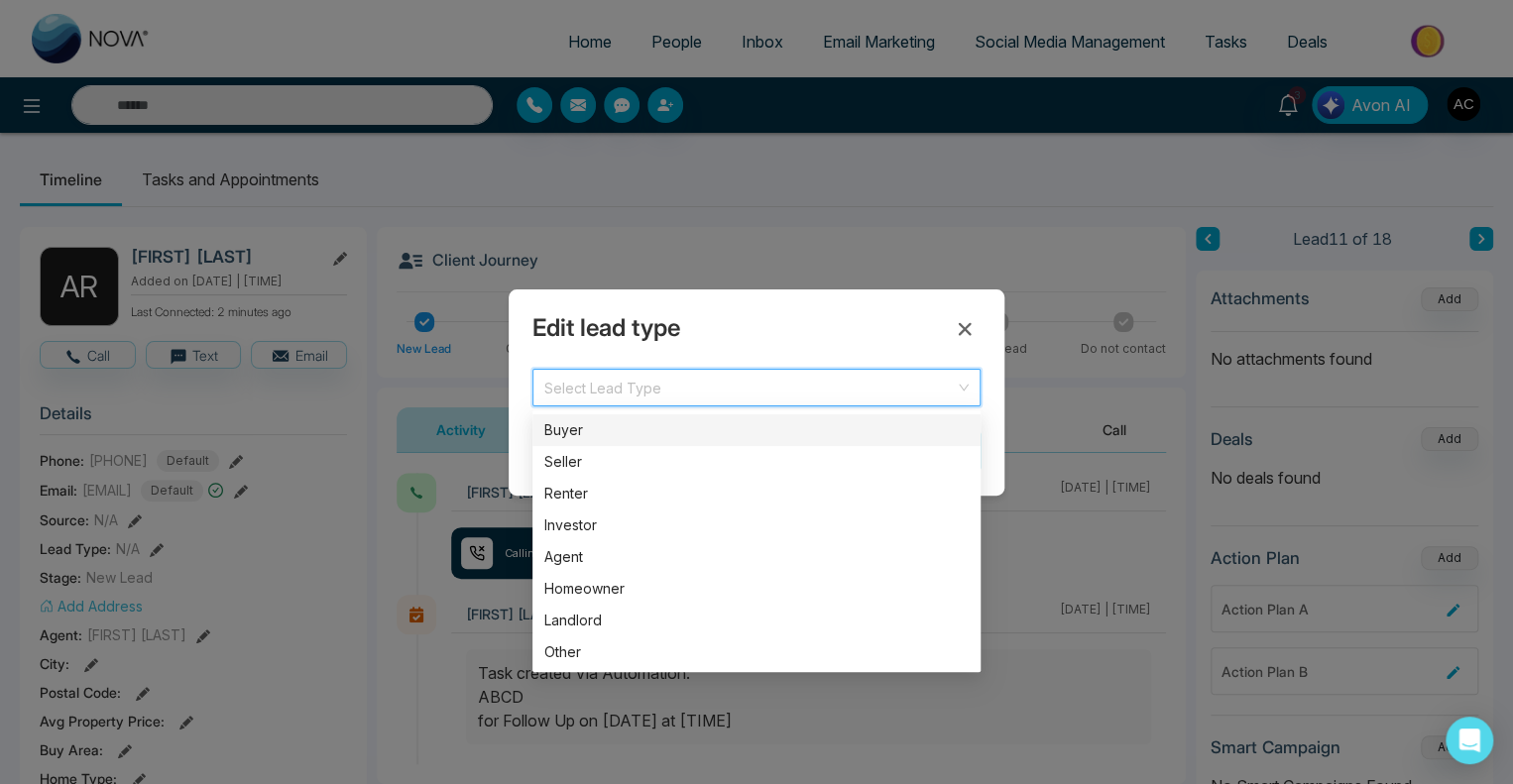 click at bounding box center (750, 385) 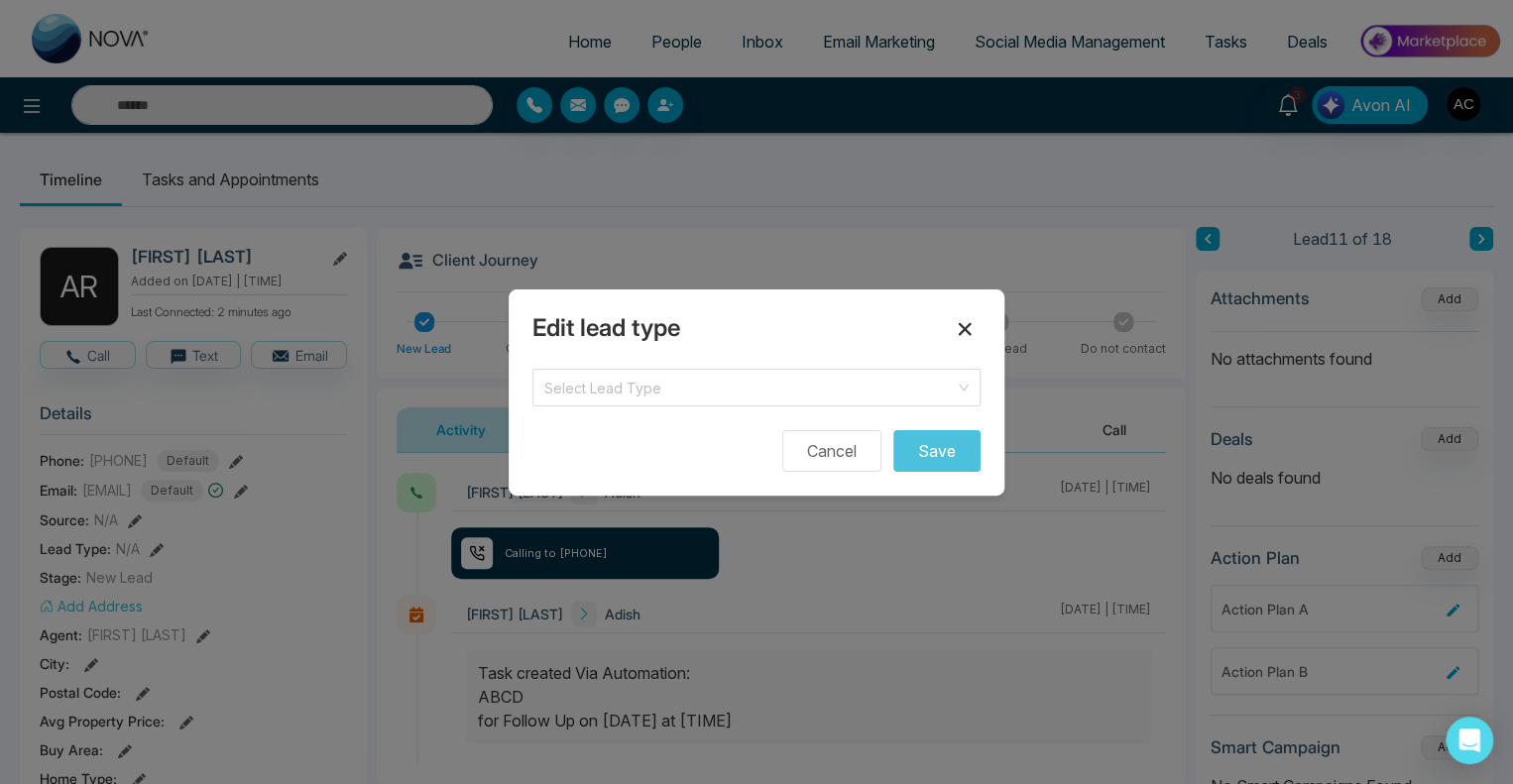 click 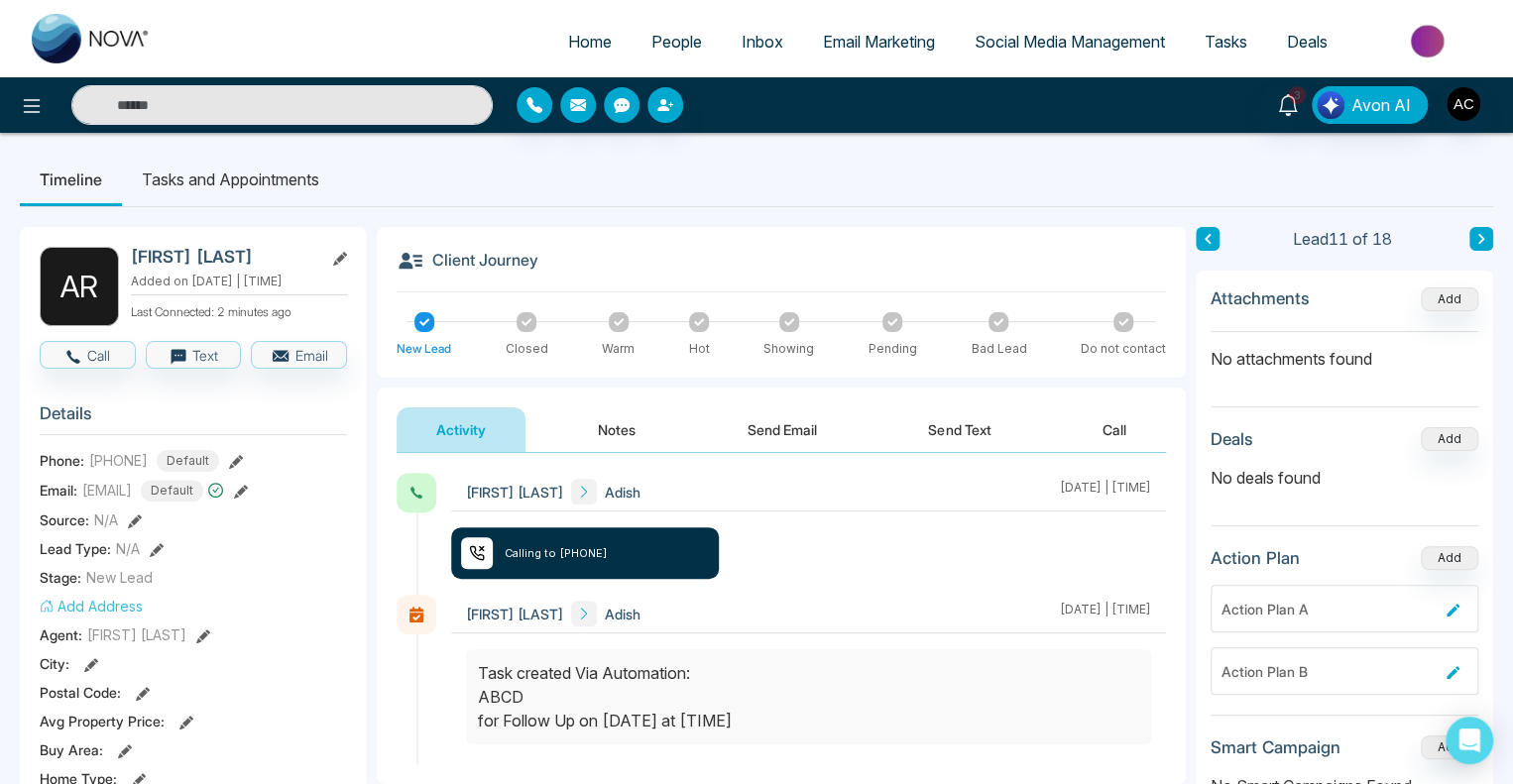 click on "New Lead" at bounding box center (119, 577) 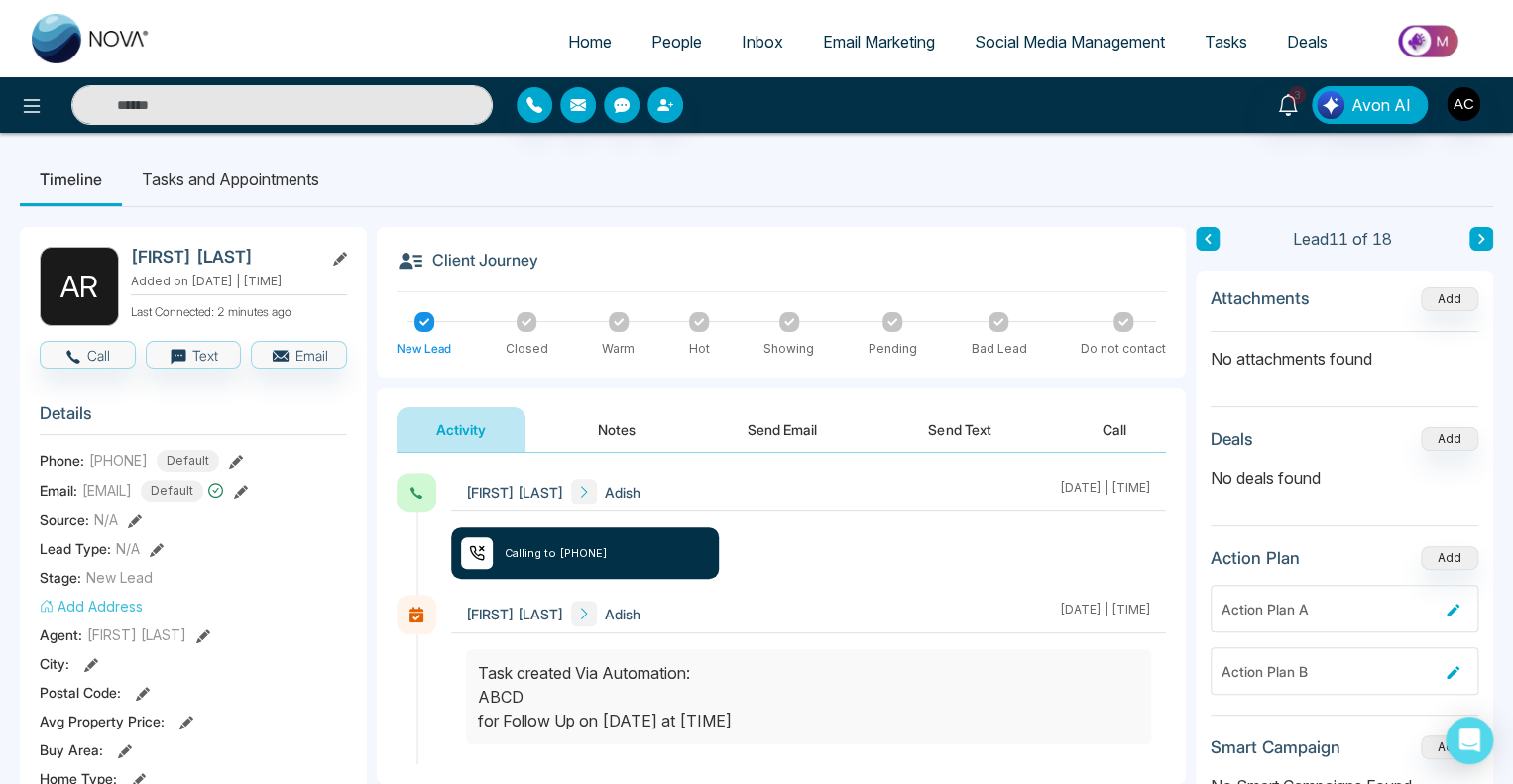 click on "New Lead" at bounding box center [119, 577] 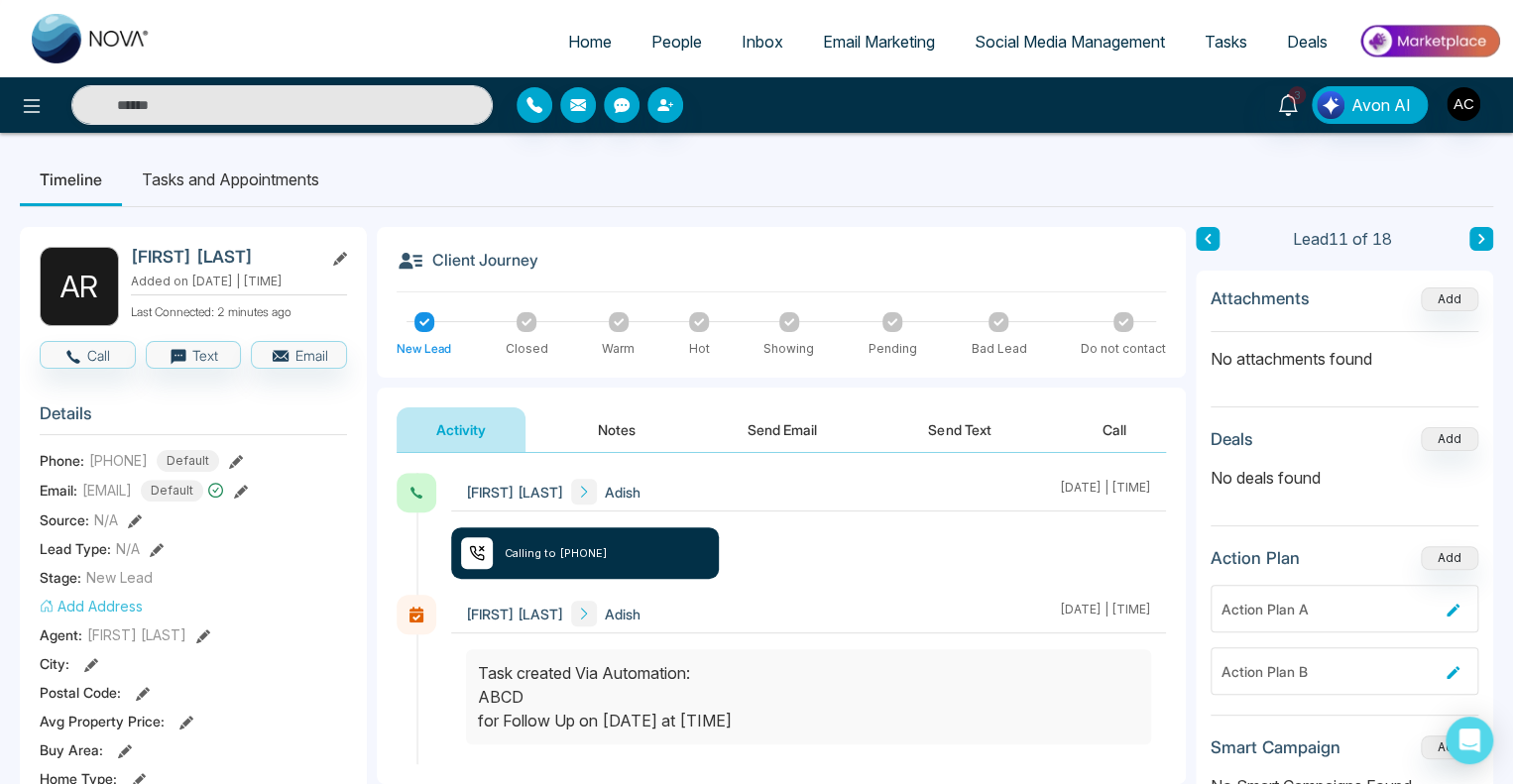 click on "New Lead" at bounding box center (119, 577) 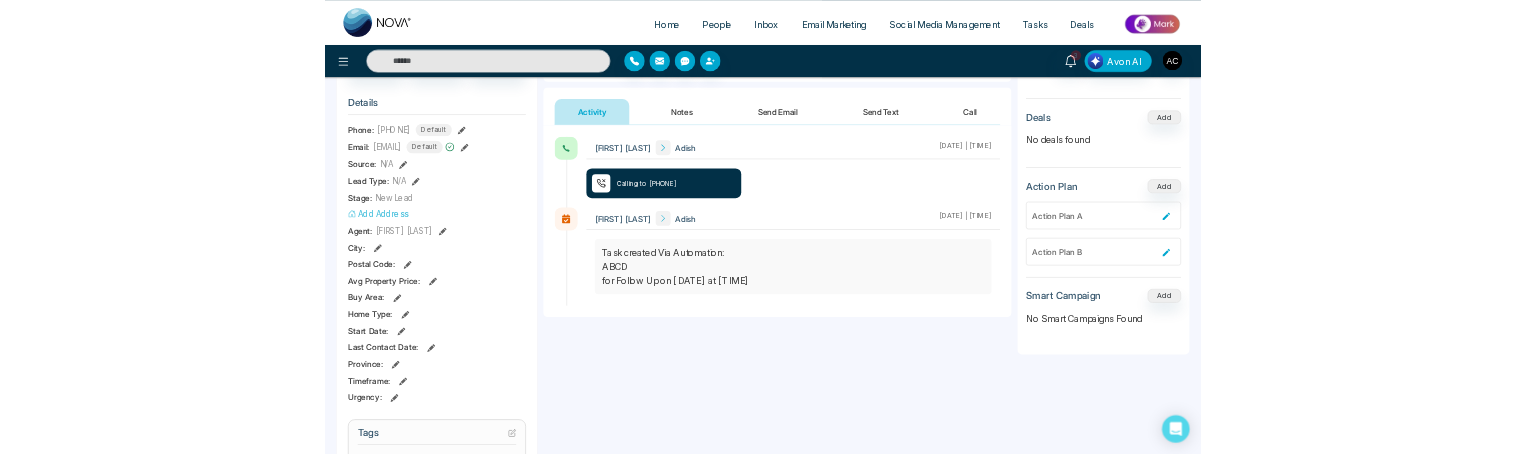 scroll, scrollTop: 244, scrollLeft: 0, axis: vertical 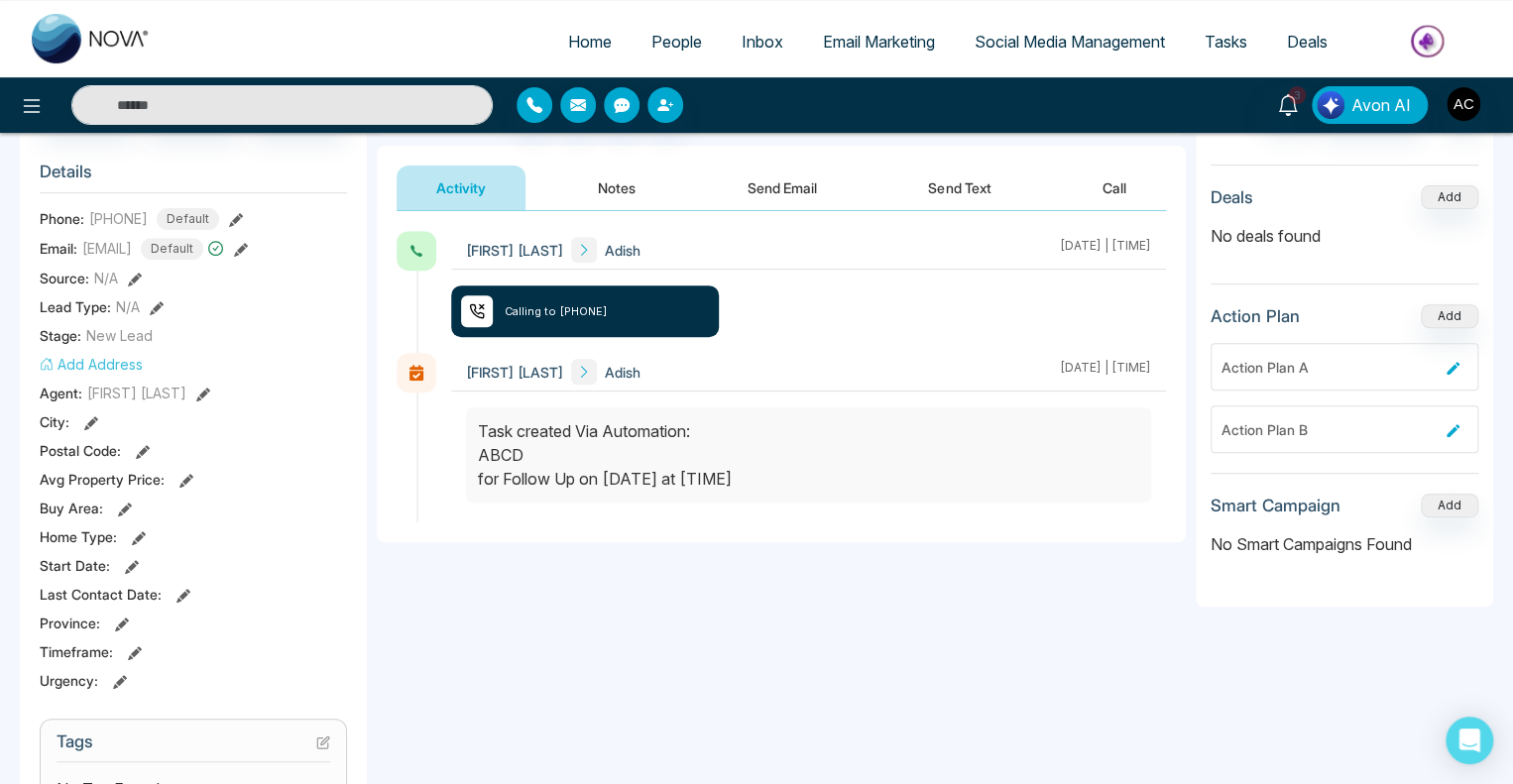 click 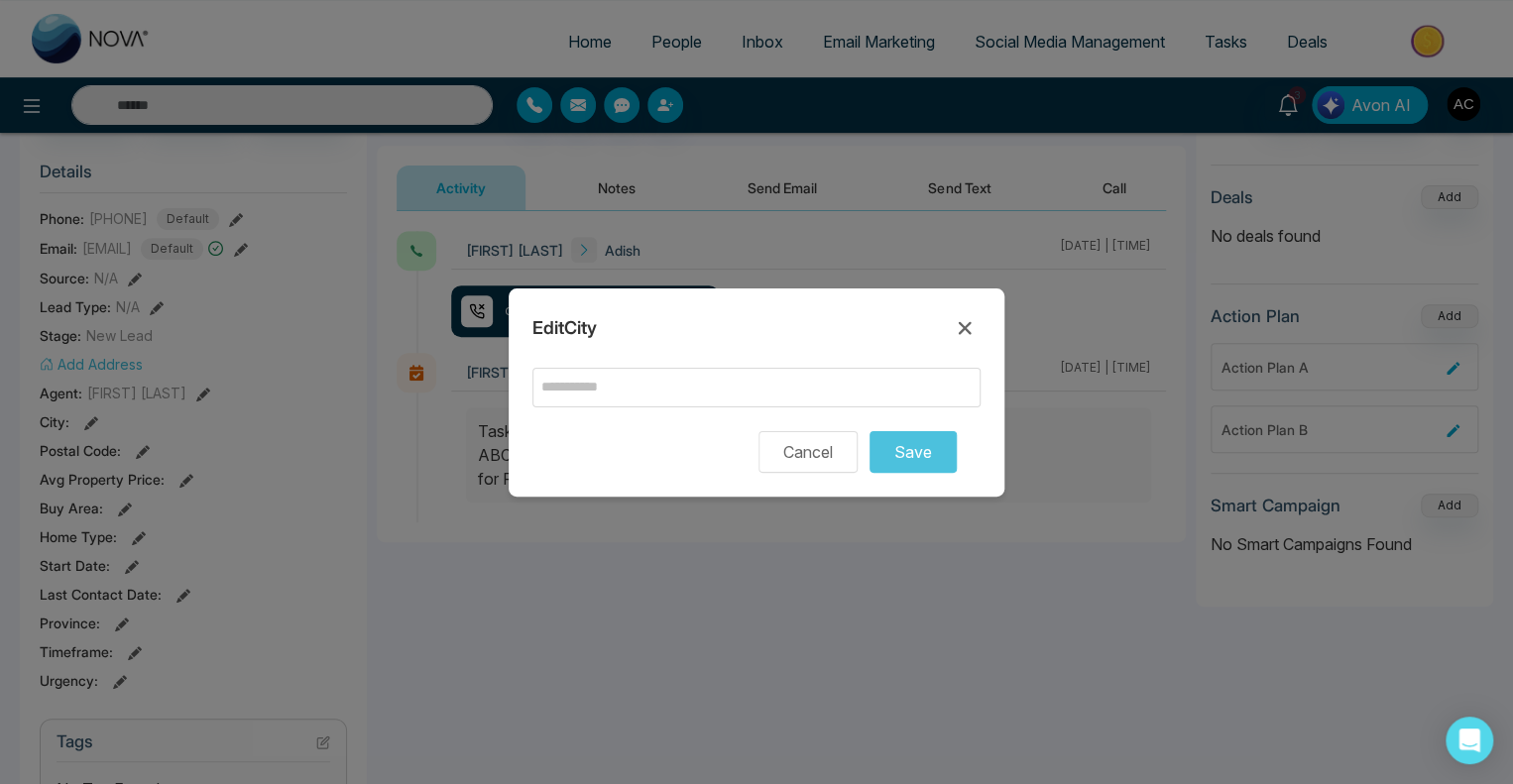 click on "Edit  City Cancel Save" at bounding box center (756, 392) 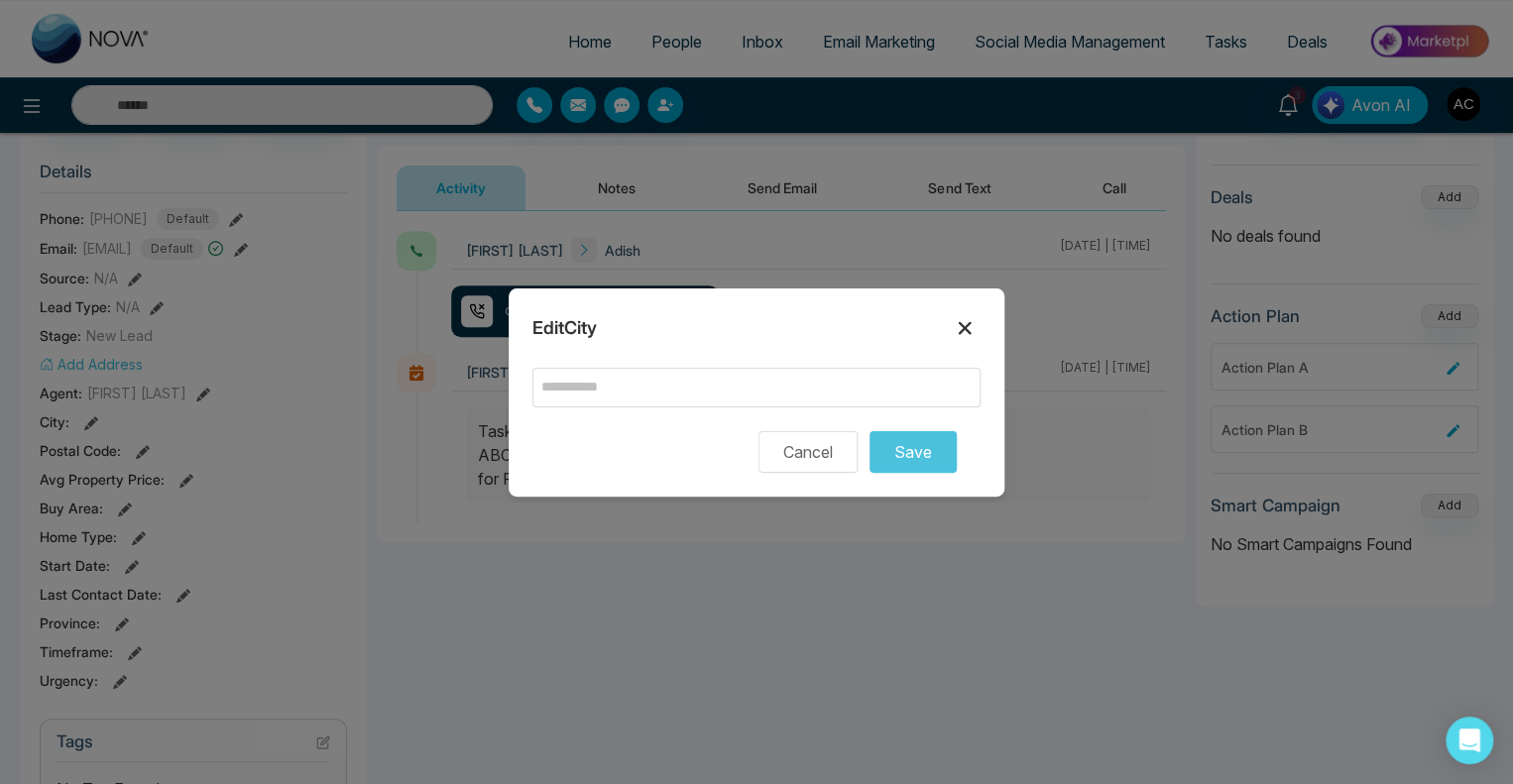 click 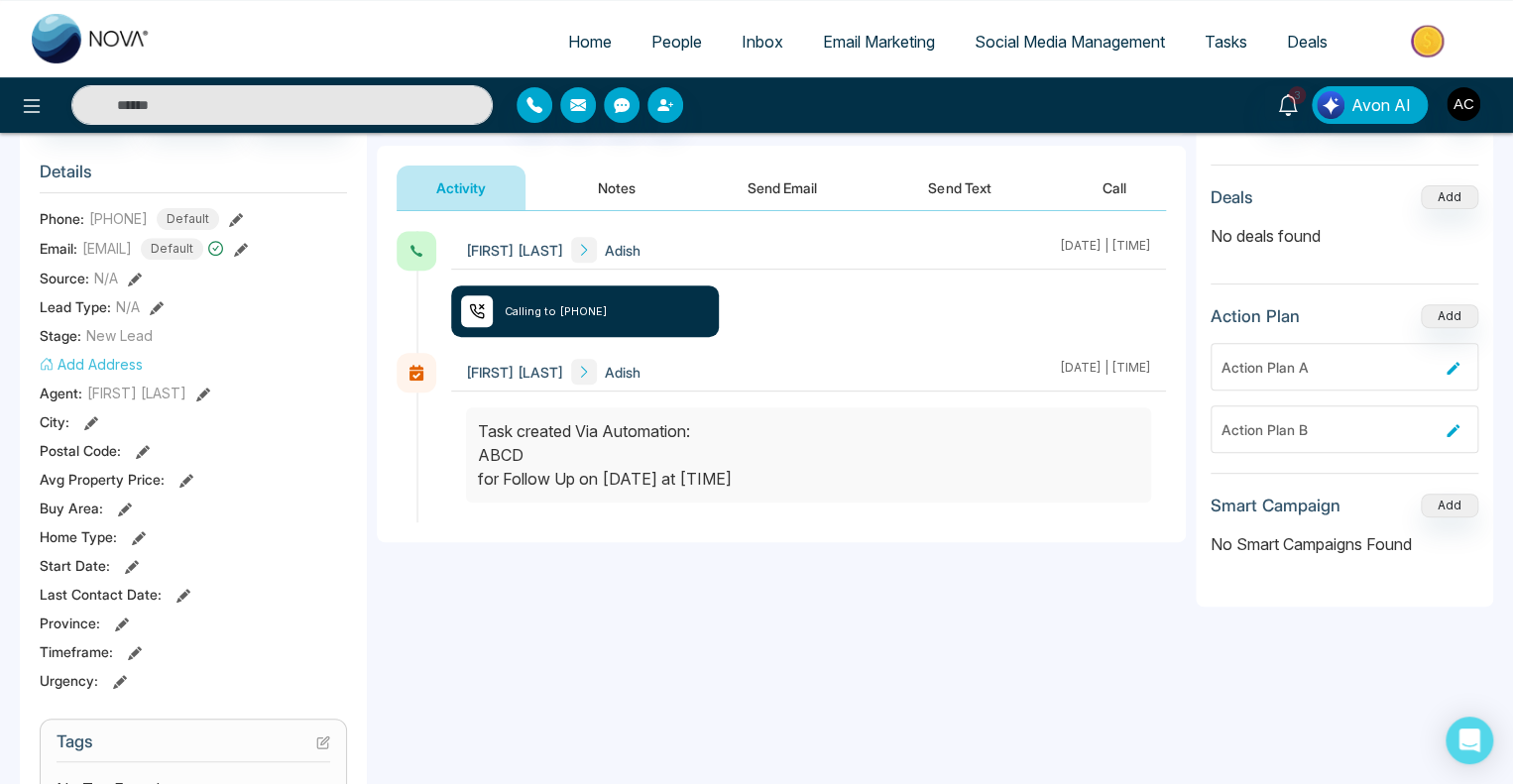 click on "Avg Property Price :" at bounding box center [102, 479] 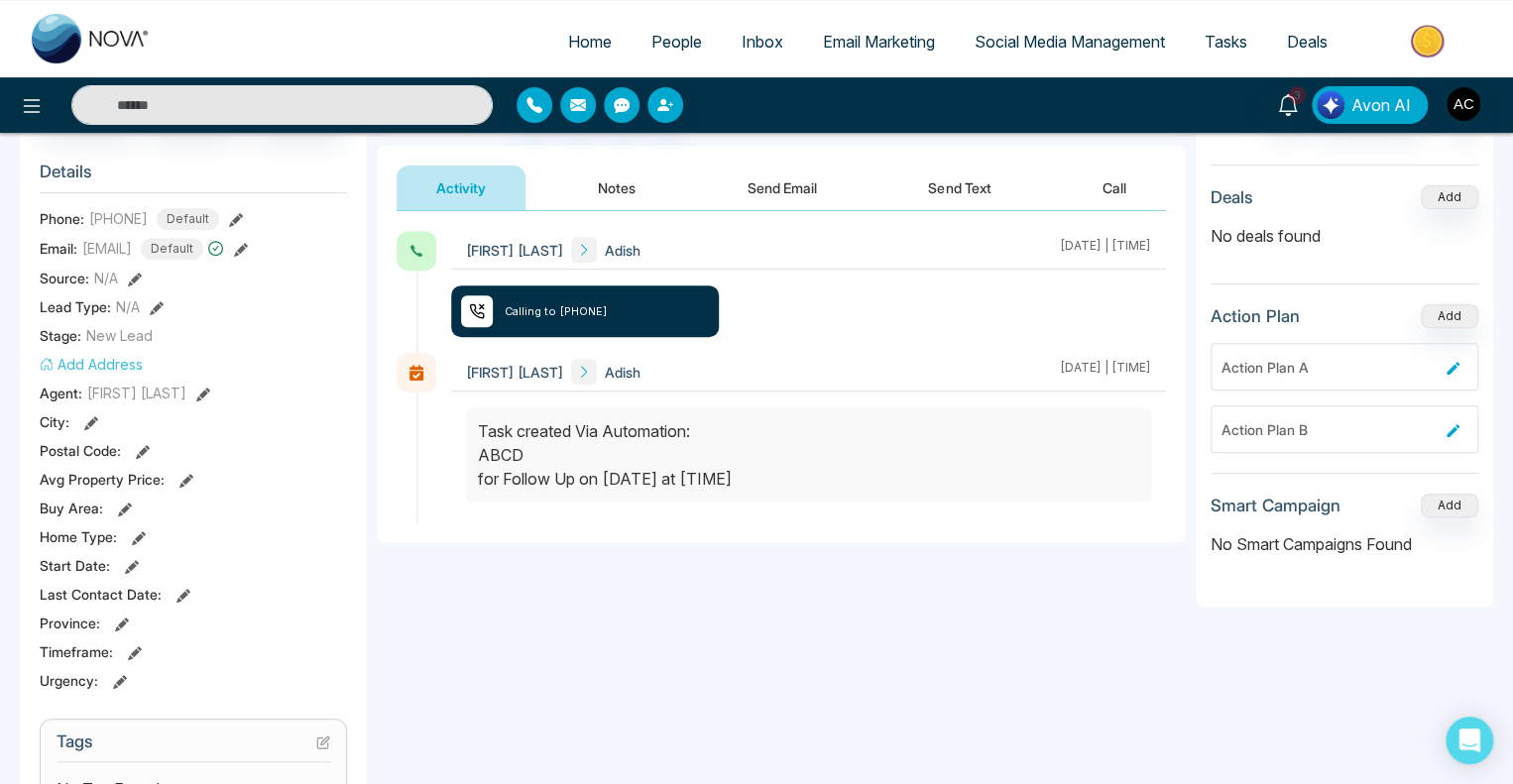 click on "Avg Property Price :" at bounding box center [102, 479] 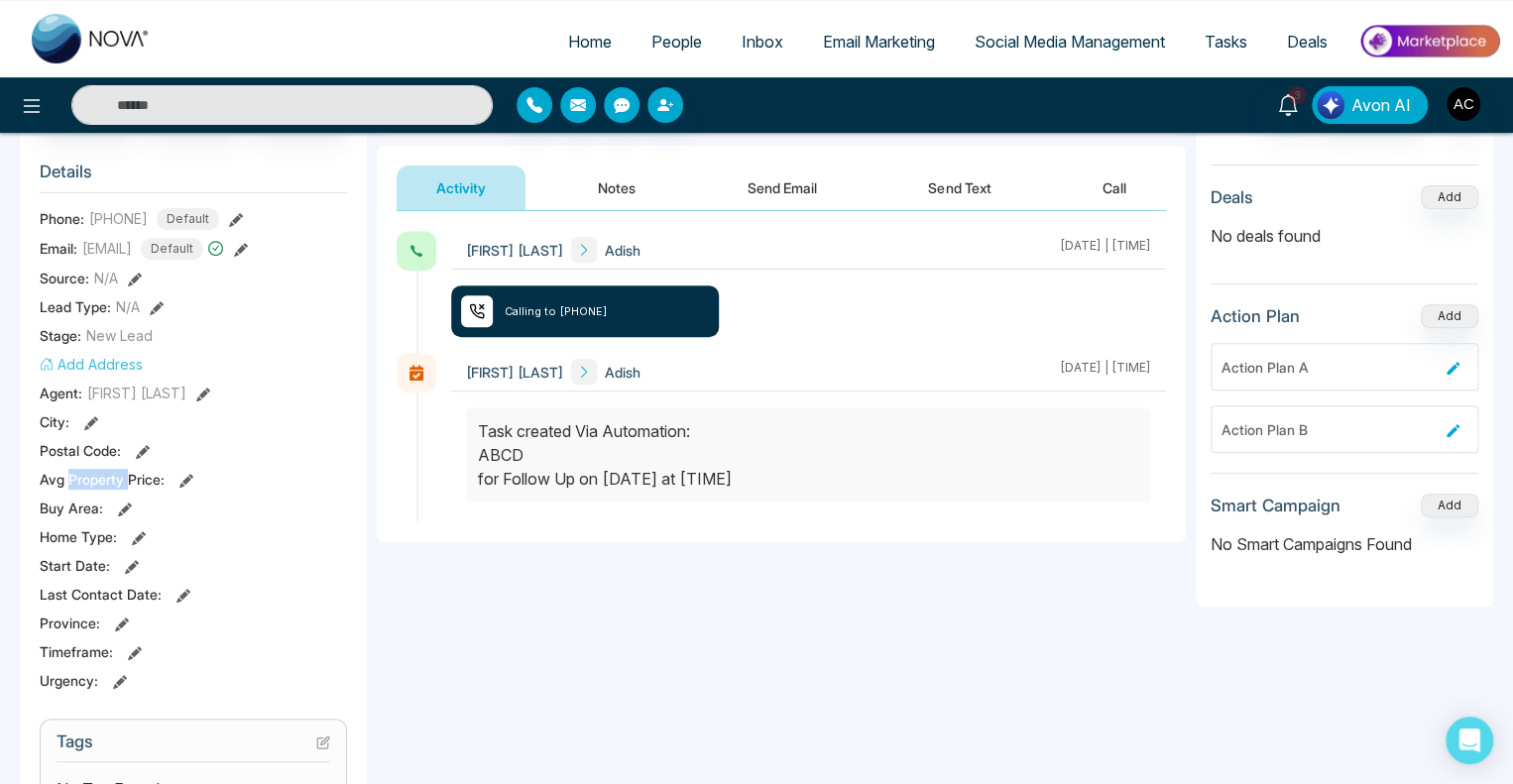 click on "Avg Property Price :" at bounding box center (102, 479) 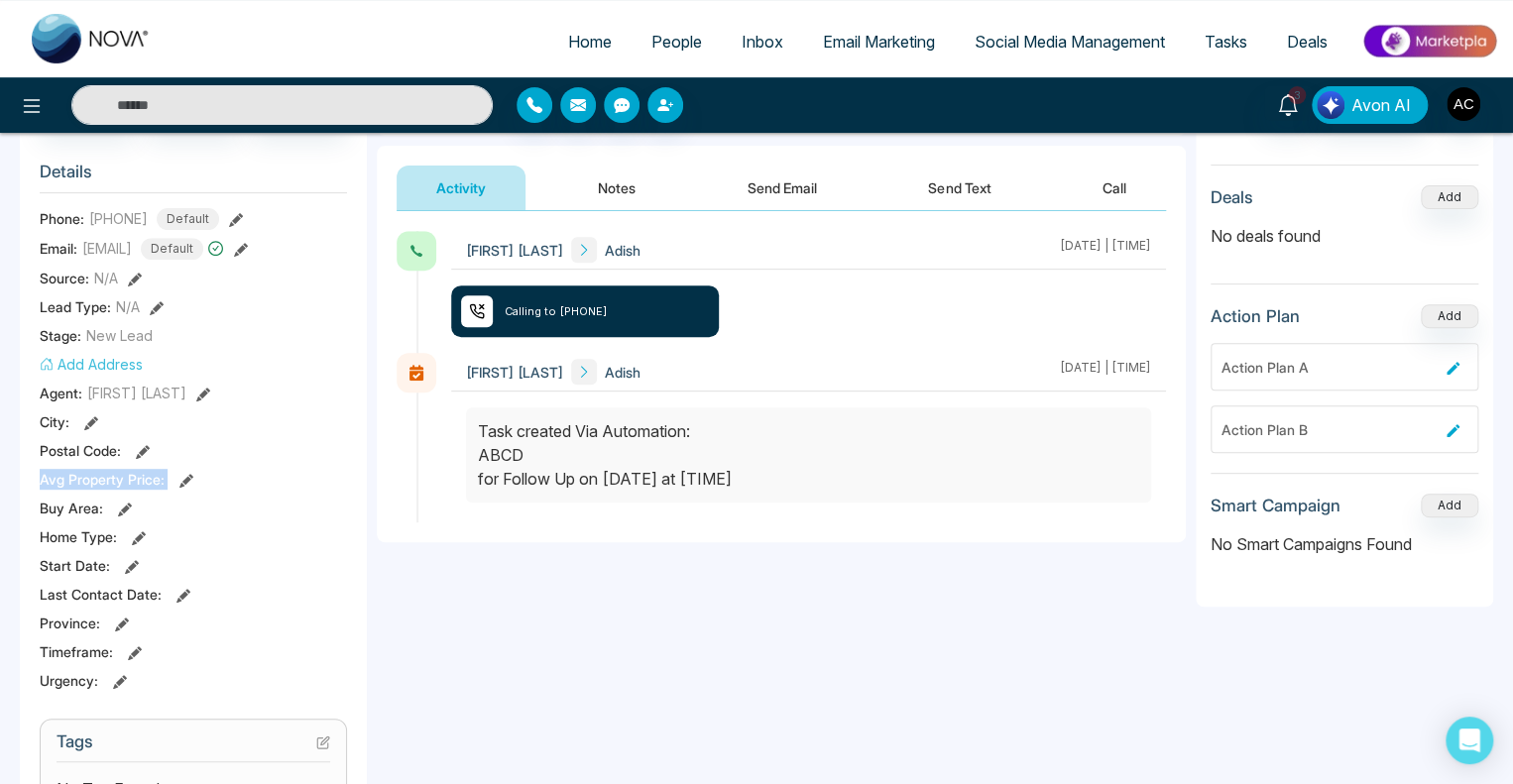 click on "Avg Property Price :" at bounding box center (102, 479) 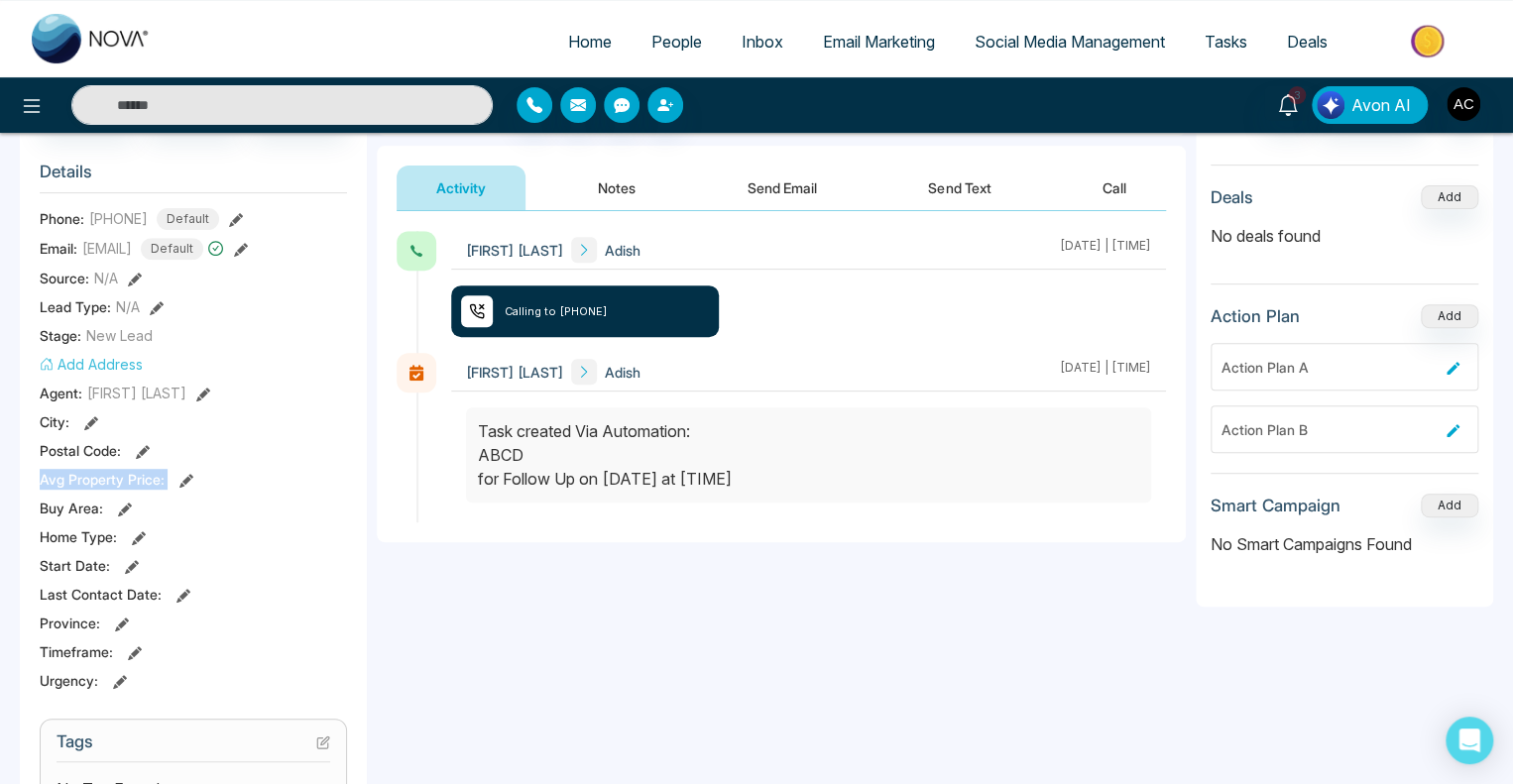 click on "Avg Property Price :" at bounding box center [102, 479] 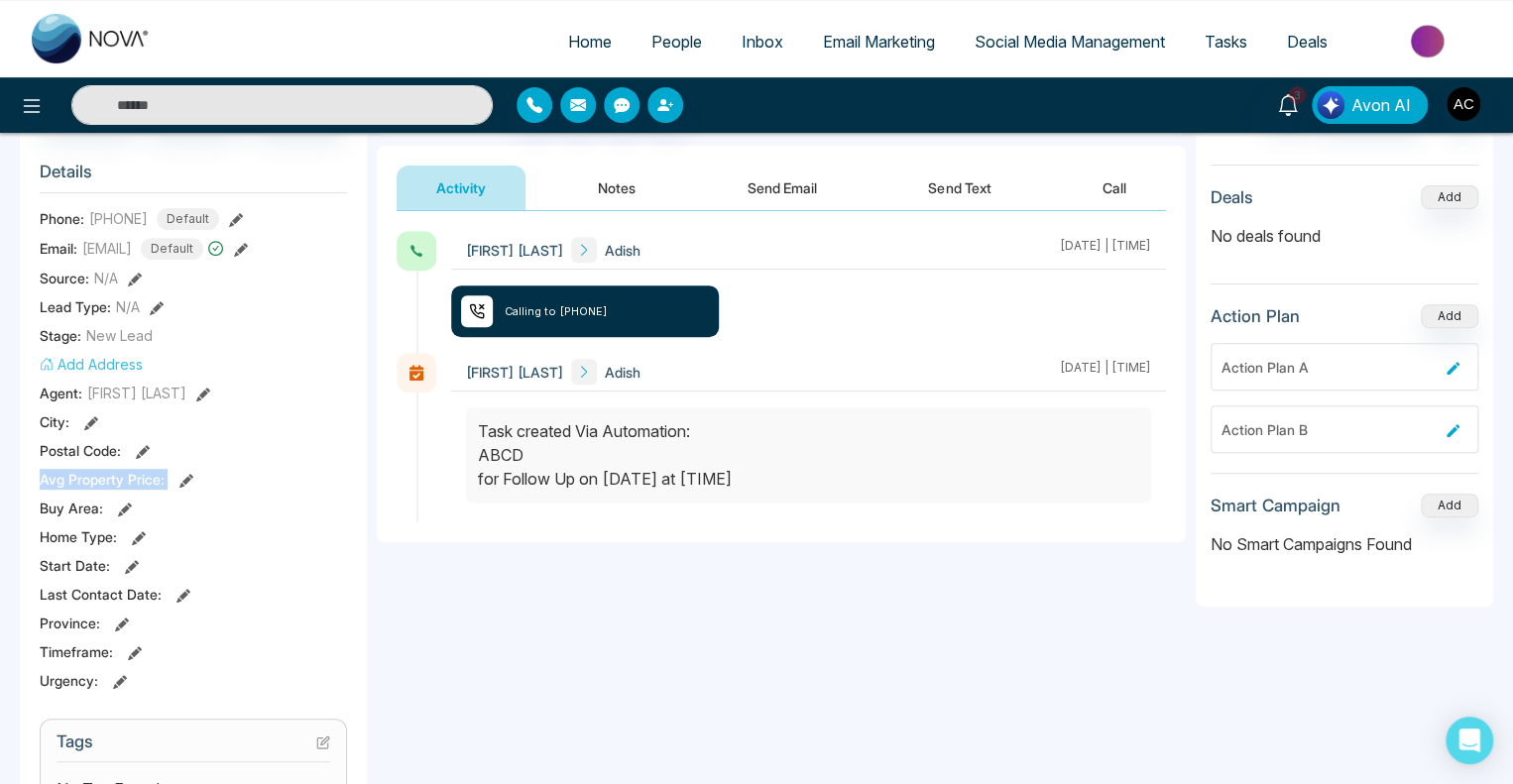 click on "Avg Property Price :" at bounding box center (102, 479) 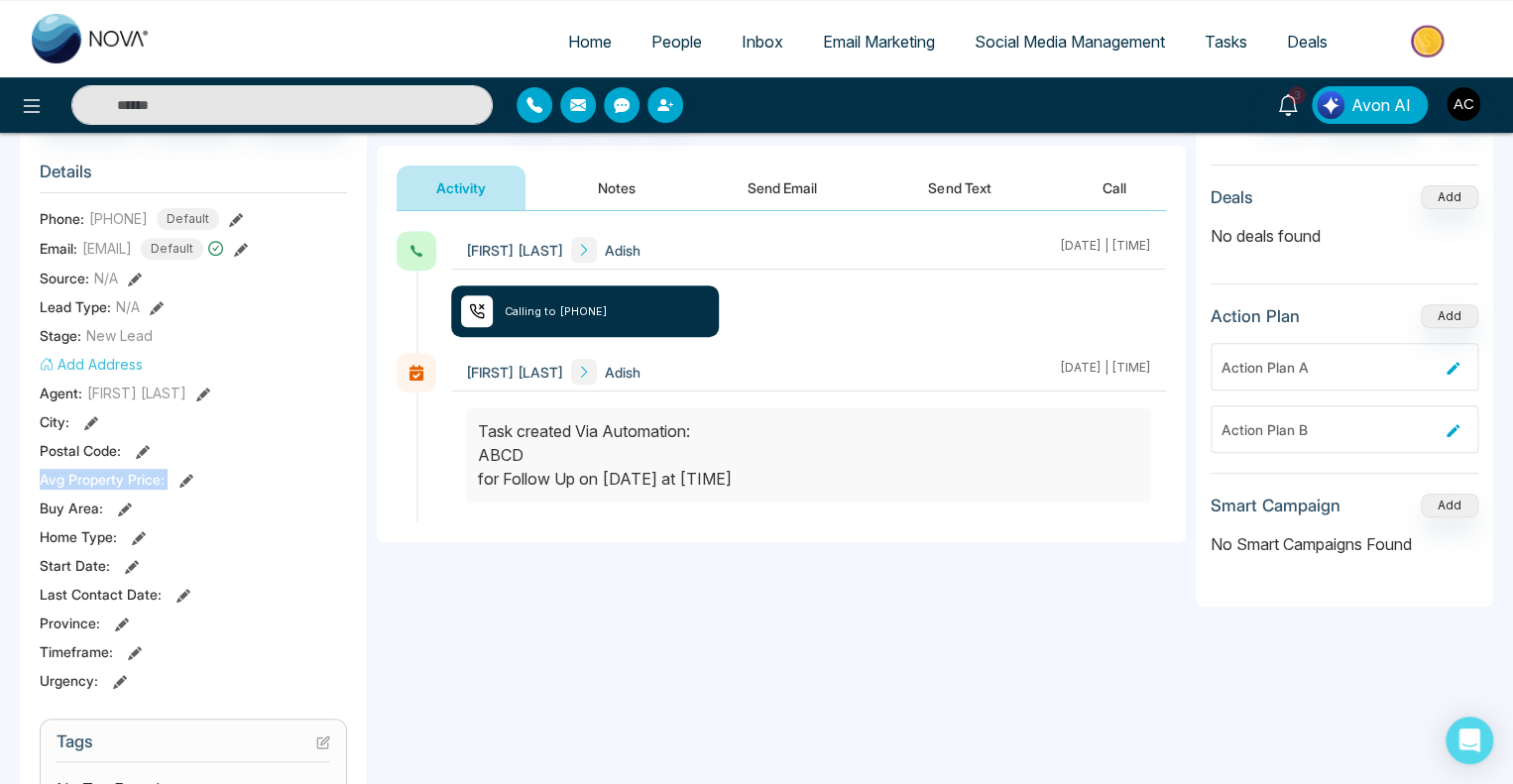 click on "Avg Property Price :" at bounding box center [102, 479] 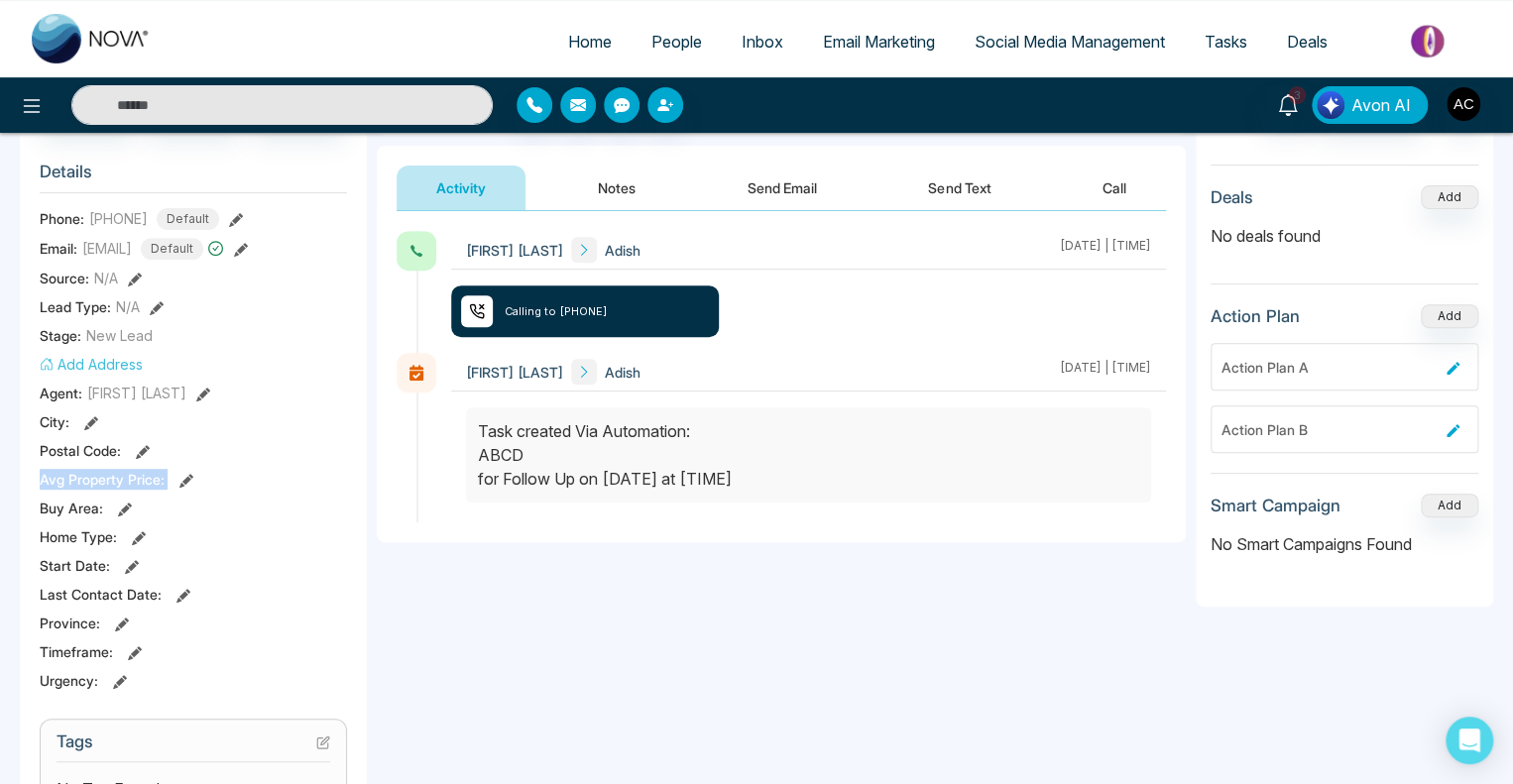 click on "Avg Property Price :" at bounding box center [102, 479] 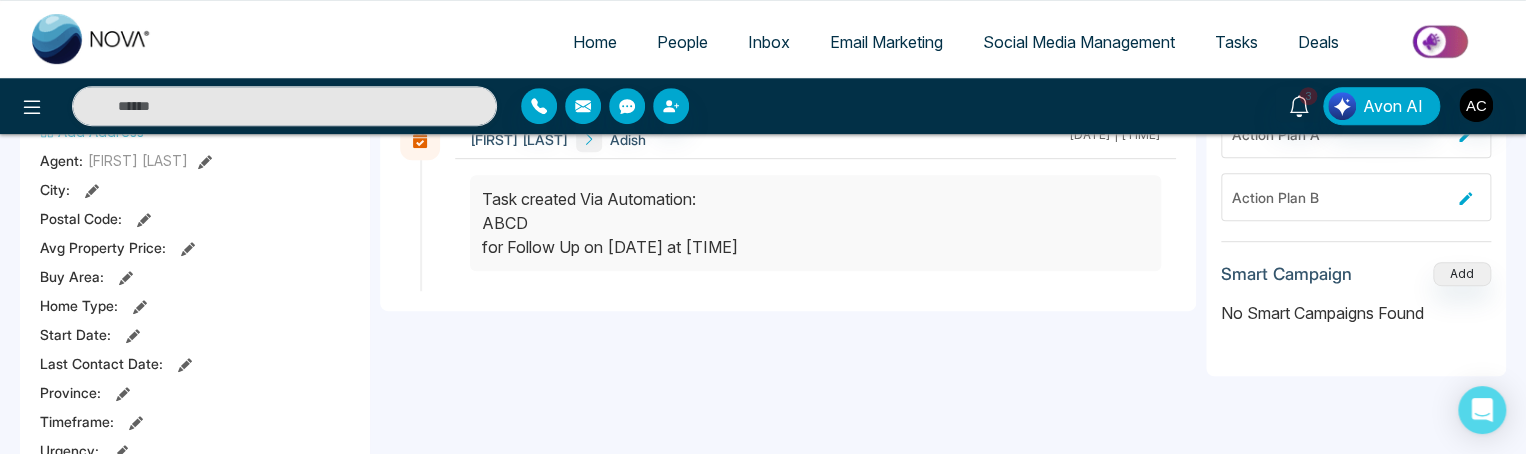 scroll, scrollTop: 488, scrollLeft: 0, axis: vertical 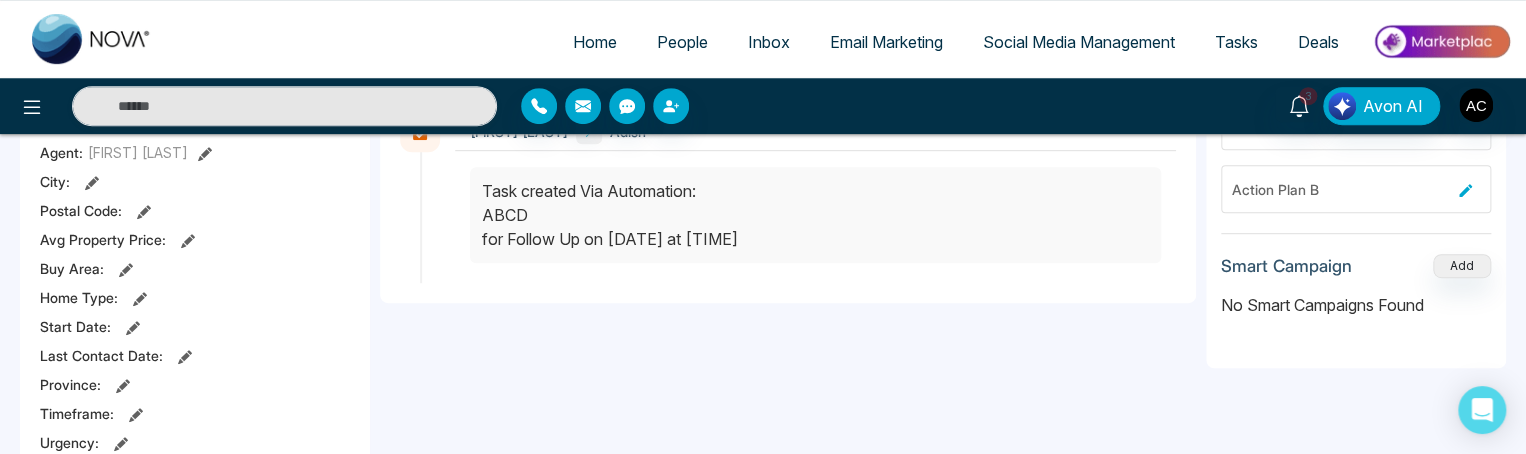 click on "Postal Code :" at bounding box center [81, 210] 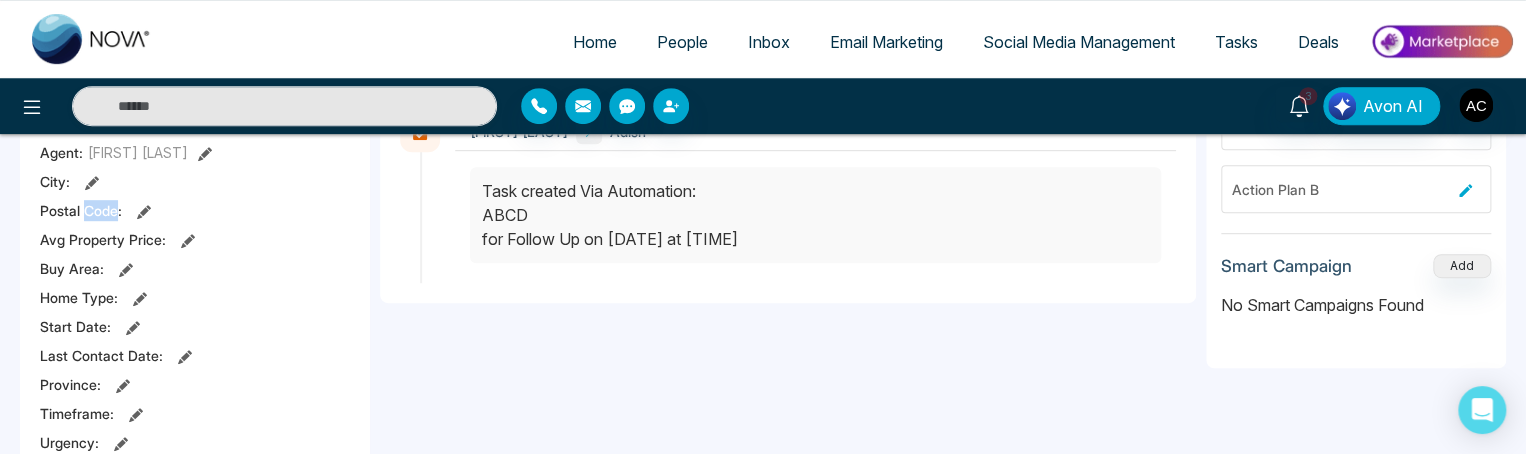 click on "Postal Code :" at bounding box center [81, 210] 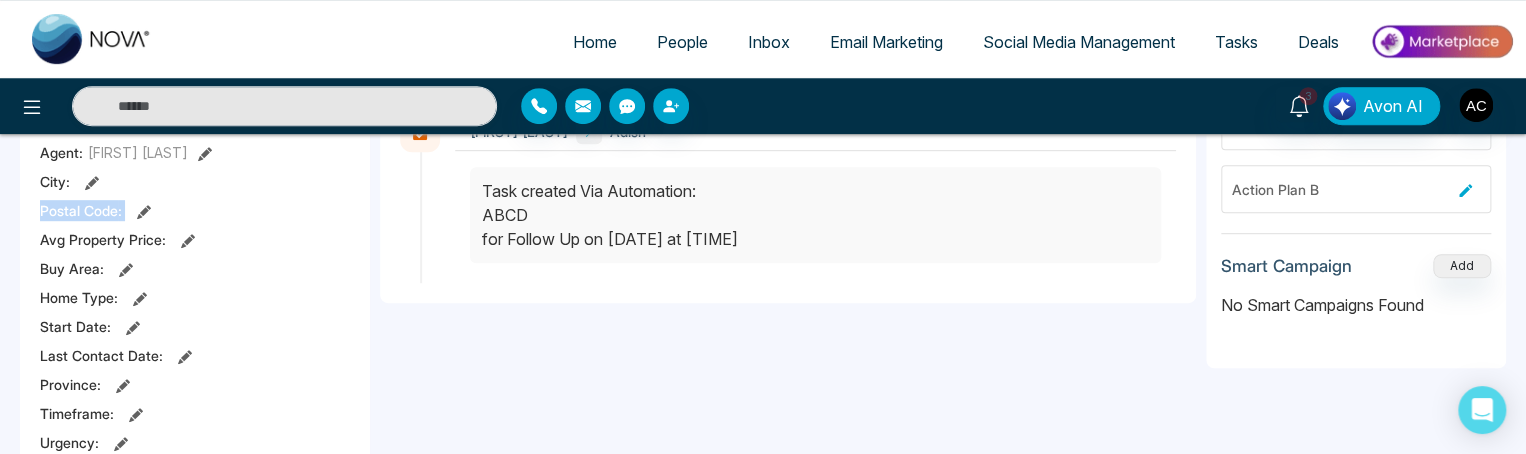 click on "Postal Code :" at bounding box center (81, 210) 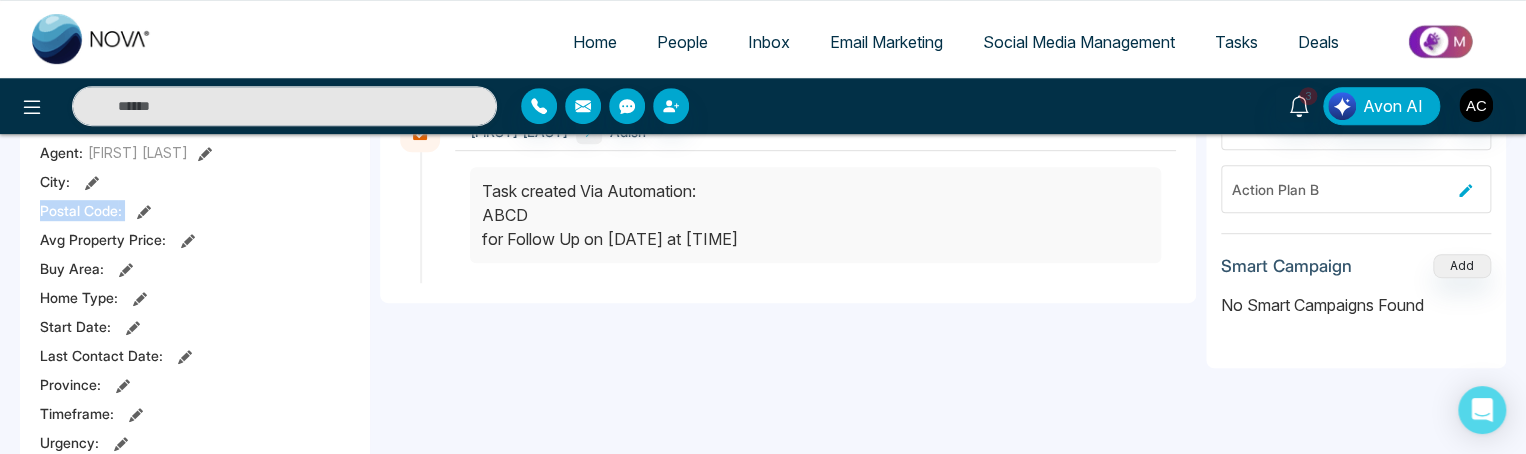 click on "Postal Code :" at bounding box center (81, 210) 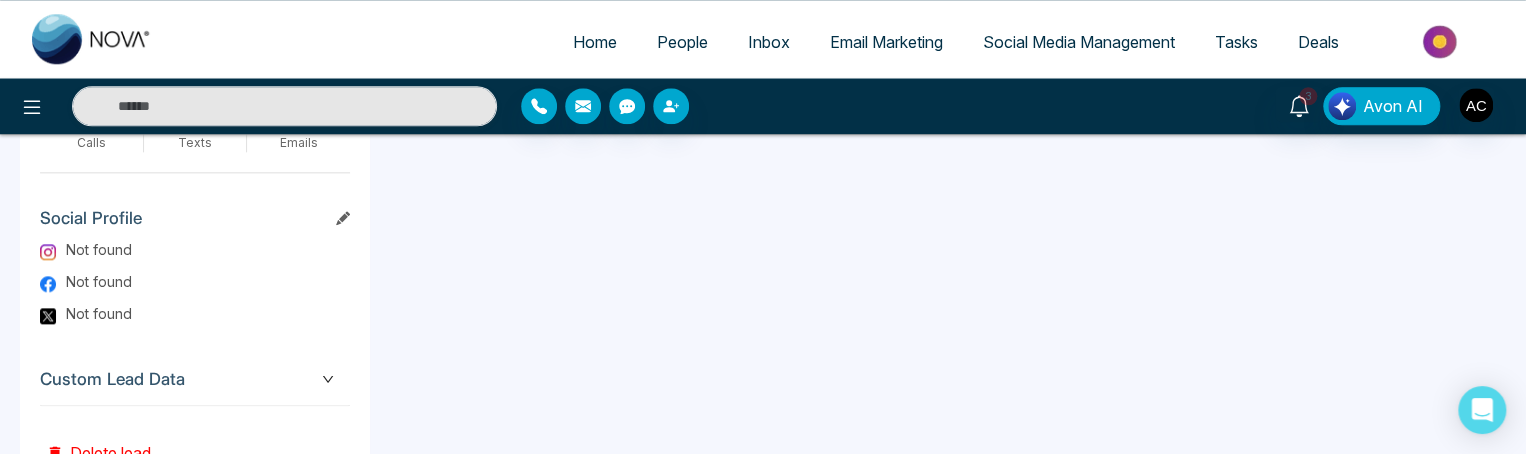 scroll, scrollTop: 1202, scrollLeft: 0, axis: vertical 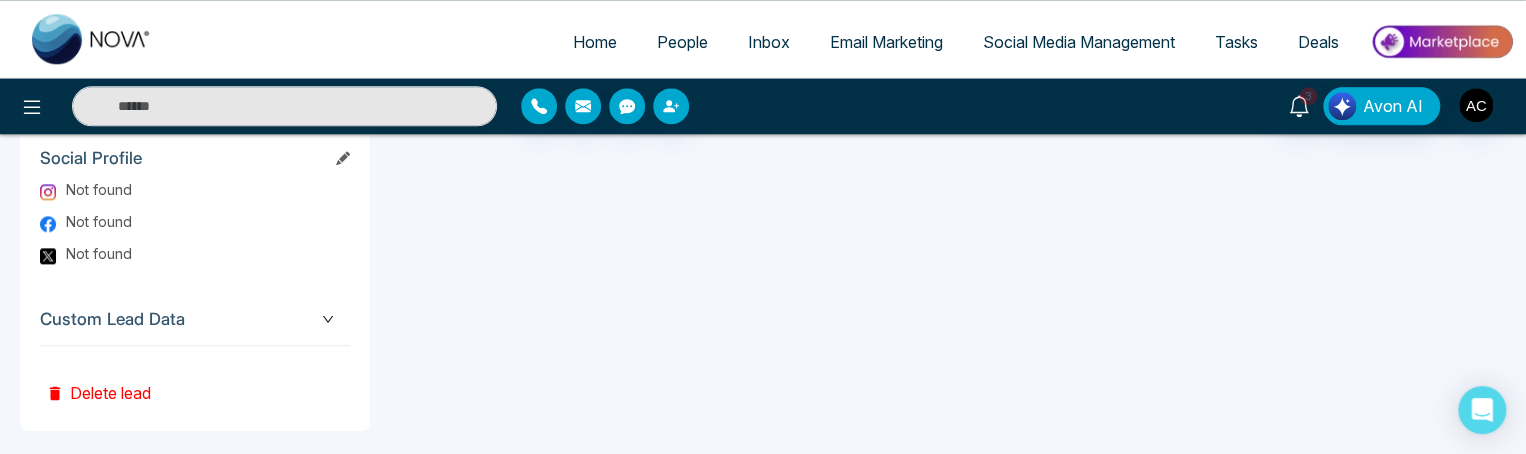 click on "Custom Lead Data" at bounding box center (195, 319) 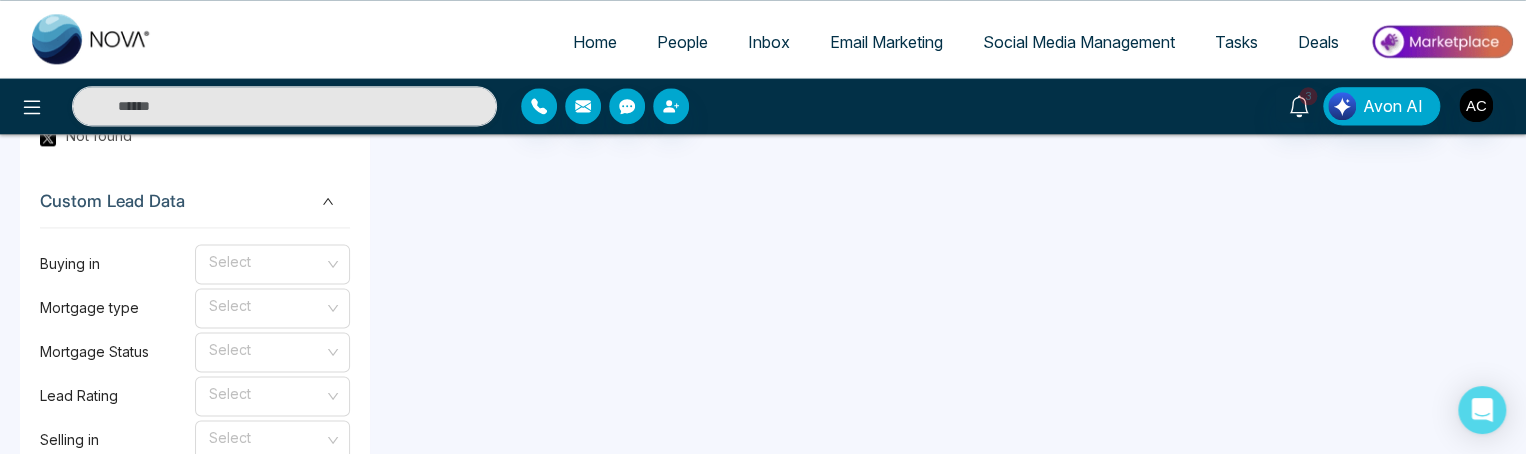 scroll, scrollTop: 1323, scrollLeft: 0, axis: vertical 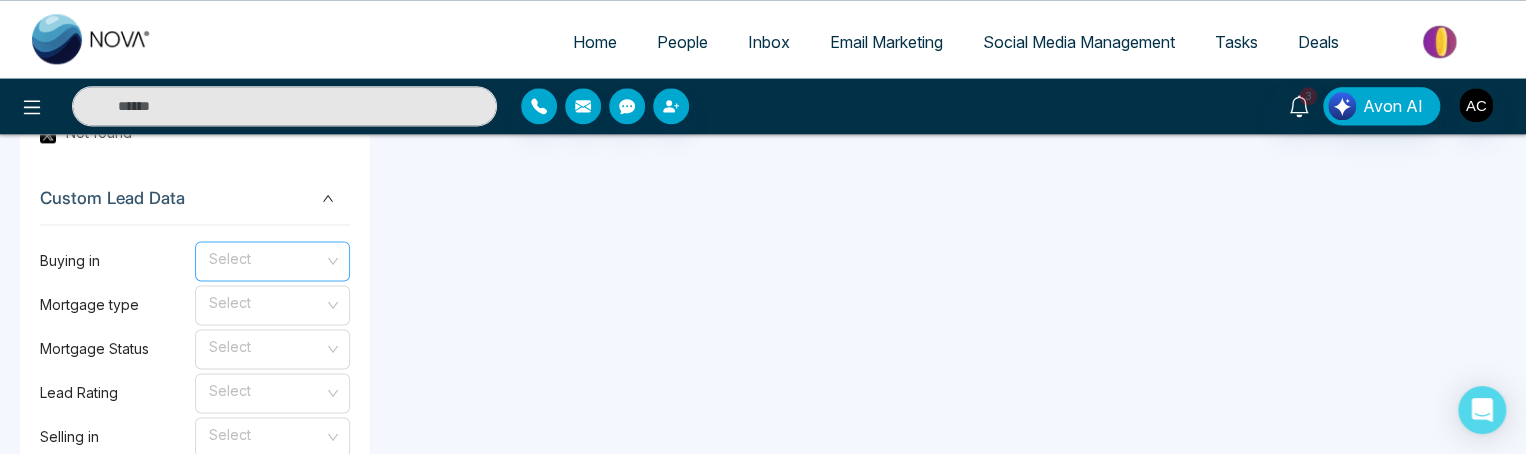 click at bounding box center (265, 257) 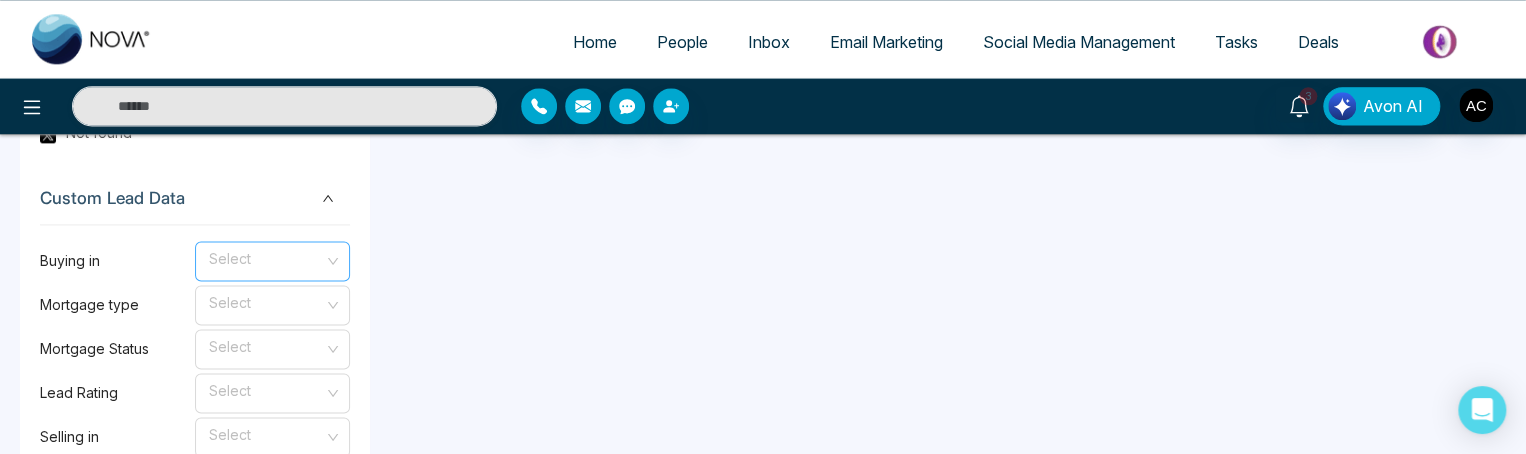 click on "Select" at bounding box center [272, 261] 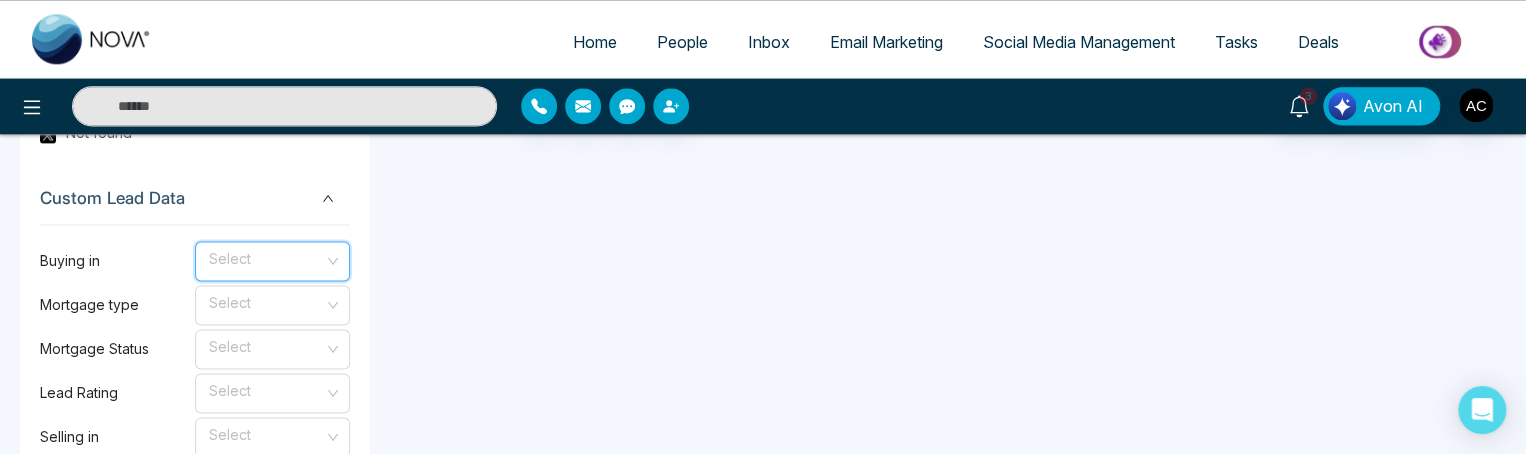 click at bounding box center [265, 257] 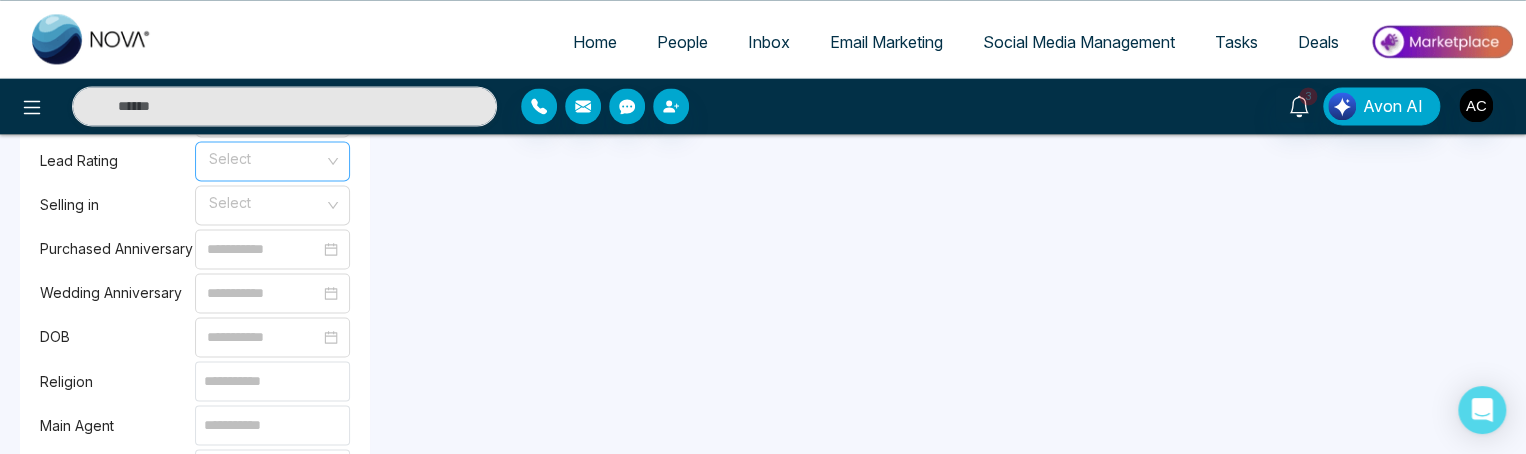 scroll, scrollTop: 1571, scrollLeft: 0, axis: vertical 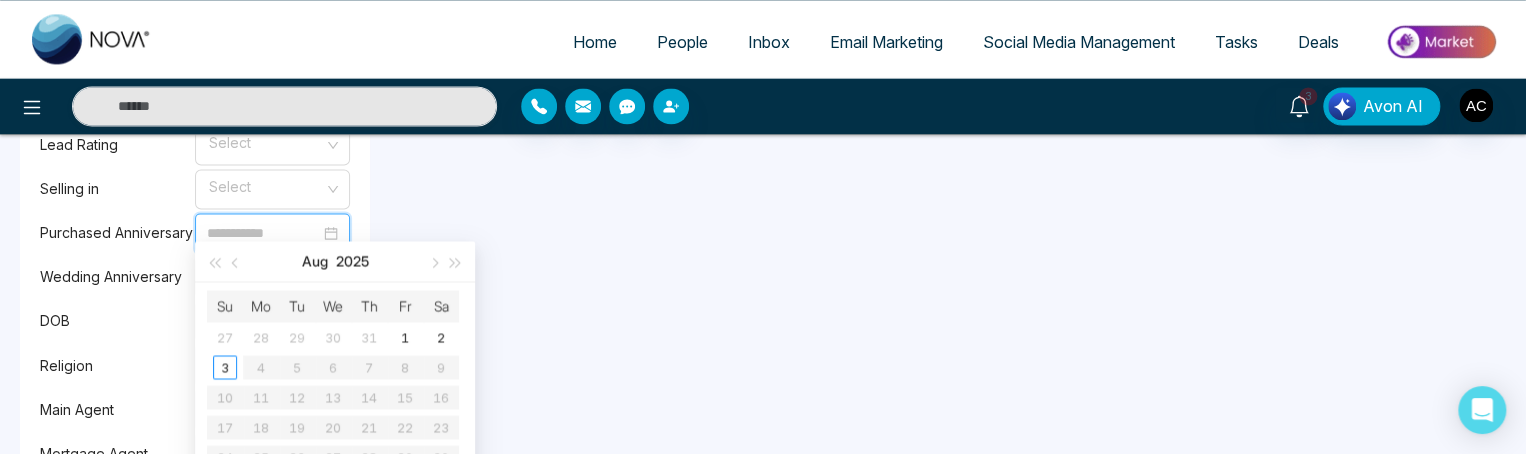 click at bounding box center (263, 233) 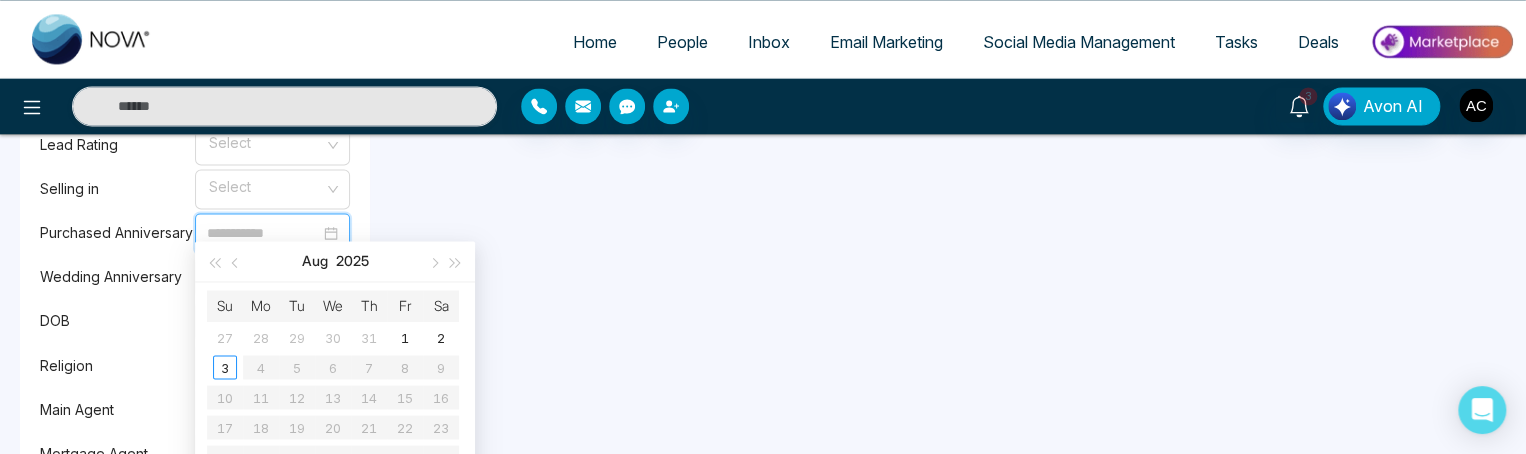 type on "**********" 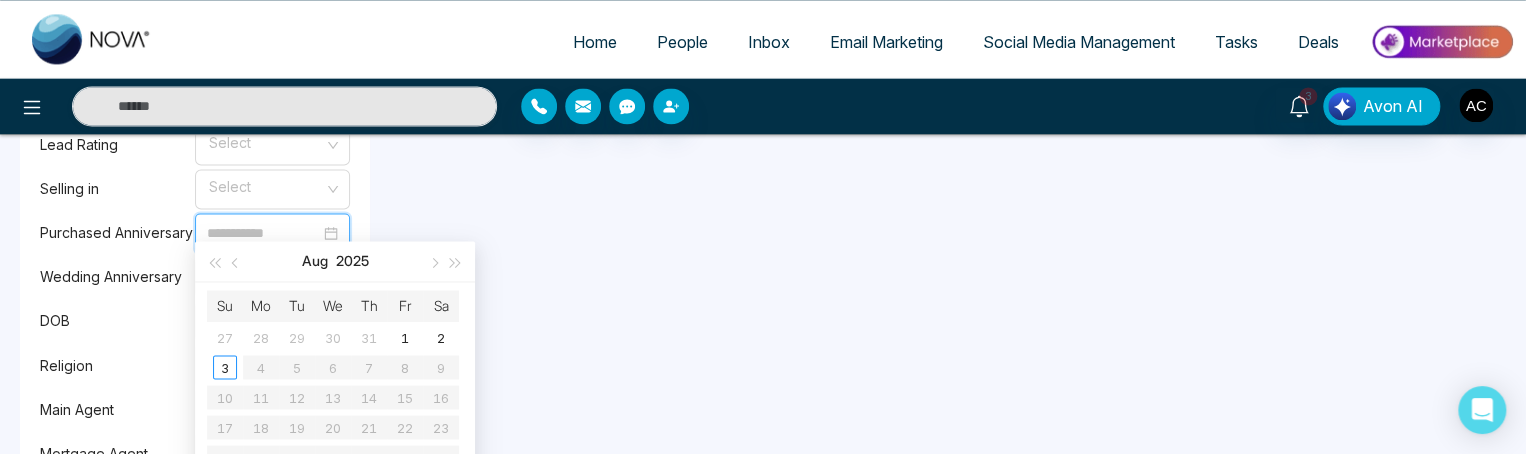 type on "**********" 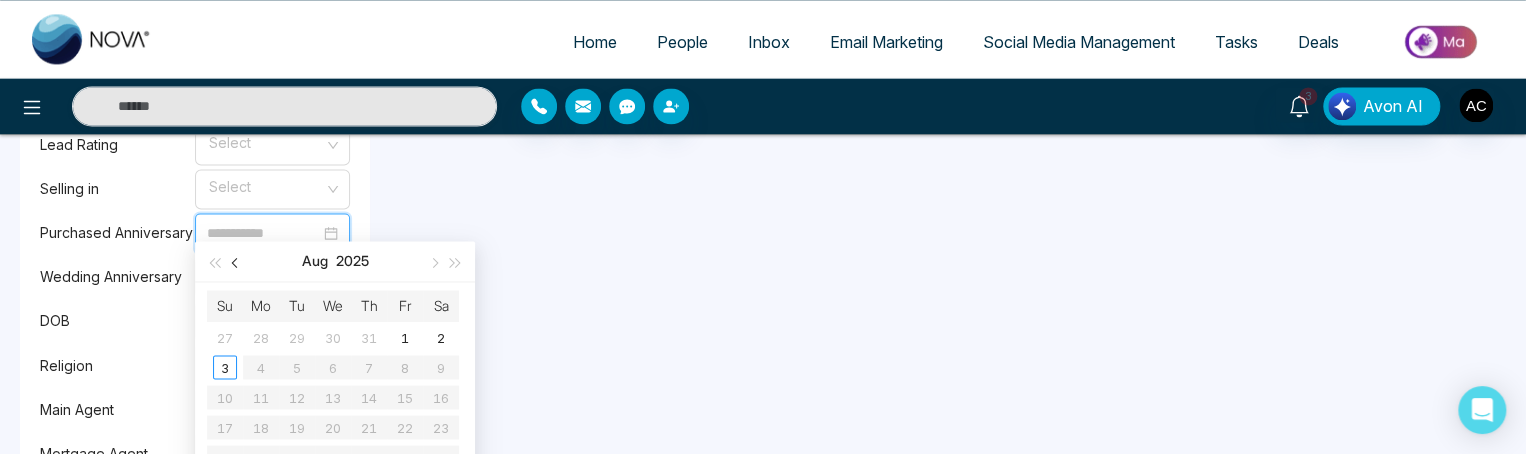 click at bounding box center (237, 262) 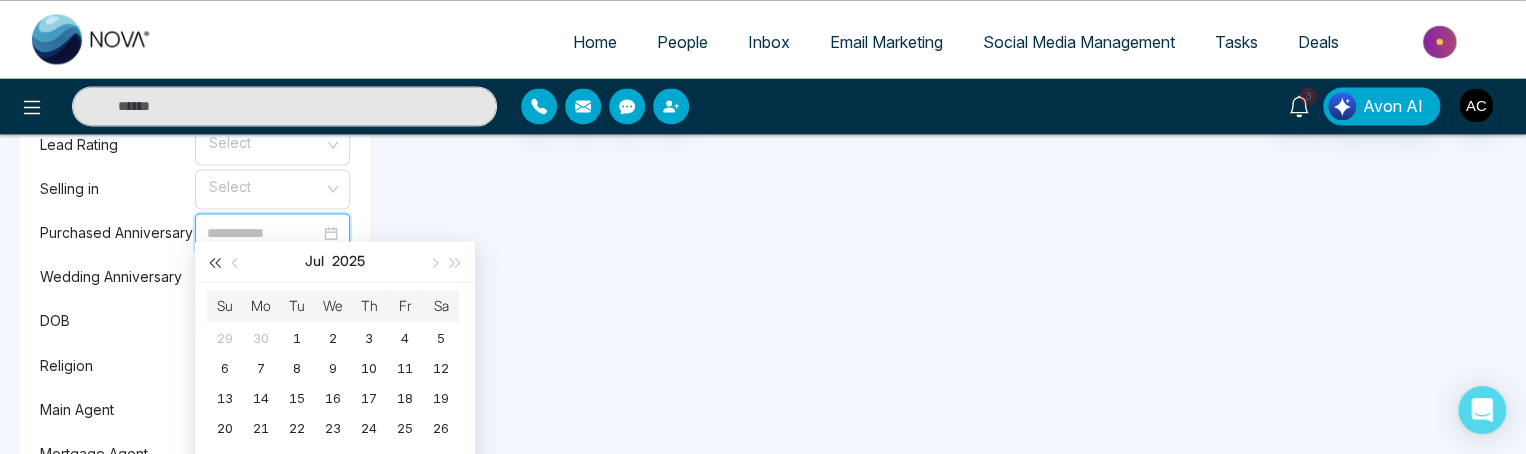 click at bounding box center [214, 262] 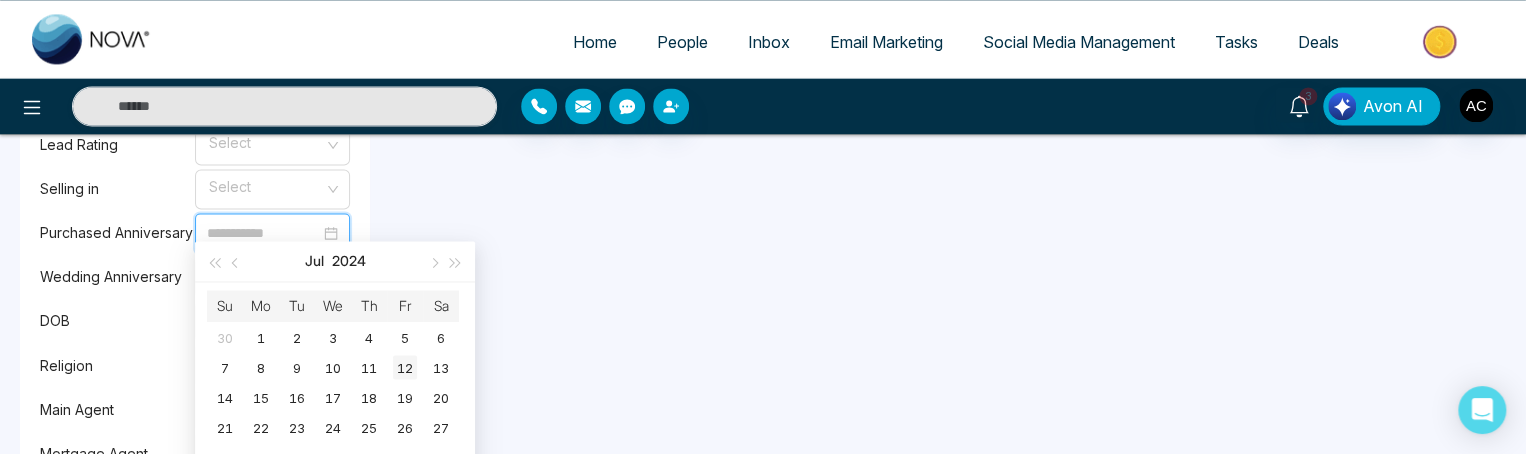 type on "**********" 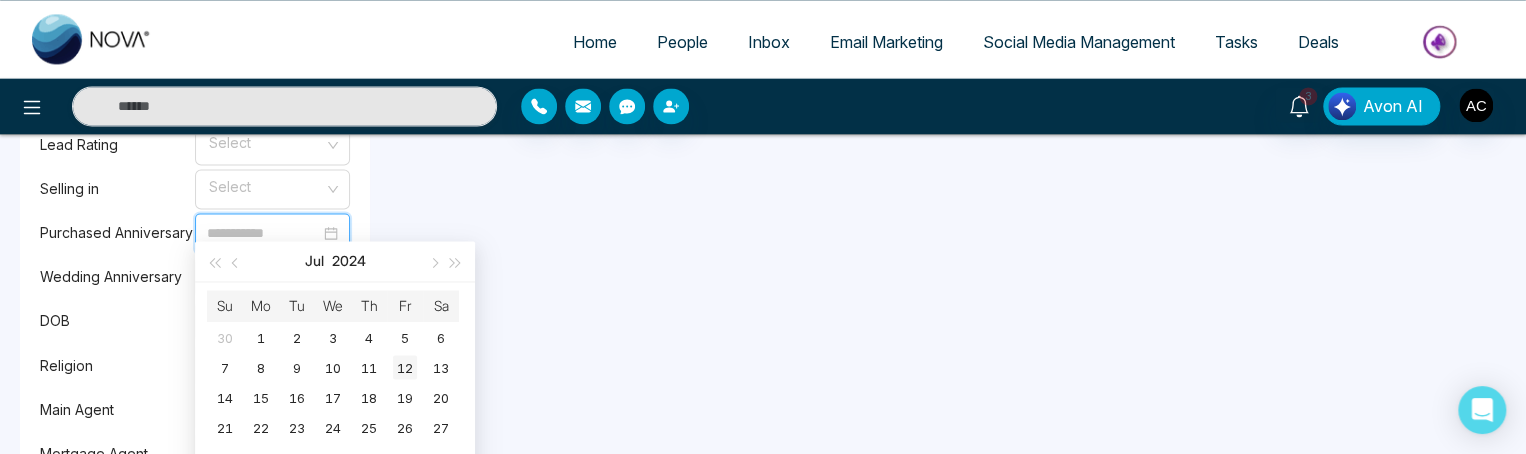 type on "**********" 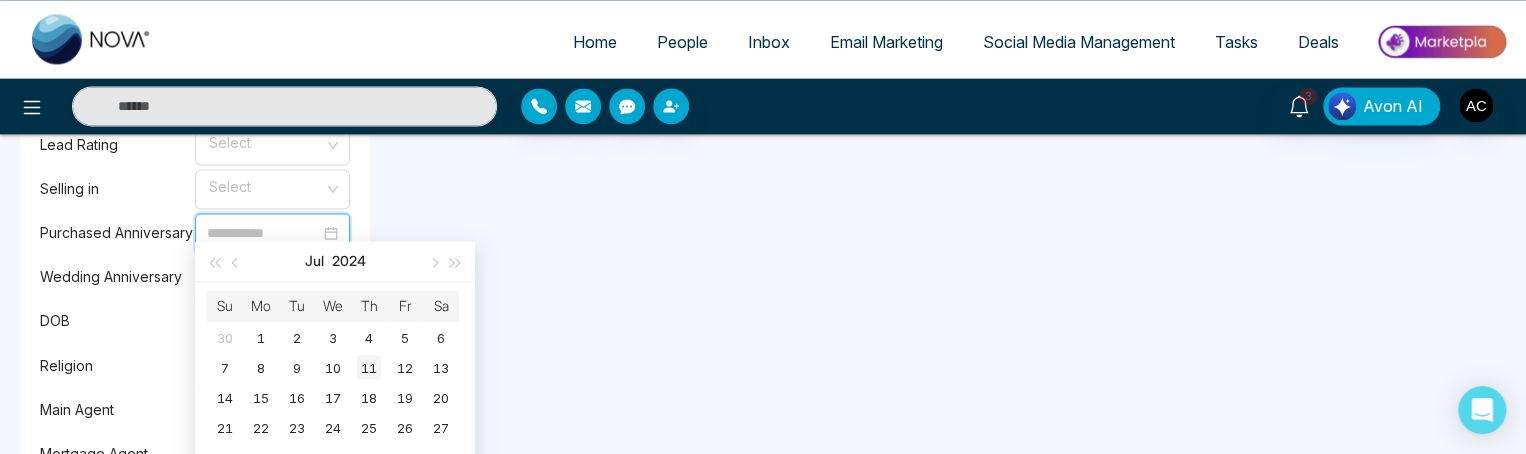 type on "**********" 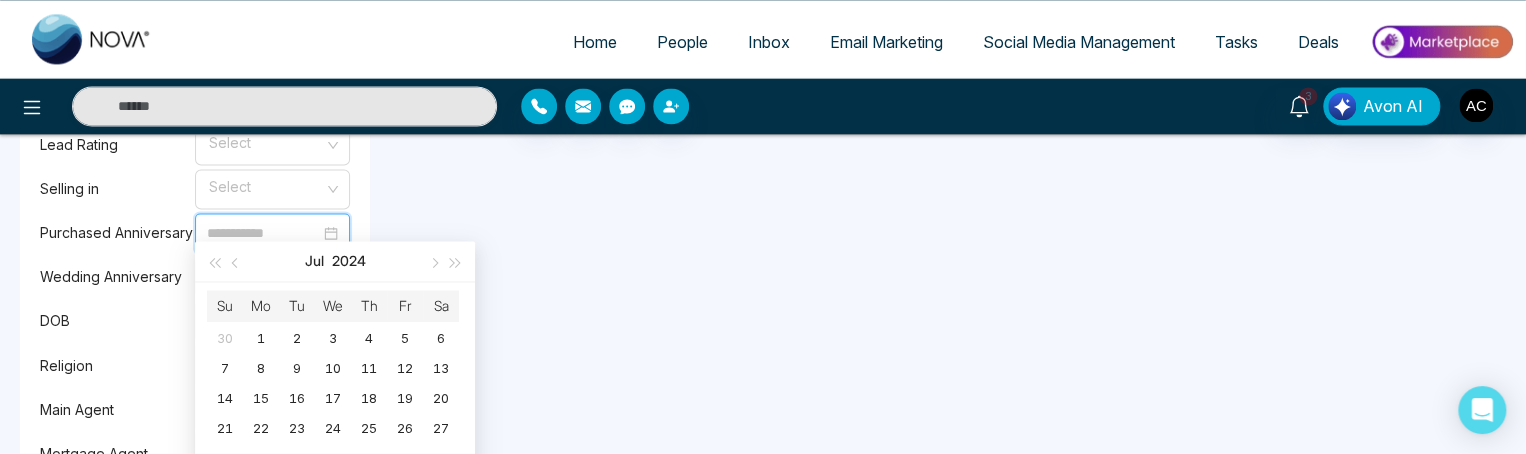 type on "**********" 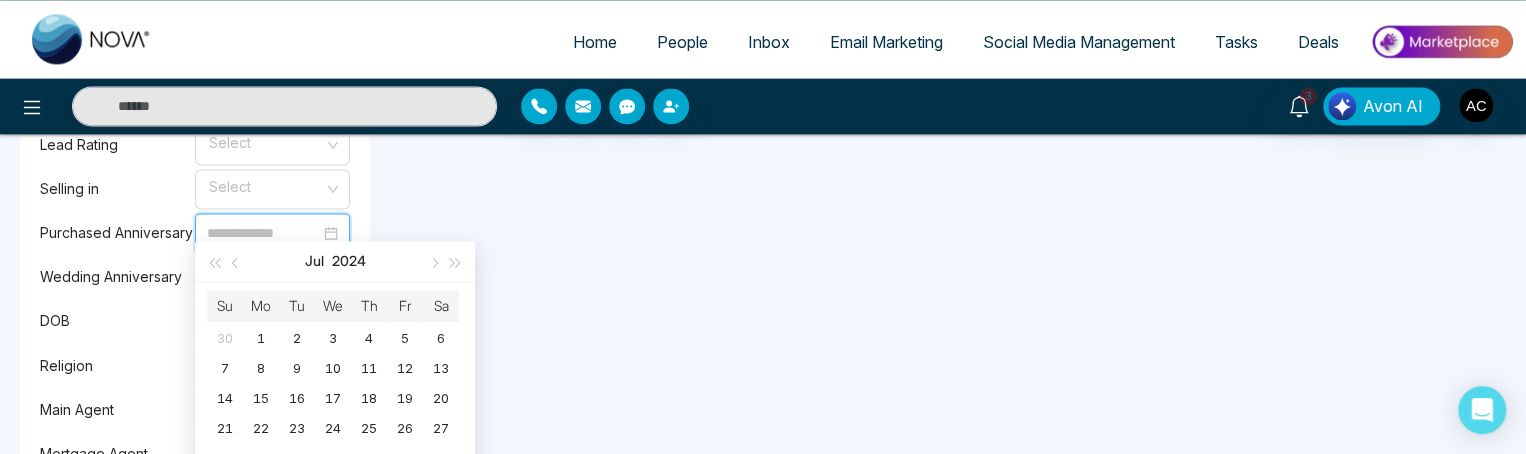 type 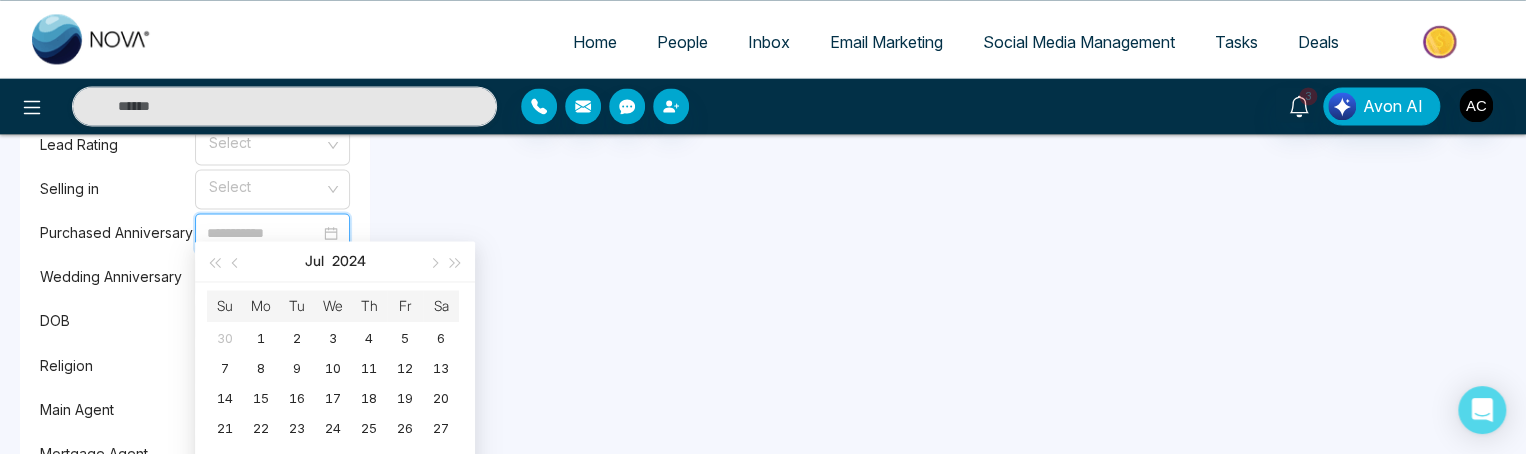 click on "**********" at bounding box center (788, -2) 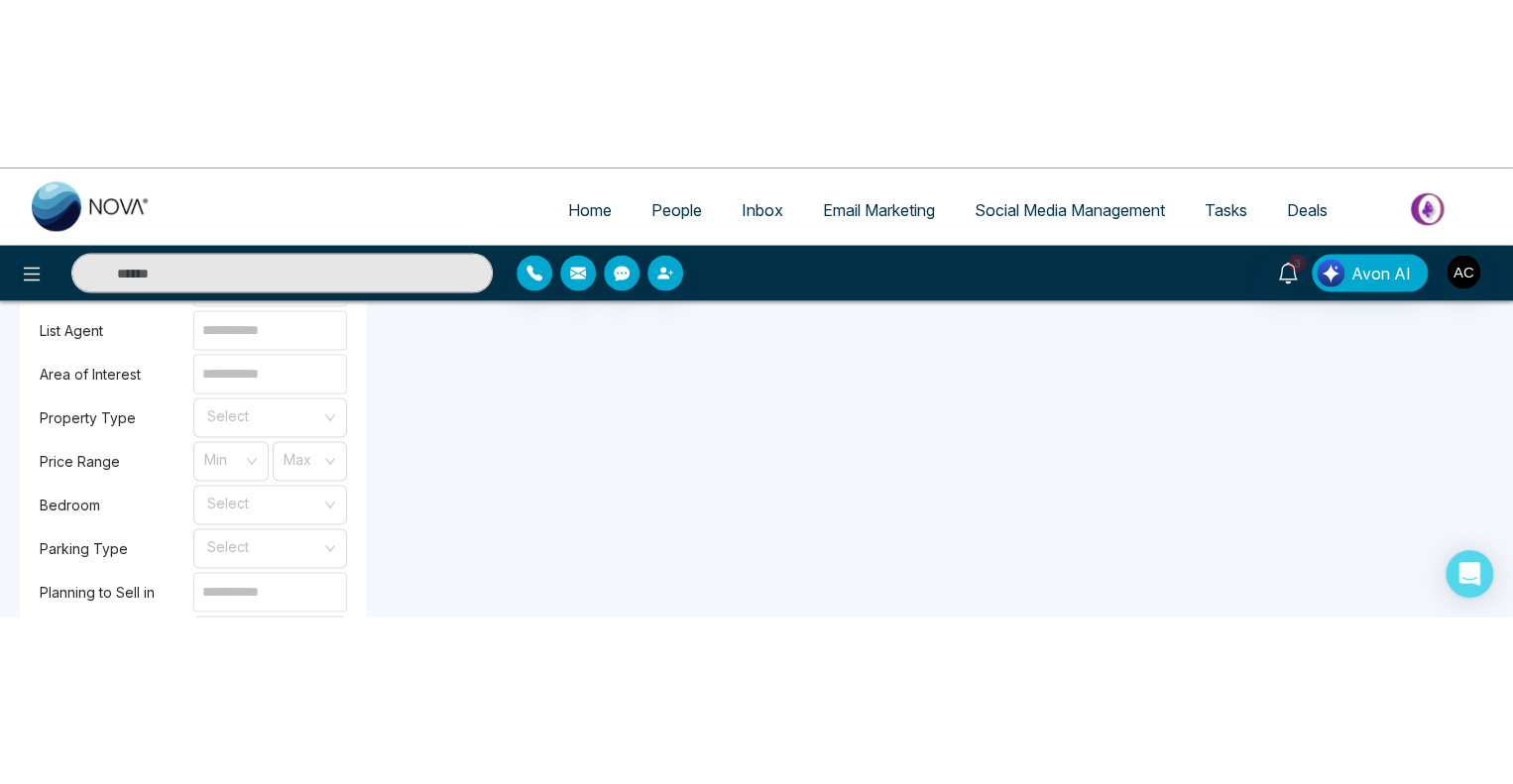 scroll, scrollTop: 1886, scrollLeft: 0, axis: vertical 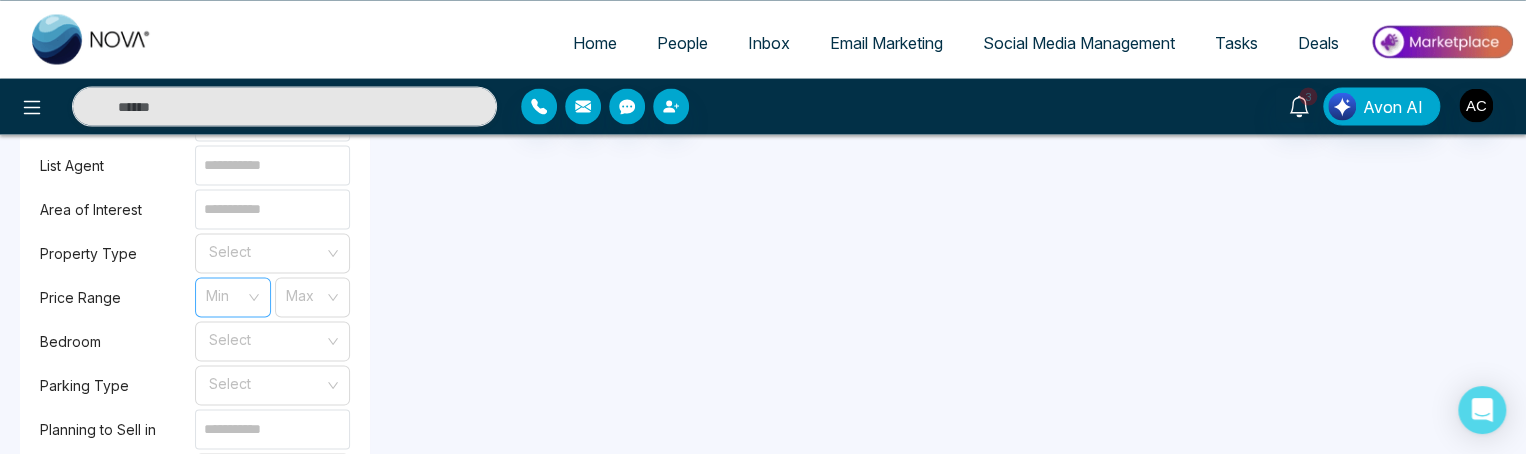 click on "Min" at bounding box center (233, 297) 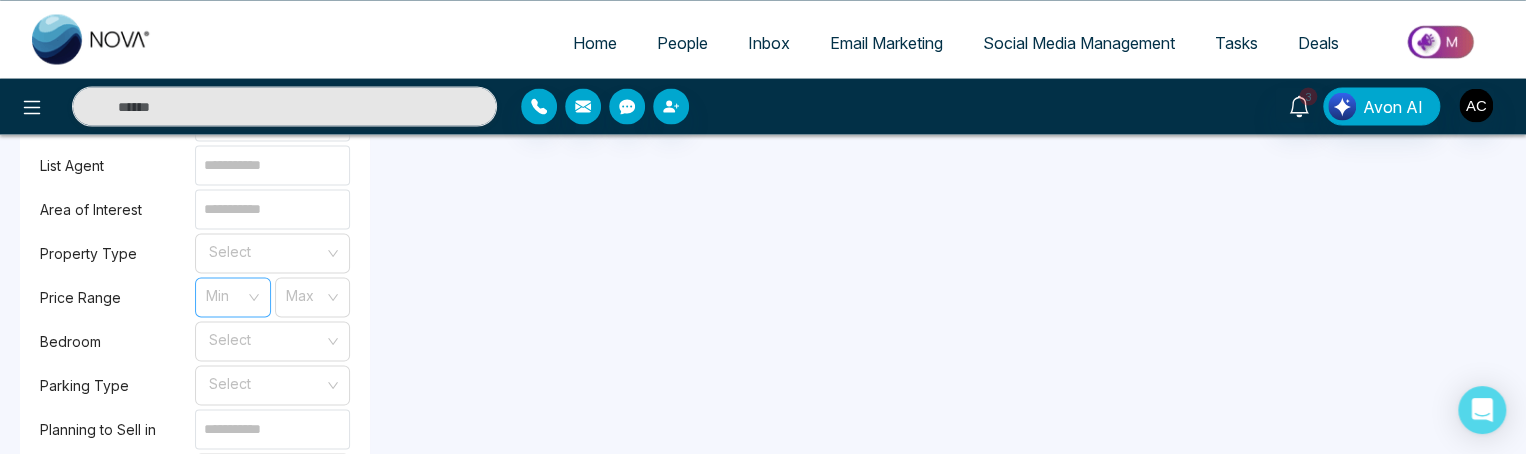 click at bounding box center [226, 293] 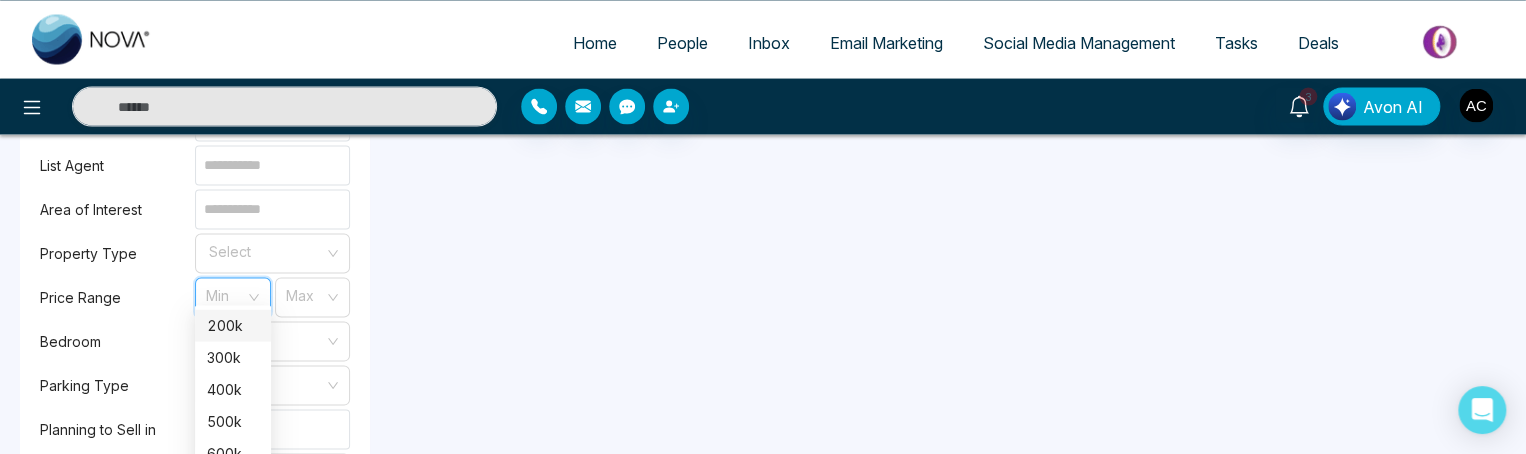 click at bounding box center [226, 293] 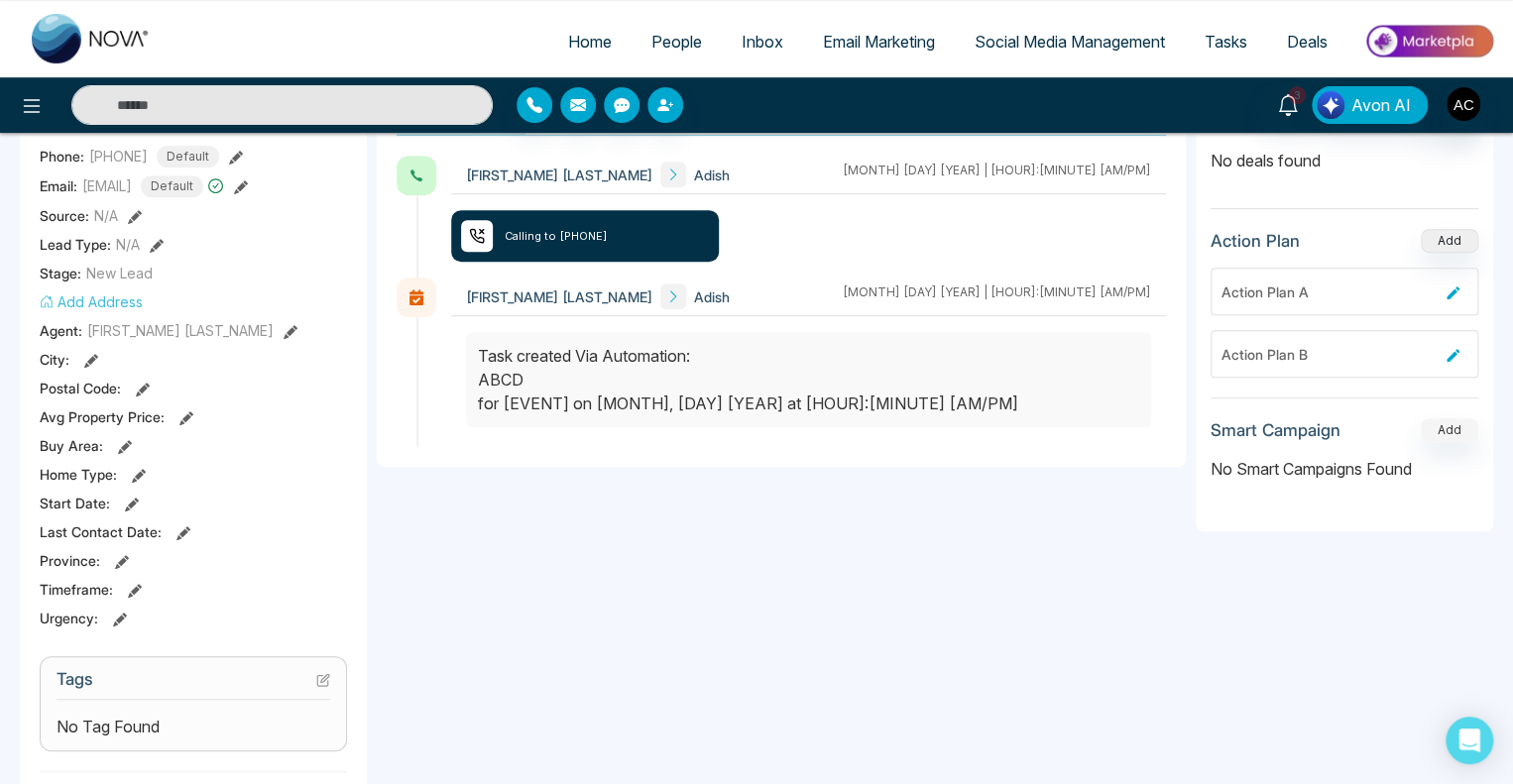 scroll, scrollTop: 0, scrollLeft: 0, axis: both 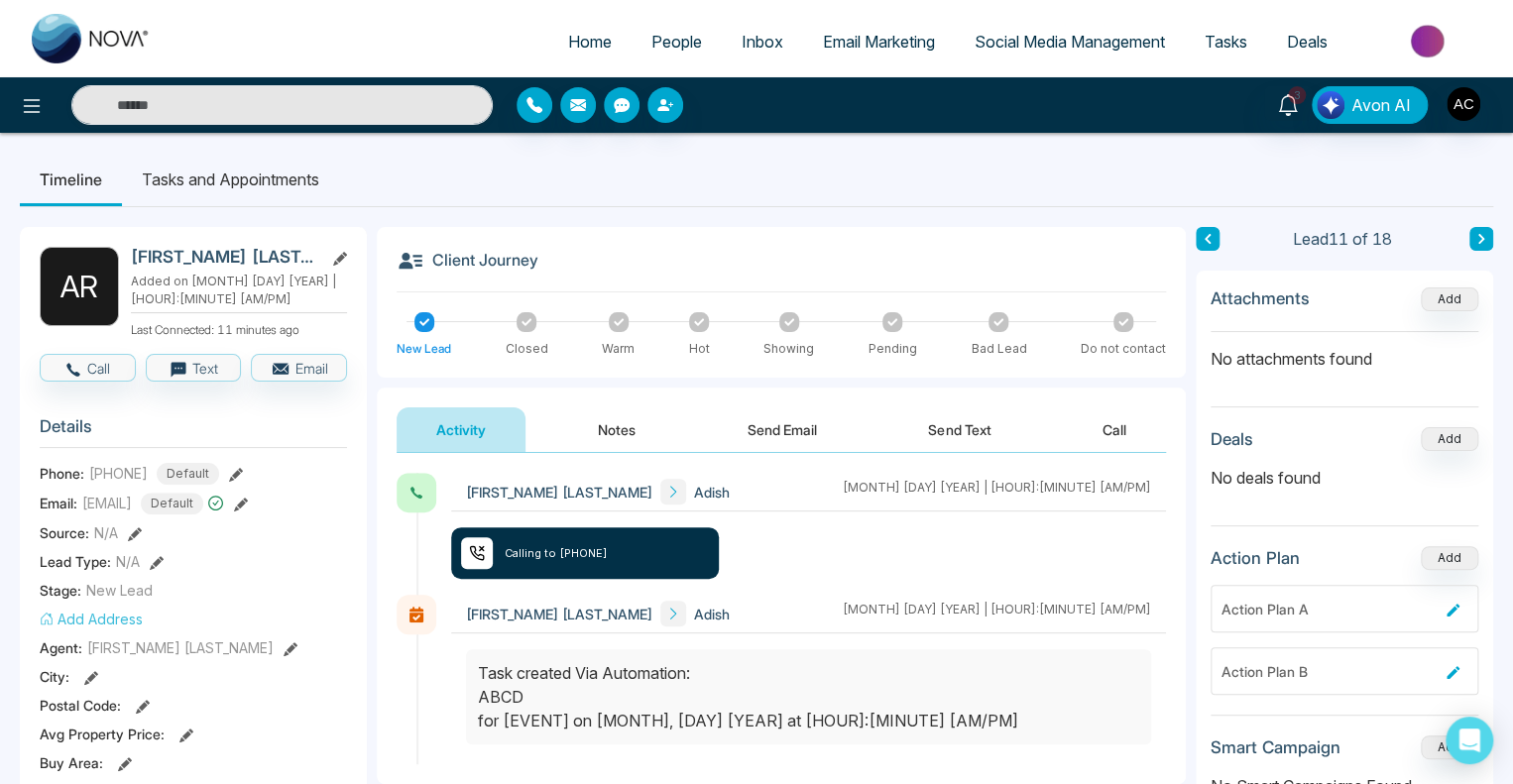 click 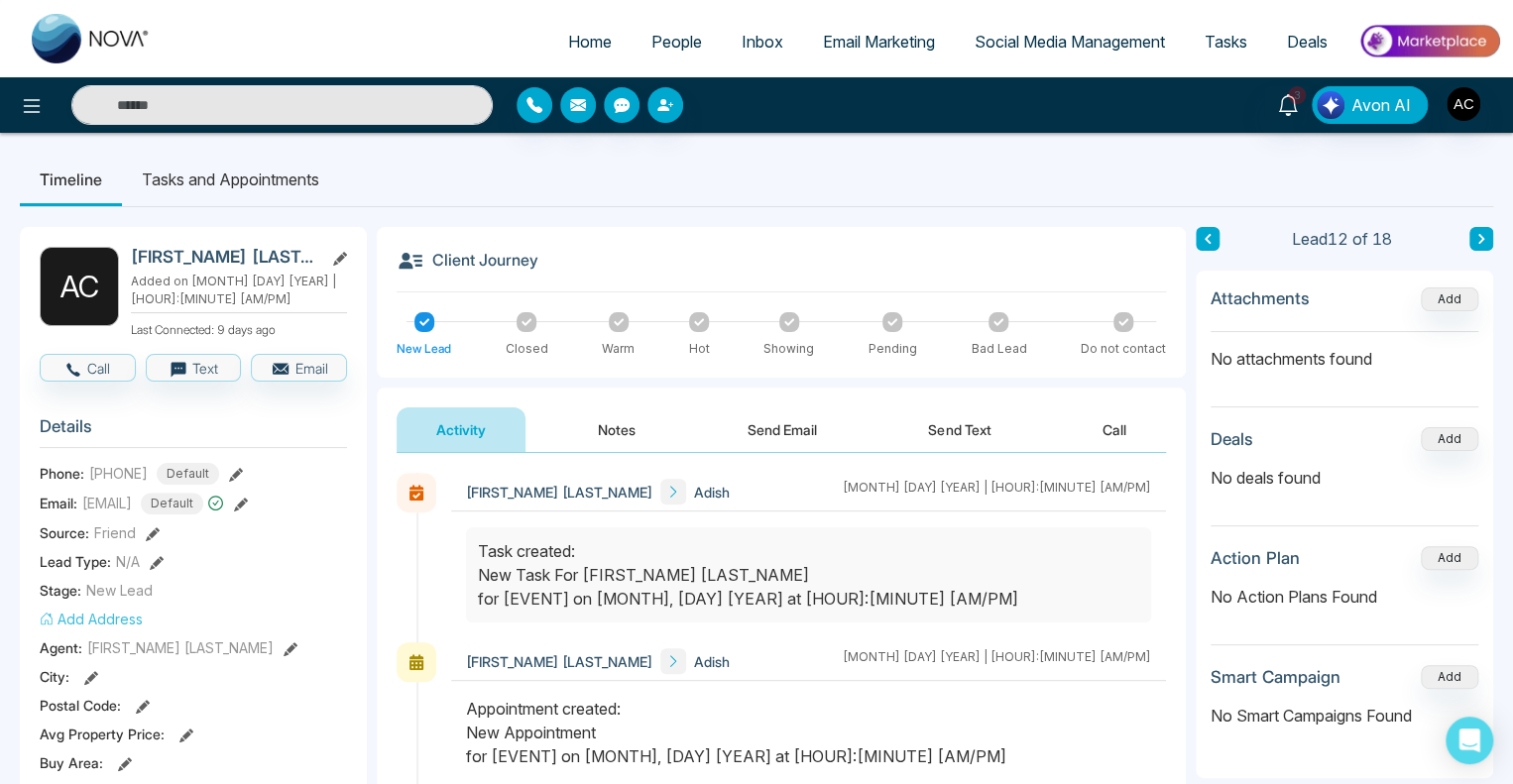 click 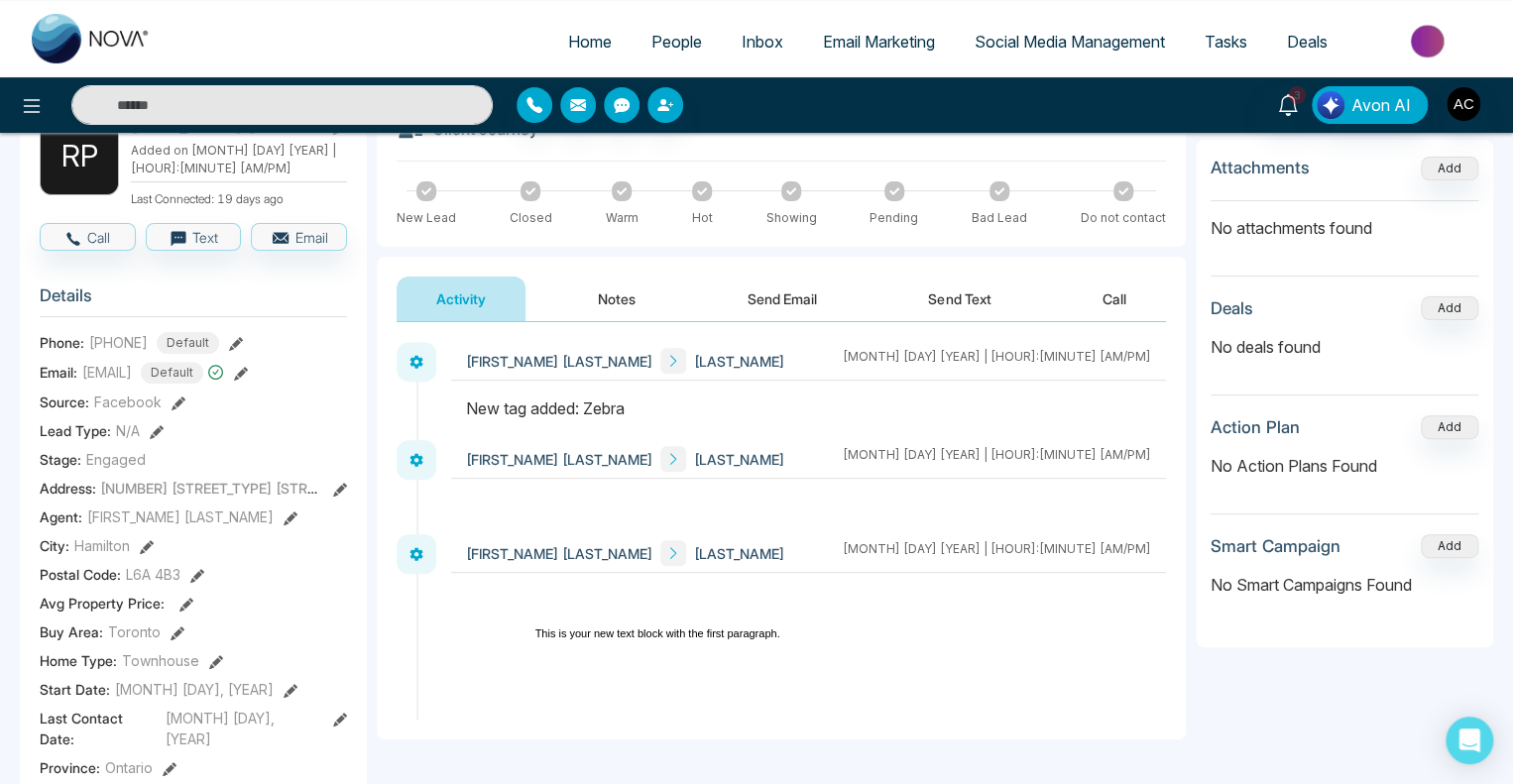 scroll, scrollTop: 0, scrollLeft: 0, axis: both 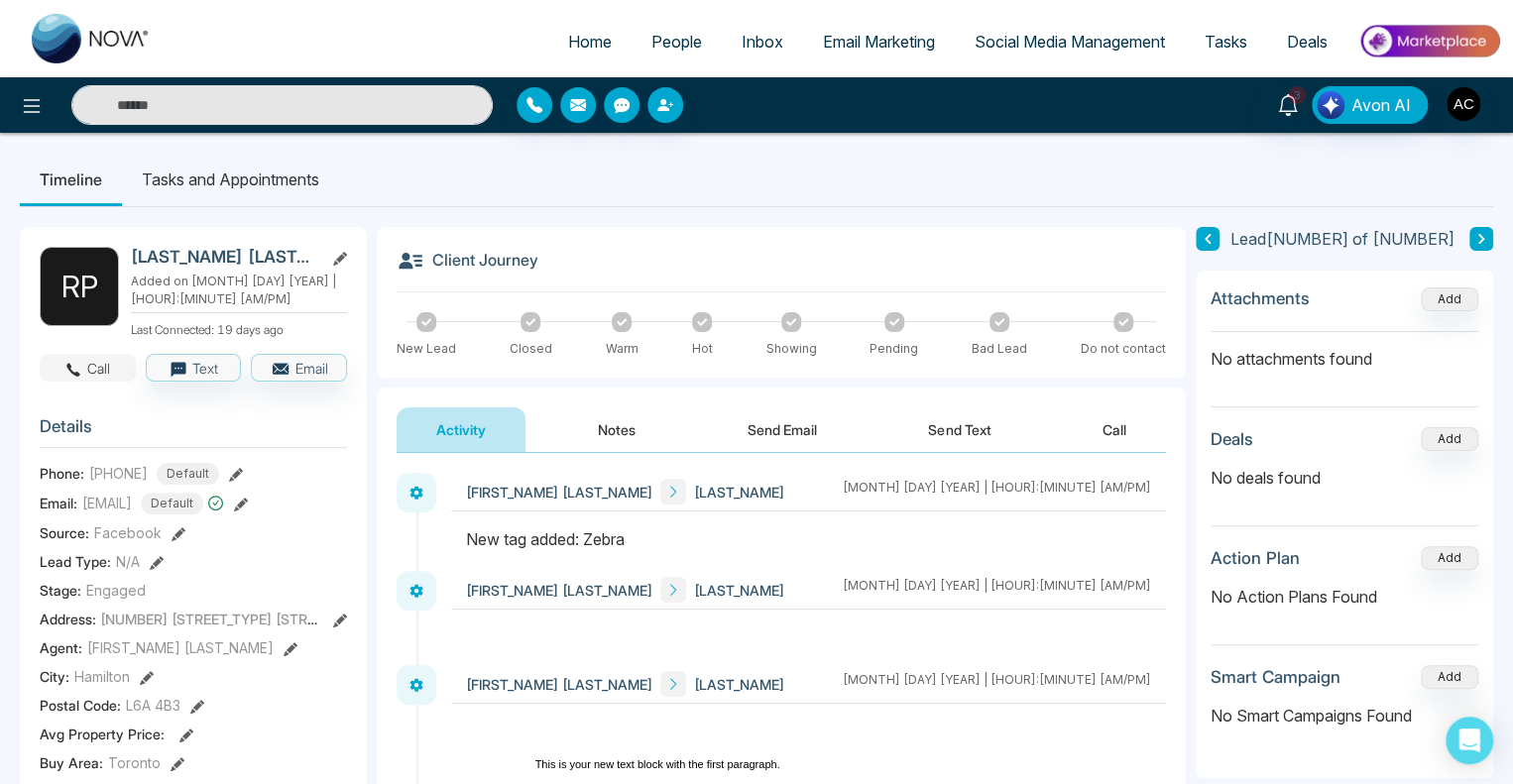 click on "Call" at bounding box center [87, 368] 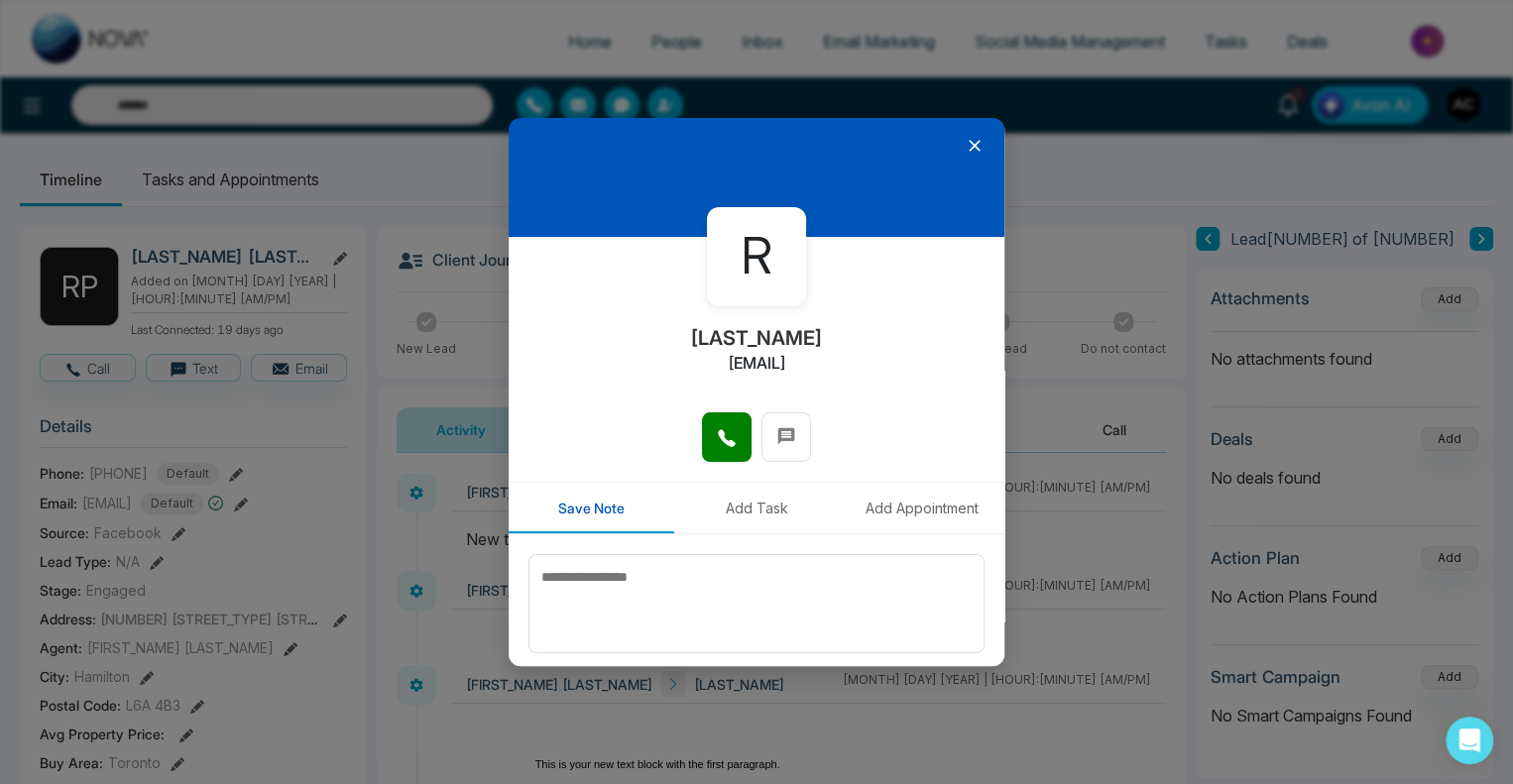 click 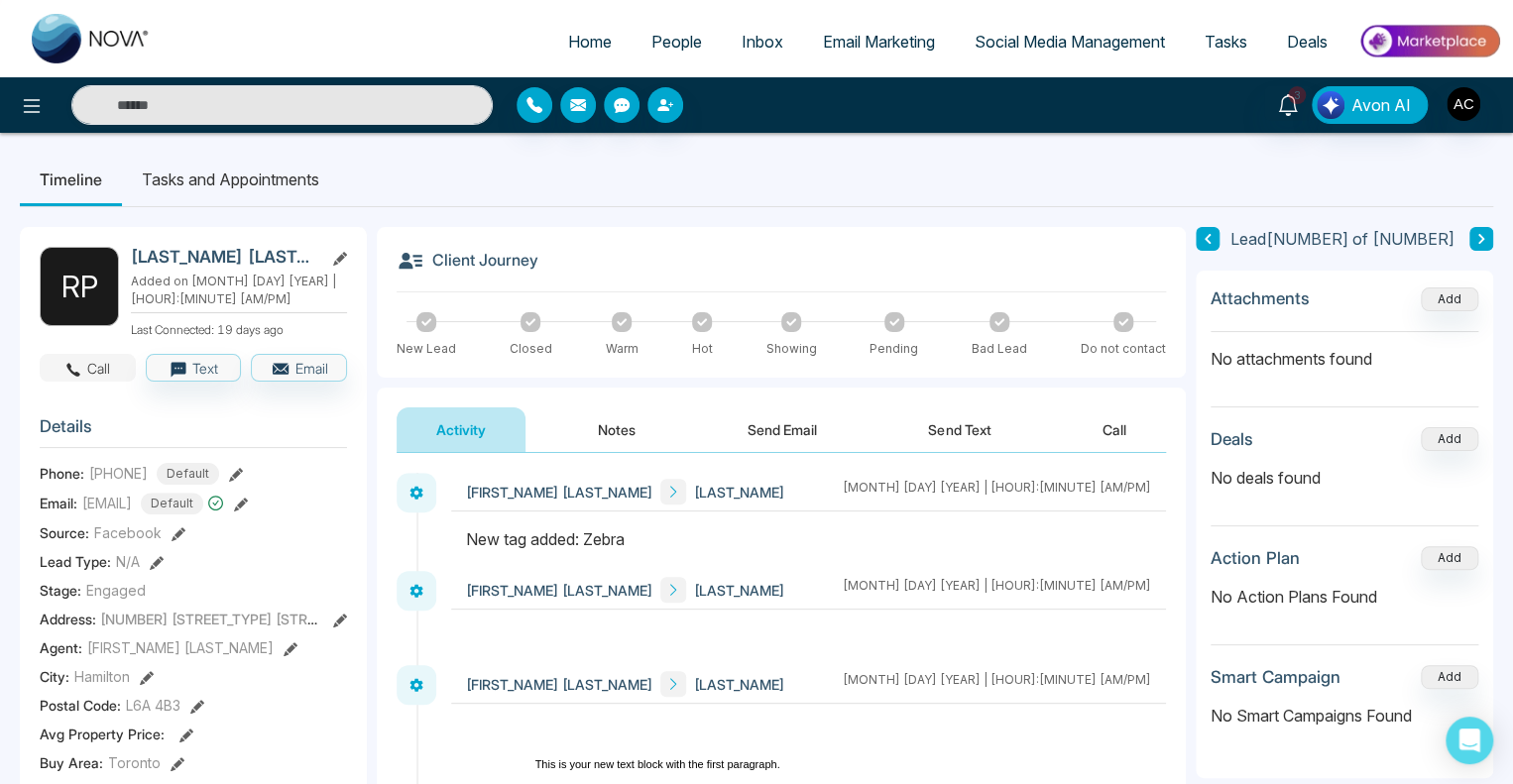 click on "Call" at bounding box center (87, 368) 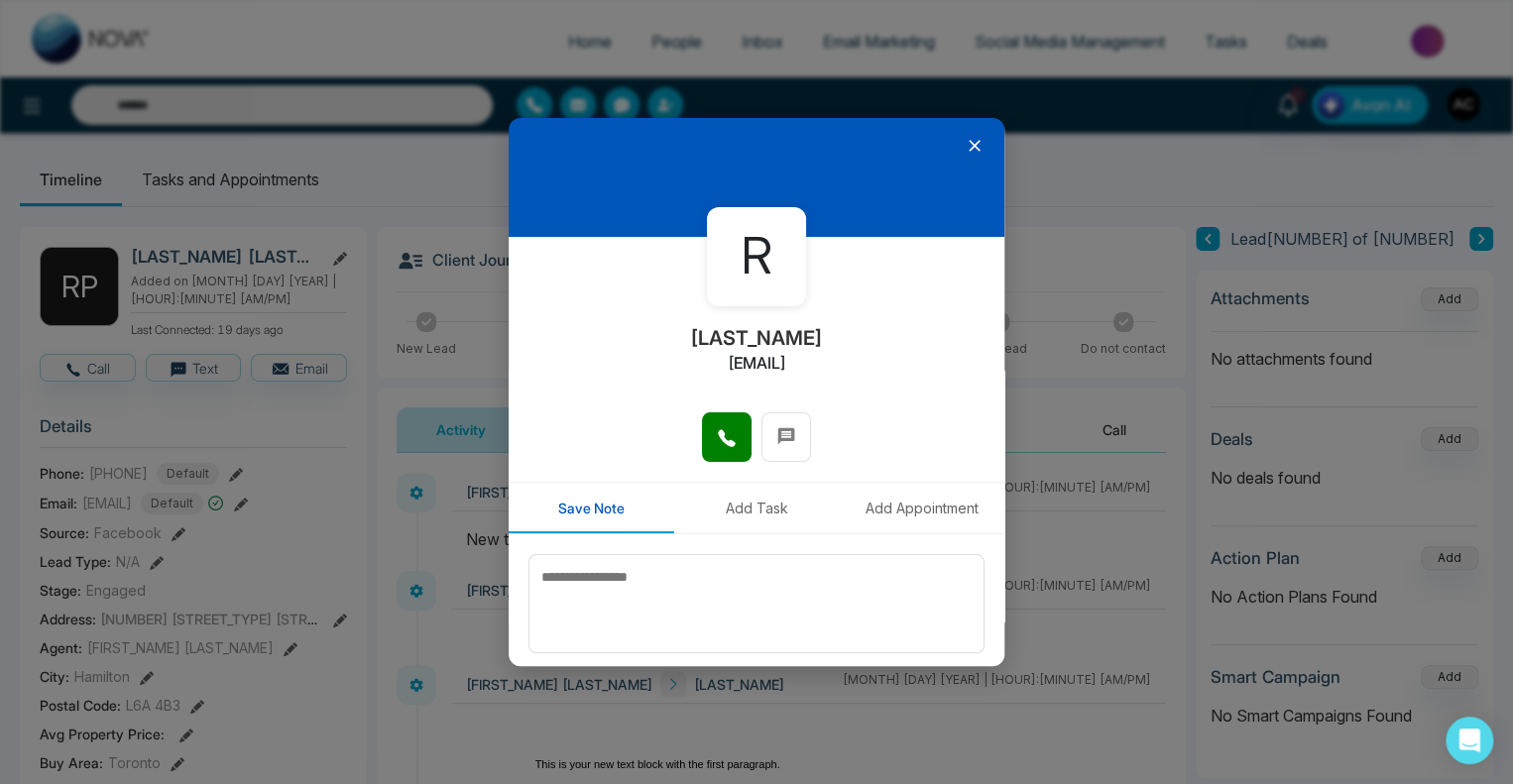 click on "Add Task" at bounding box center [756, 507] 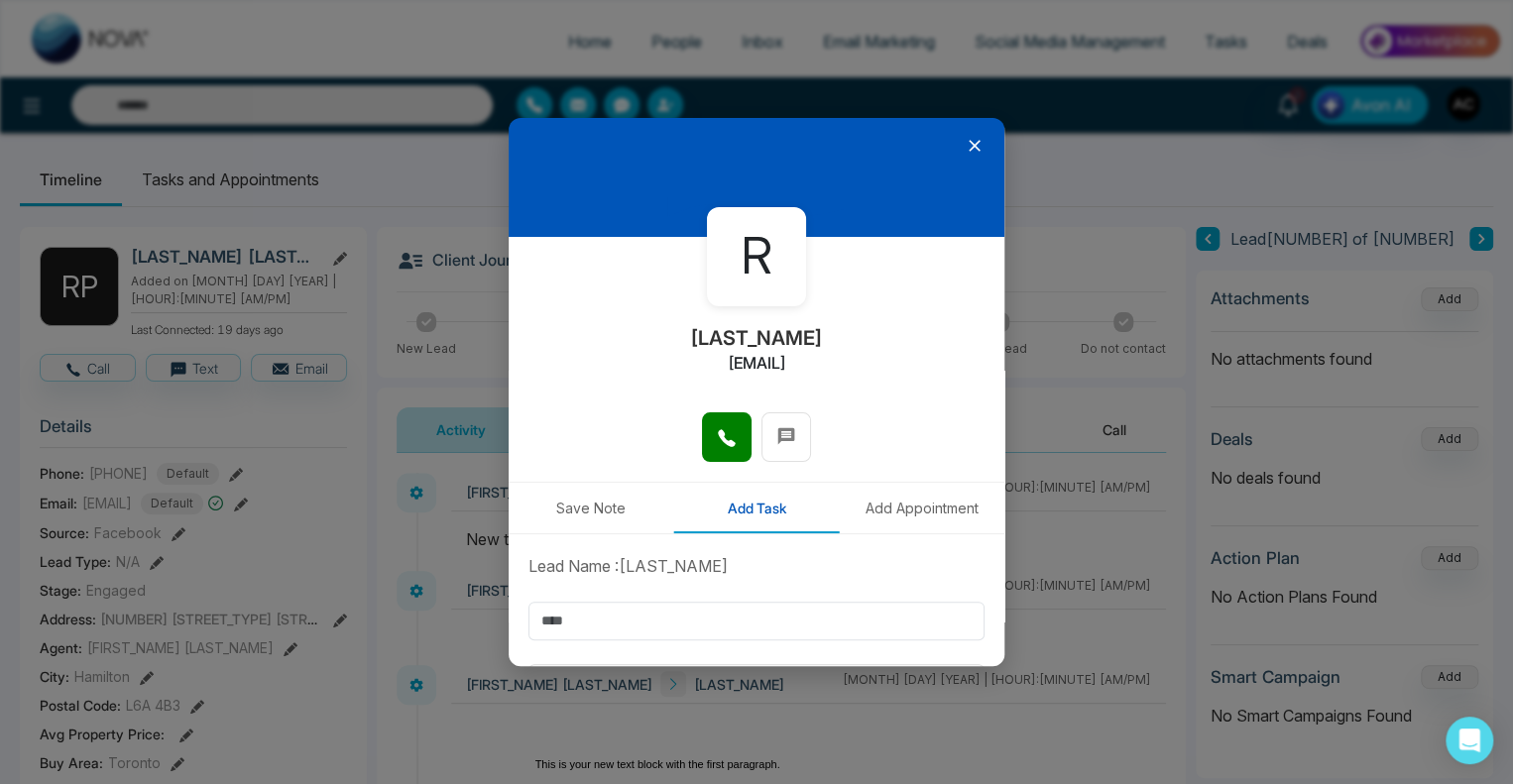 click on "Add Appointment" at bounding box center [921, 507] 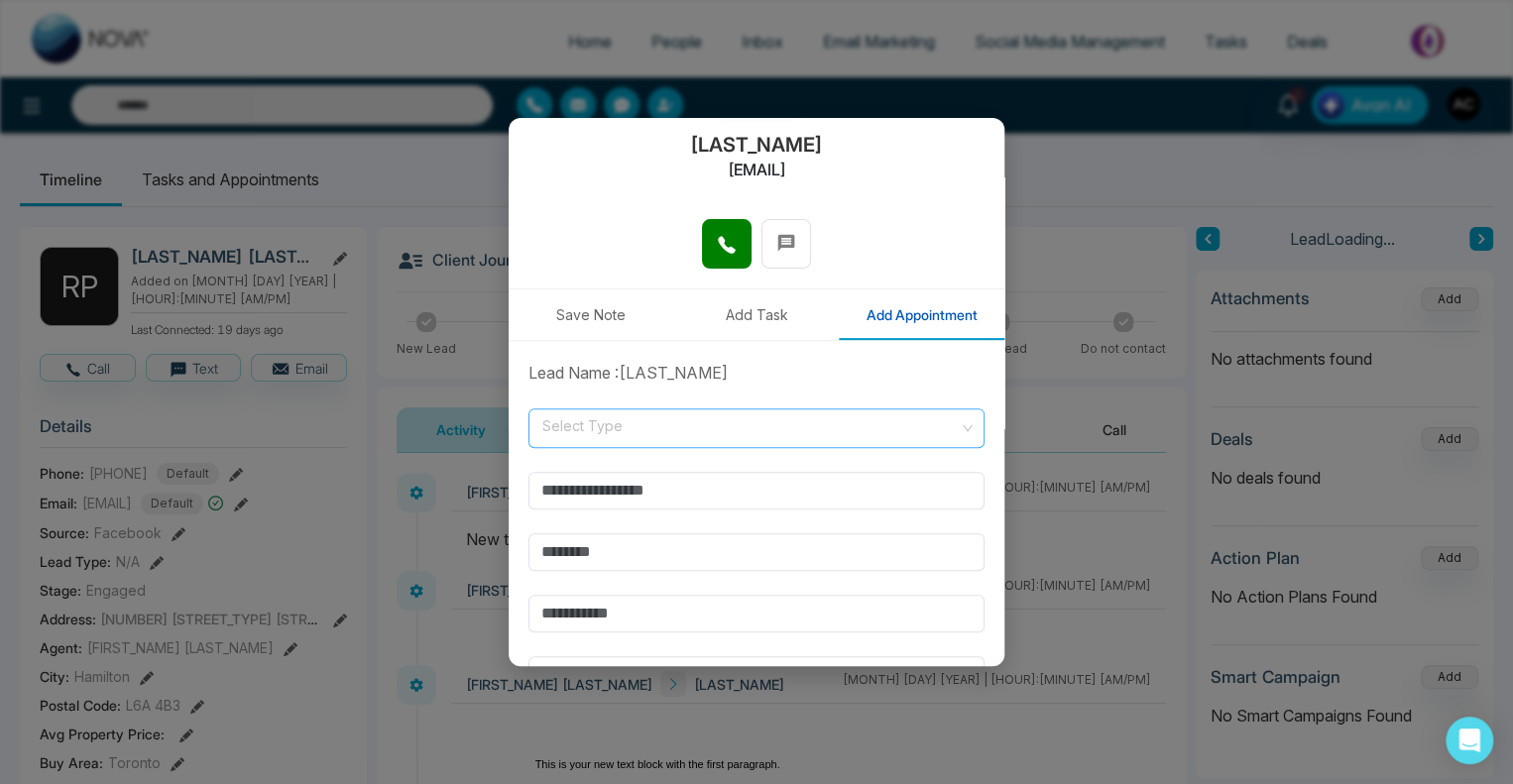 scroll, scrollTop: 225, scrollLeft: 0, axis: vertical 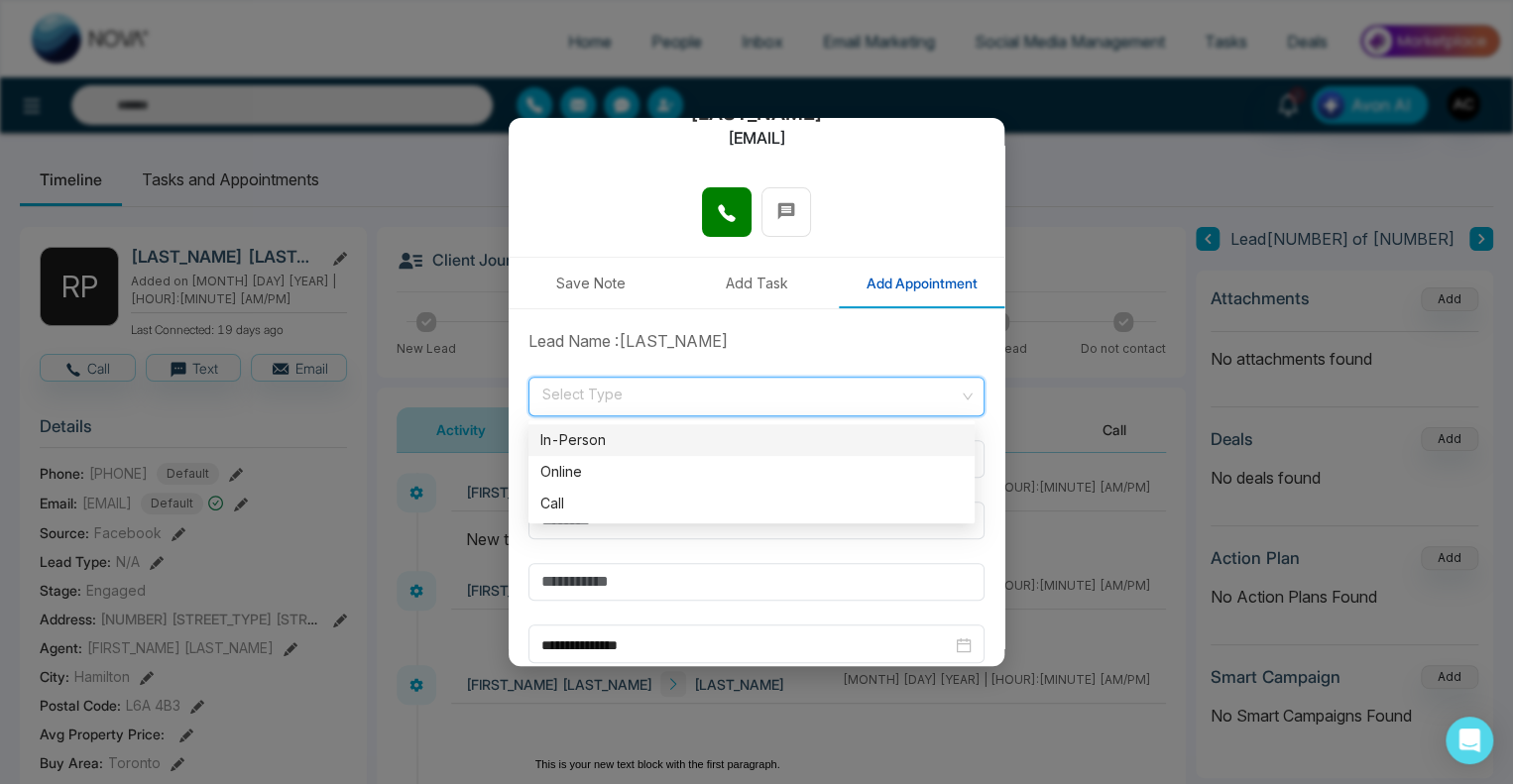 click at bounding box center (750, 392) 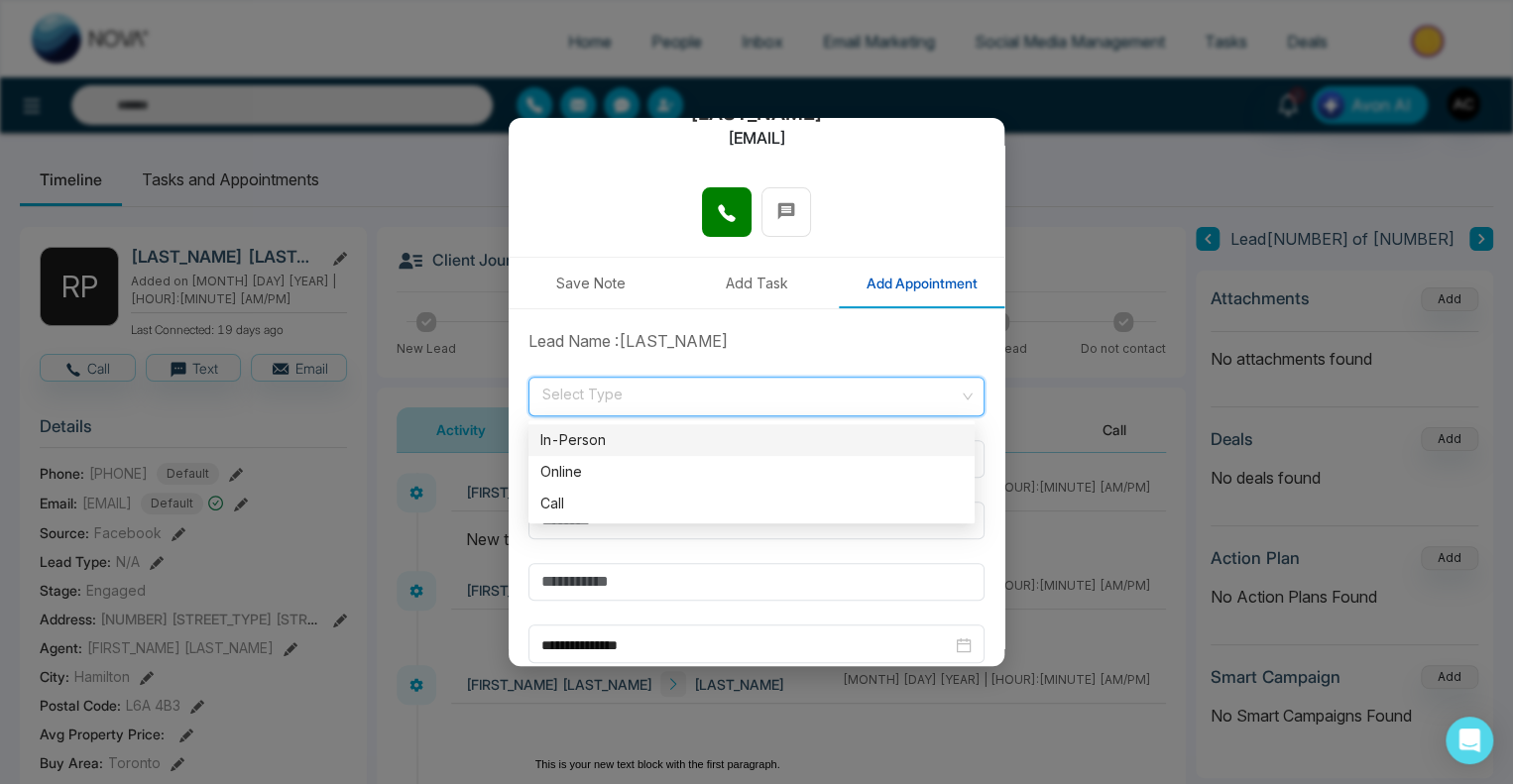 click on "In-Person" at bounding box center [752, 440] 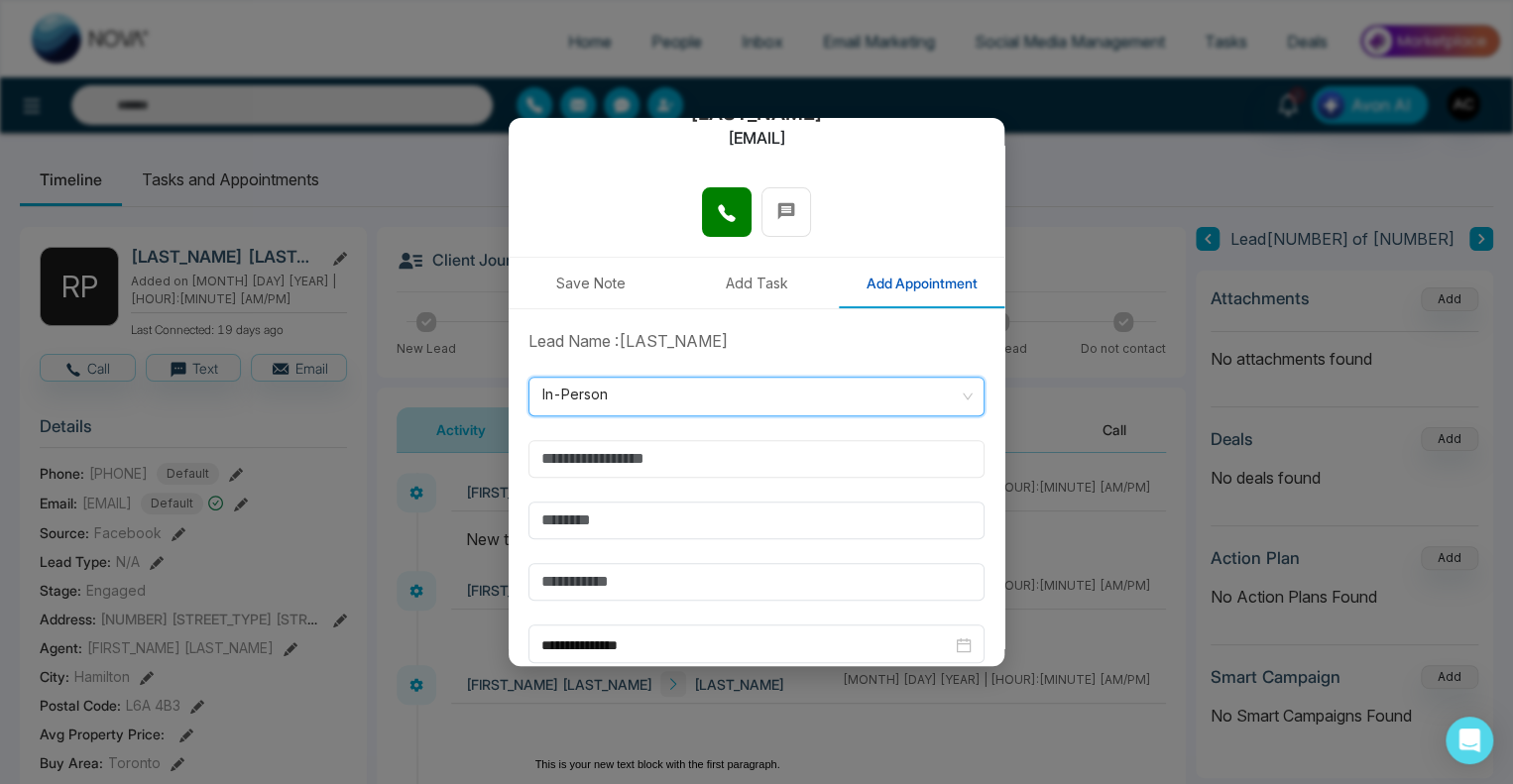 click at bounding box center [756, 459] 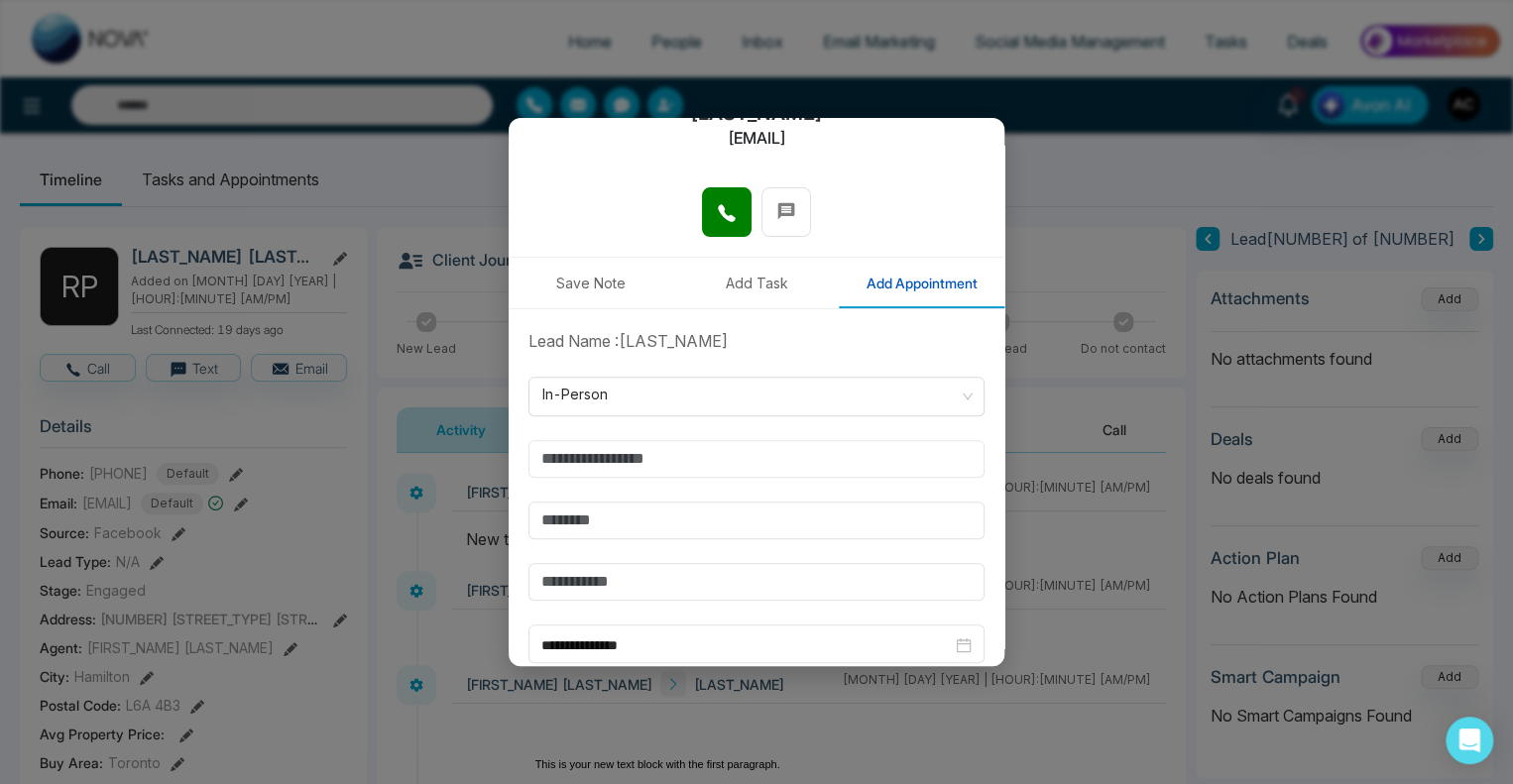 type on "*******" 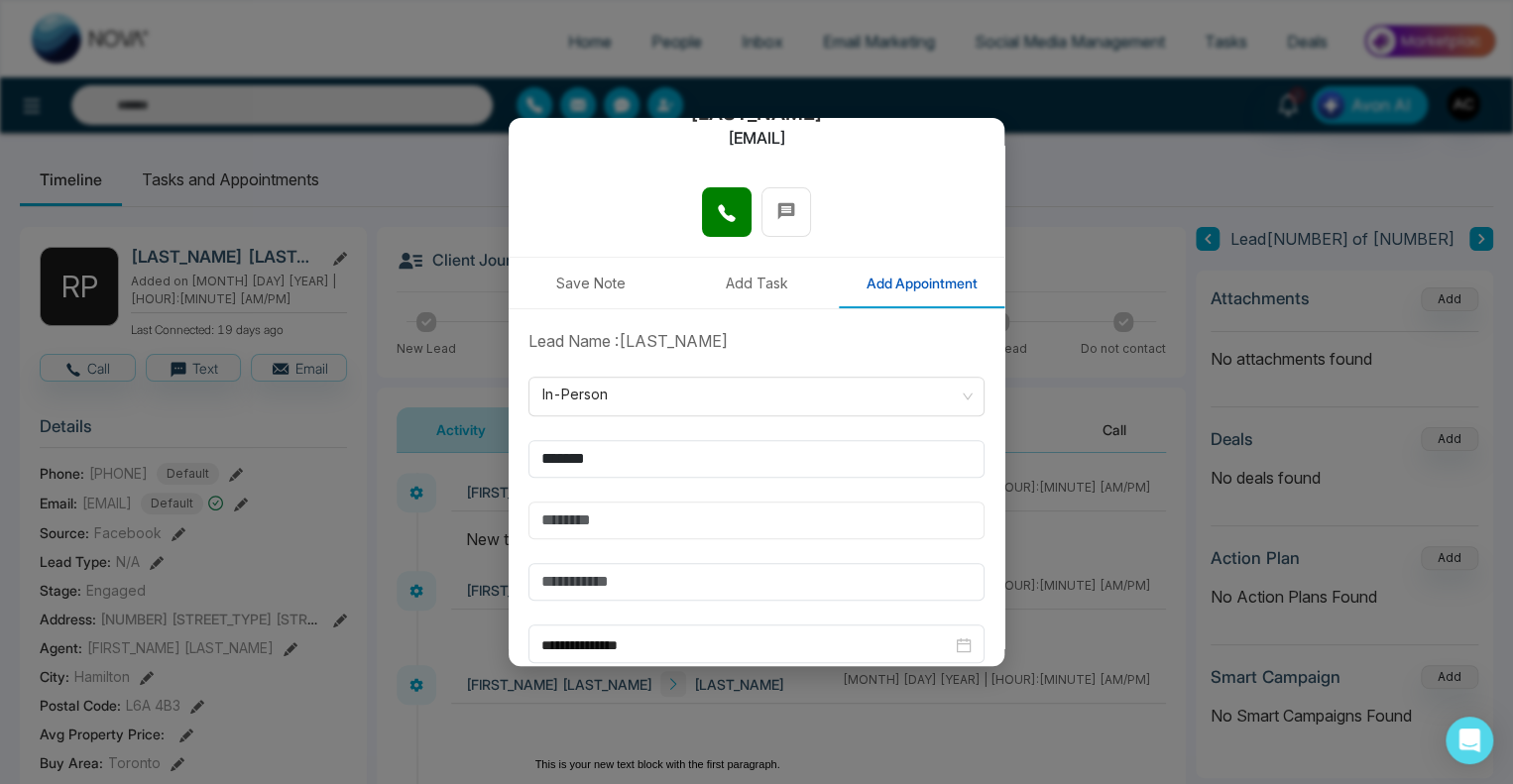 click at bounding box center (756, 520) 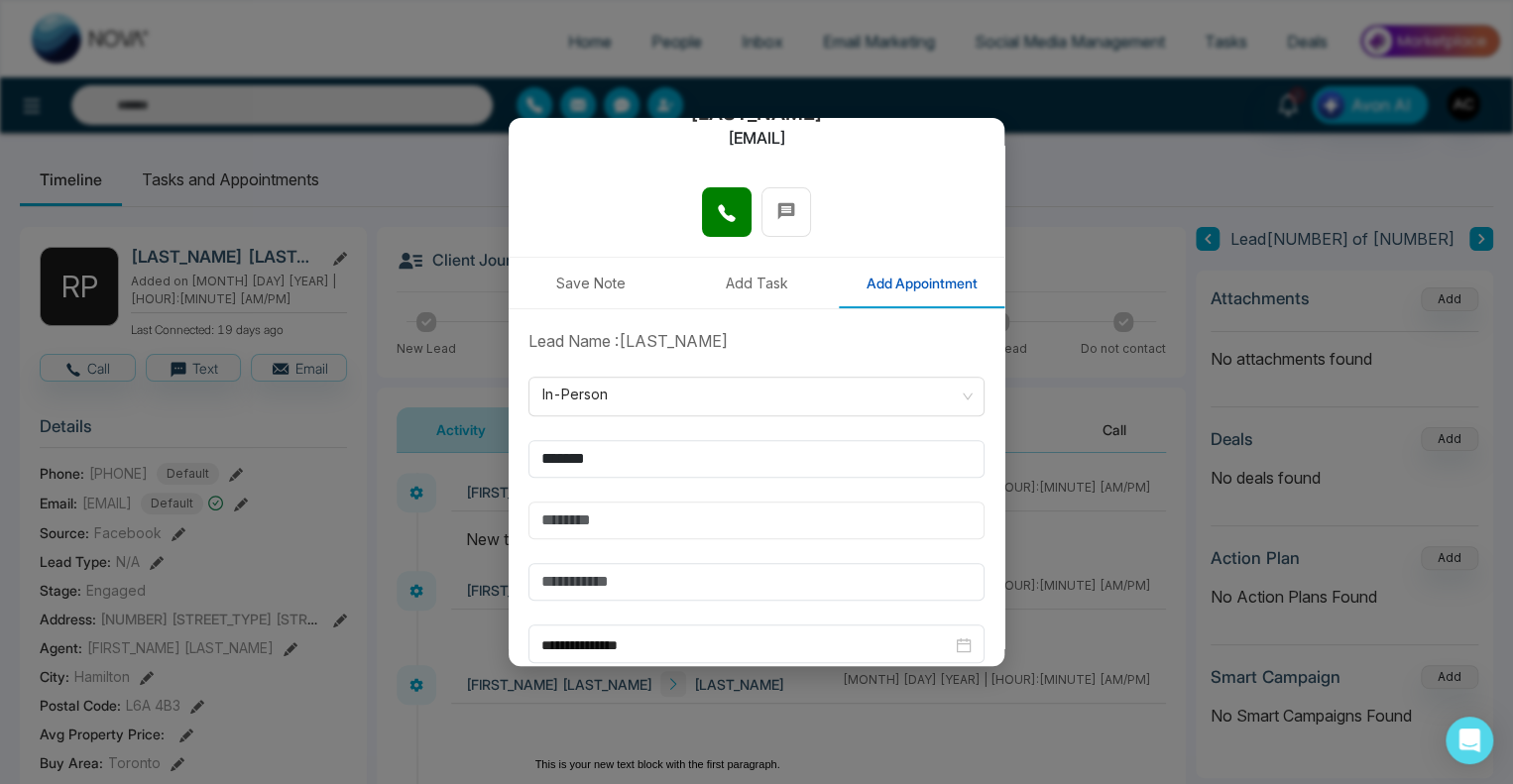 type on "**********" 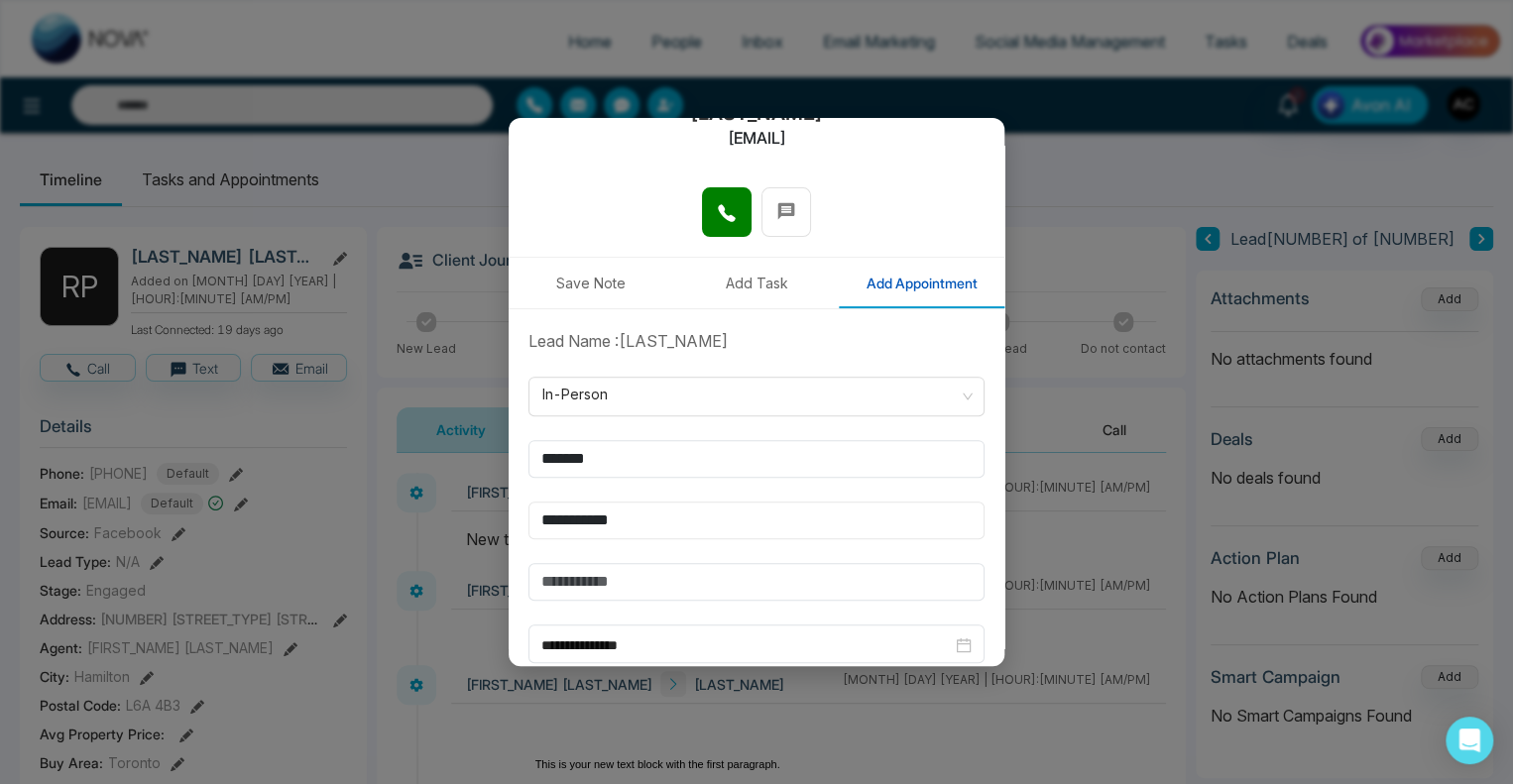 scroll, scrollTop: 387, scrollLeft: 0, axis: vertical 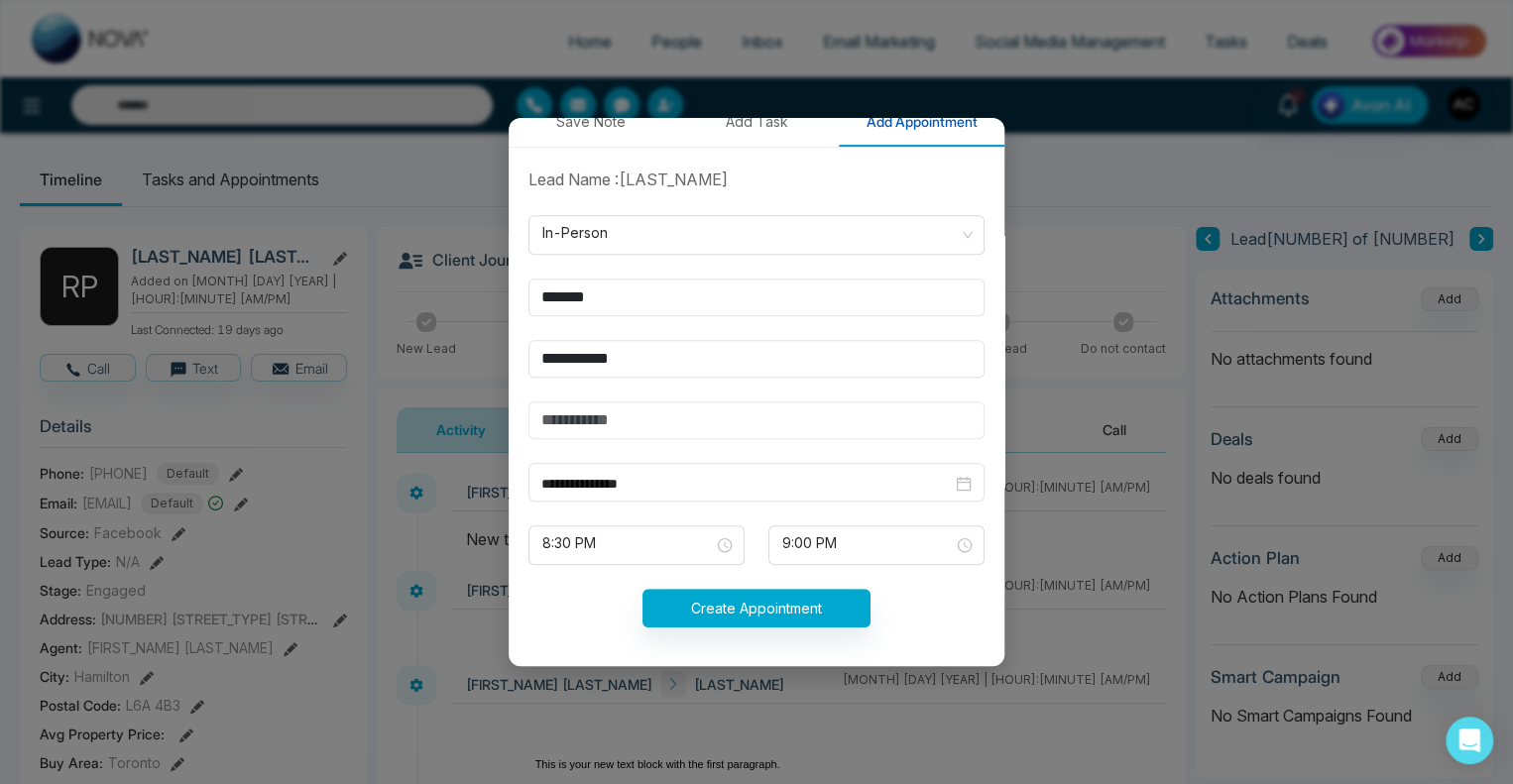click at bounding box center [756, 420] 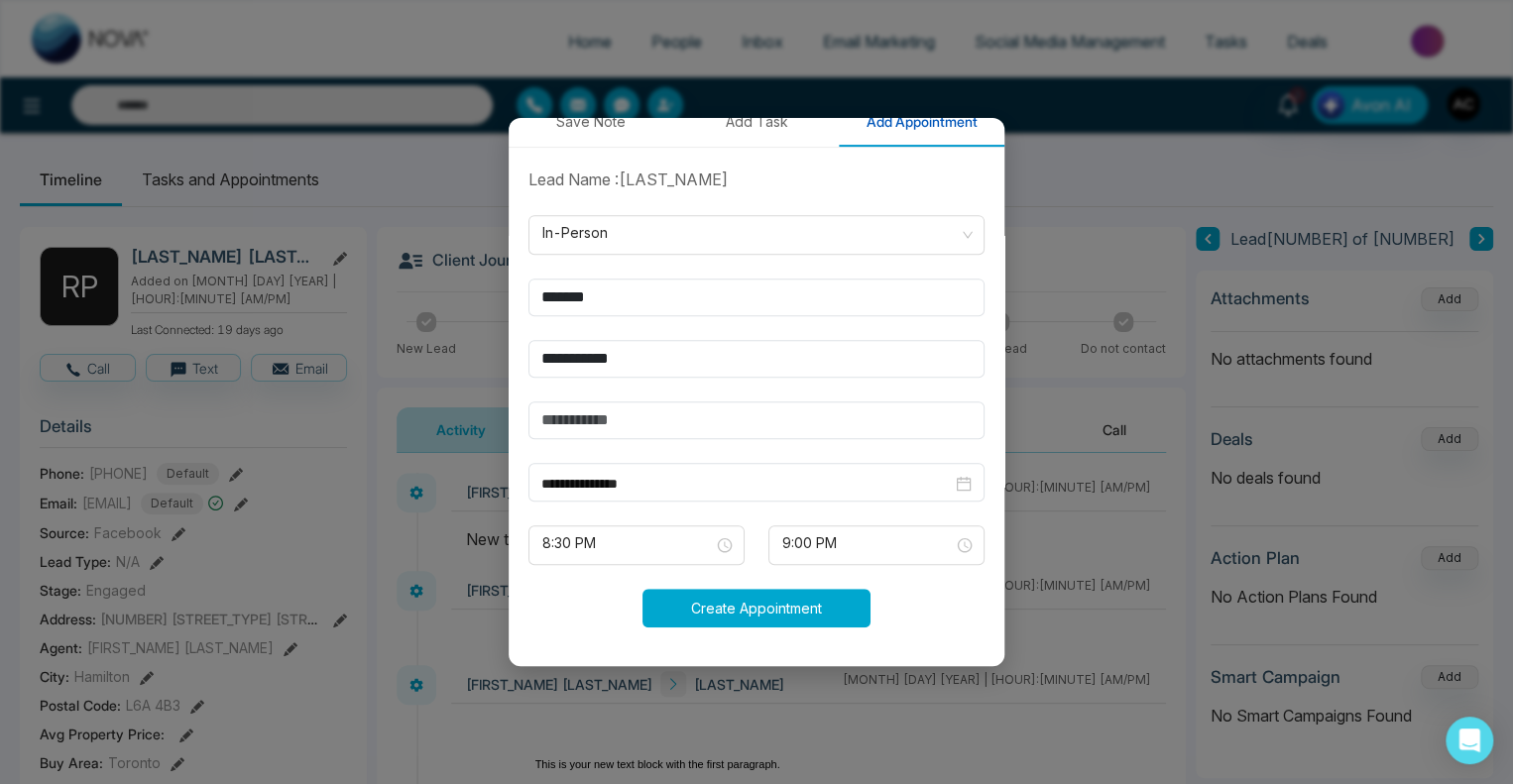 click on "Create Appointment" at bounding box center (756, 608) 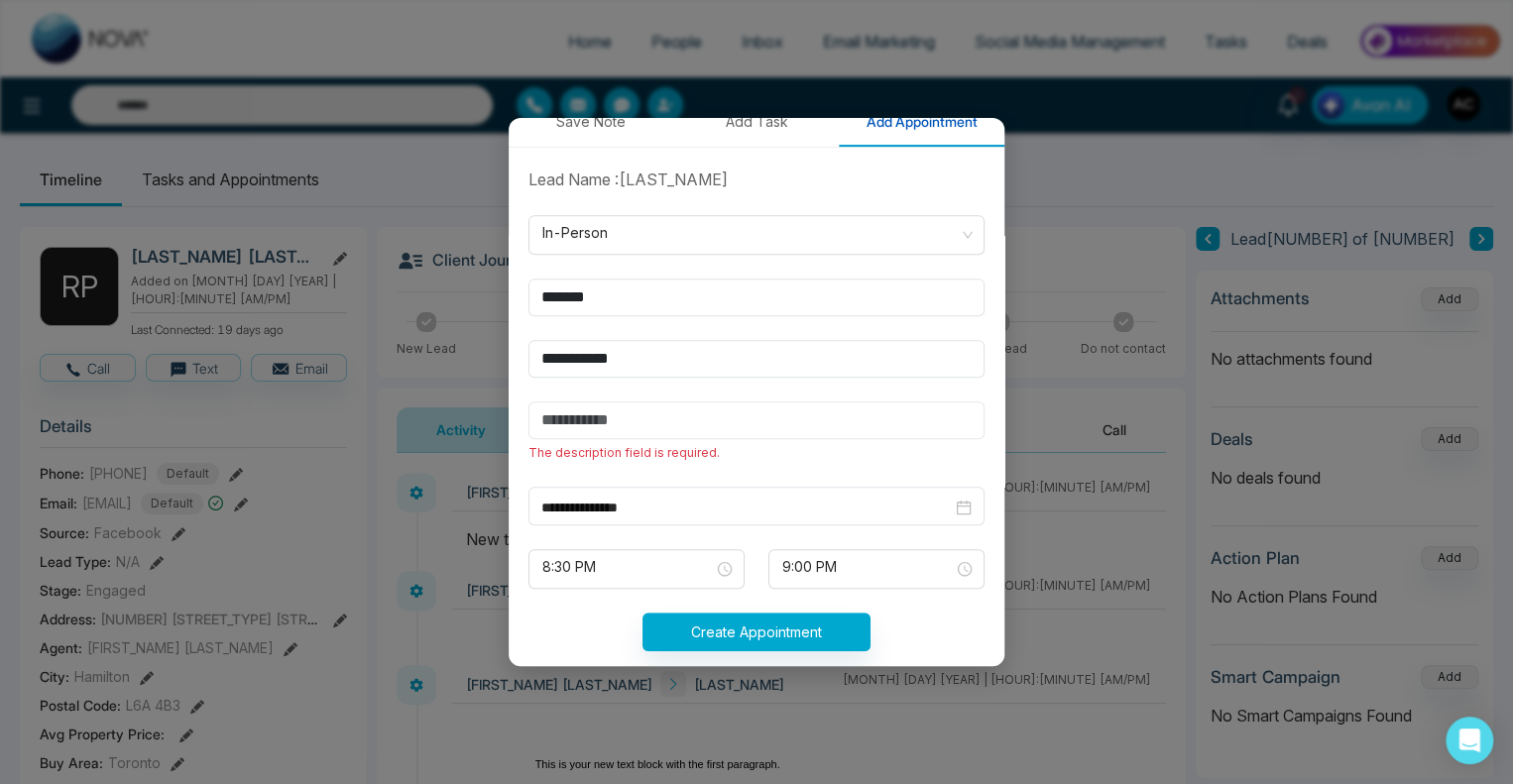click at bounding box center (756, 420) 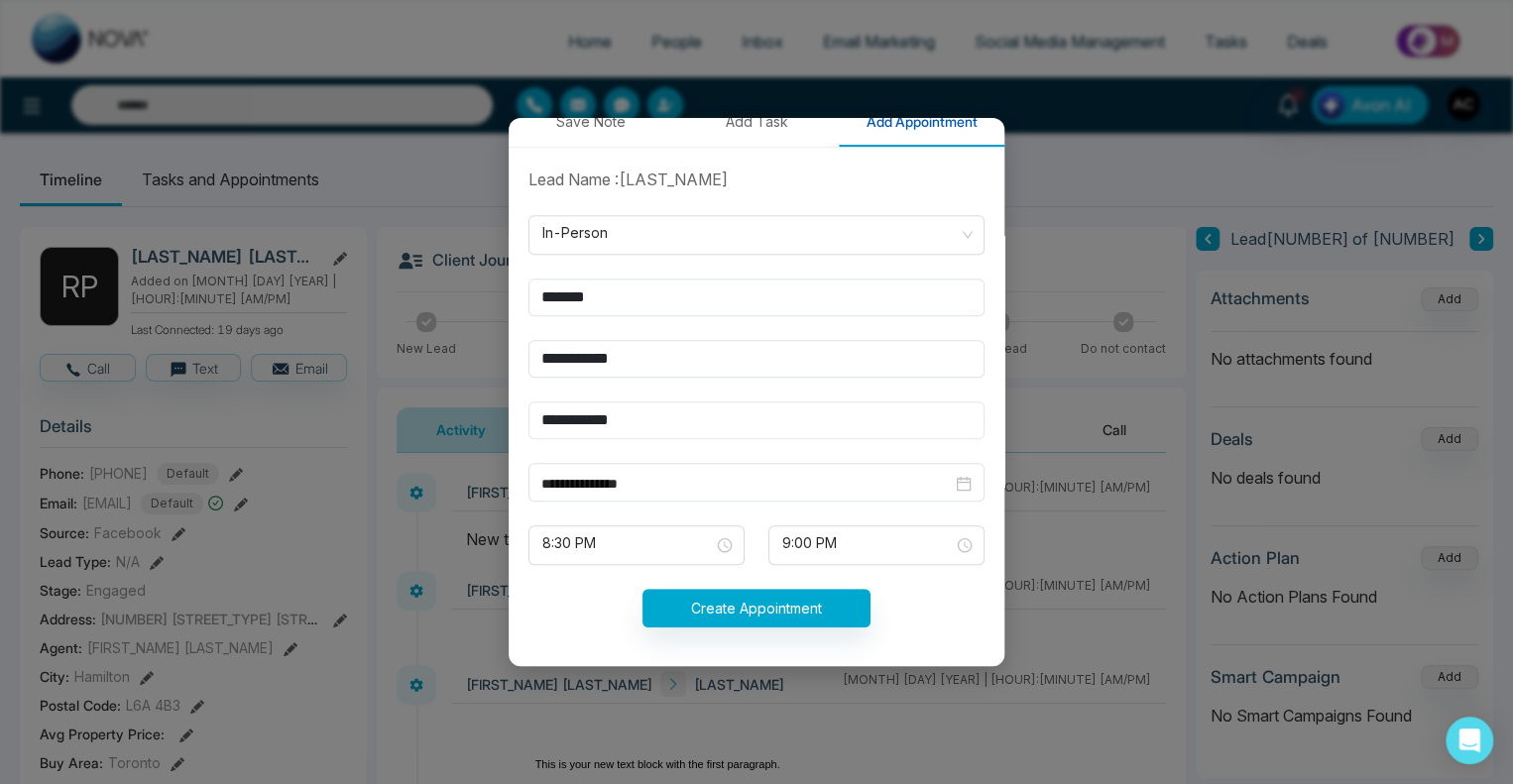 type on "**********" 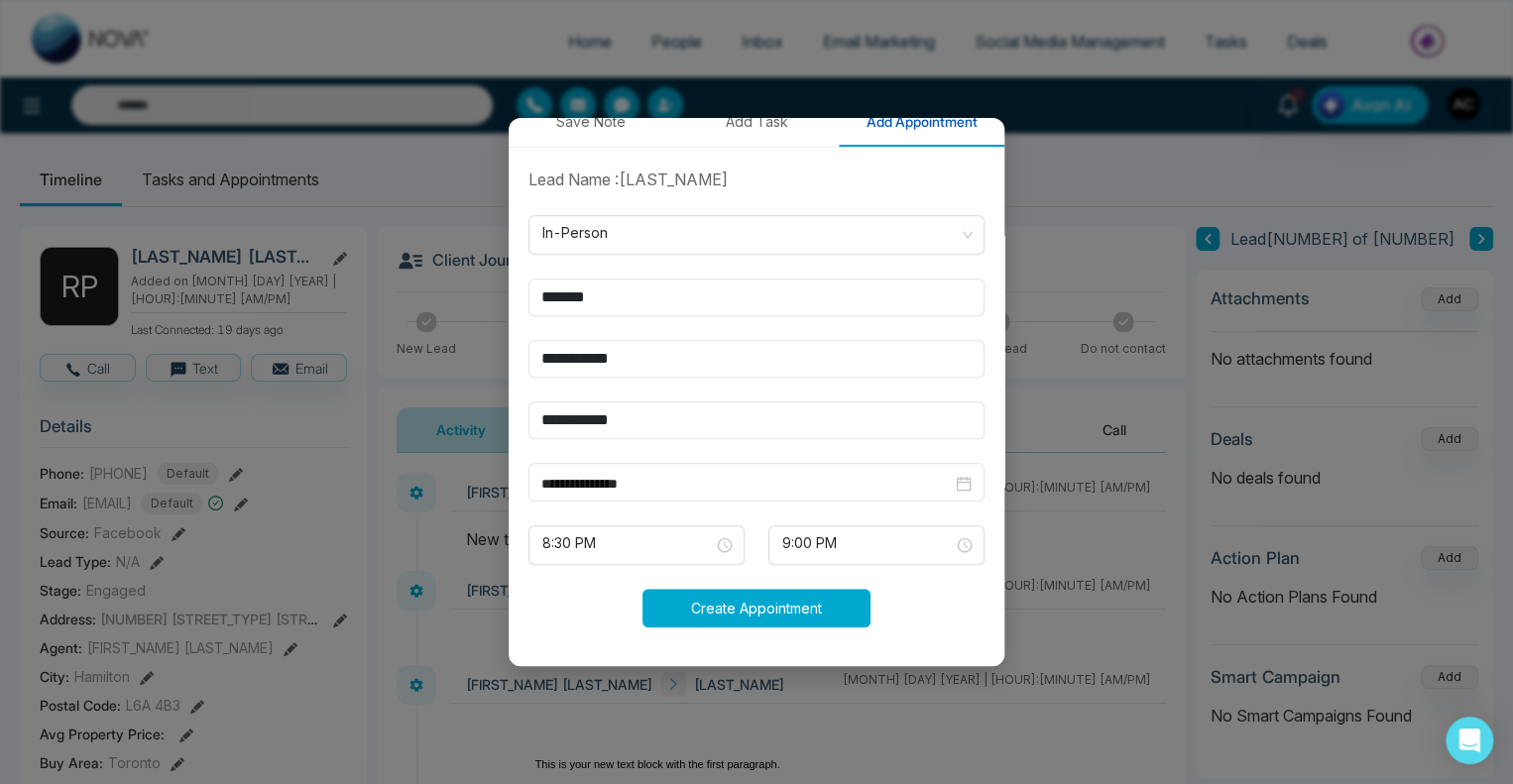 click on "Create Appointment" at bounding box center (756, 608) 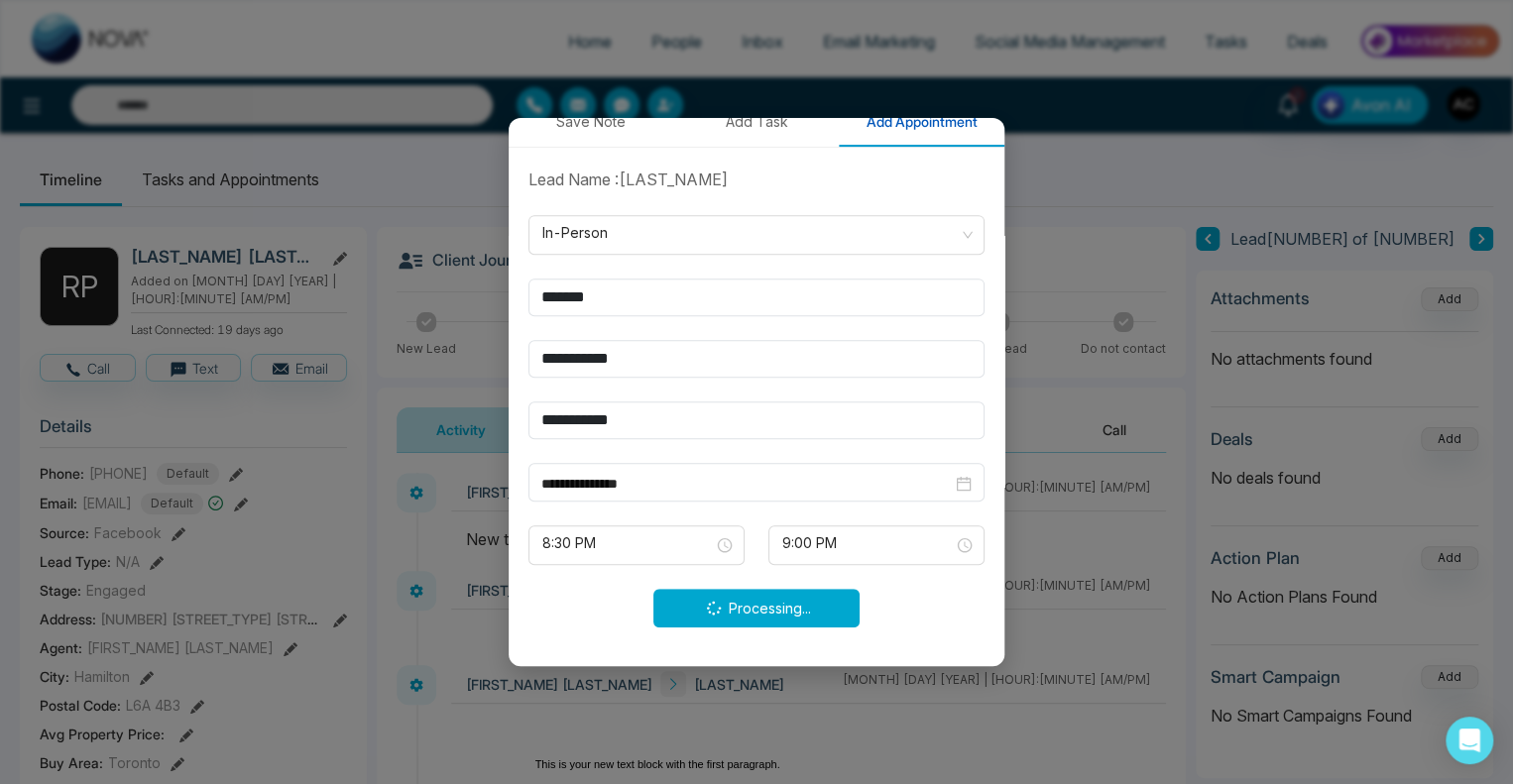 type 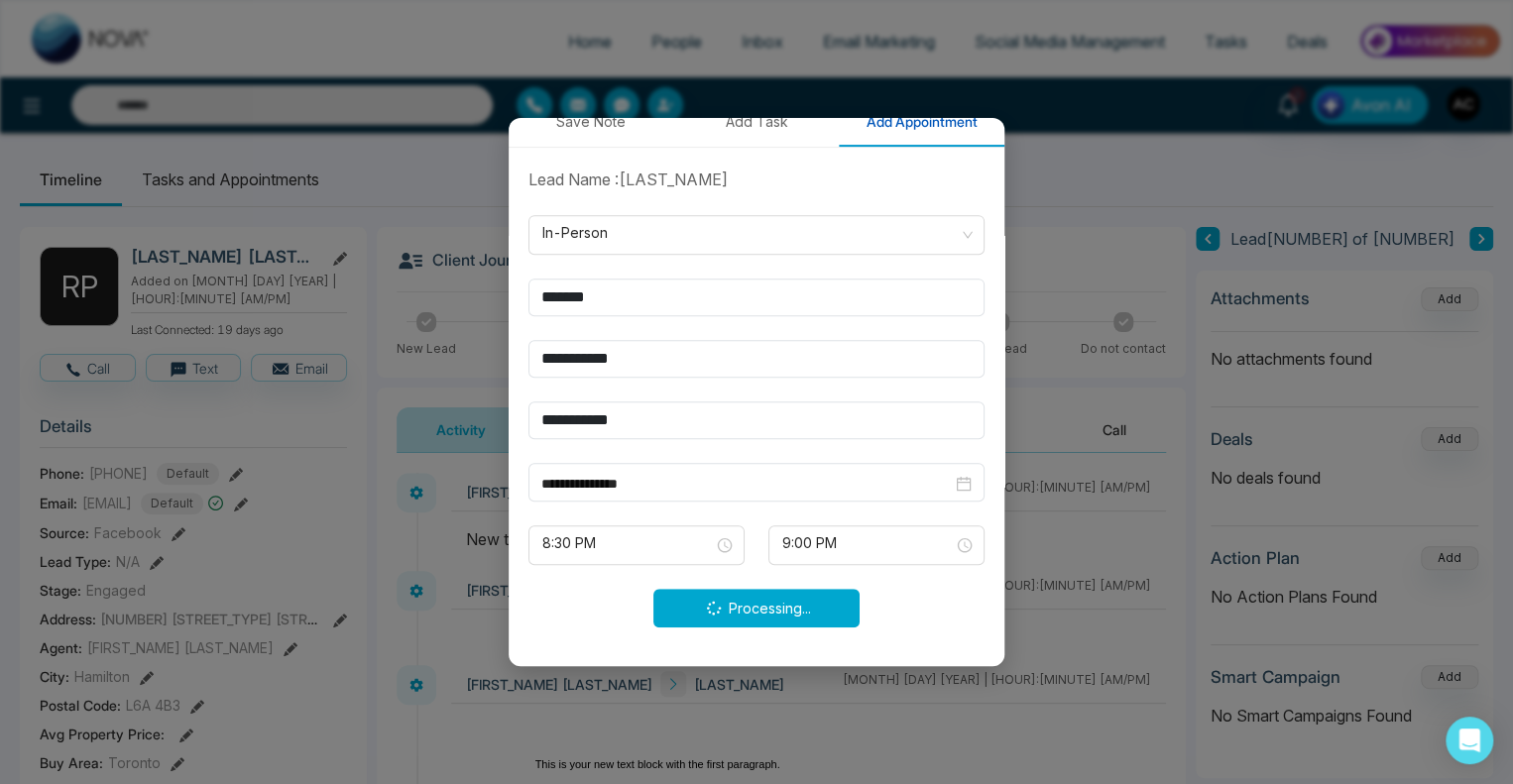 type 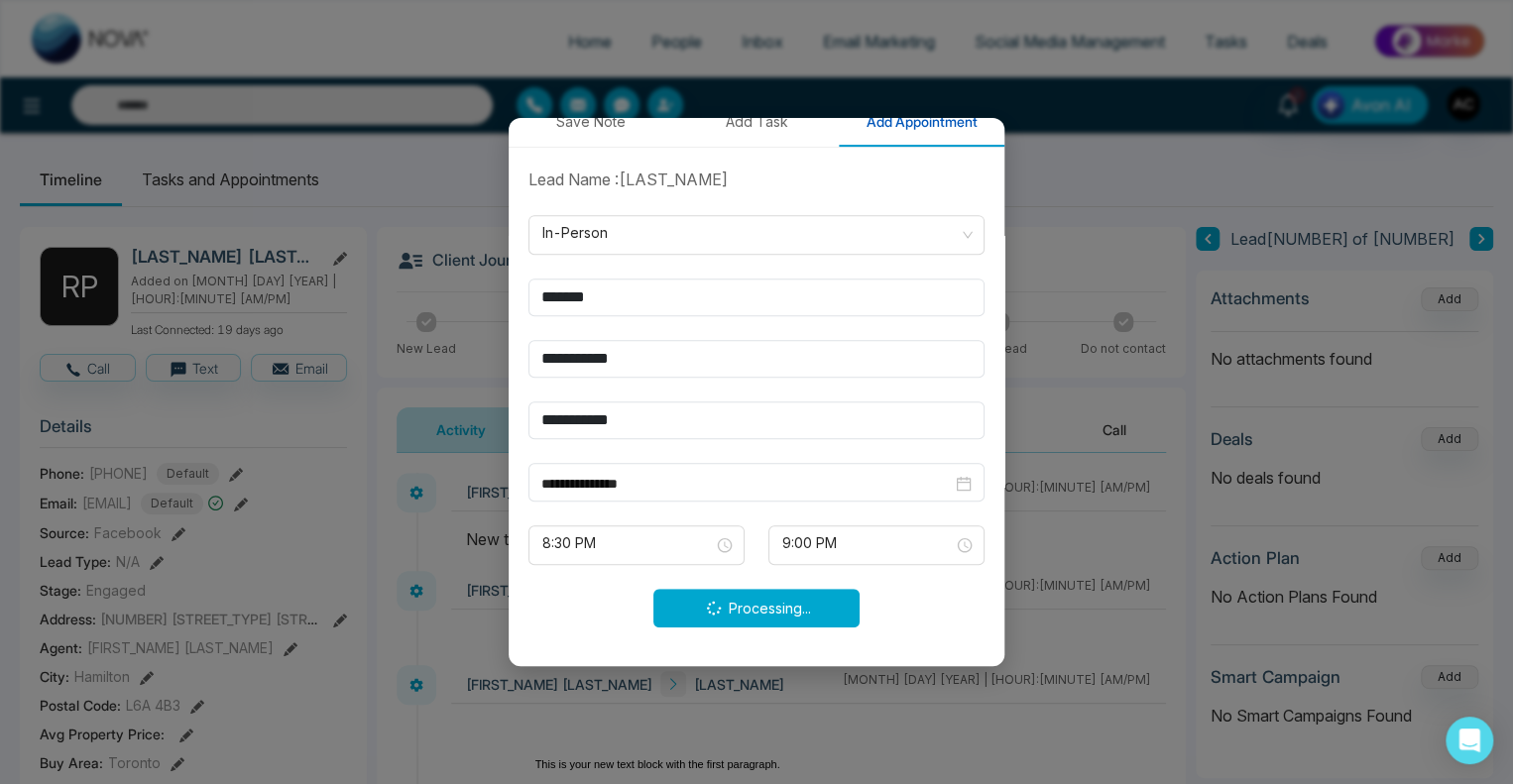 type 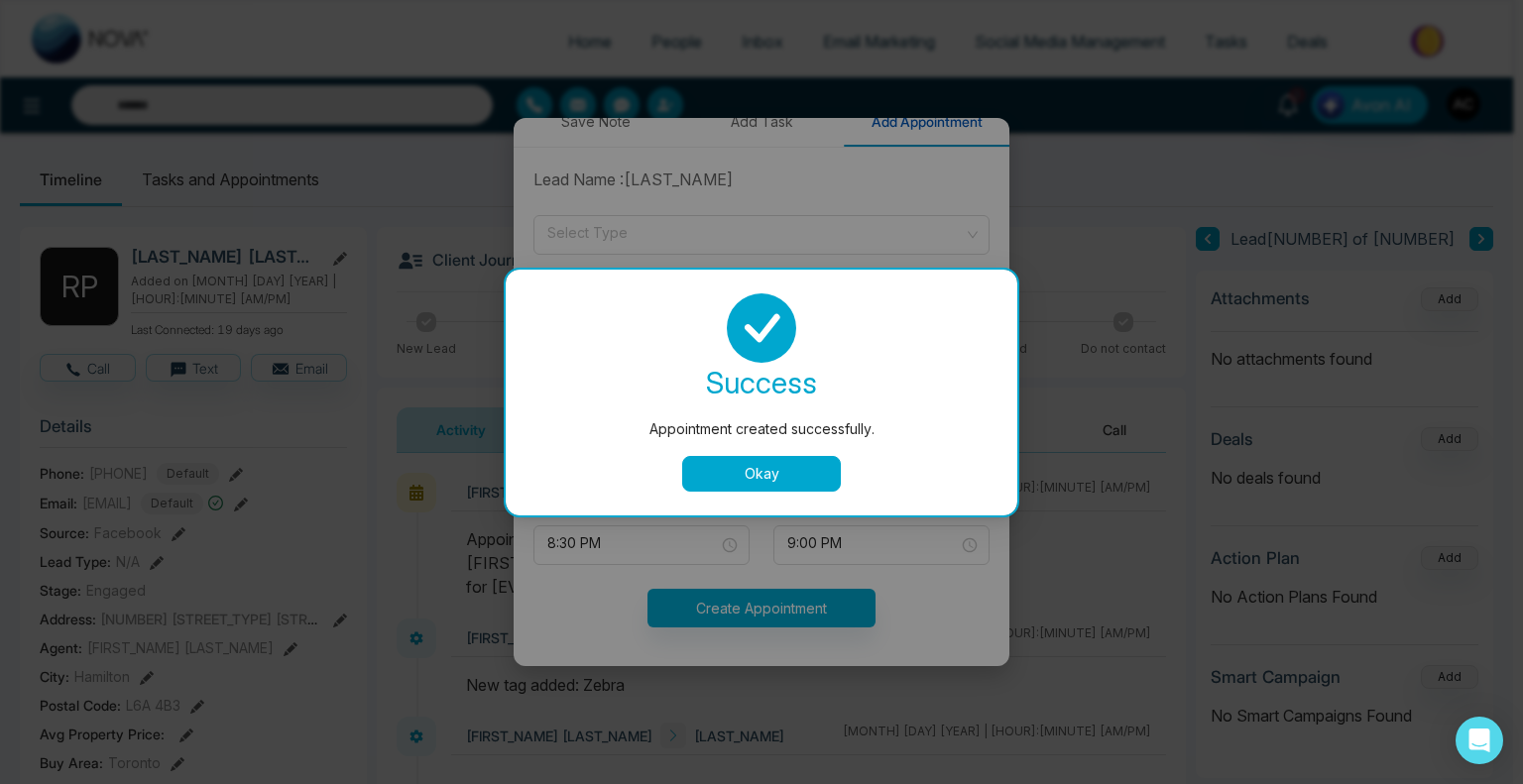 click on "Okay" at bounding box center [762, 474] 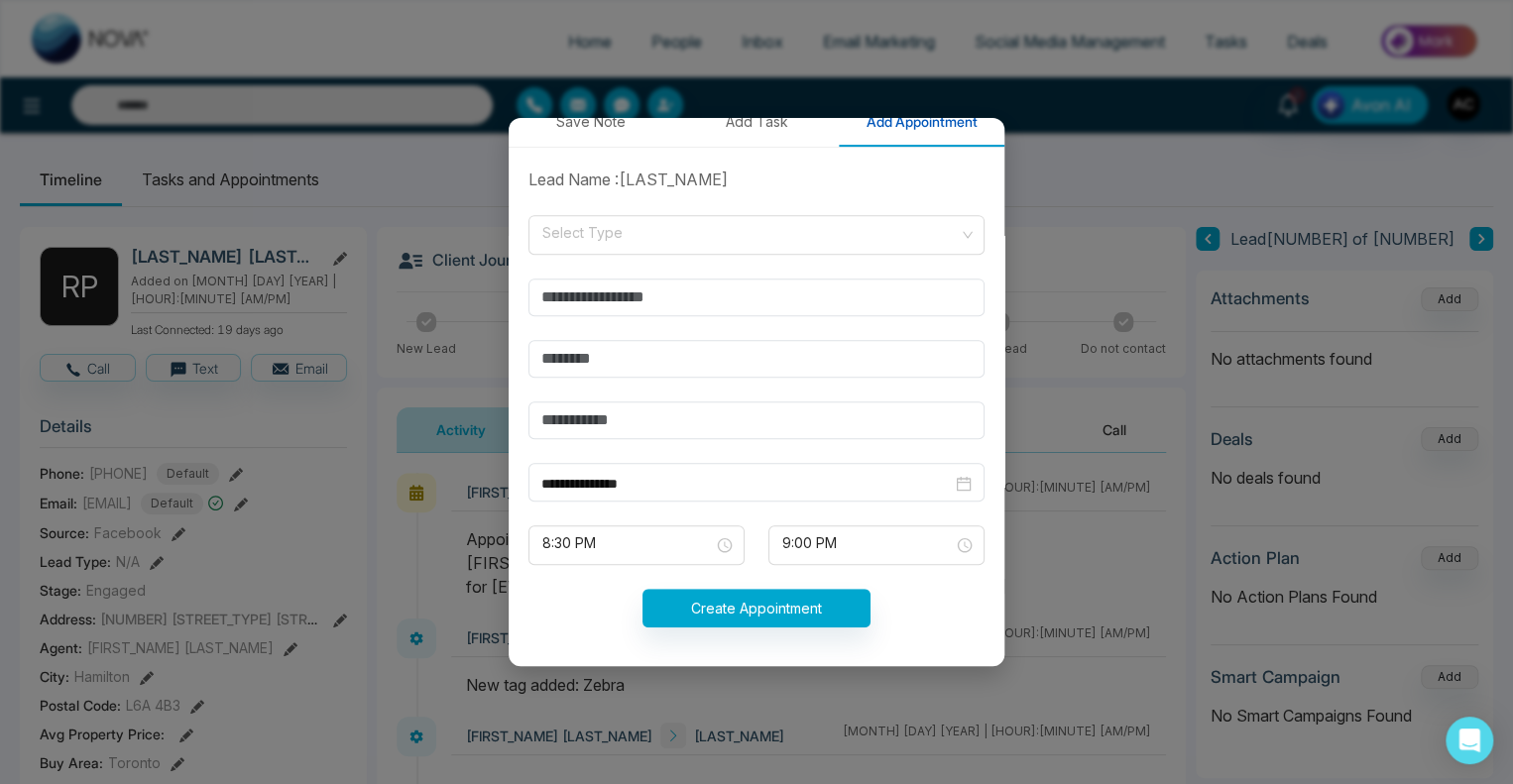 scroll, scrollTop: 0, scrollLeft: 0, axis: both 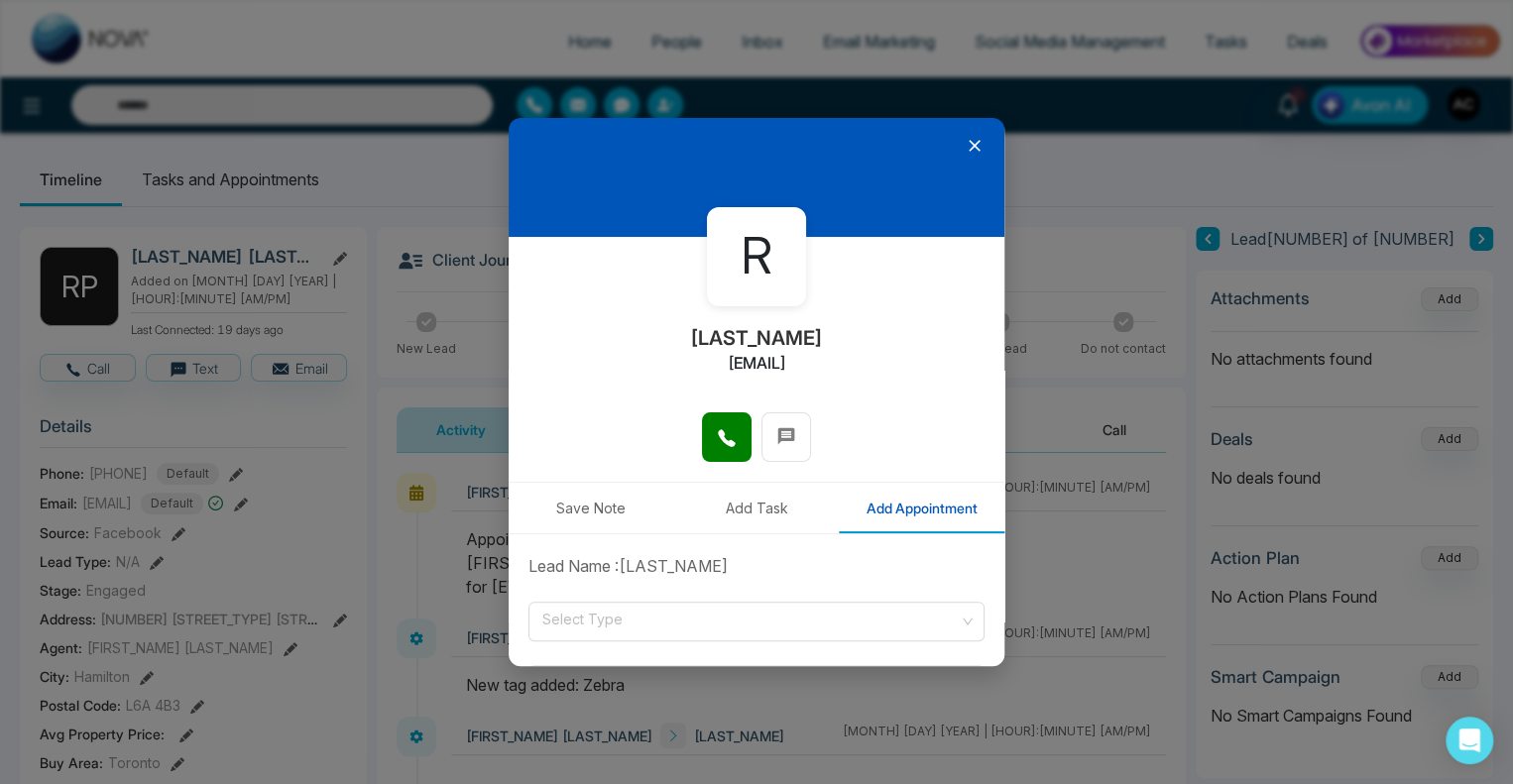 click on "Add Task" at bounding box center (756, 507) 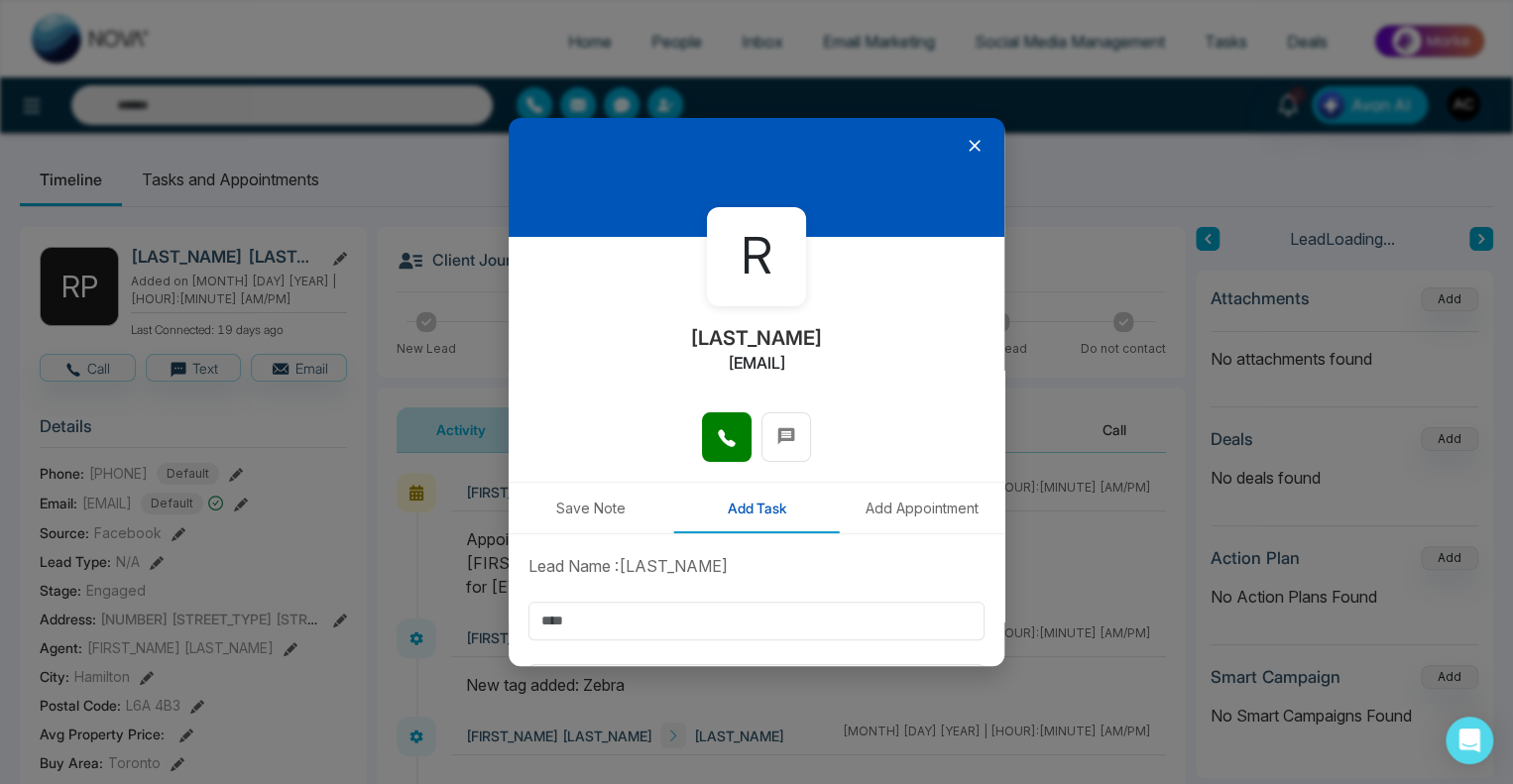 scroll, scrollTop: 205, scrollLeft: 0, axis: vertical 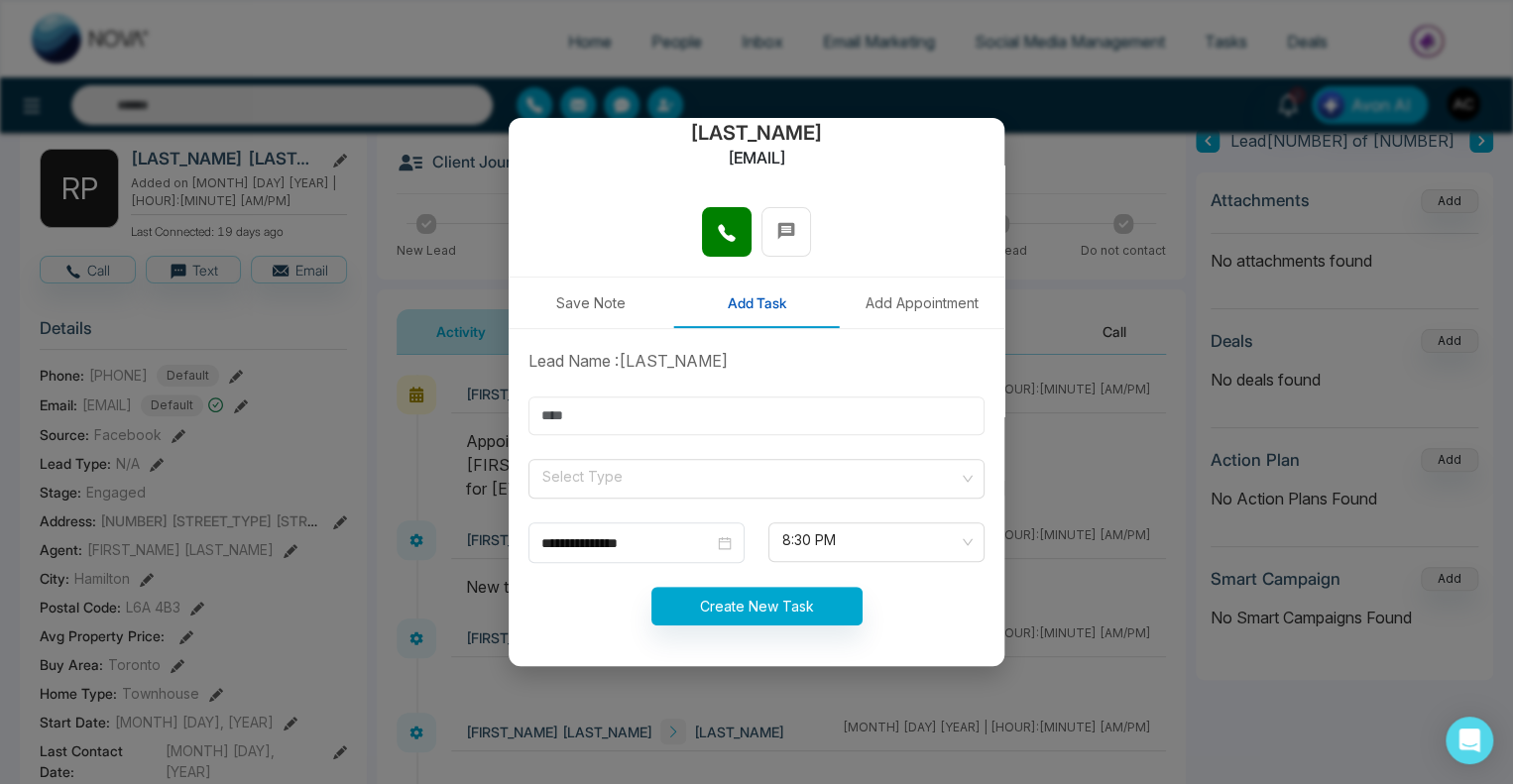 click at bounding box center (756, 415) 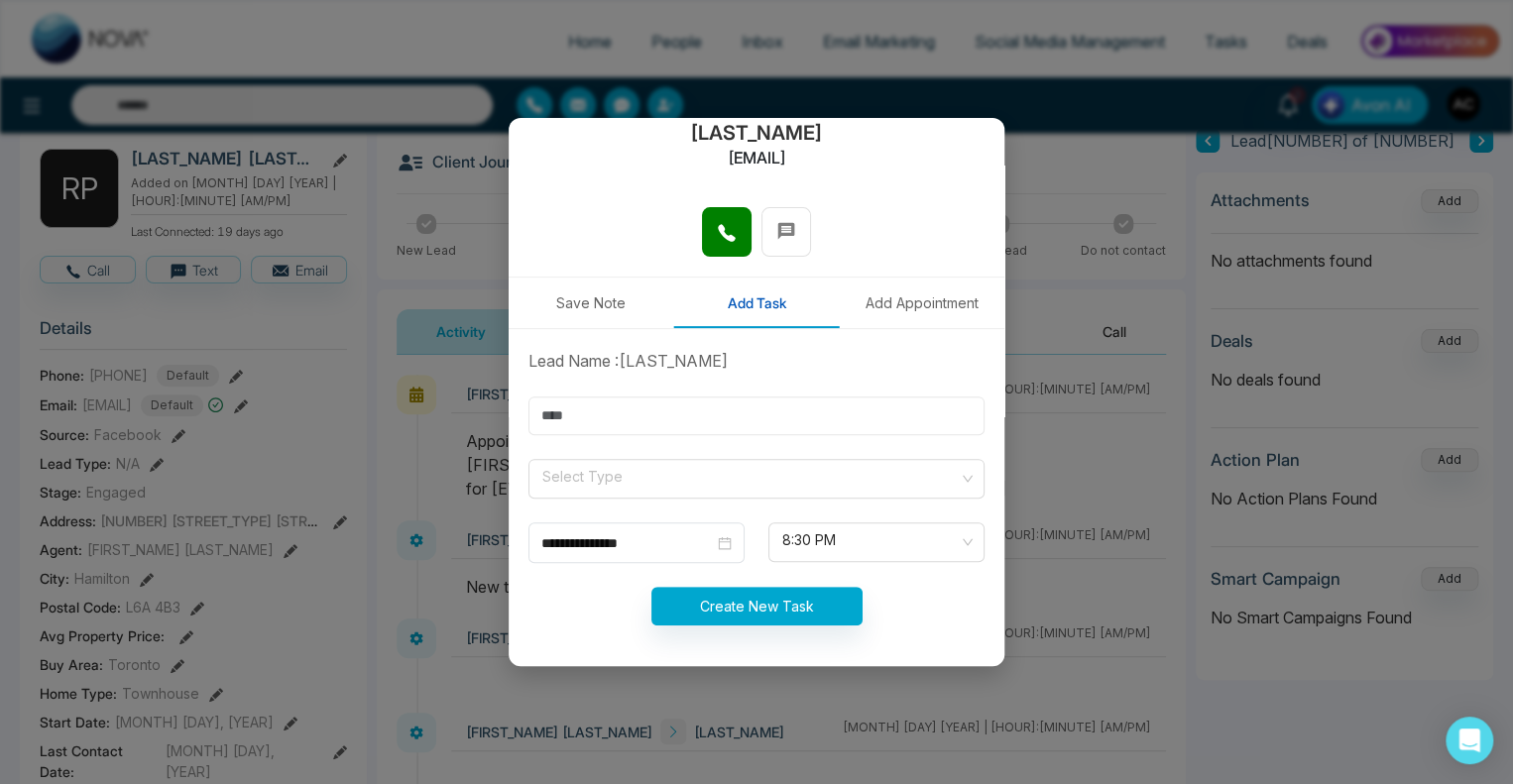 type on "********" 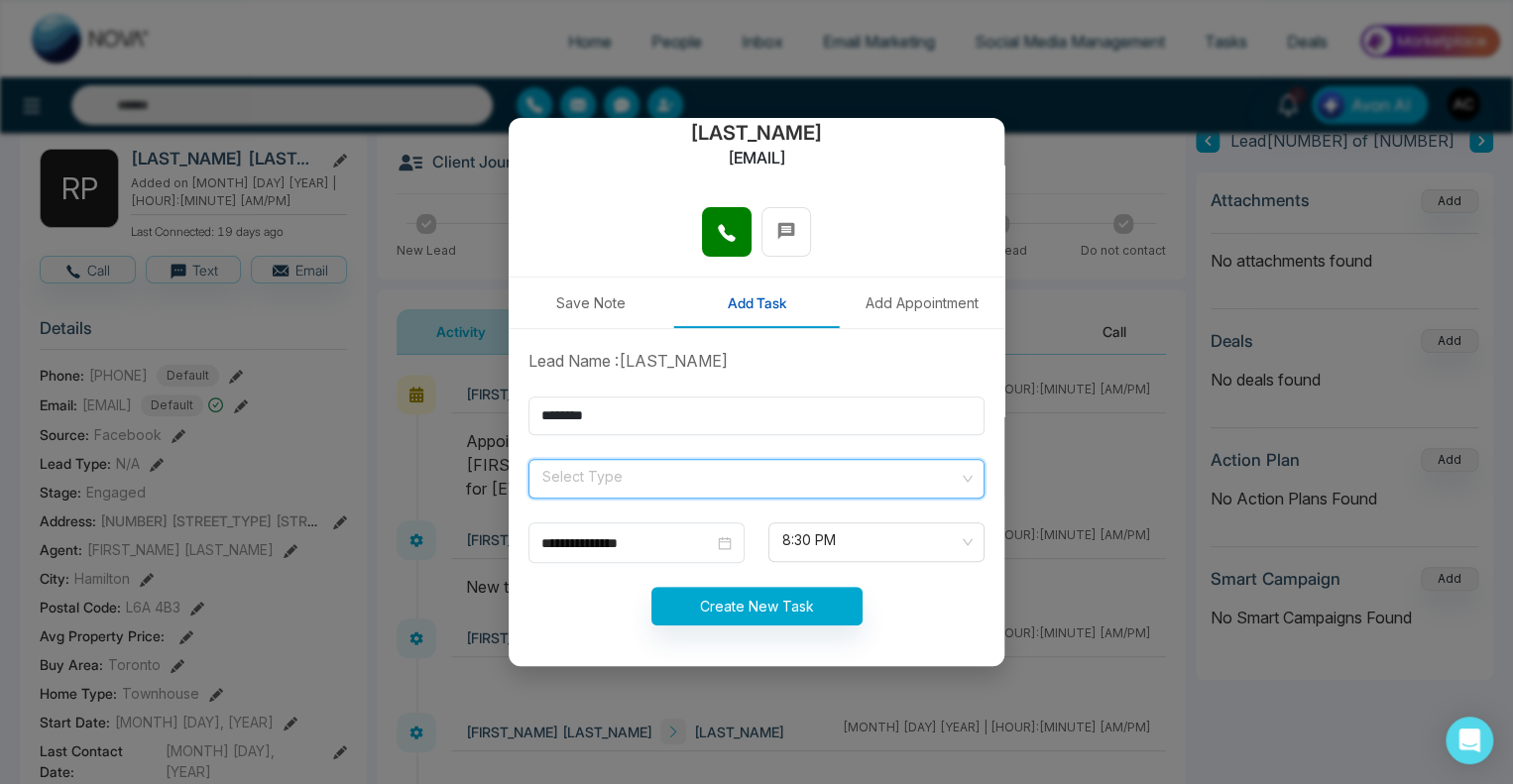 click at bounding box center [750, 475] 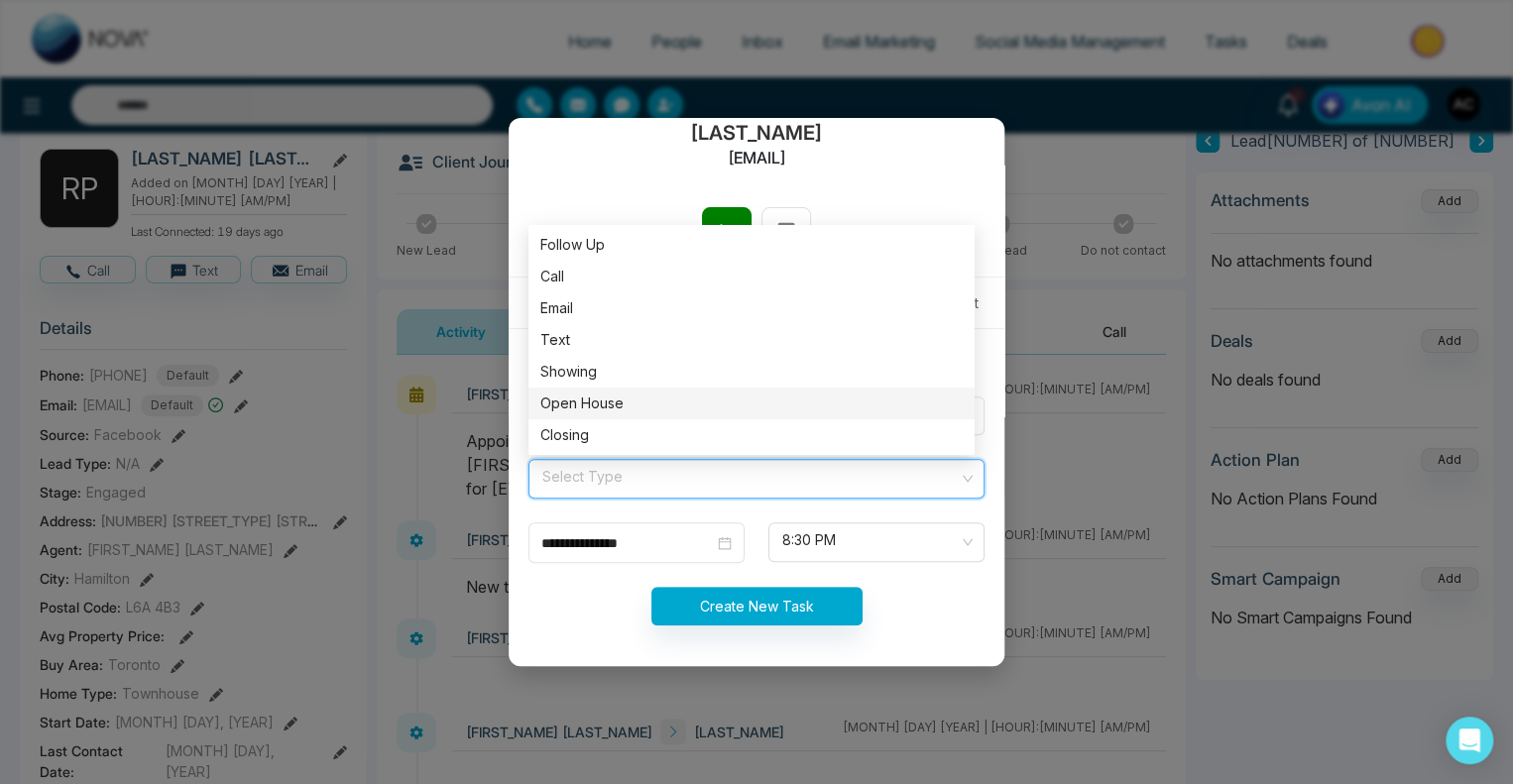 click on "Open House" at bounding box center (752, 403) 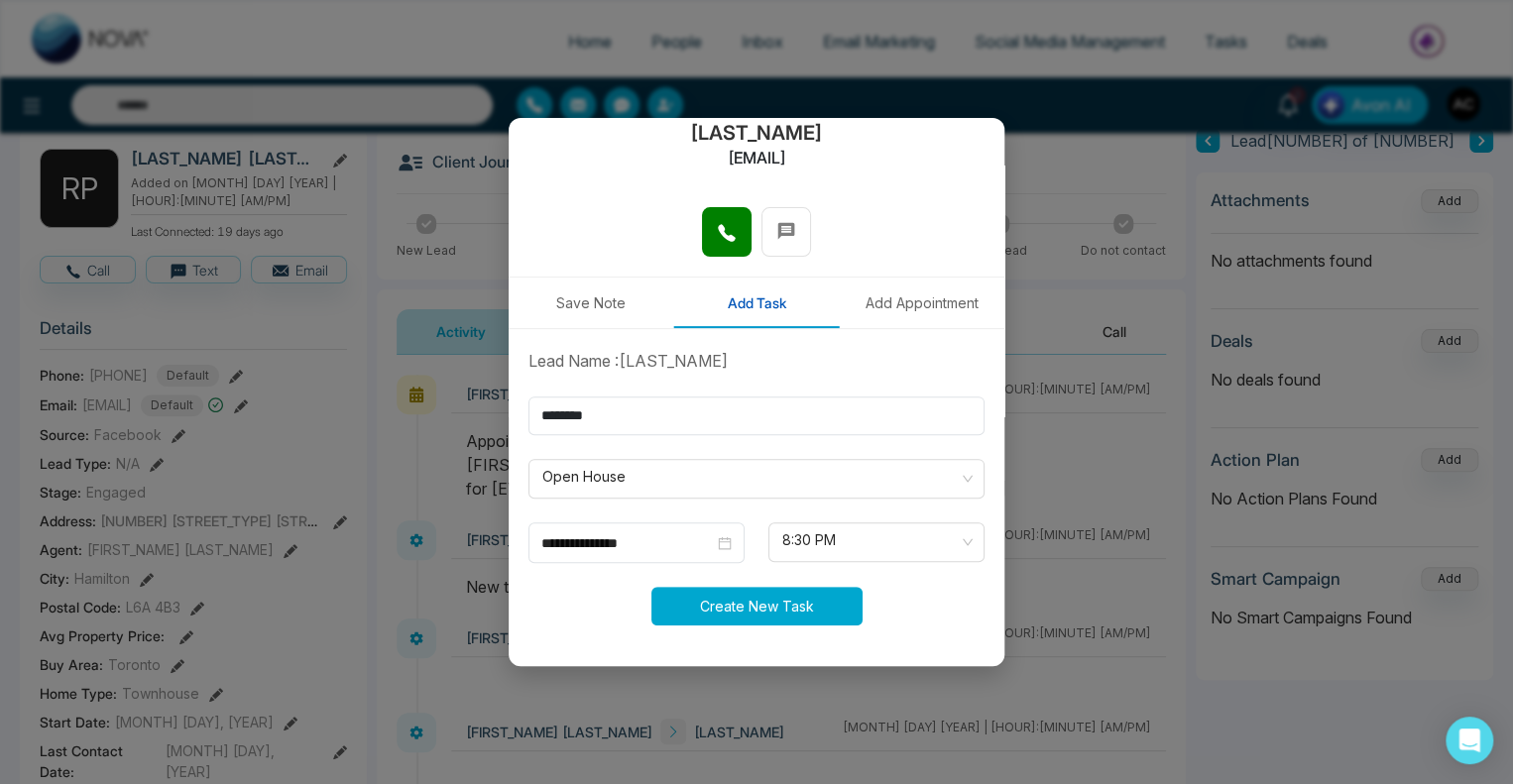 click on "Create New Task" at bounding box center [756, 606] 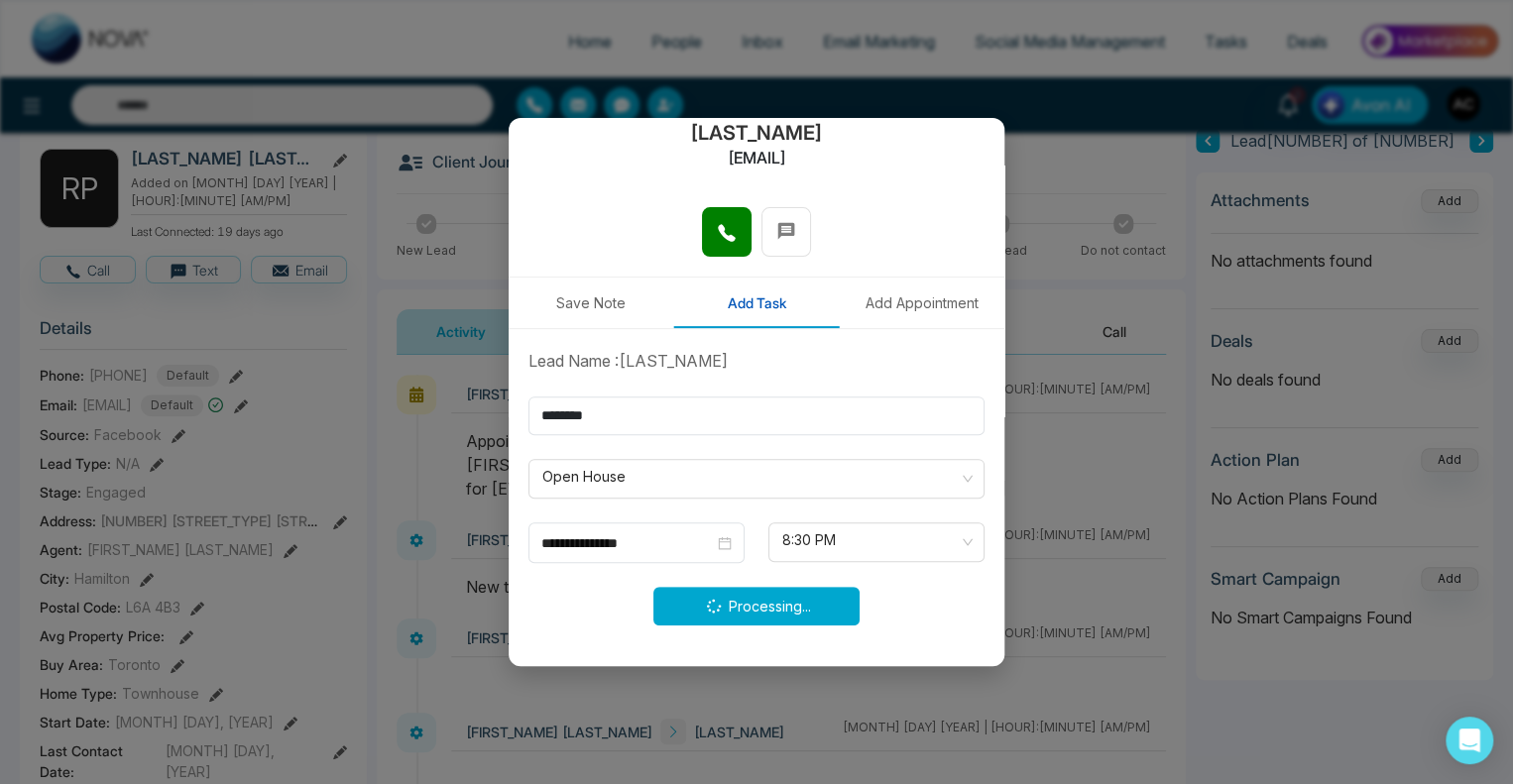type 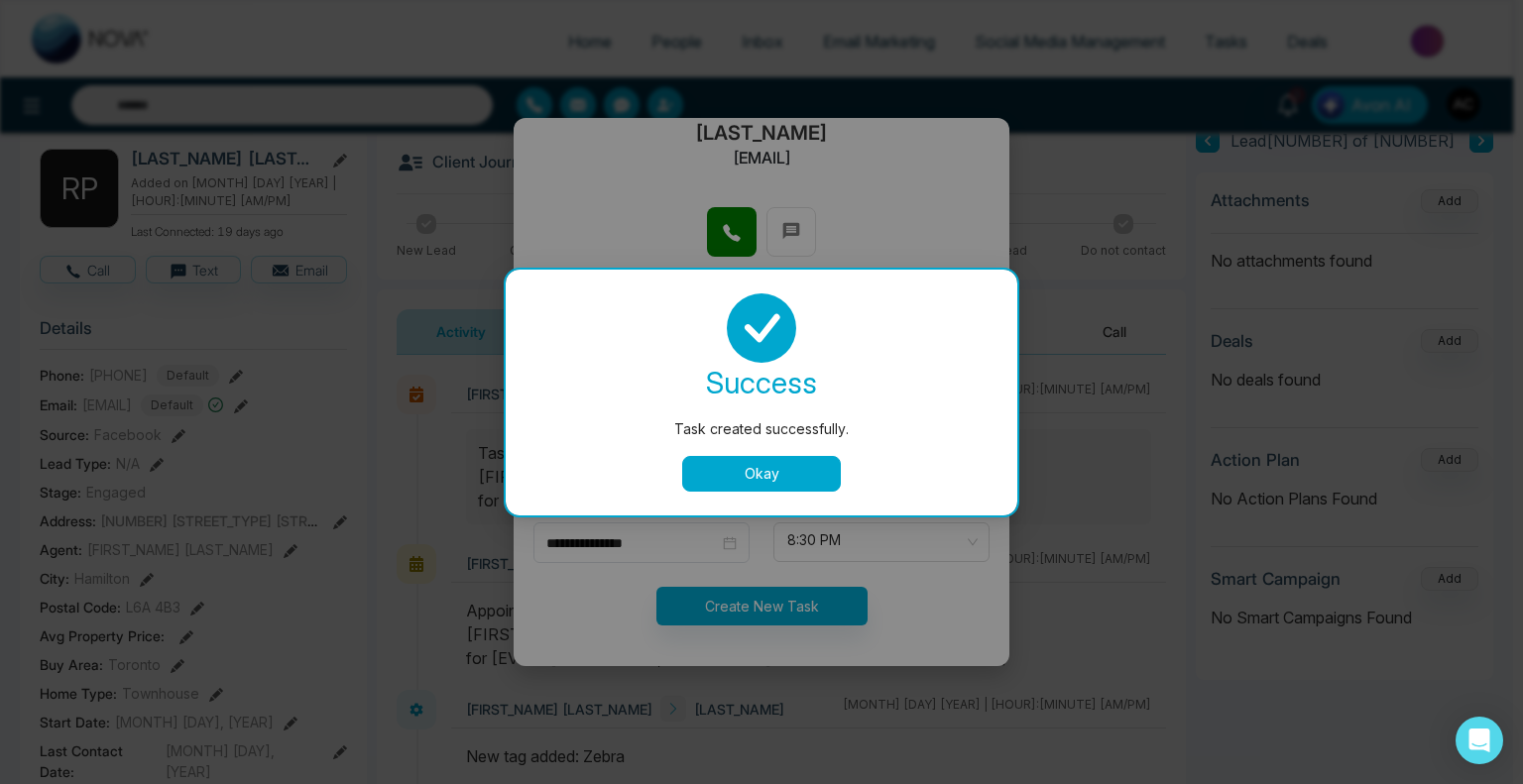 click on "Okay" at bounding box center (762, 474) 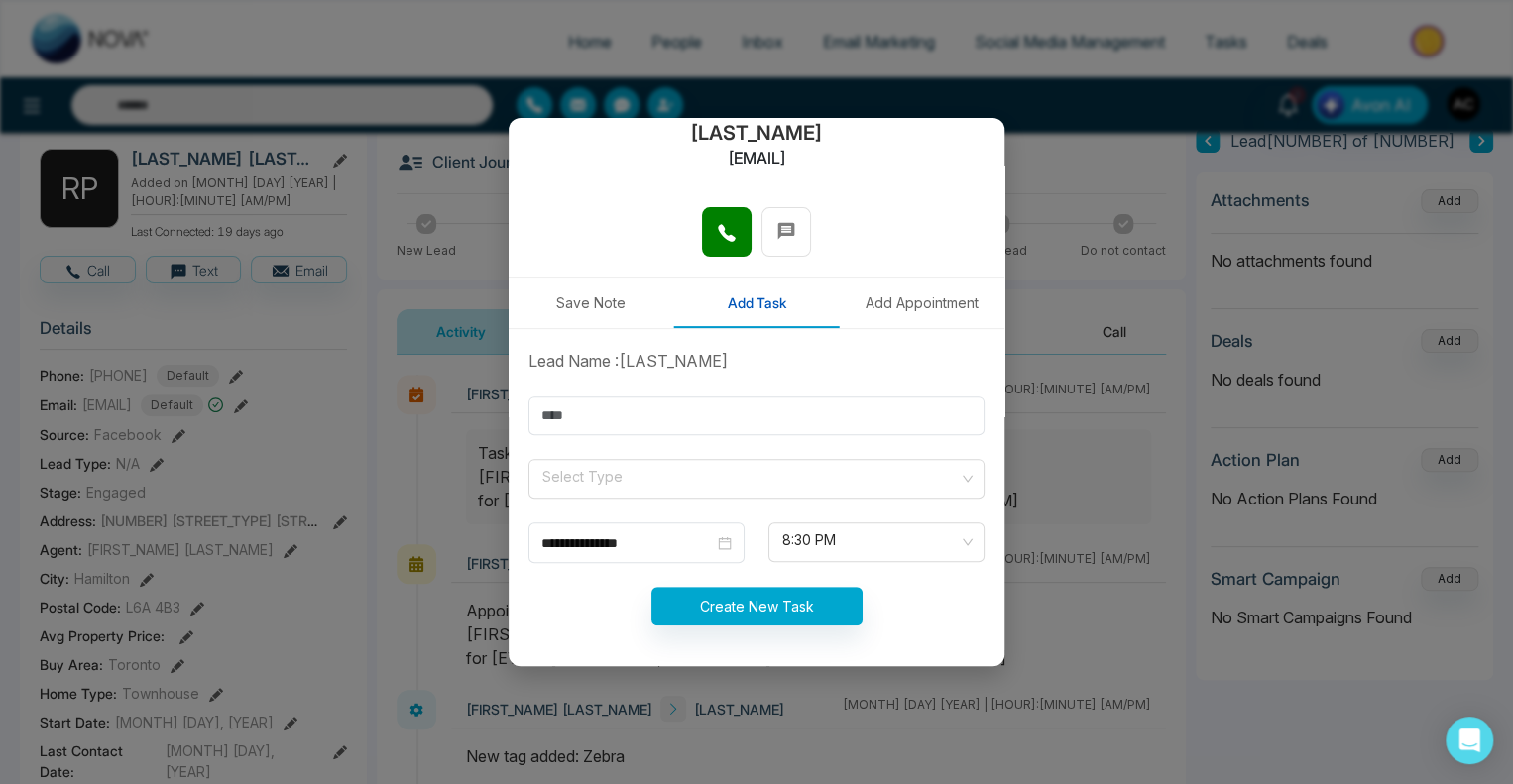 scroll, scrollTop: 0, scrollLeft: 0, axis: both 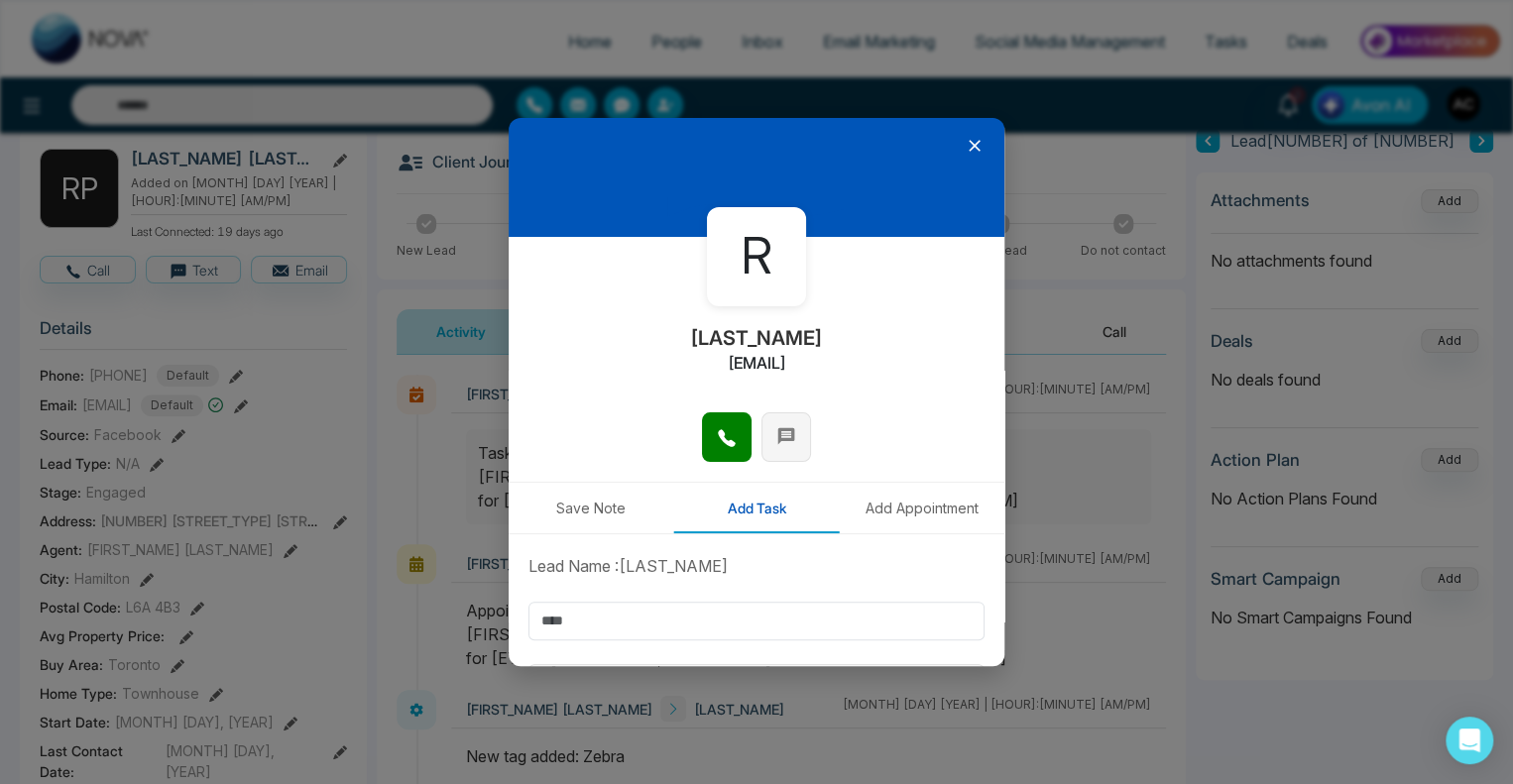 click 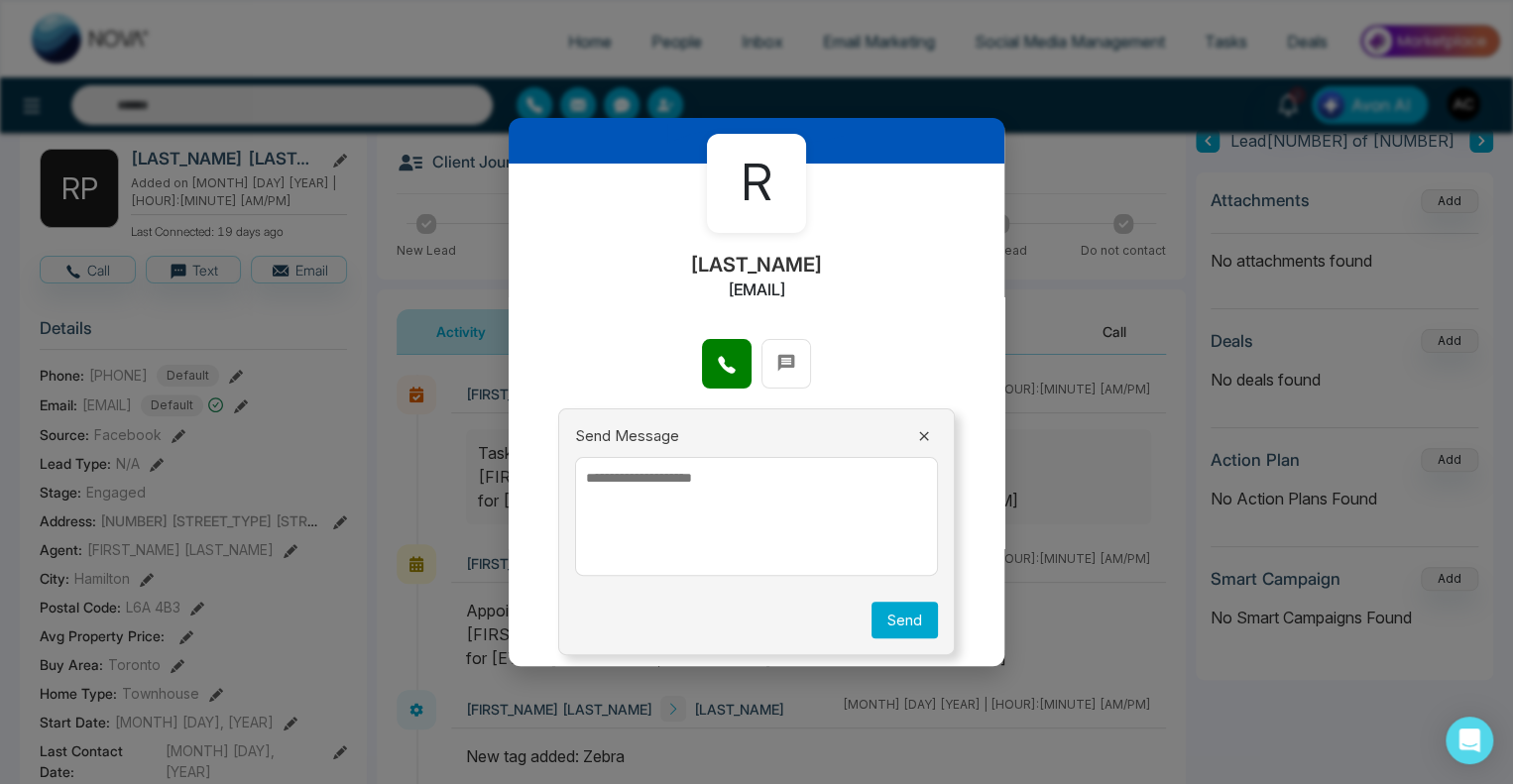 scroll, scrollTop: 81, scrollLeft: 0, axis: vertical 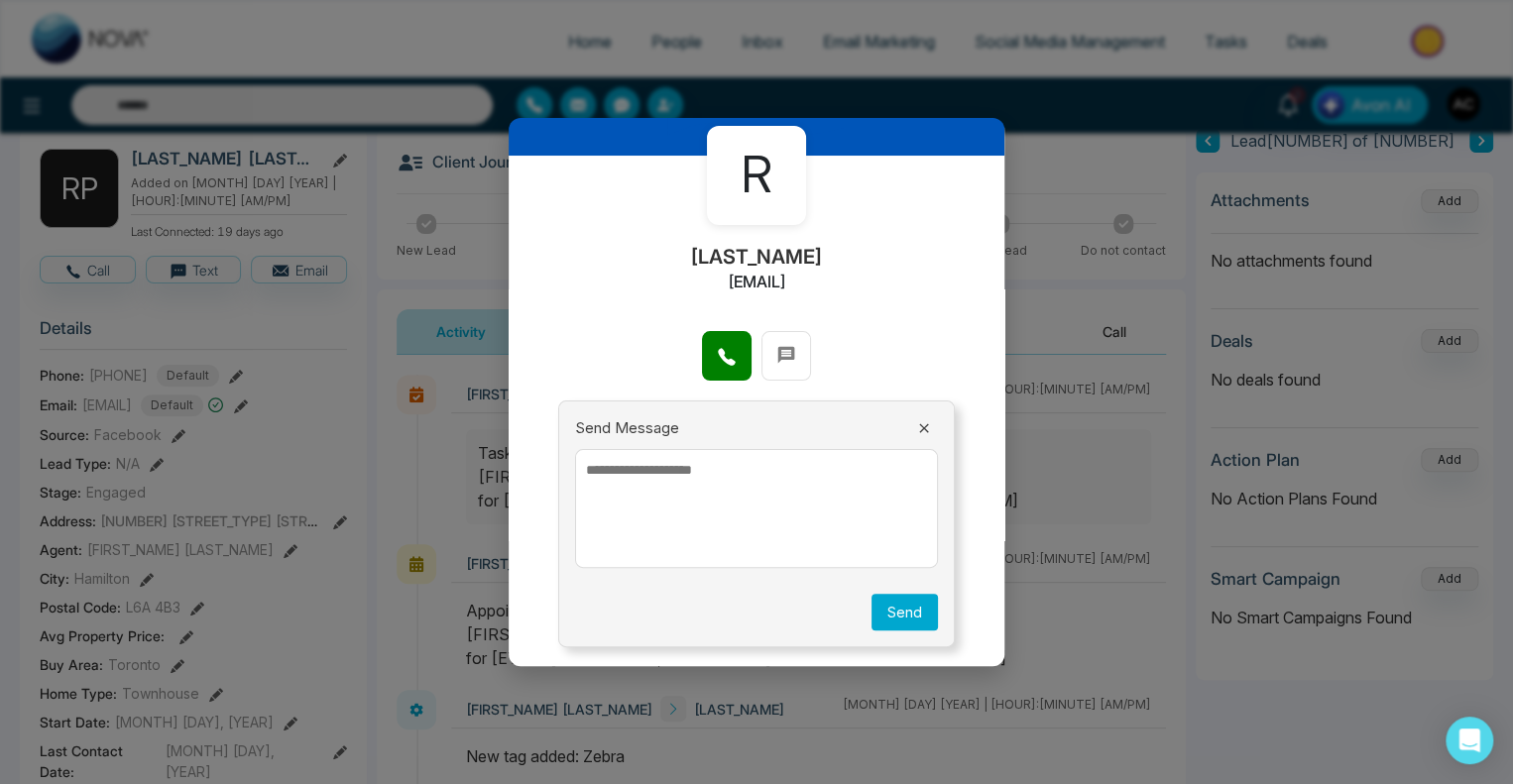 click at bounding box center [756, 508] 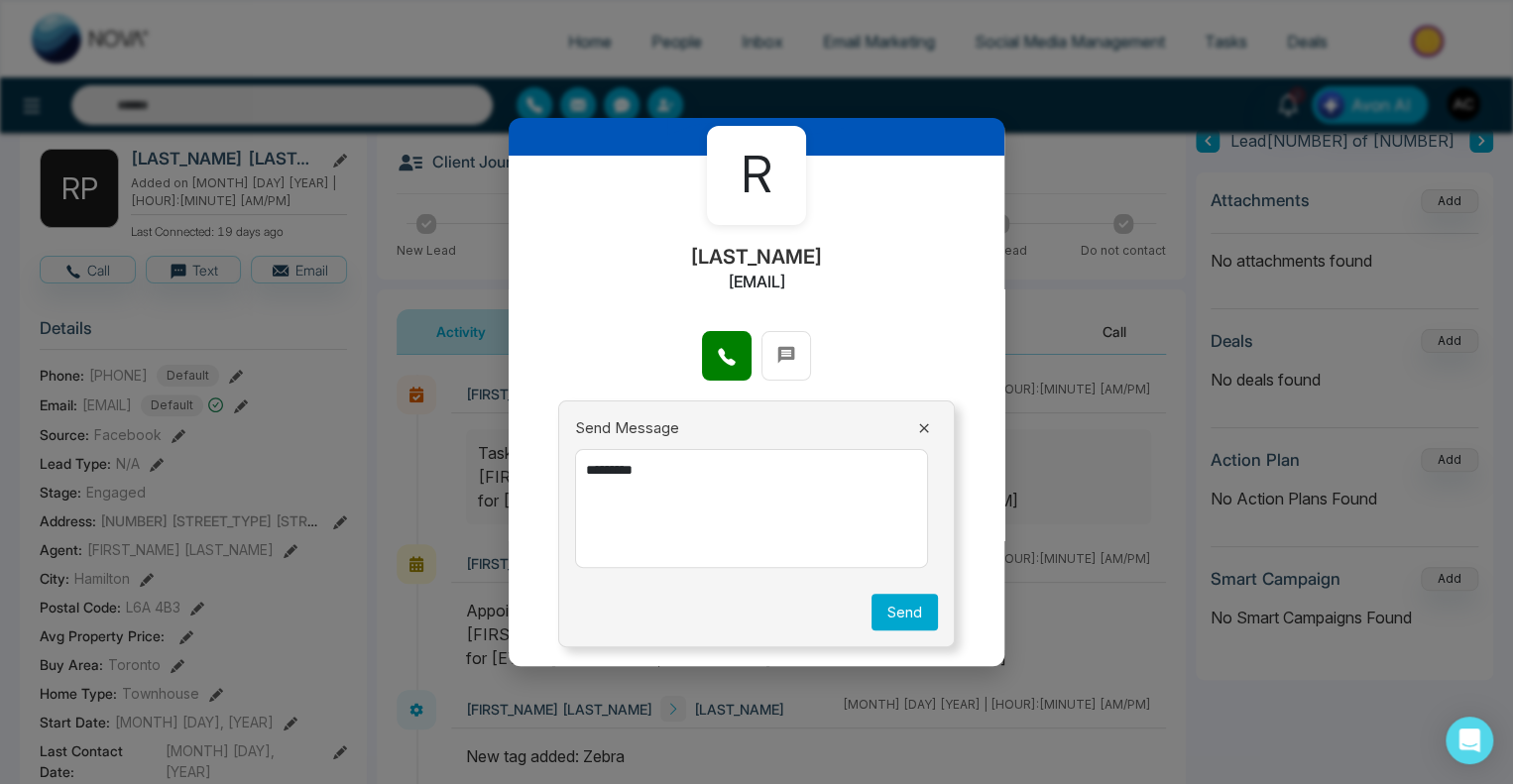 type on "*********" 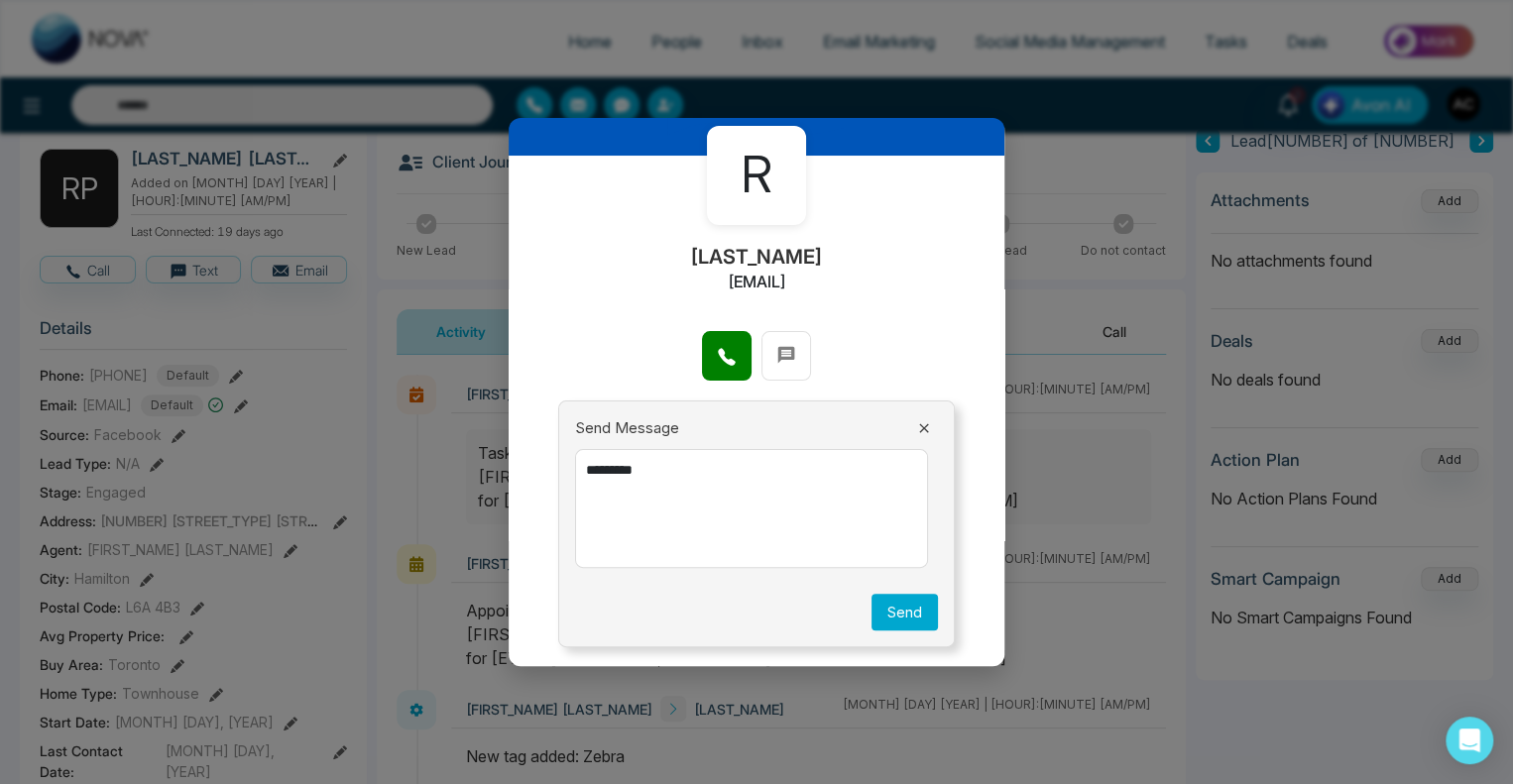 click on "Send" at bounding box center (904, 612) 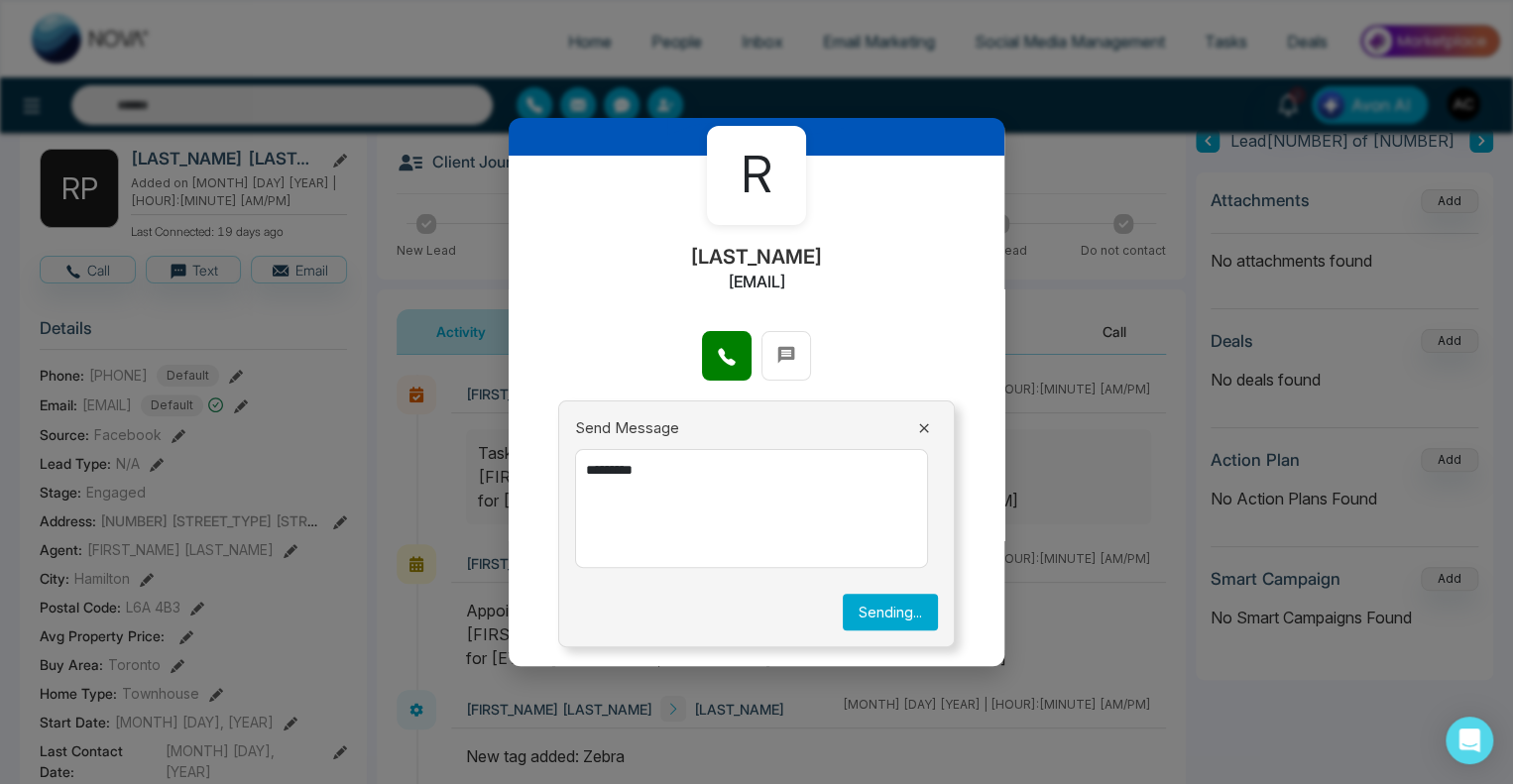 type 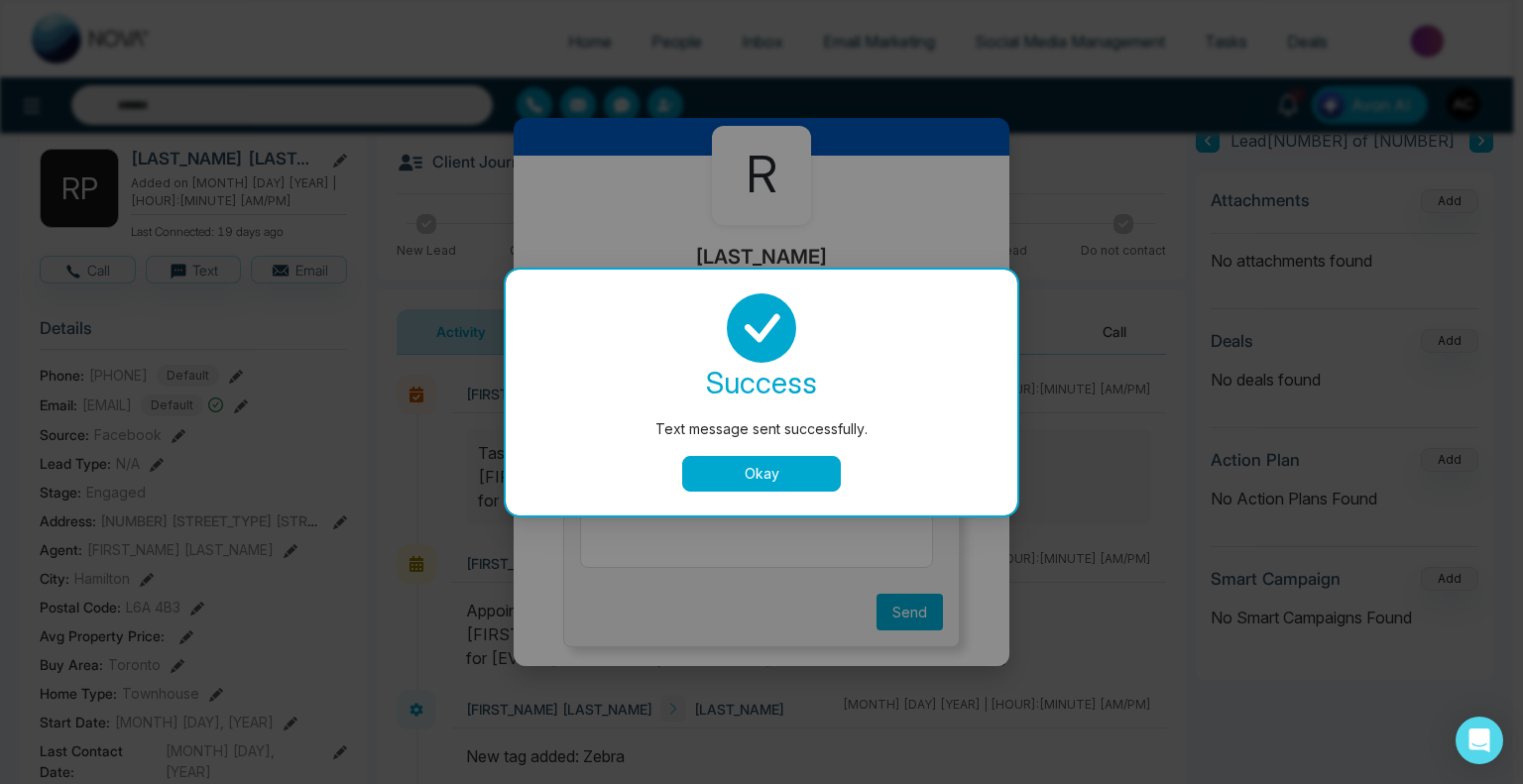 click on "Okay" at bounding box center (762, 474) 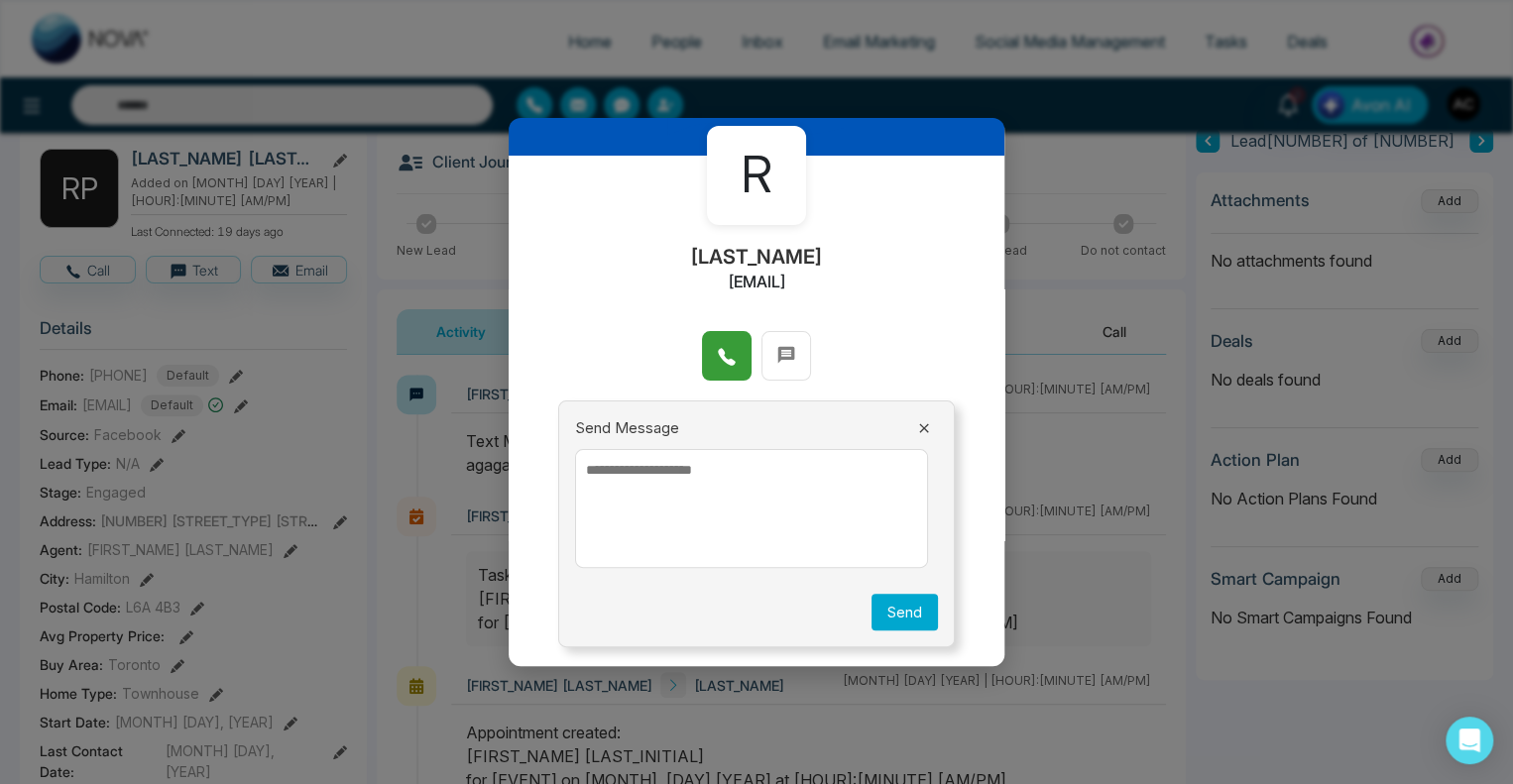 click 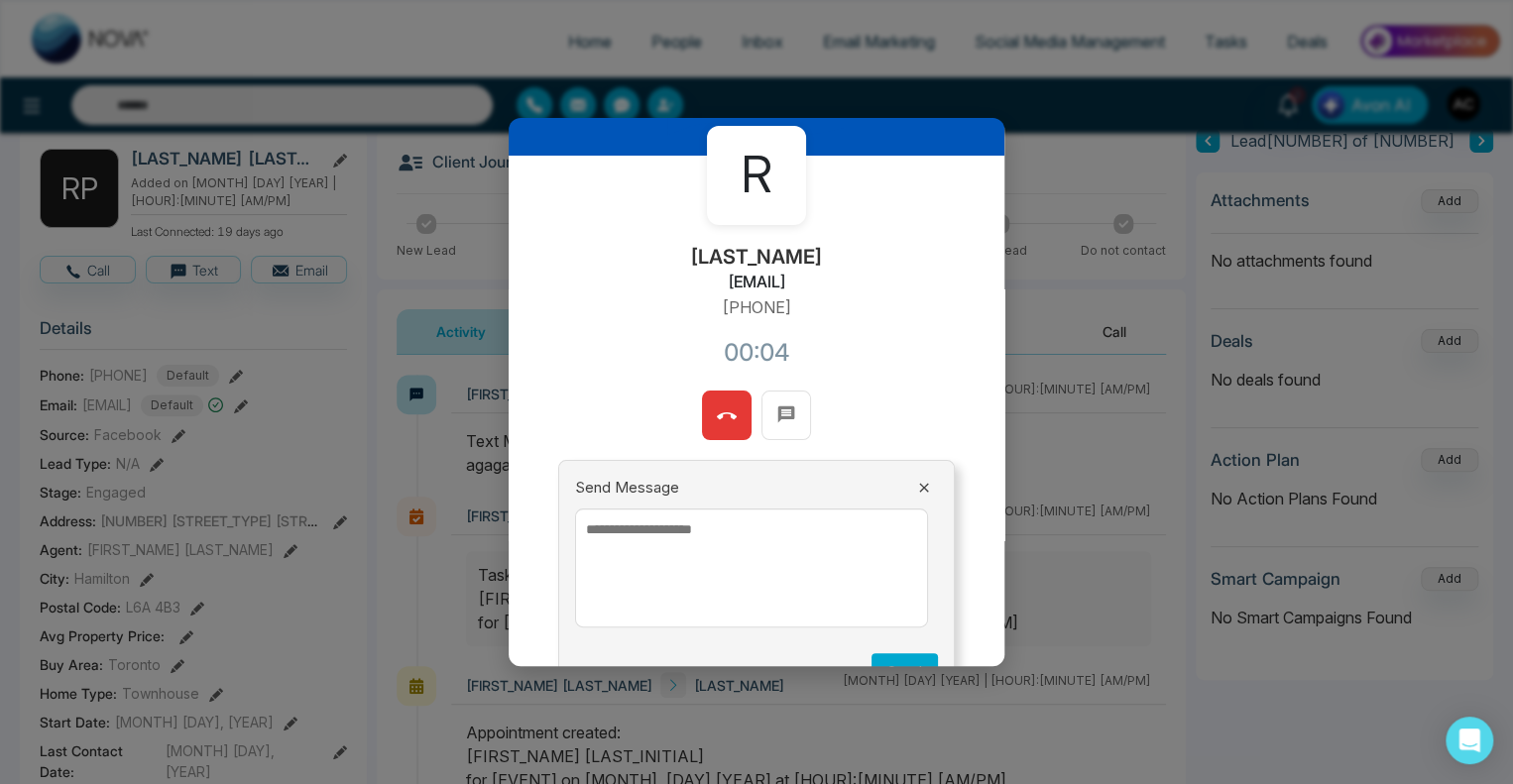 scroll, scrollTop: 141, scrollLeft: 0, axis: vertical 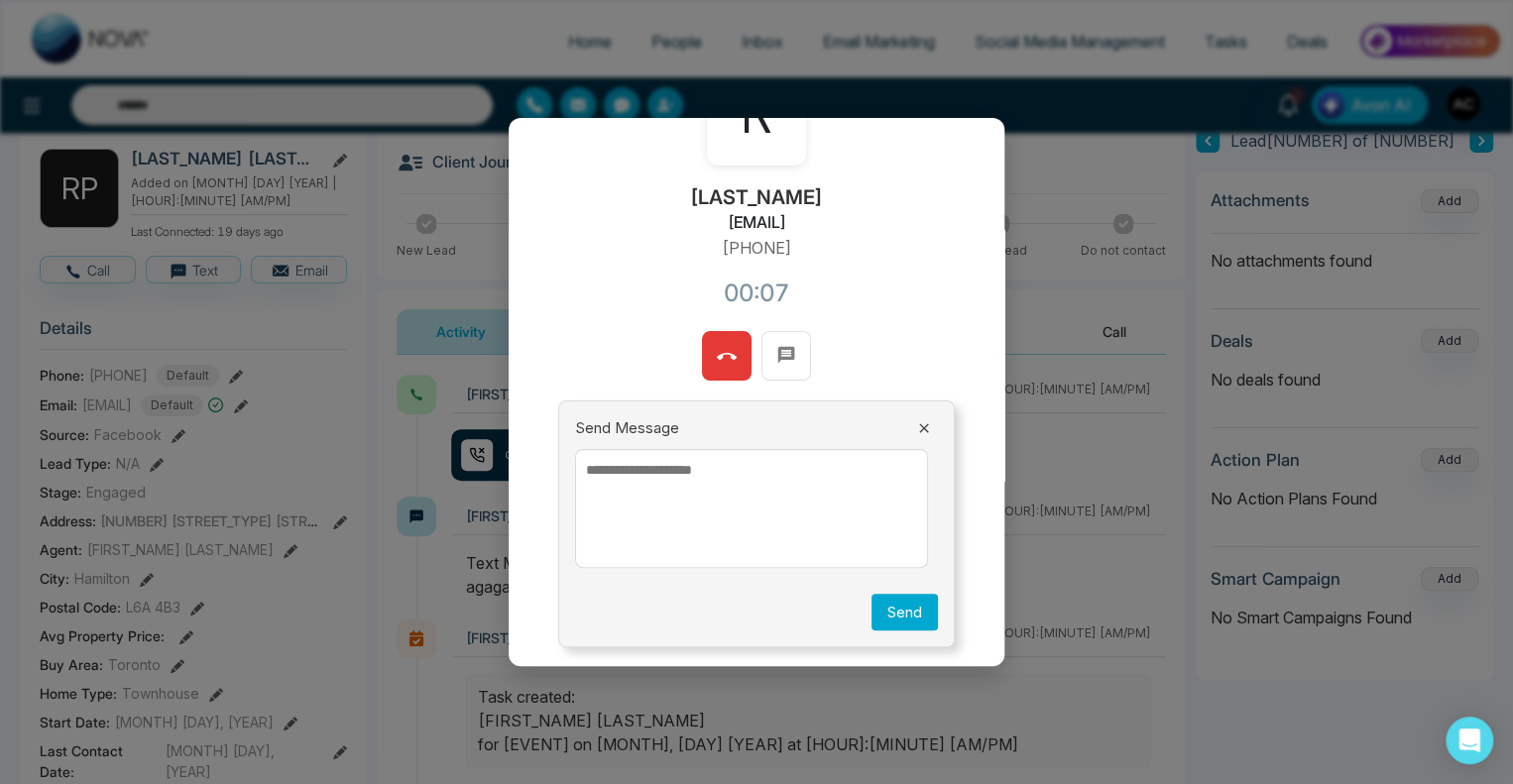 click 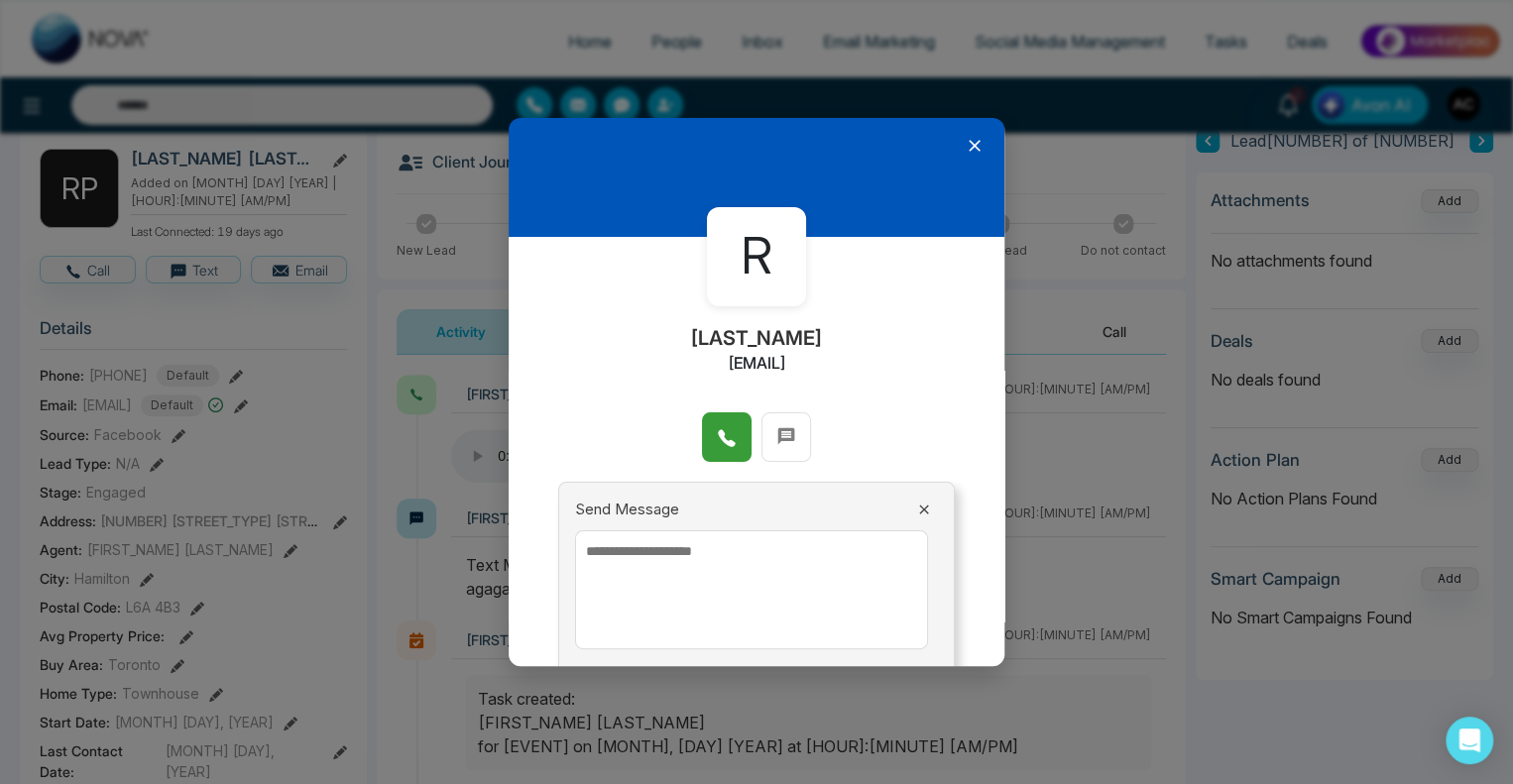scroll, scrollTop: 81, scrollLeft: 0, axis: vertical 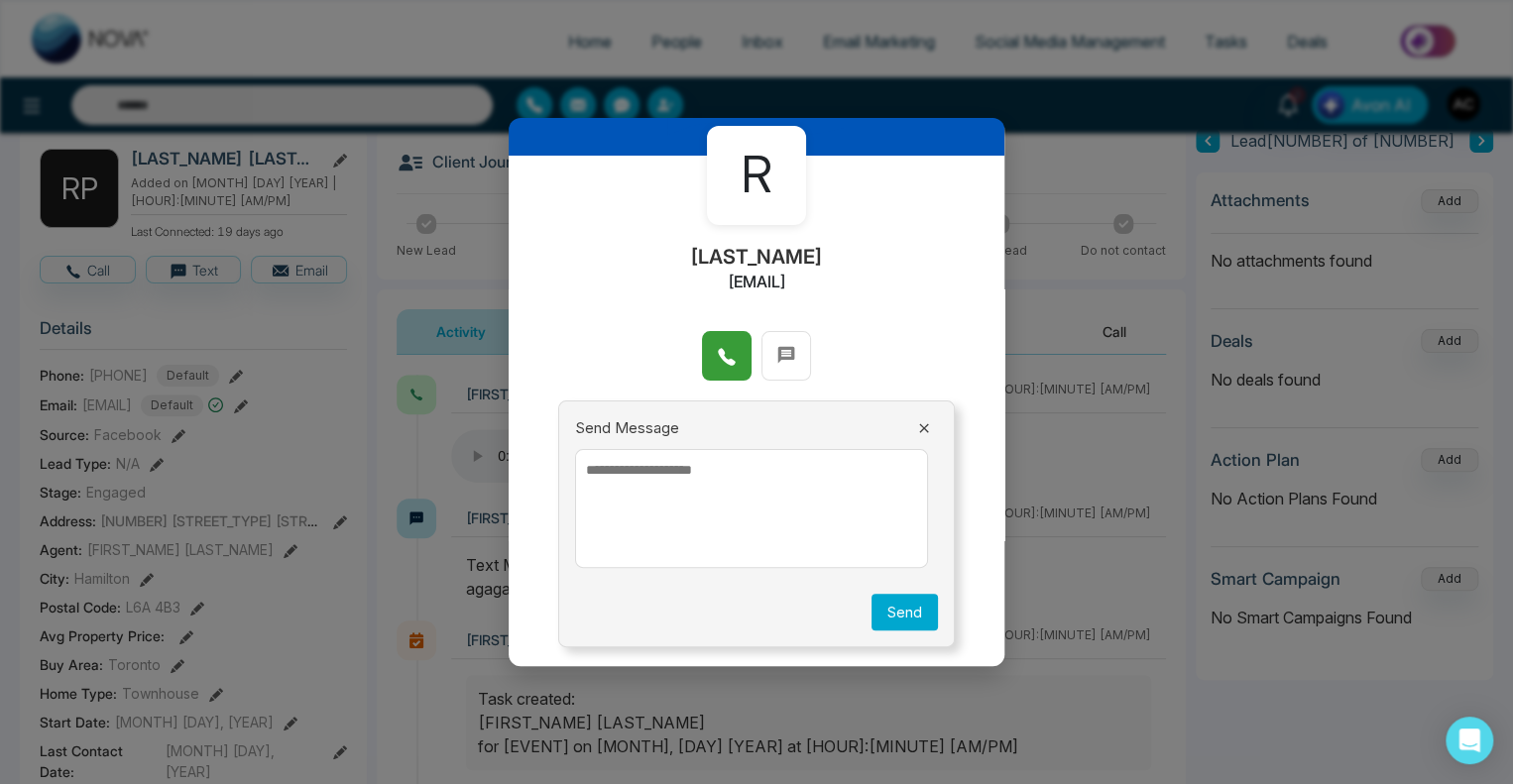 click 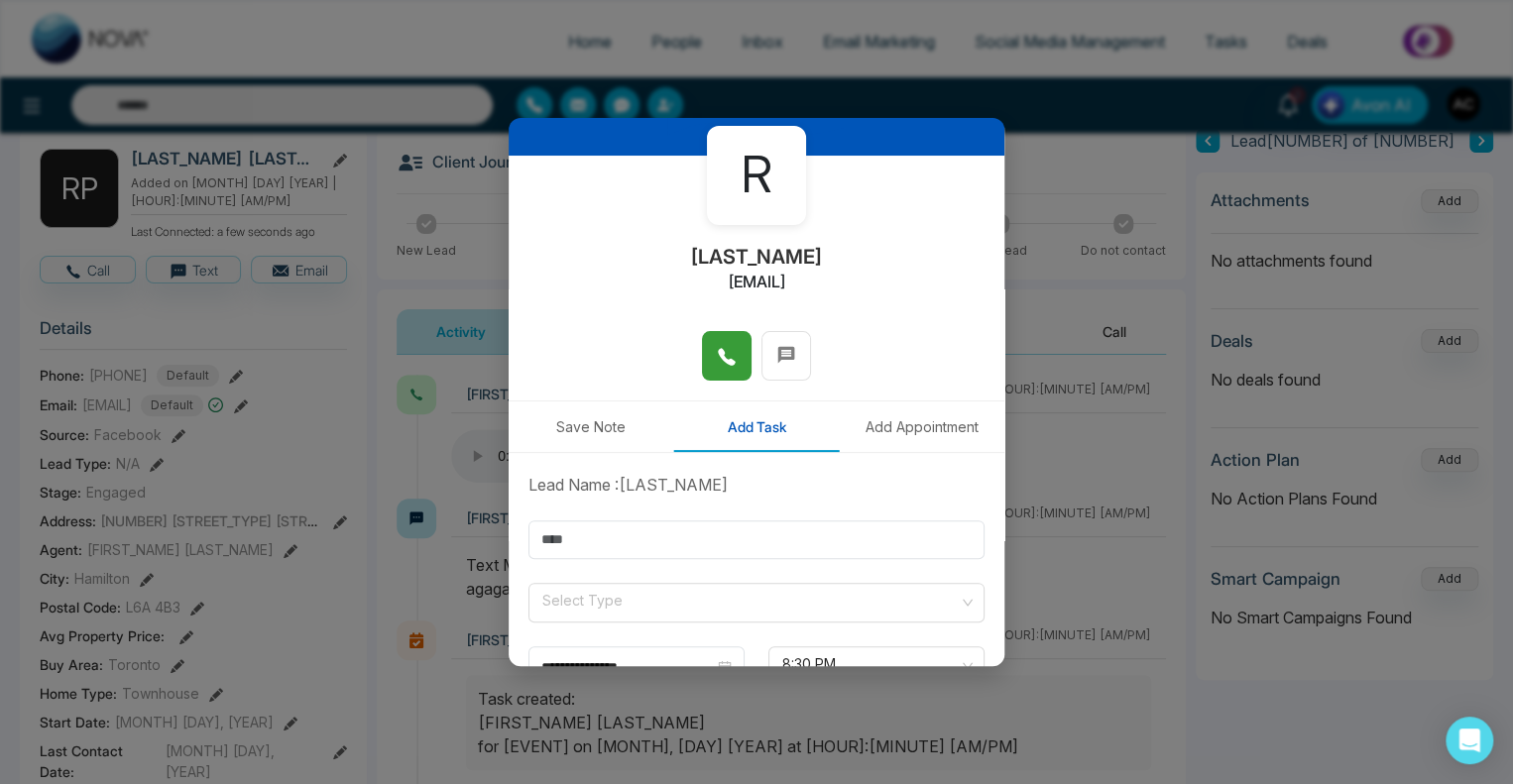 click on "[FIRST_NAME] [LAST_NAME] [EMAIL] [EVENT] [FIRST_NAME] [EVENT] [TIME]" at bounding box center [756, 392] 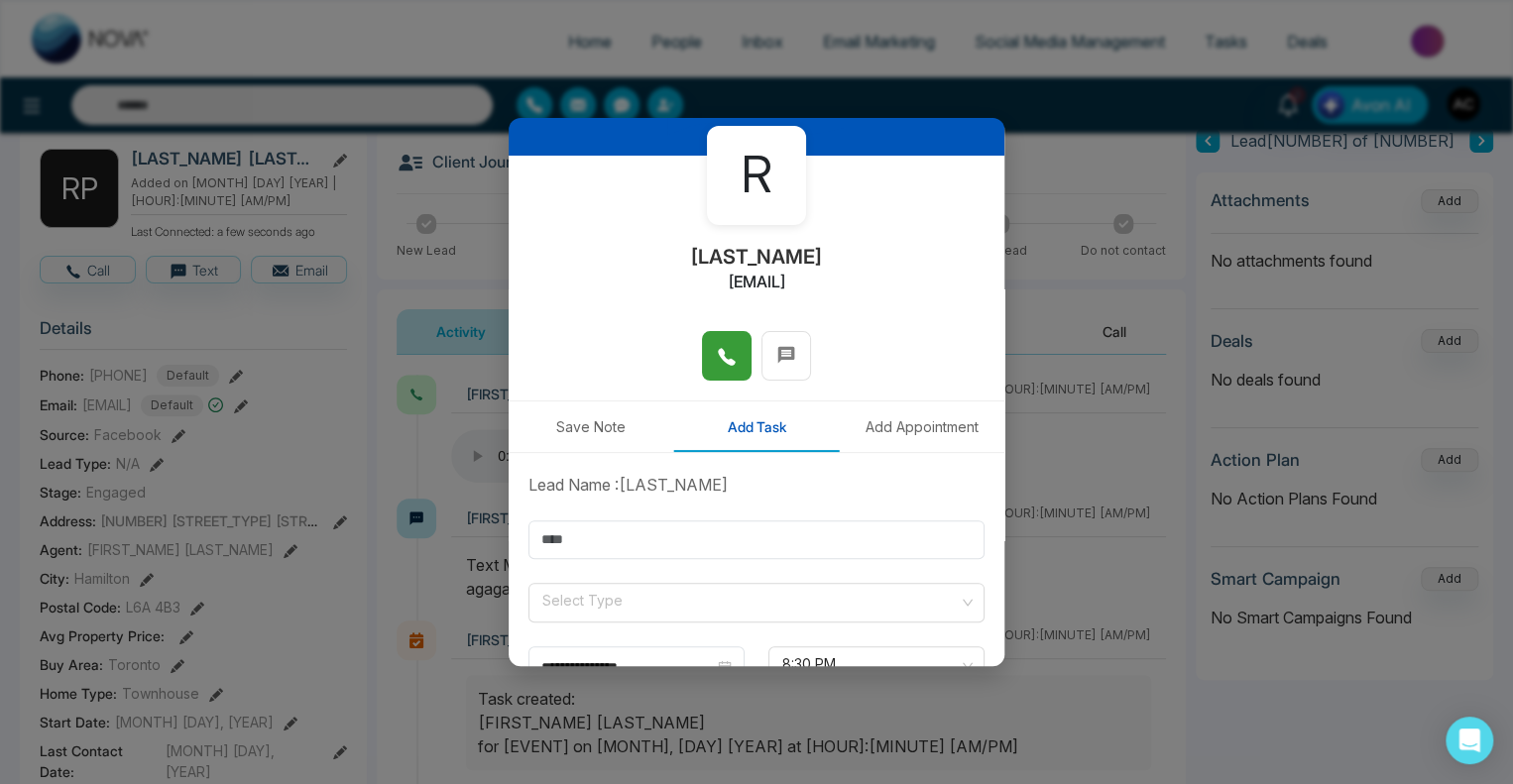 scroll, scrollTop: 0, scrollLeft: 0, axis: both 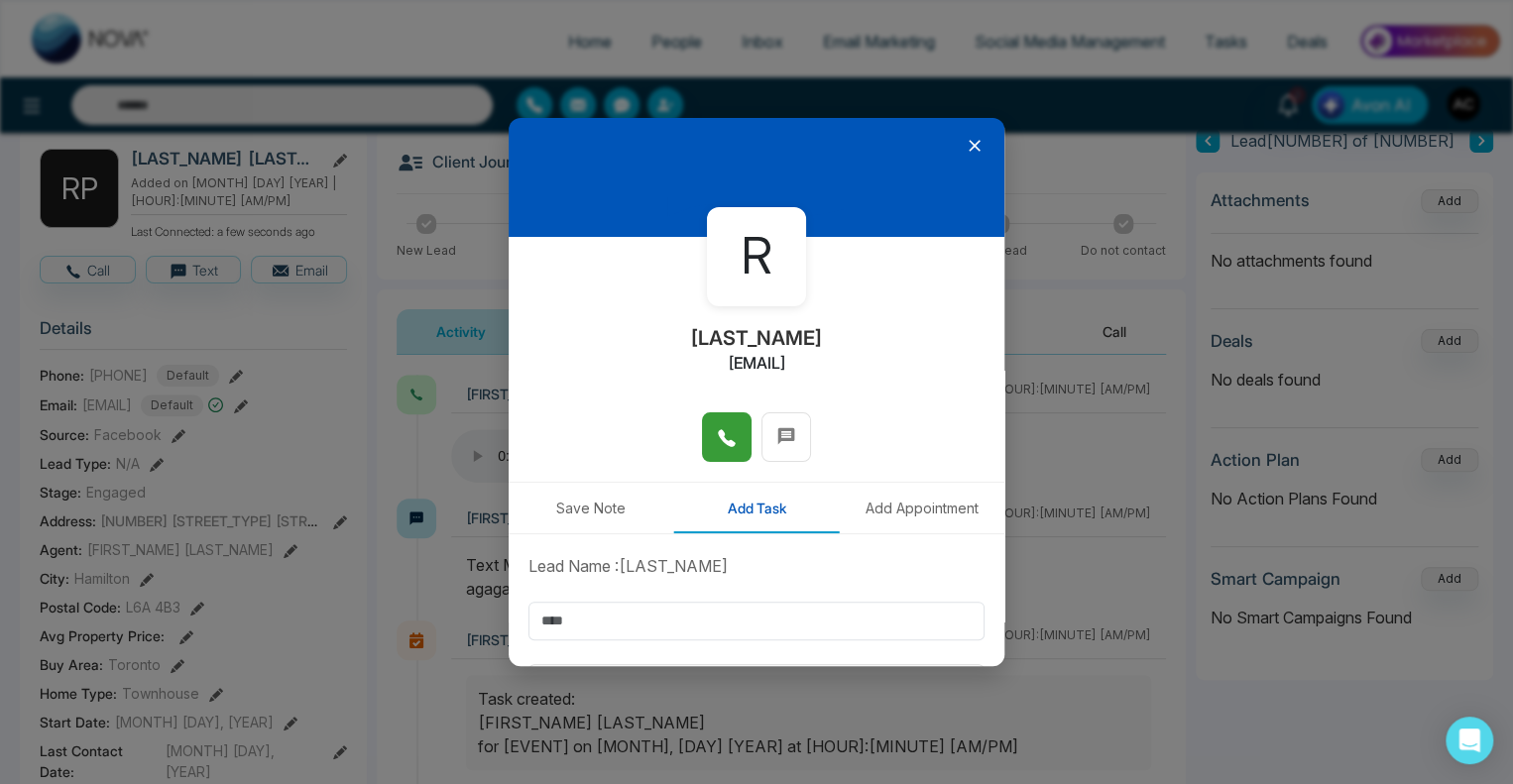 click 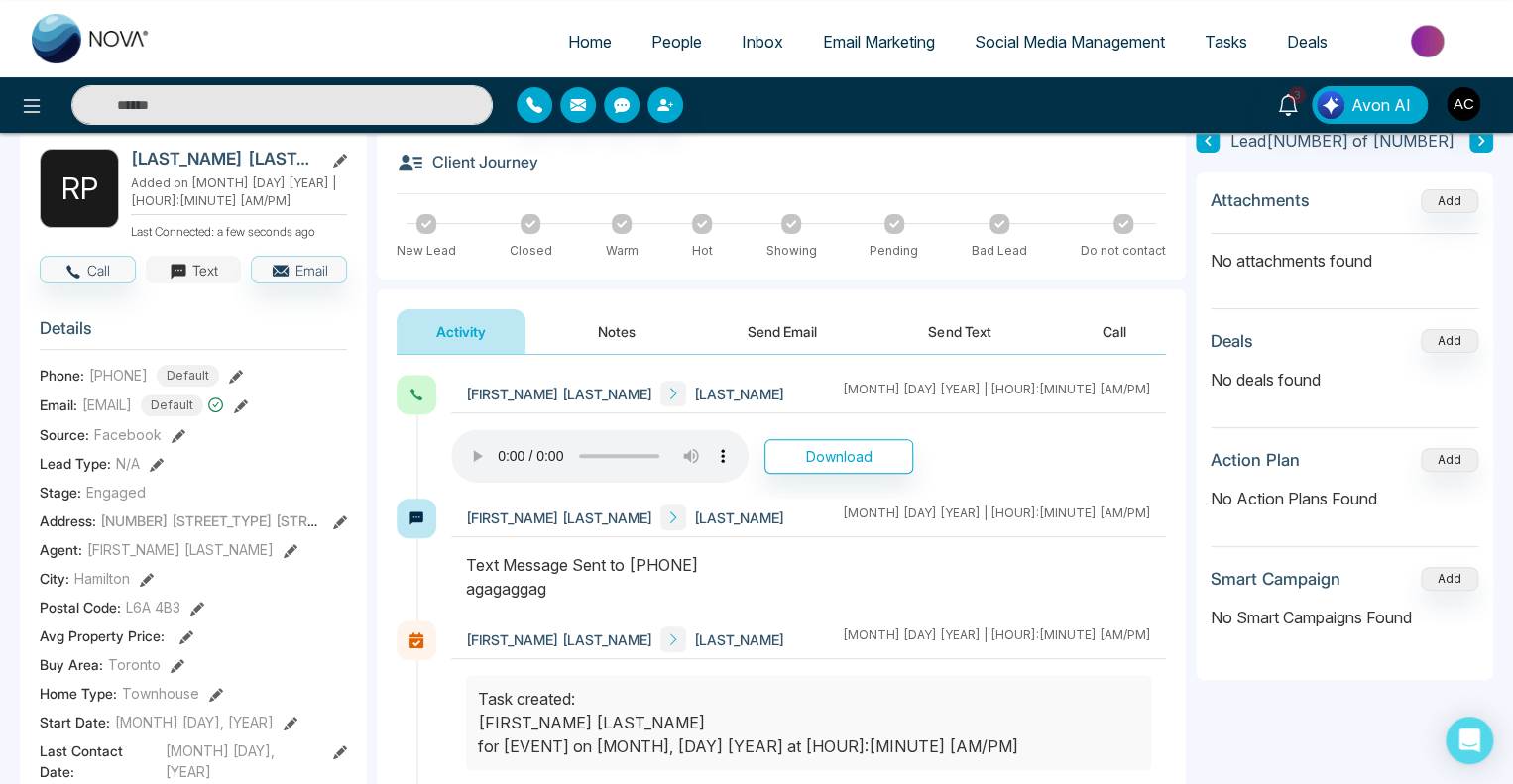 click on "Text" at bounding box center [193, 270] 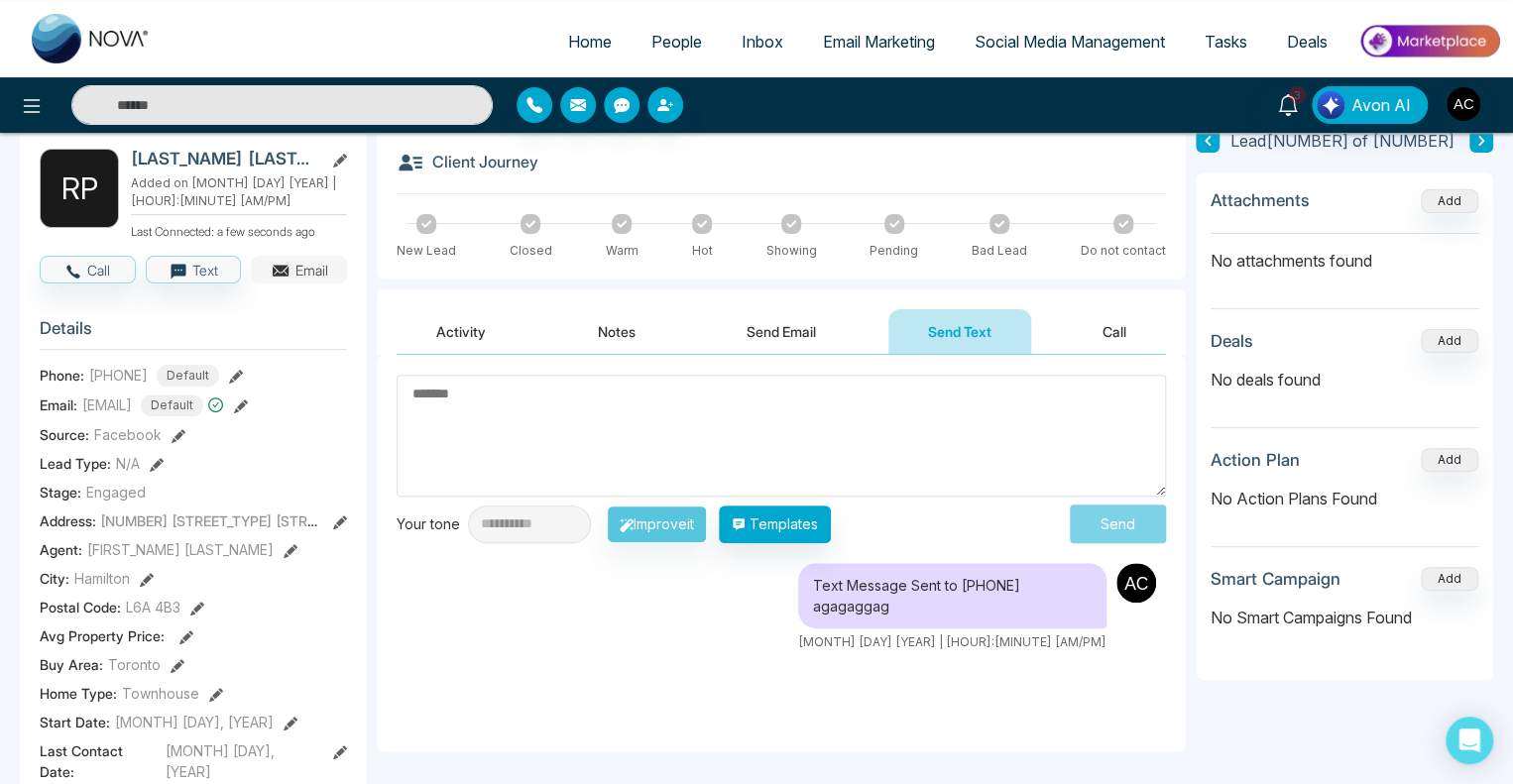 click on "Email" at bounding box center (298, 270) 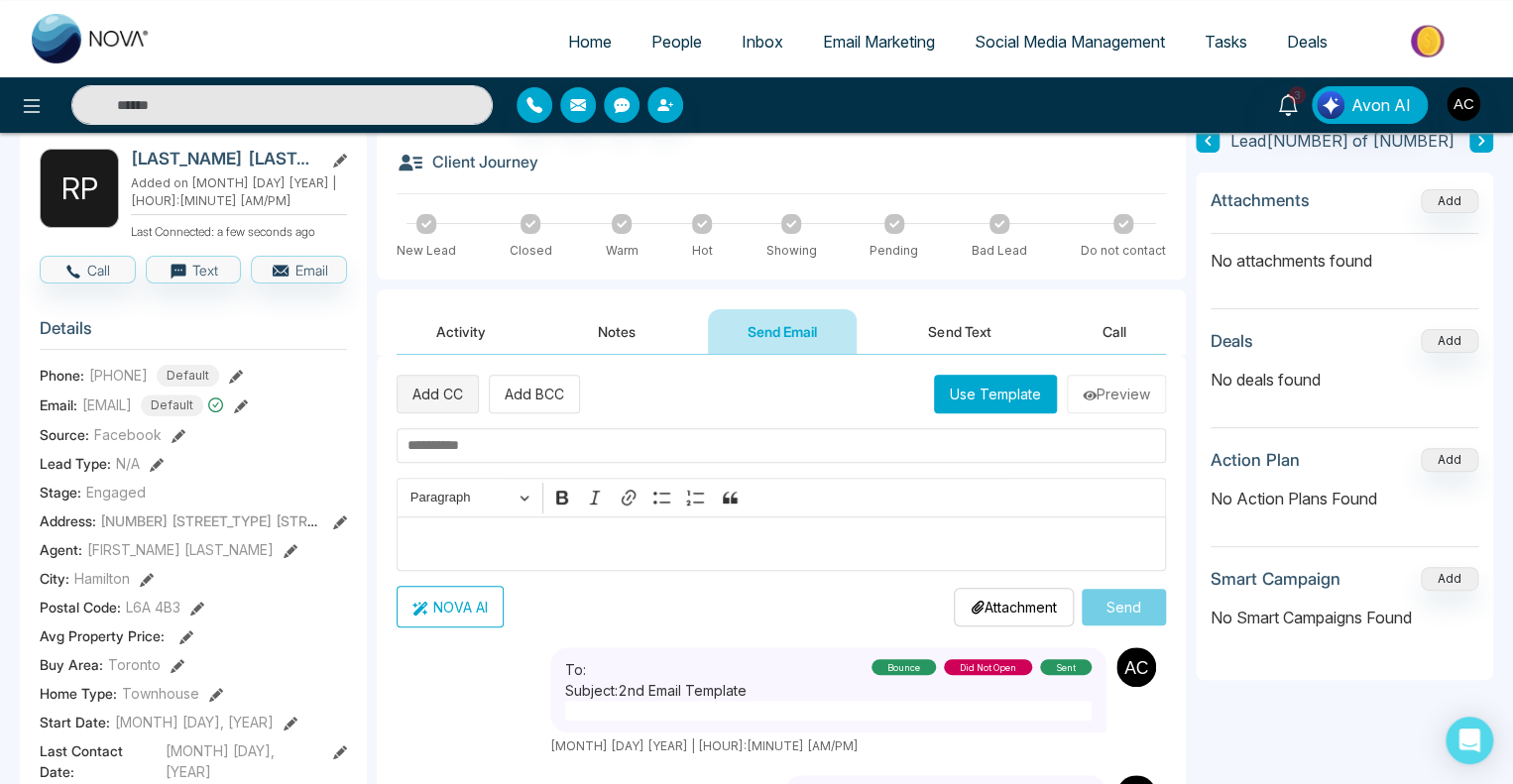 click on "Add CC" at bounding box center [437, 393] 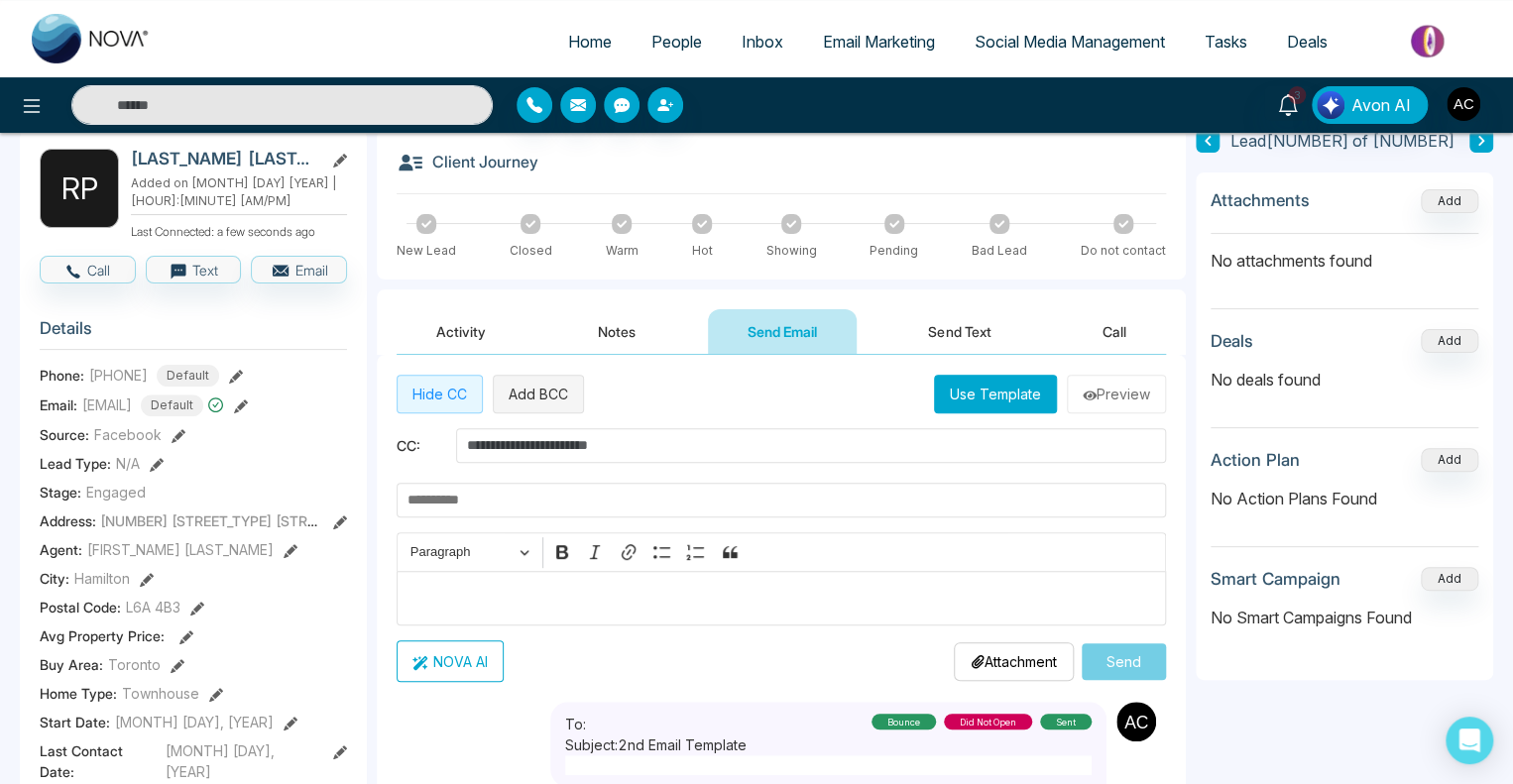 click on "Add BCC" at bounding box center [538, 393] 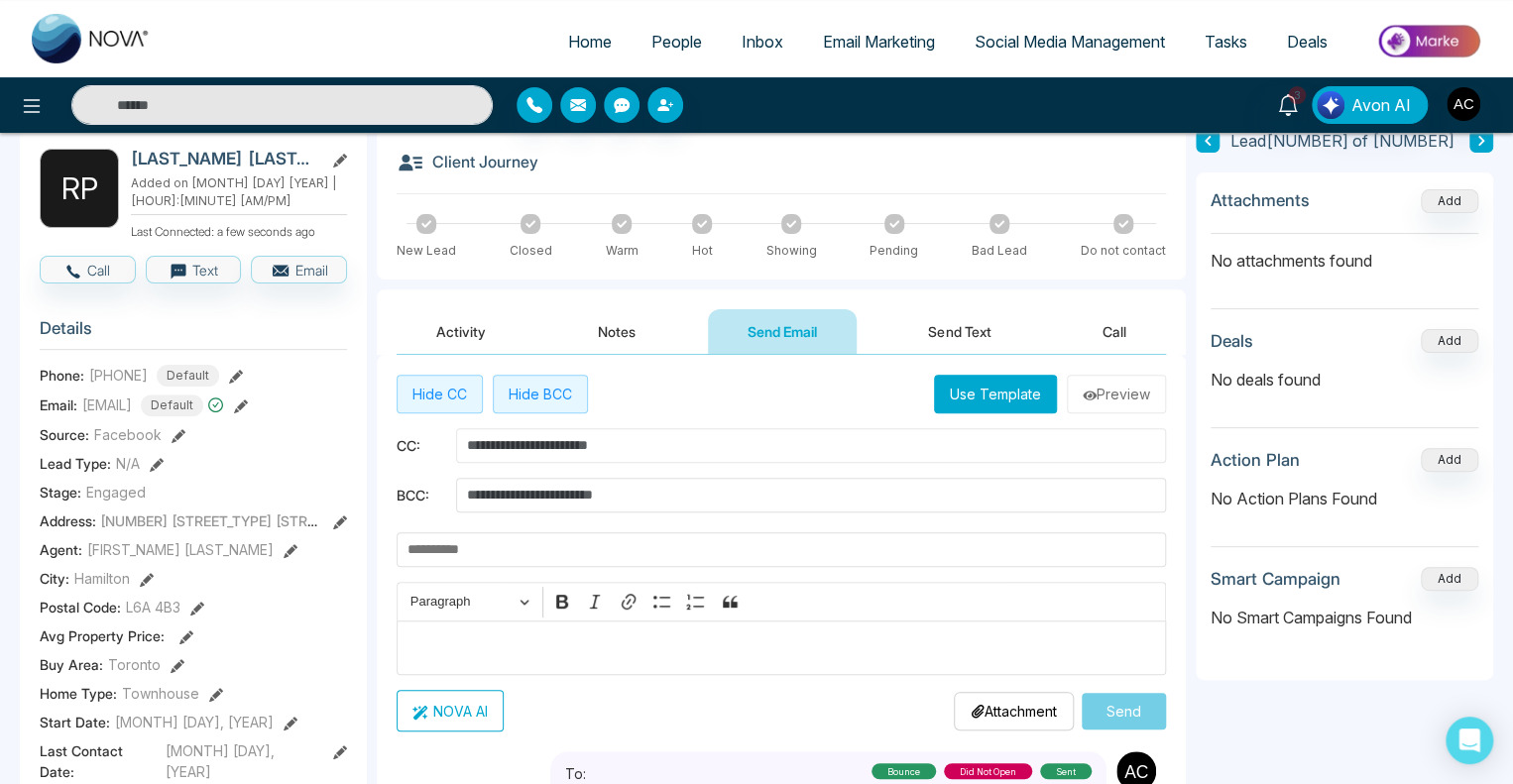 click at bounding box center (811, 445) 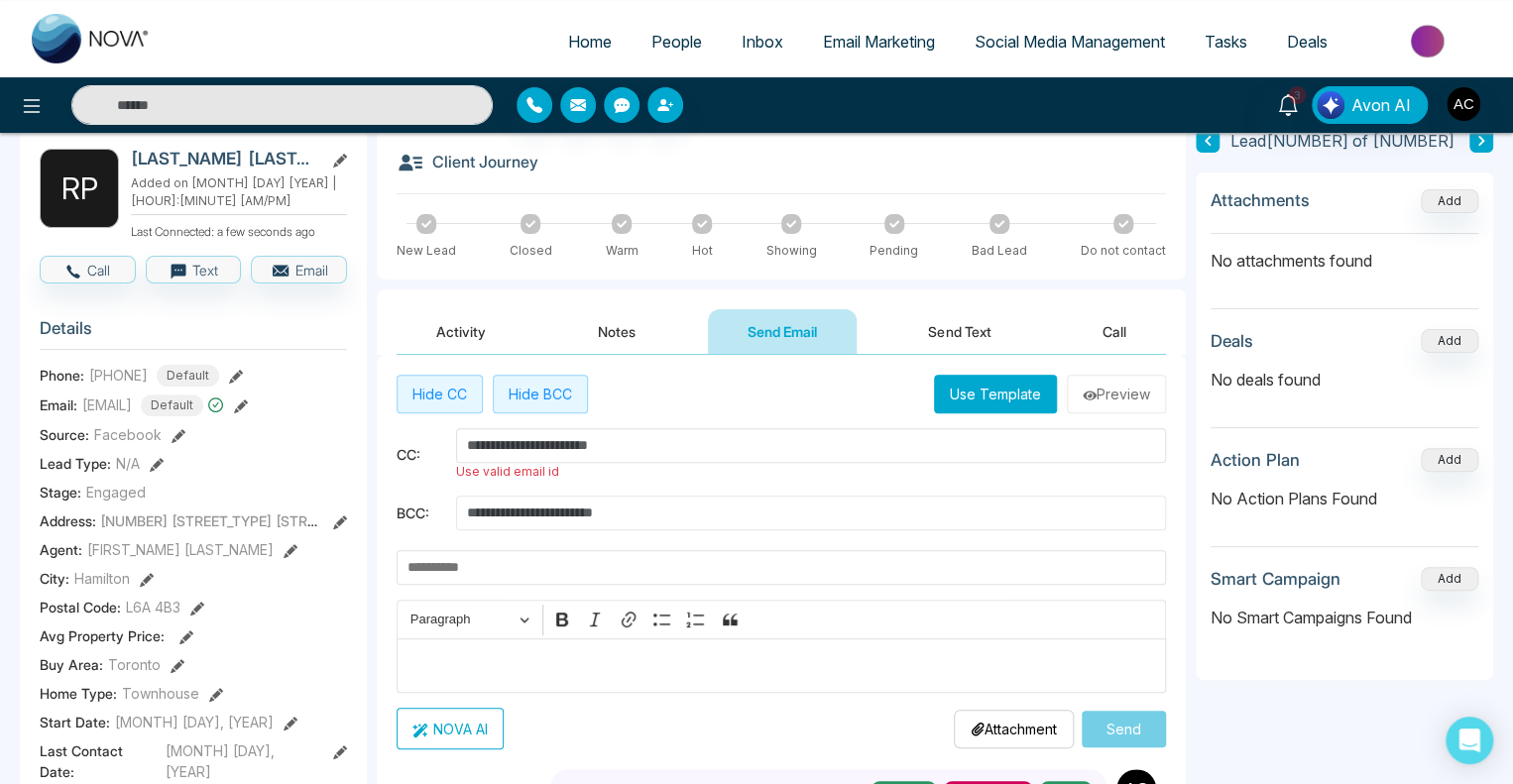 click on "CC: Use valid email id BCC:" at bounding box center (781, 482) 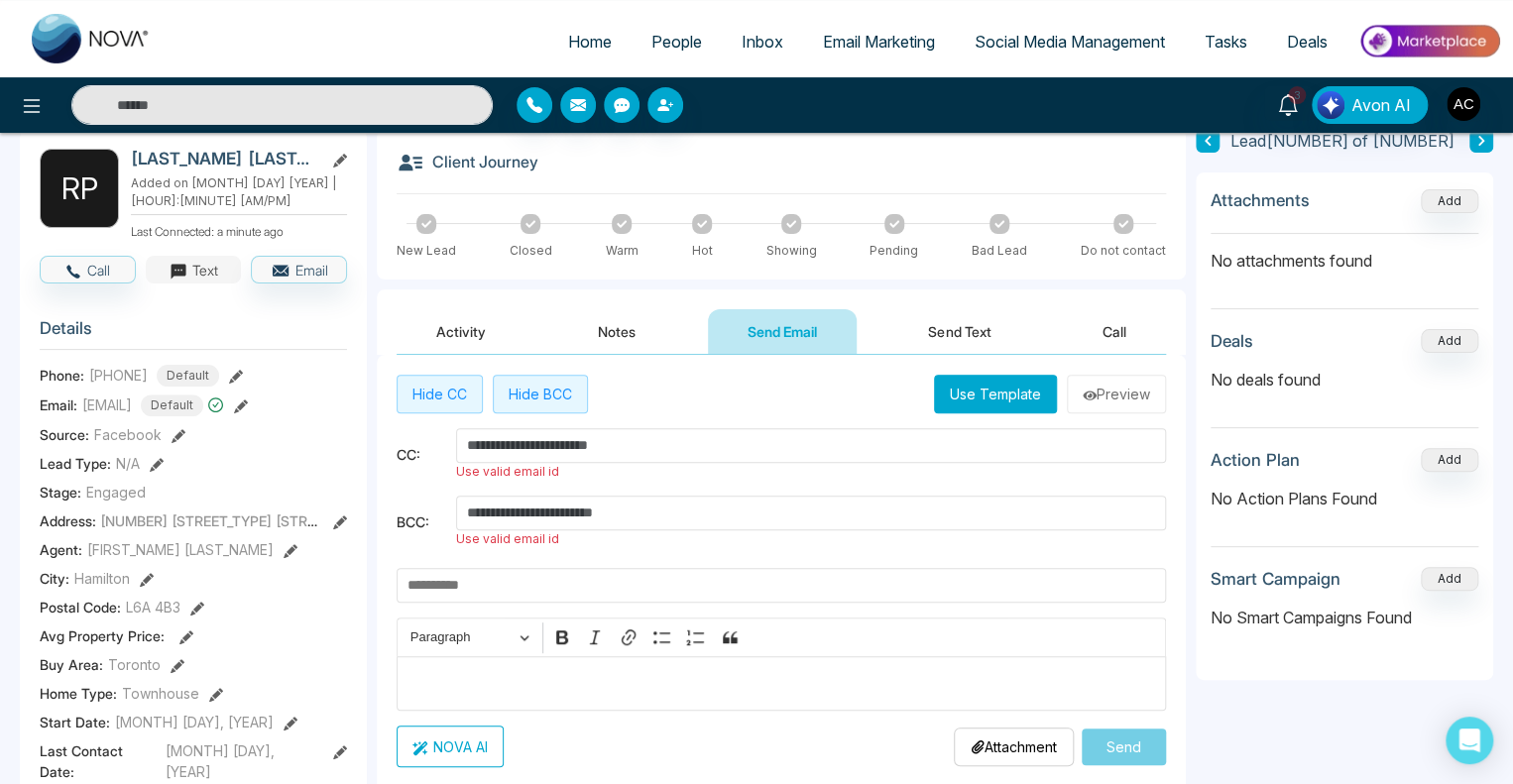 click on "Text" at bounding box center (193, 270) 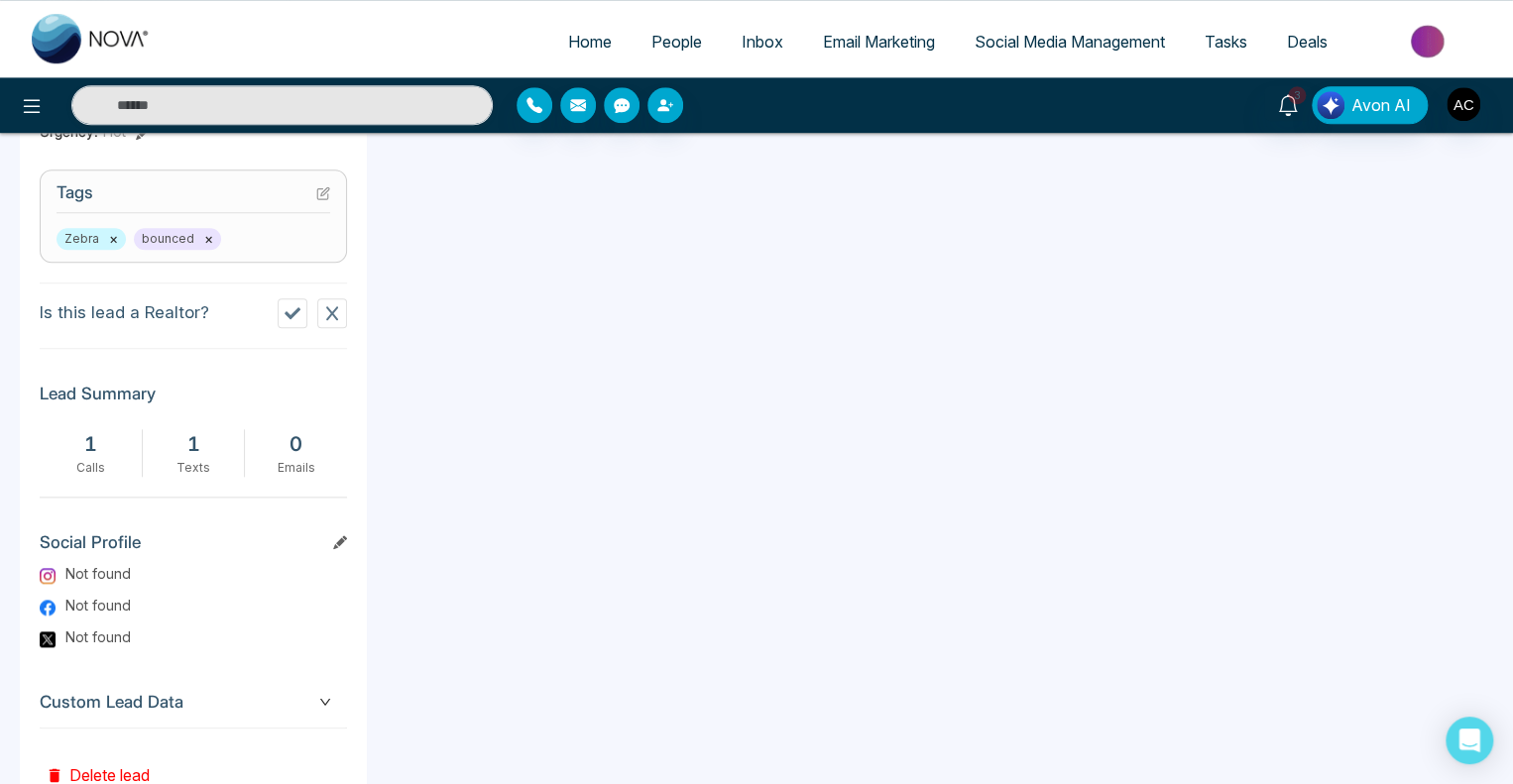 scroll, scrollTop: 855, scrollLeft: 0, axis: vertical 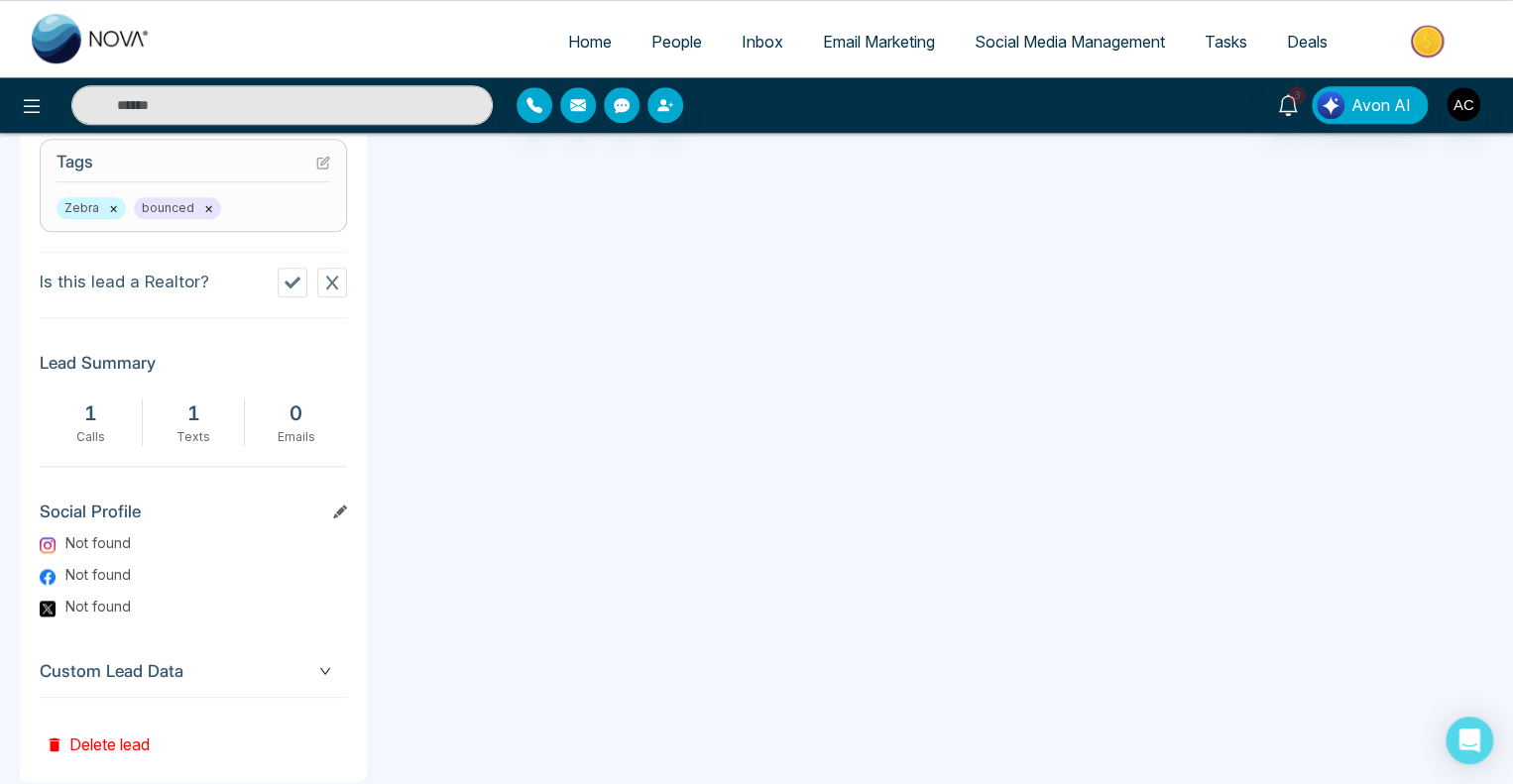 click on "Not found" at bounding box center (98, 542) 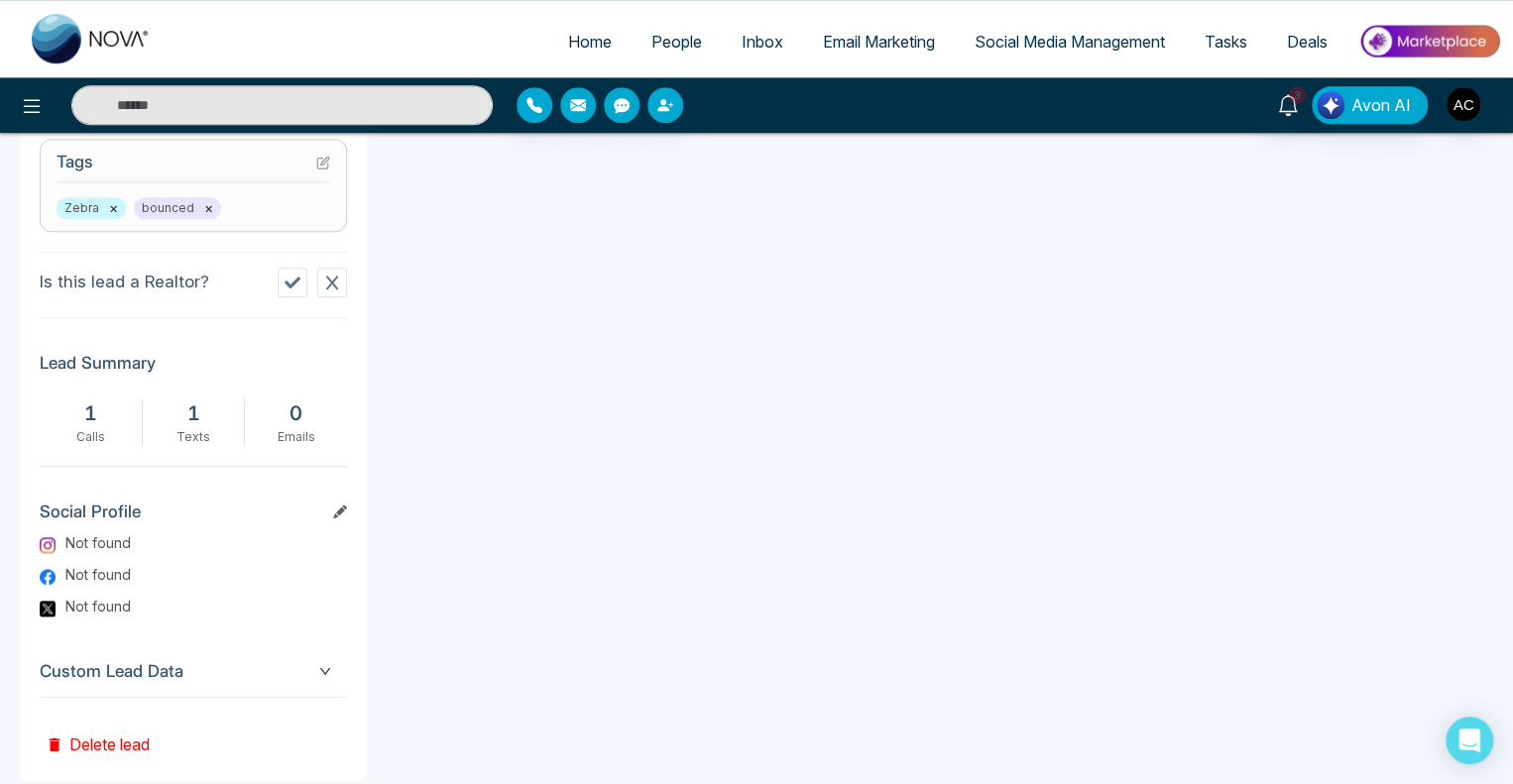 click on "Not found" at bounding box center (98, 574) 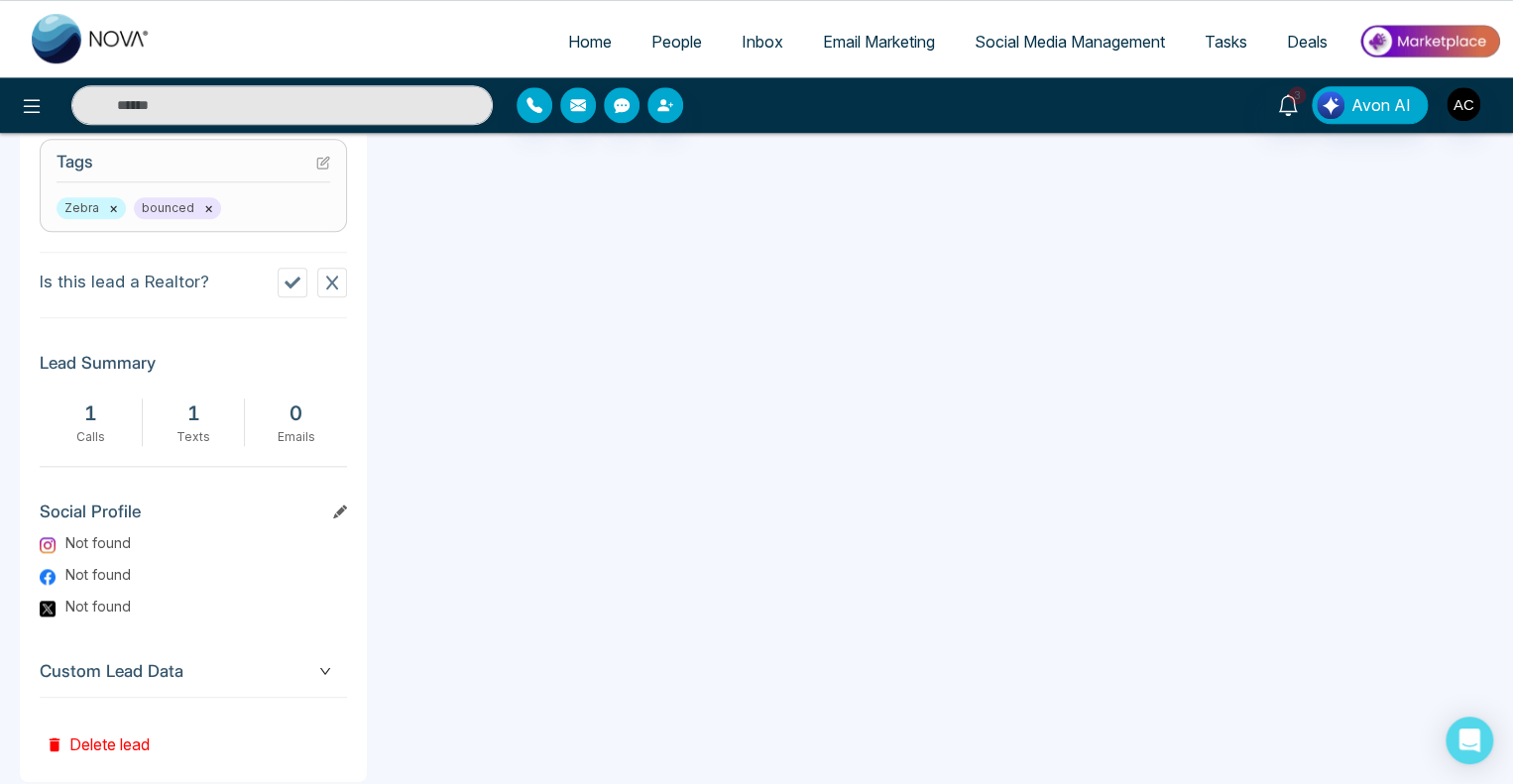 scroll, scrollTop: 0, scrollLeft: 0, axis: both 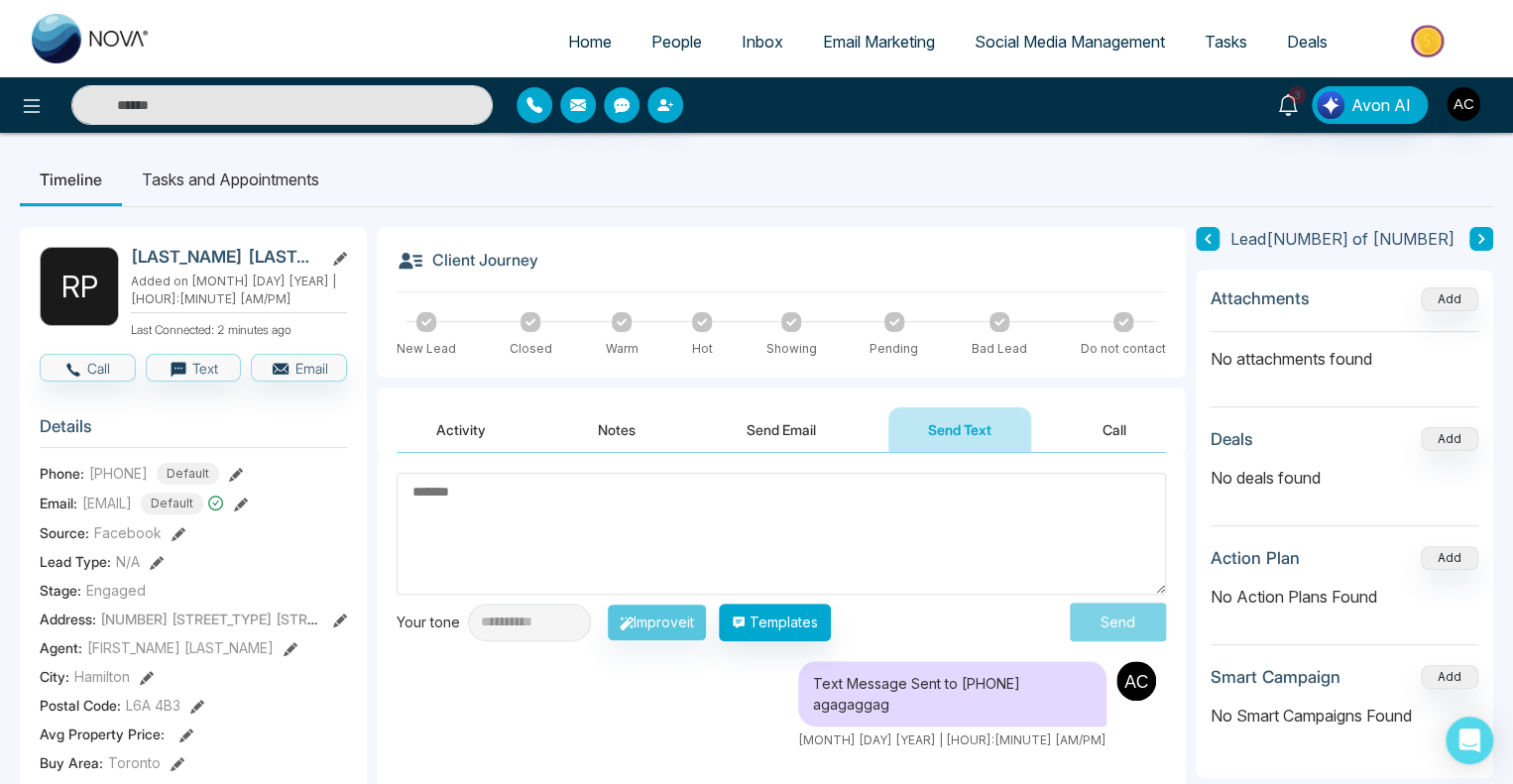 click on "People" at bounding box center (676, 42) 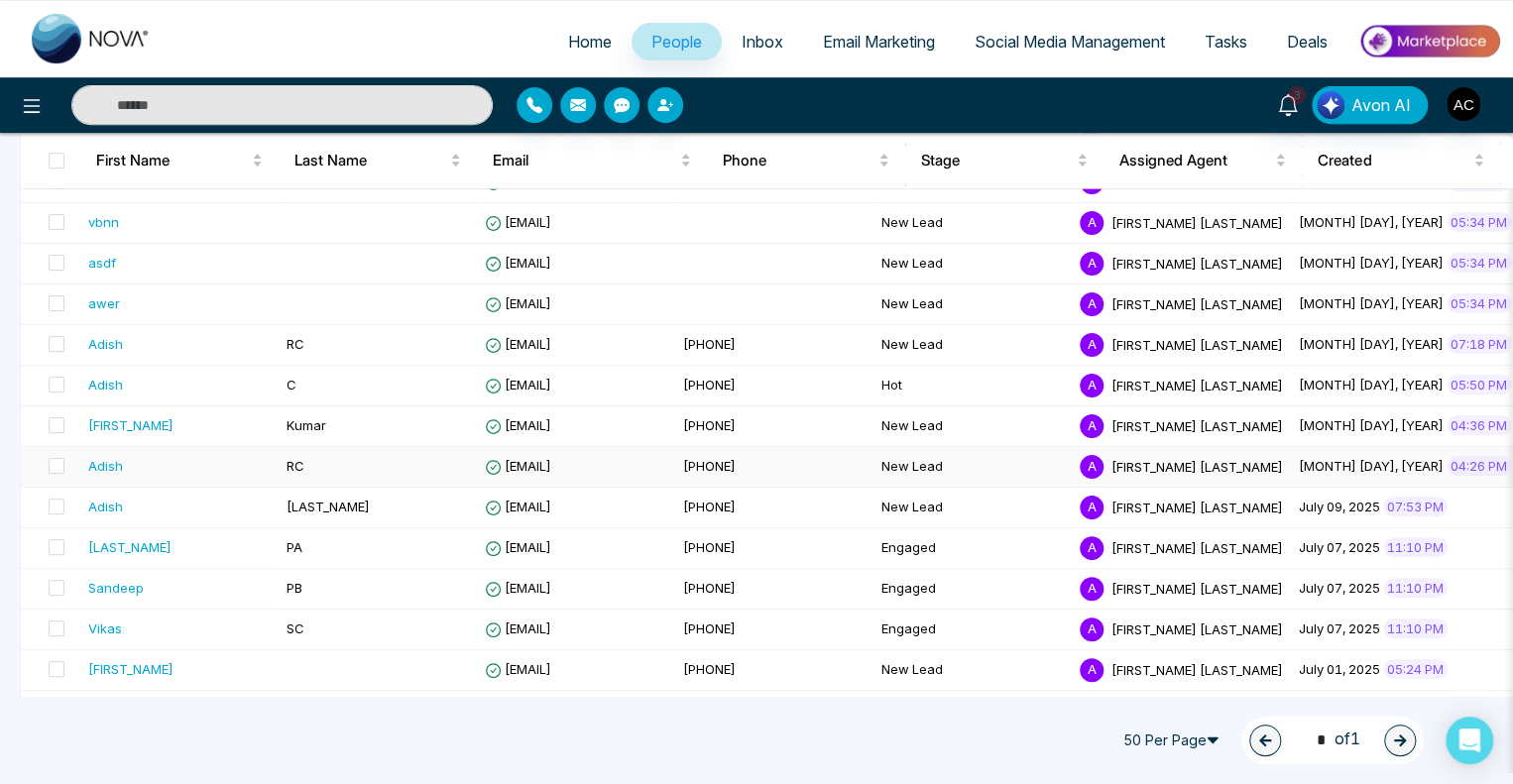 scroll, scrollTop: 364, scrollLeft: 0, axis: vertical 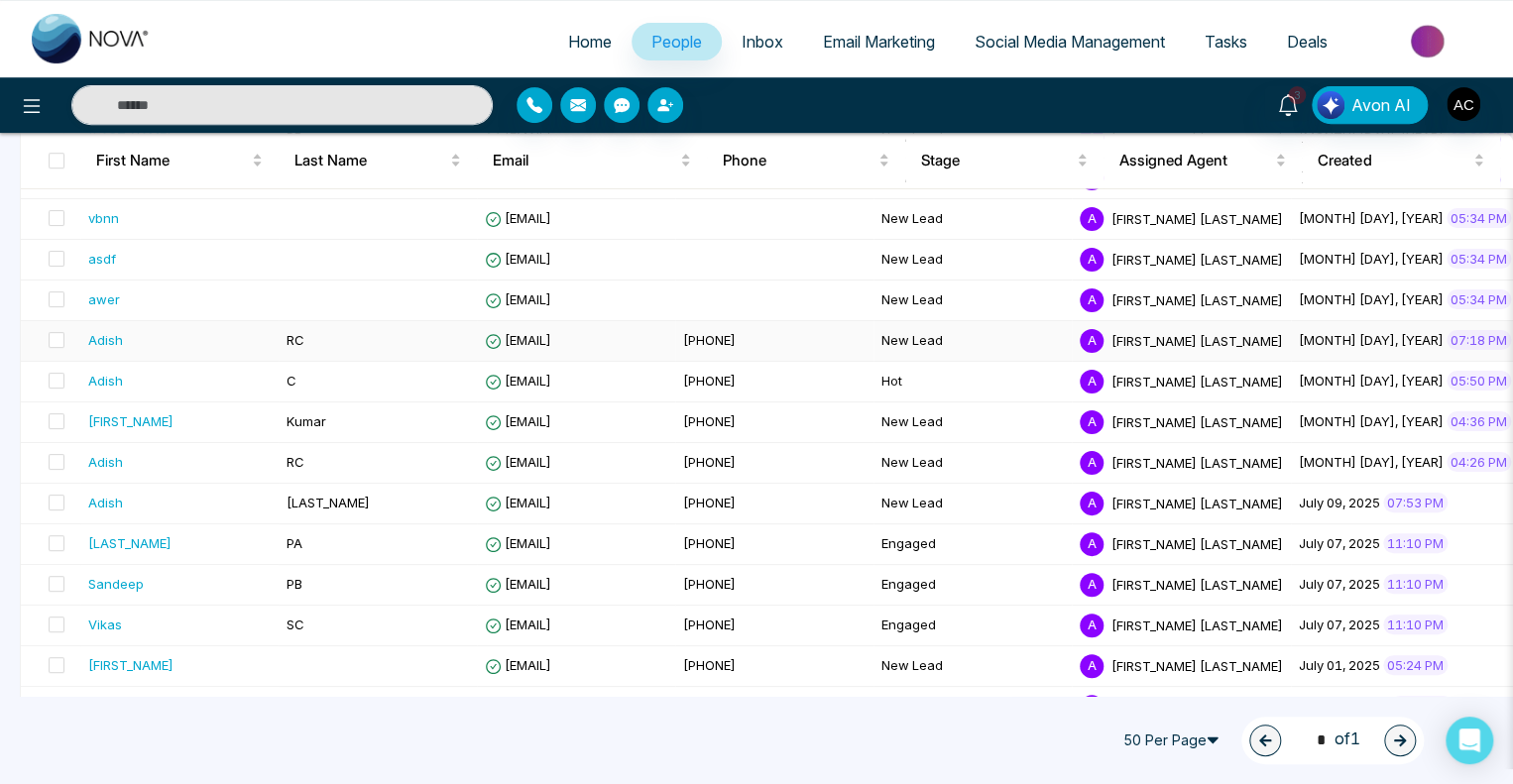 click on "Adish" at bounding box center (105, 340) 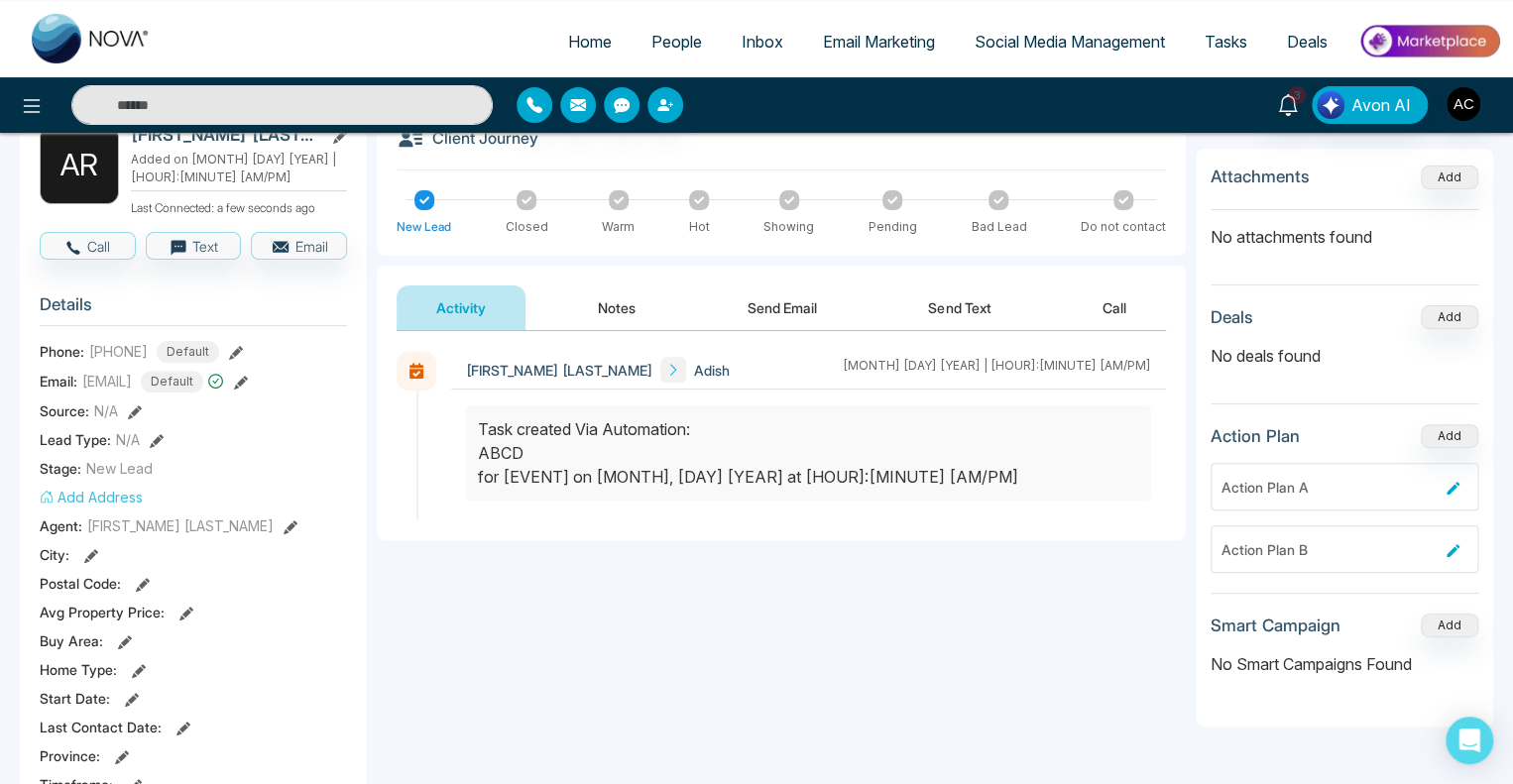 scroll, scrollTop: 126, scrollLeft: 0, axis: vertical 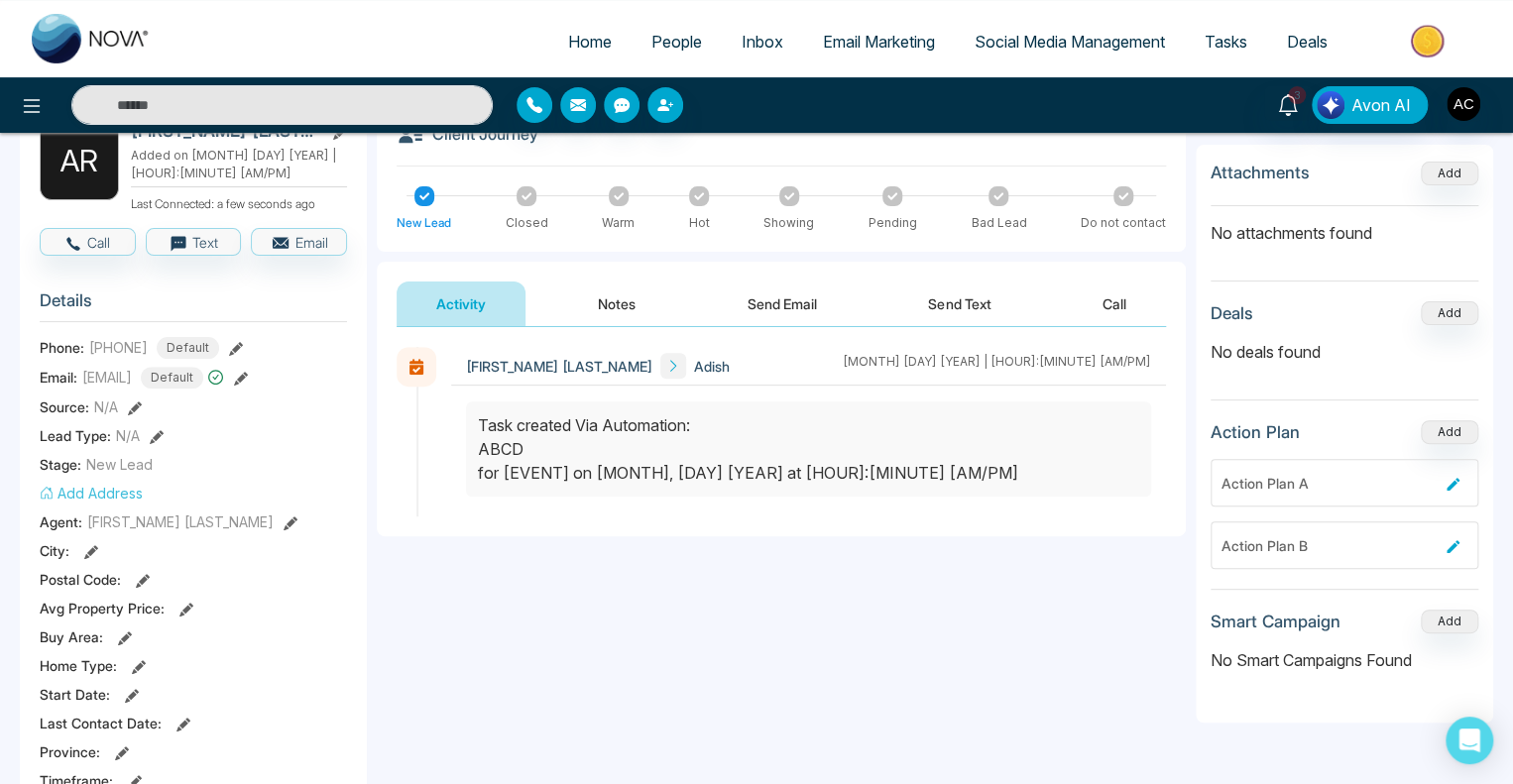 click 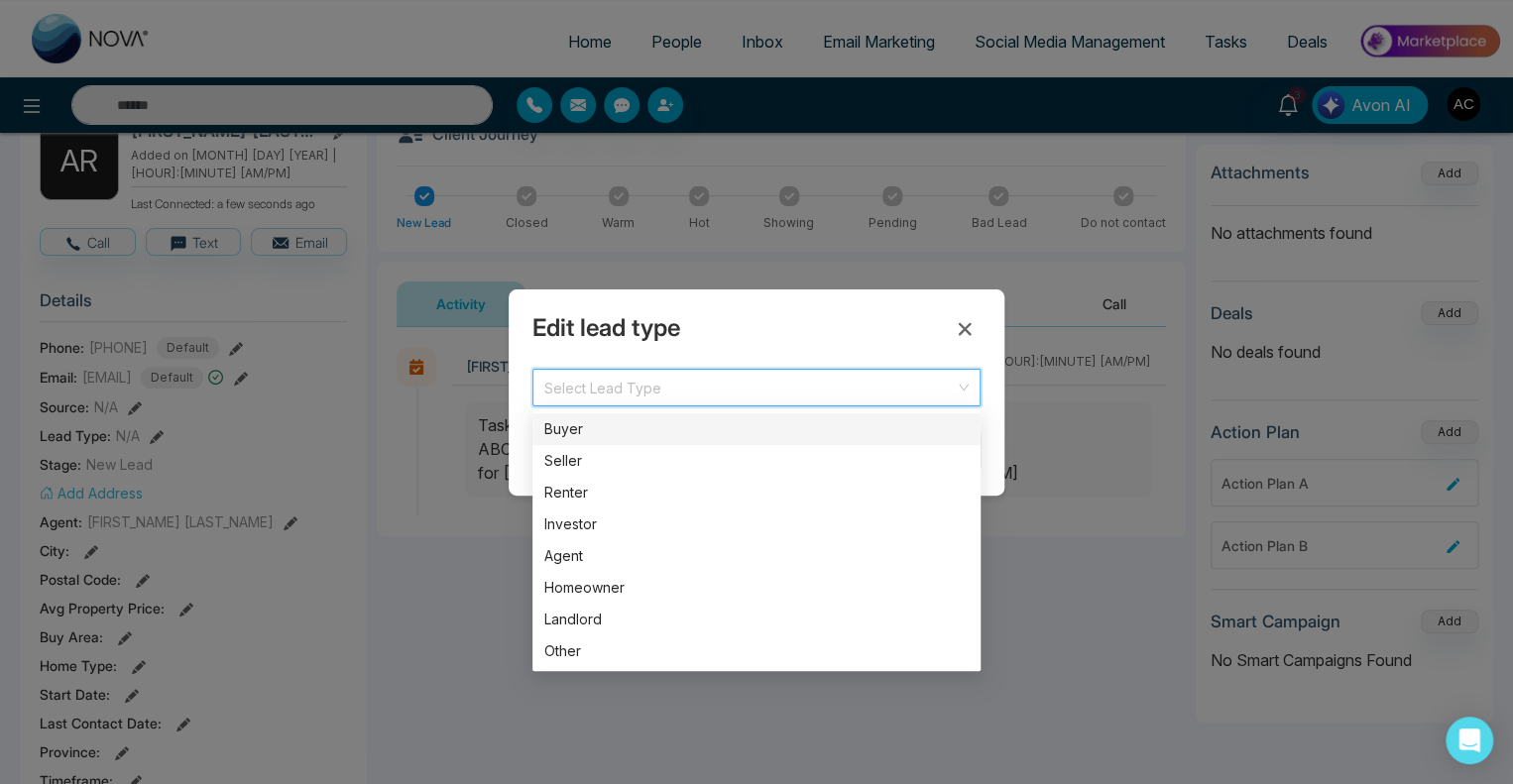 click at bounding box center (750, 385) 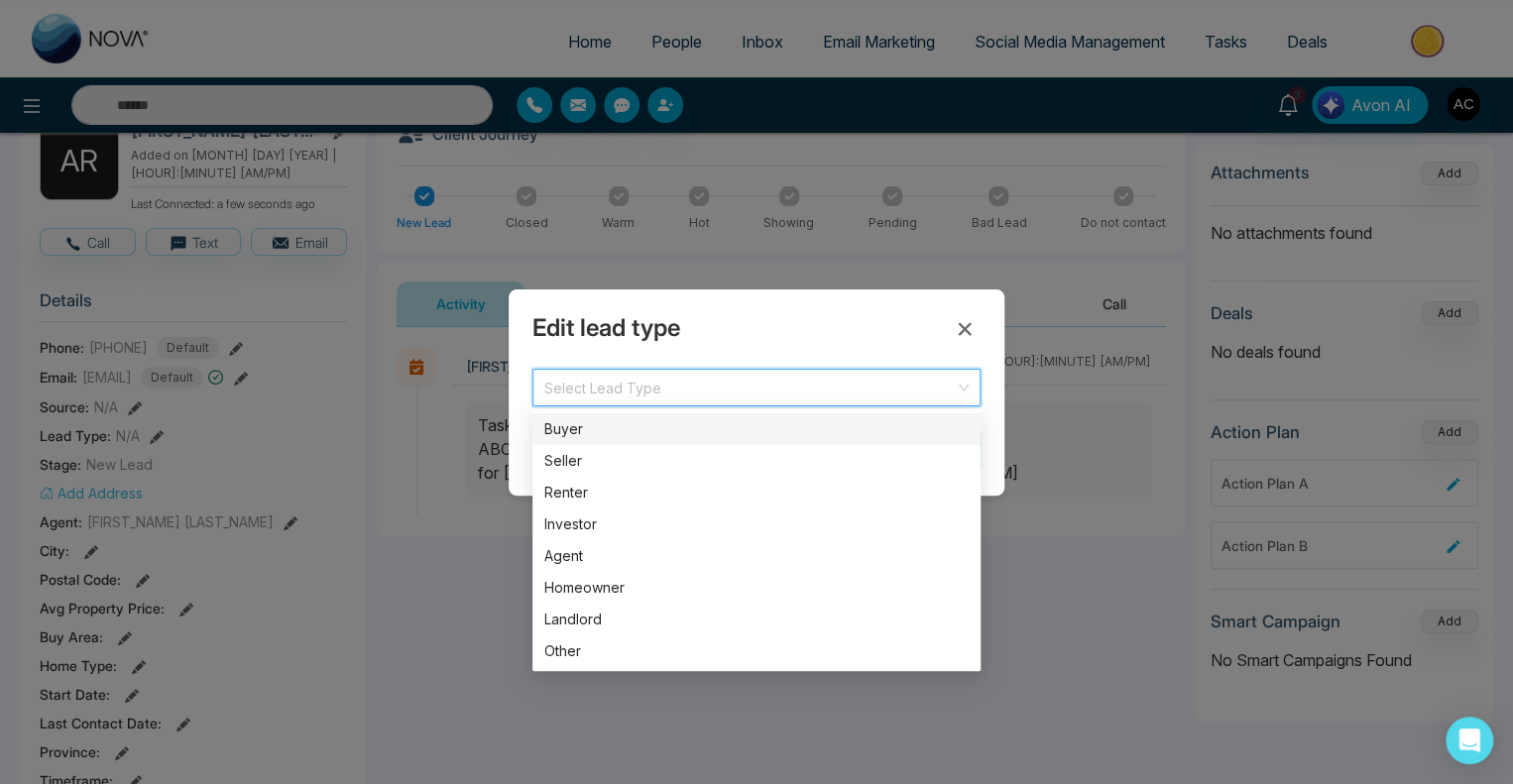 click on "Buyer" at bounding box center [756, 429] 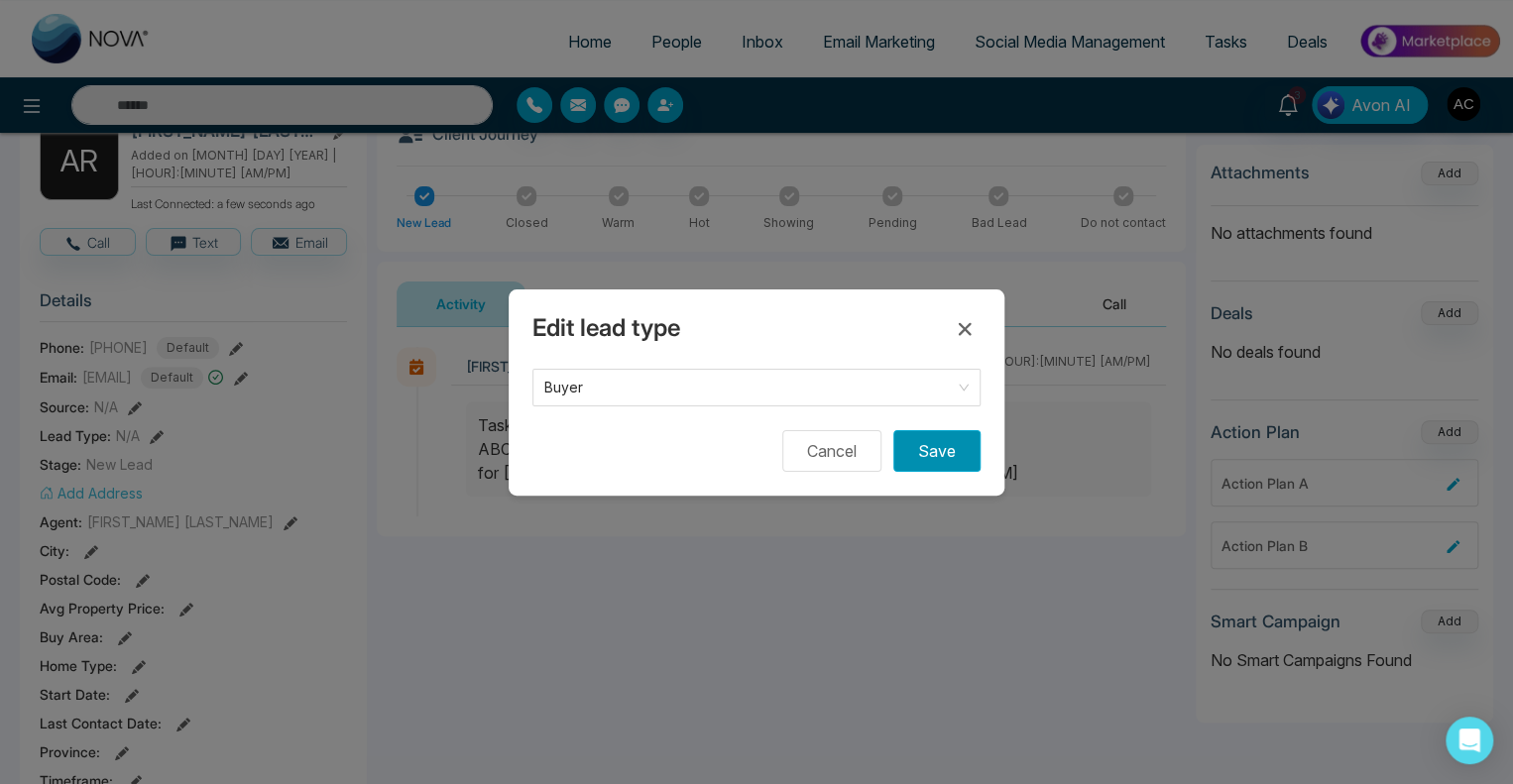click on "Save" at bounding box center [937, 451] 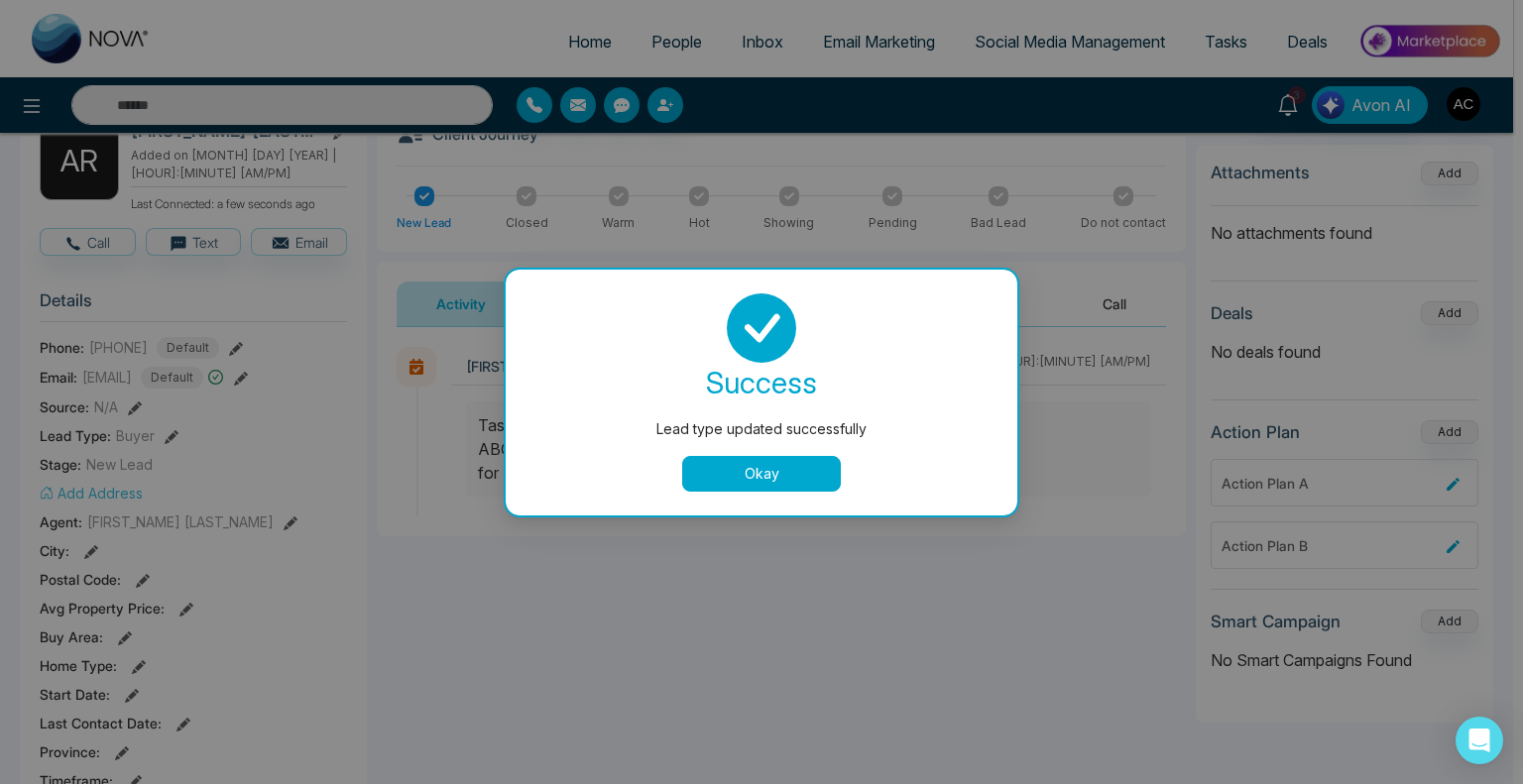 click on "Okay" at bounding box center (762, 474) 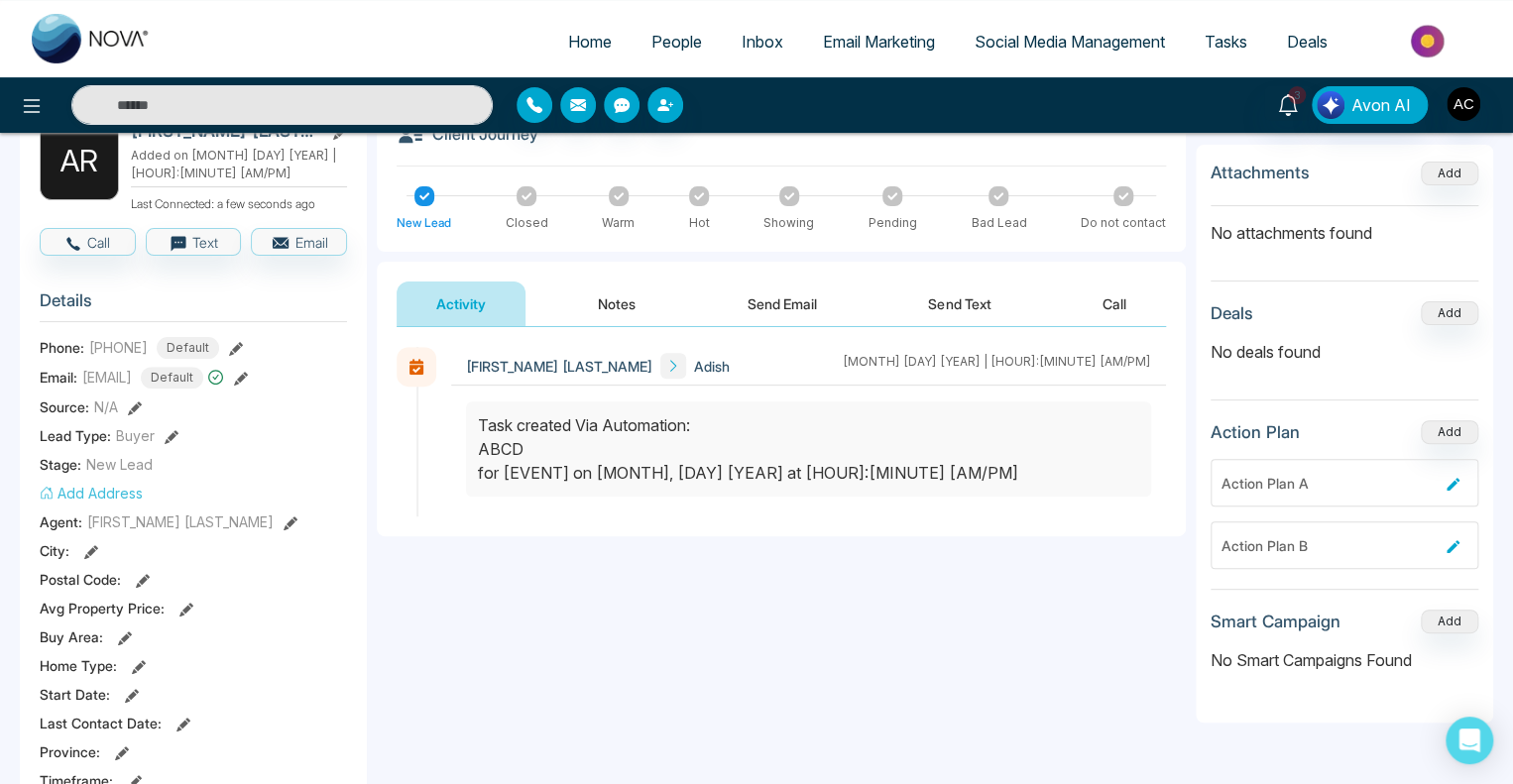 click 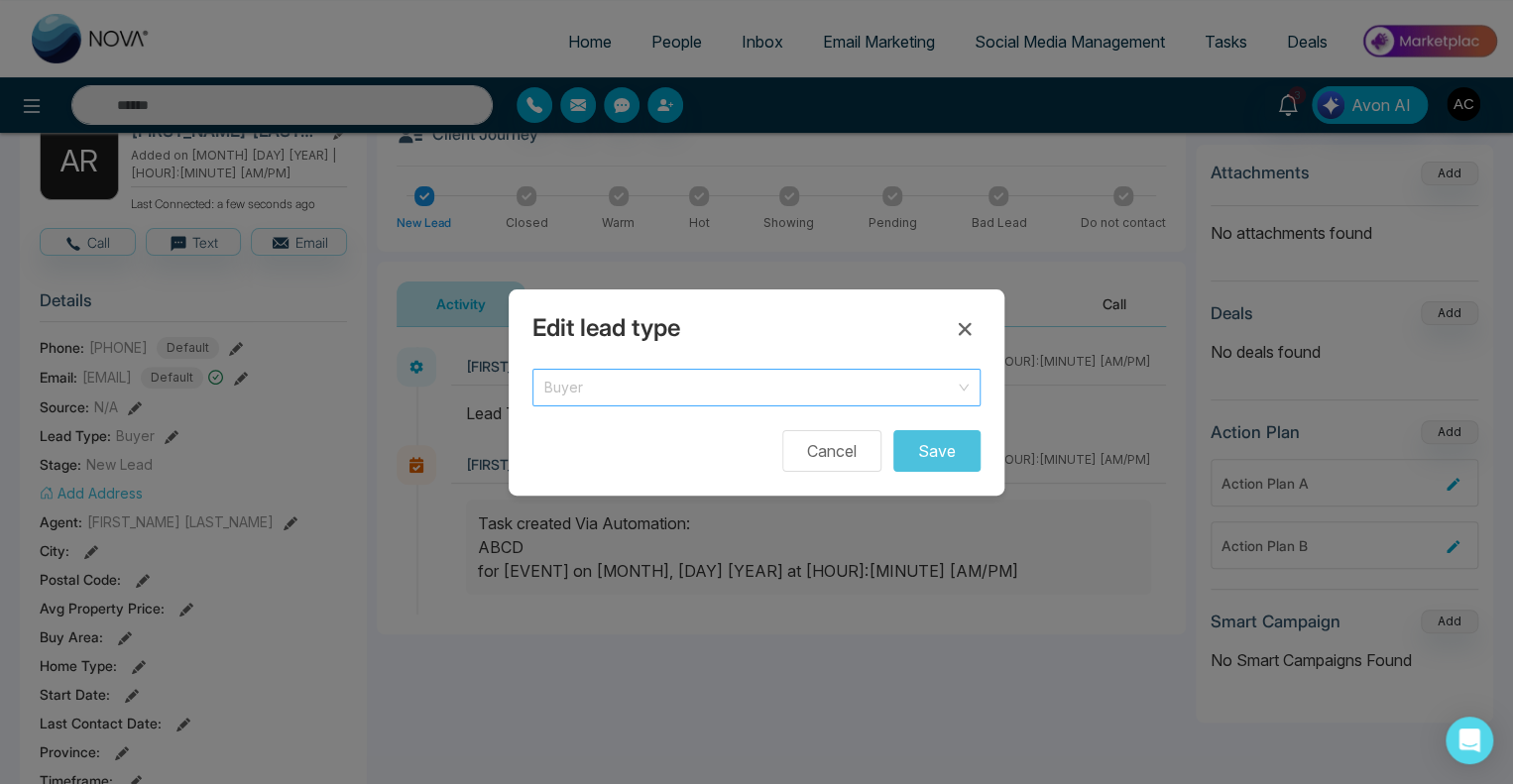click on "Buyer" at bounding box center (756, 388) 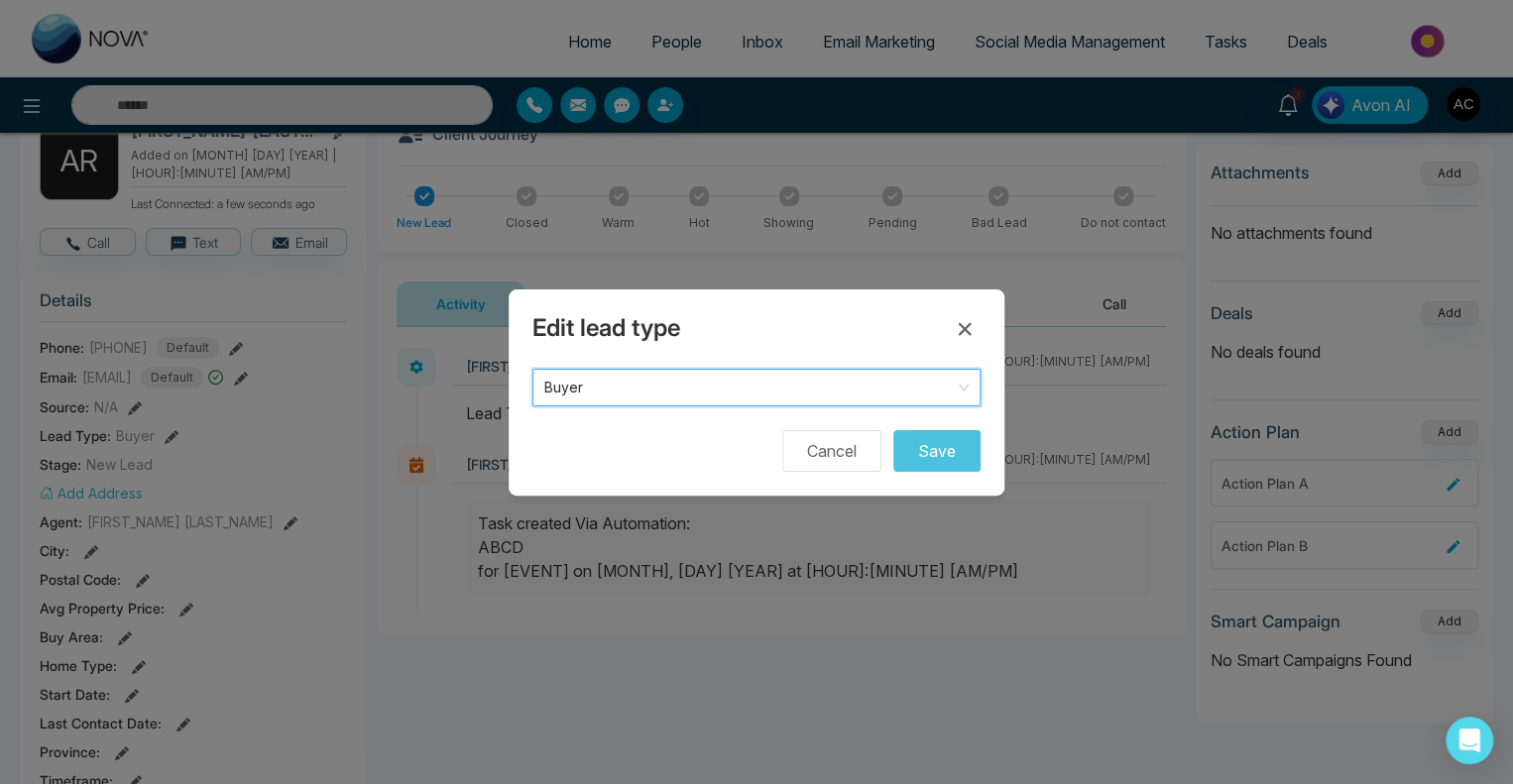 click on "Buyer" at bounding box center (756, 388) 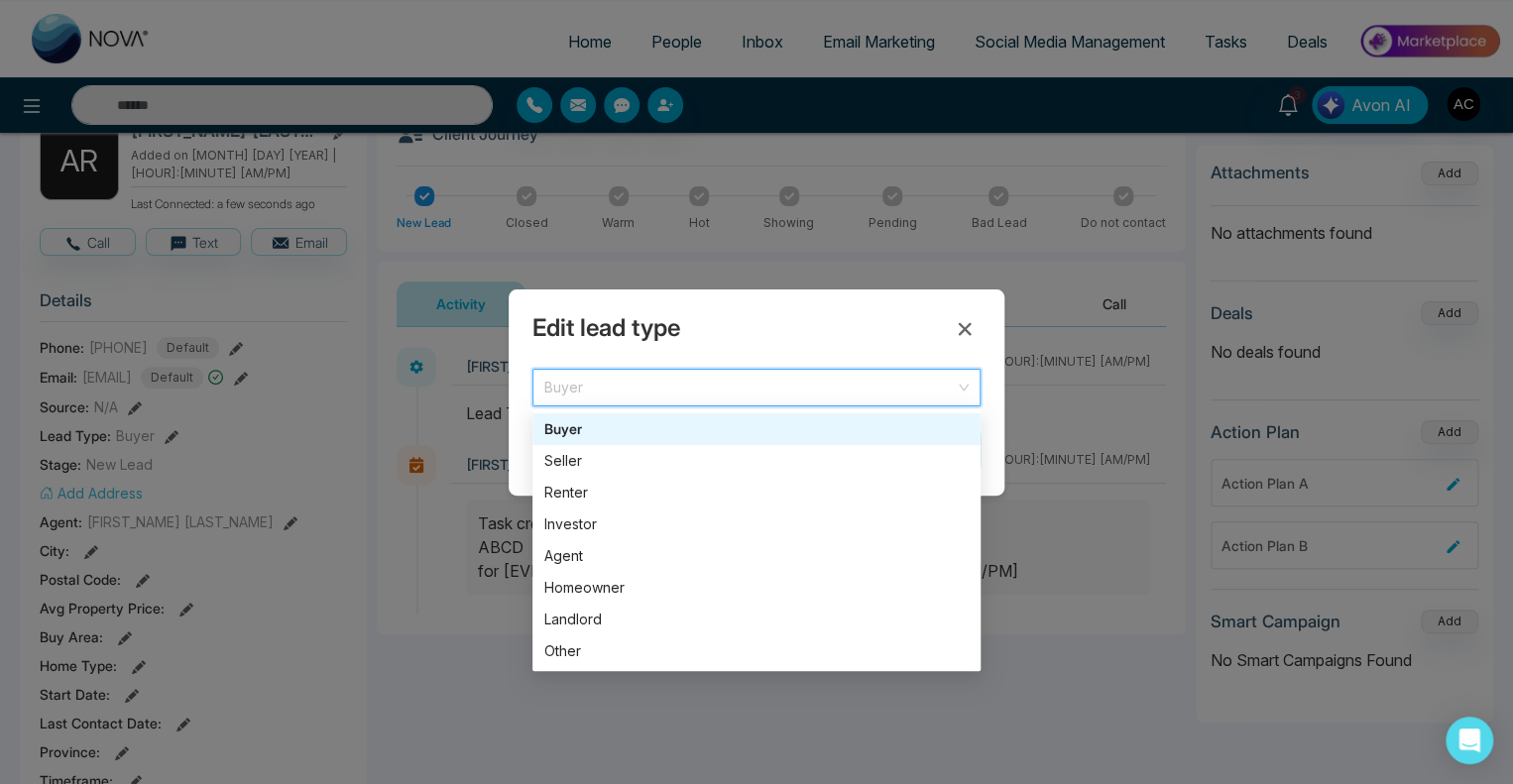 click on "Buyer" at bounding box center (756, 388) 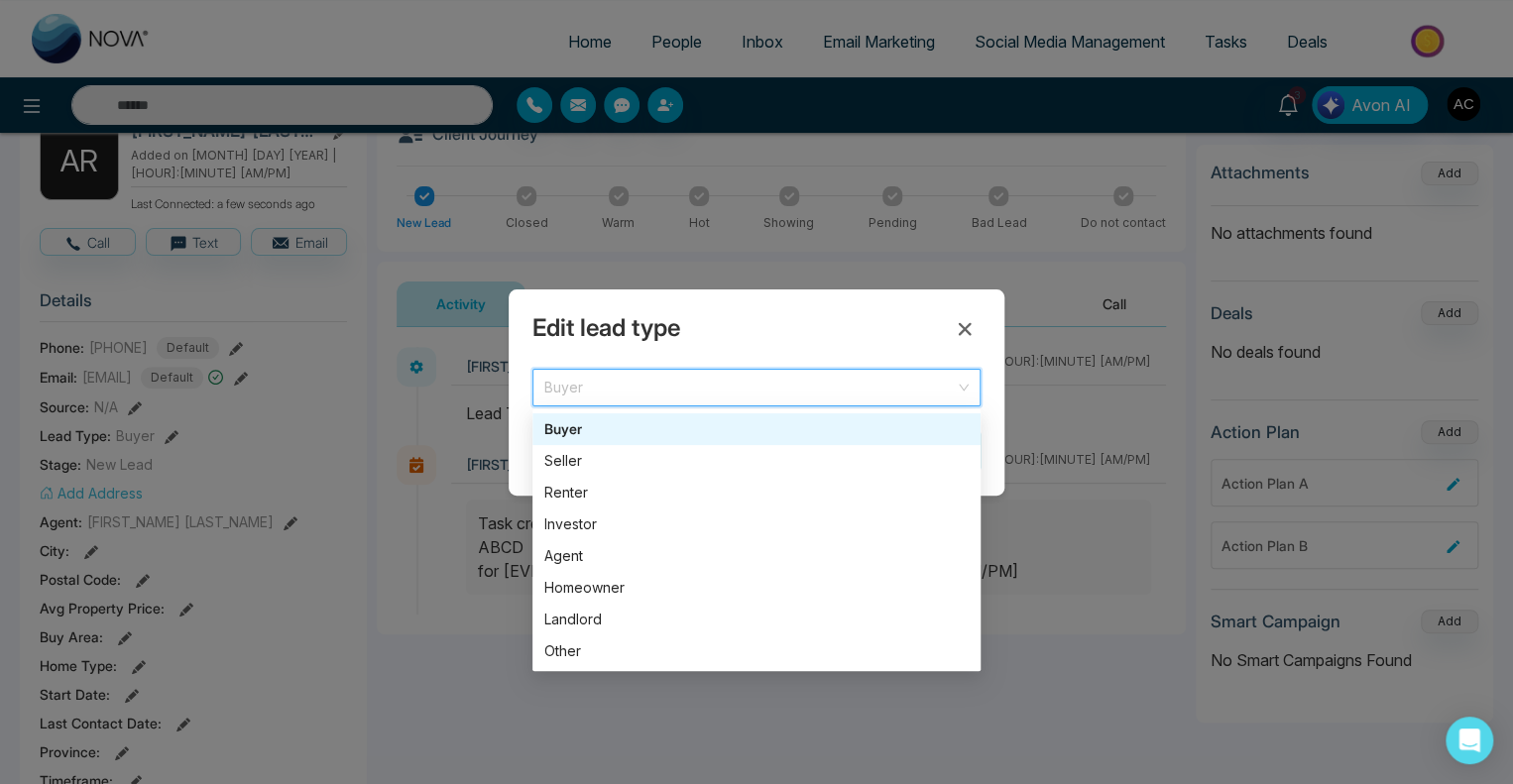 click on "Buyer" at bounding box center [756, 388] 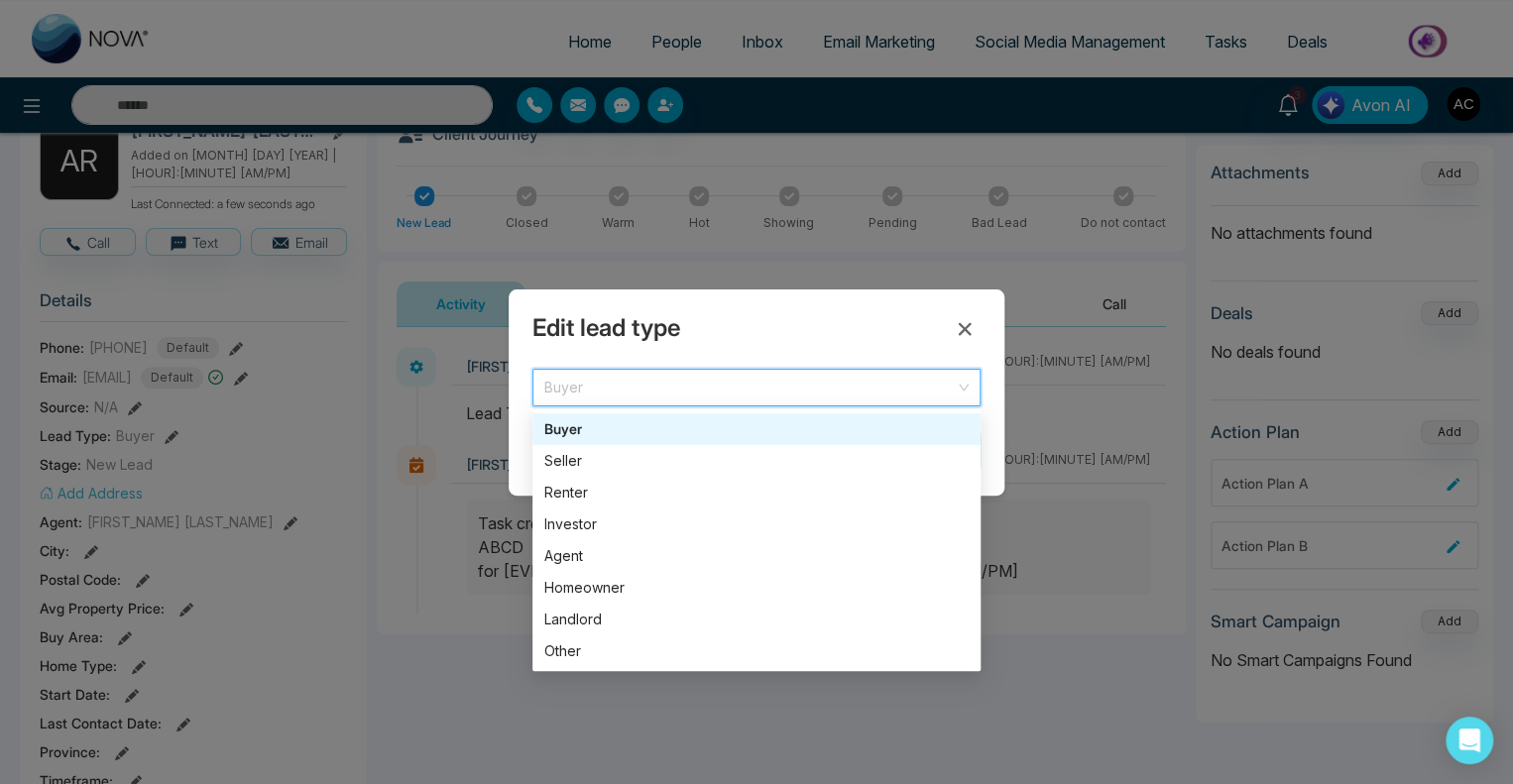 click on "Buyer" at bounding box center [756, 388] 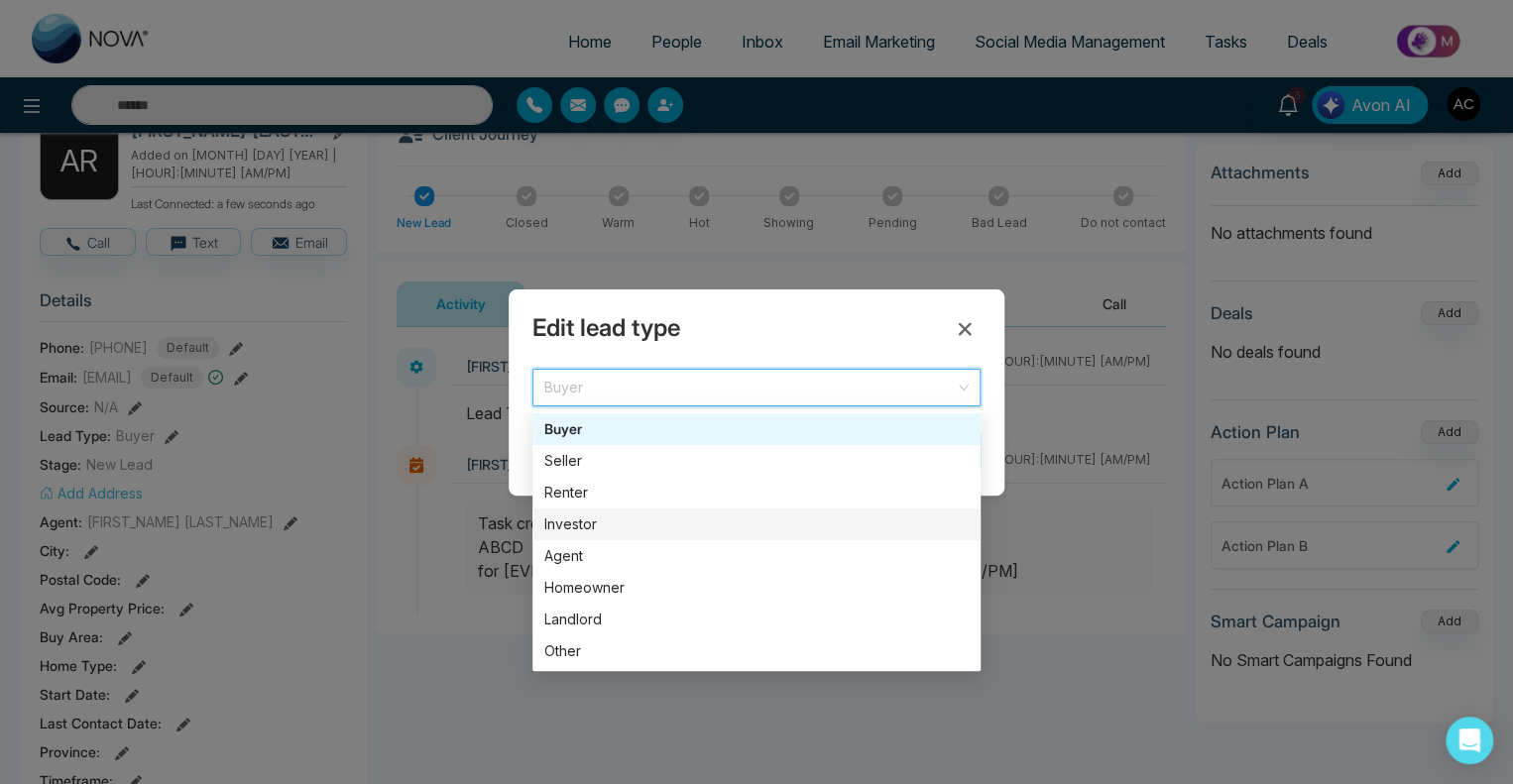 click on "Investor" at bounding box center (756, 524) 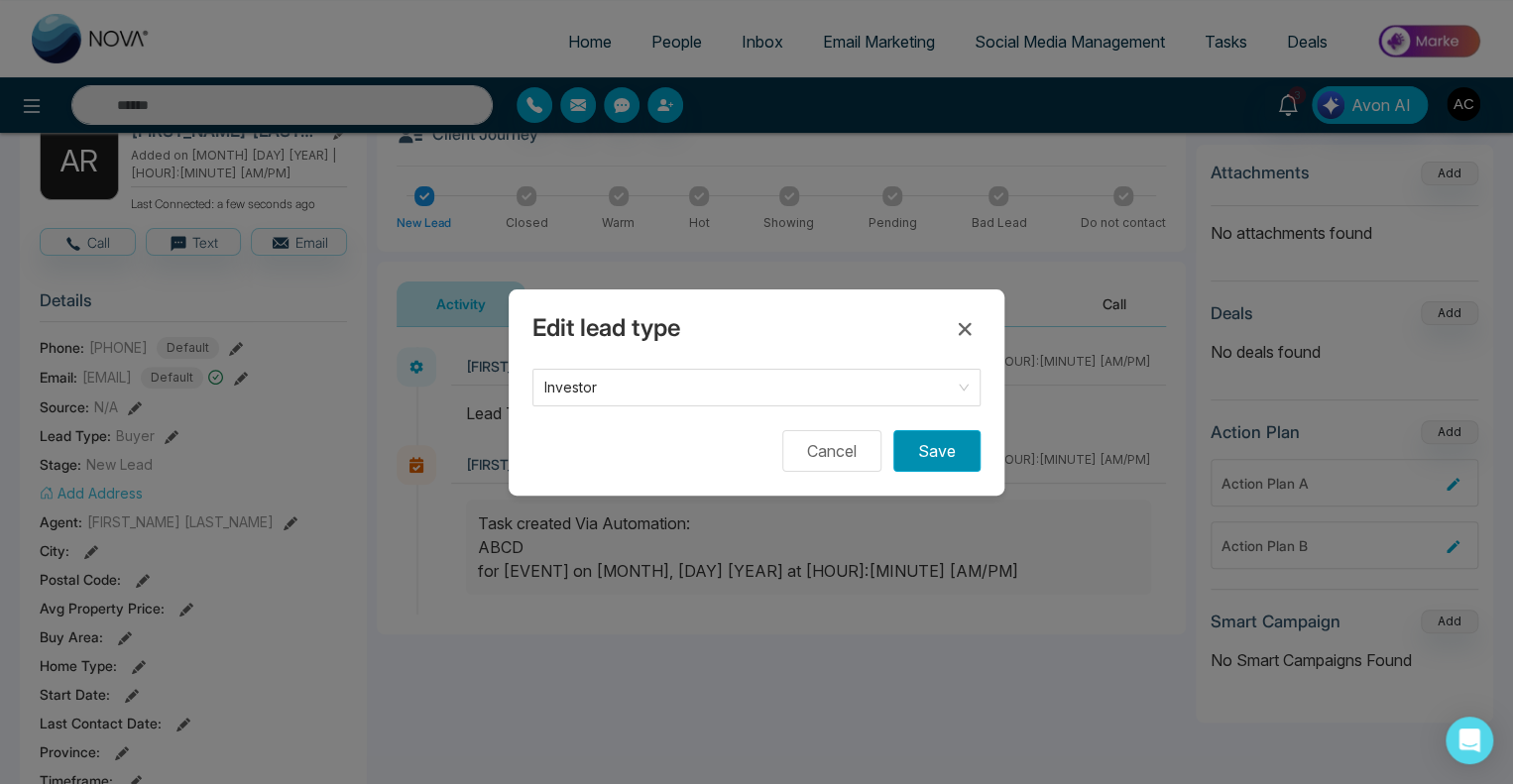 click on "Save" at bounding box center (937, 451) 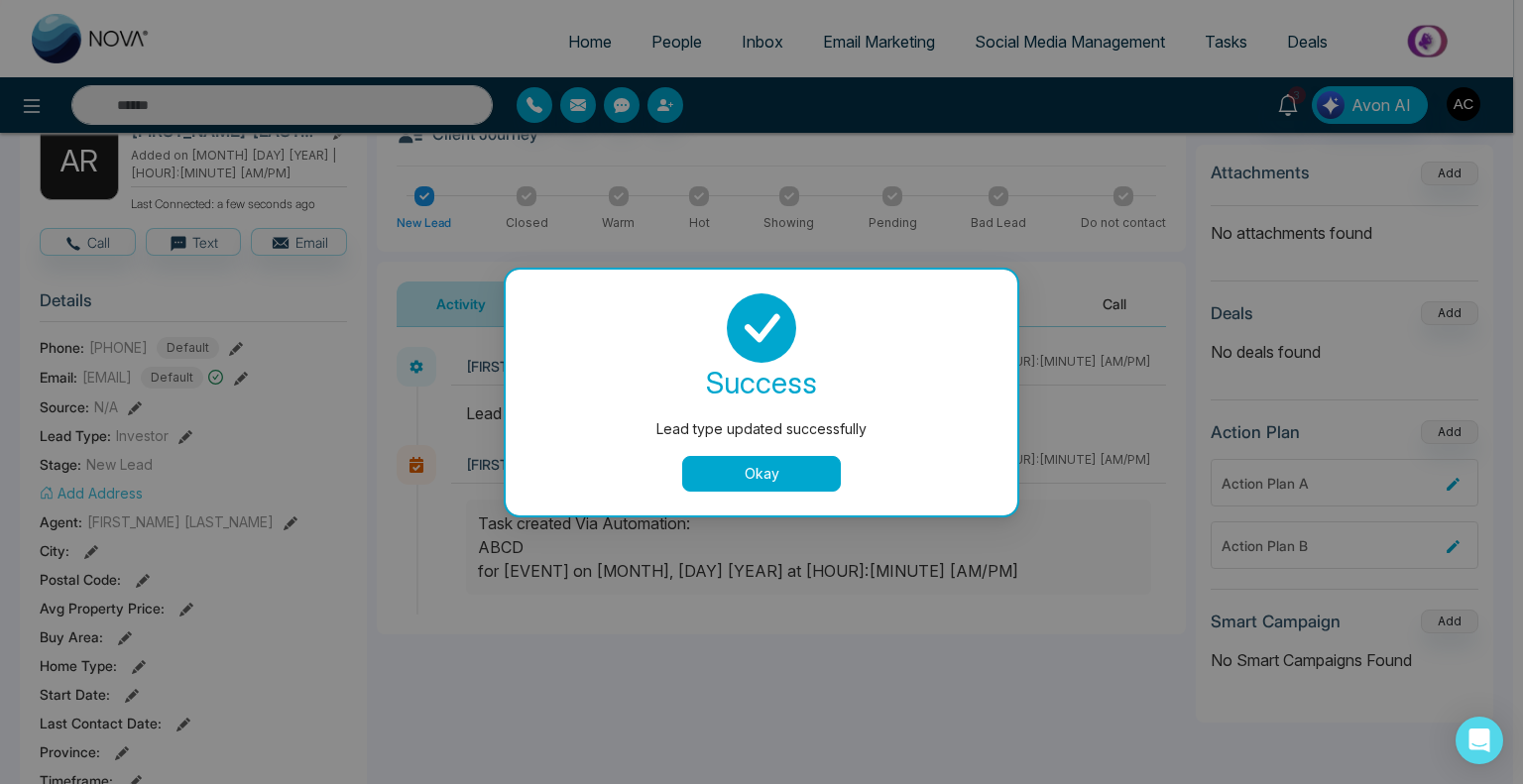 click on "Okay" at bounding box center [762, 474] 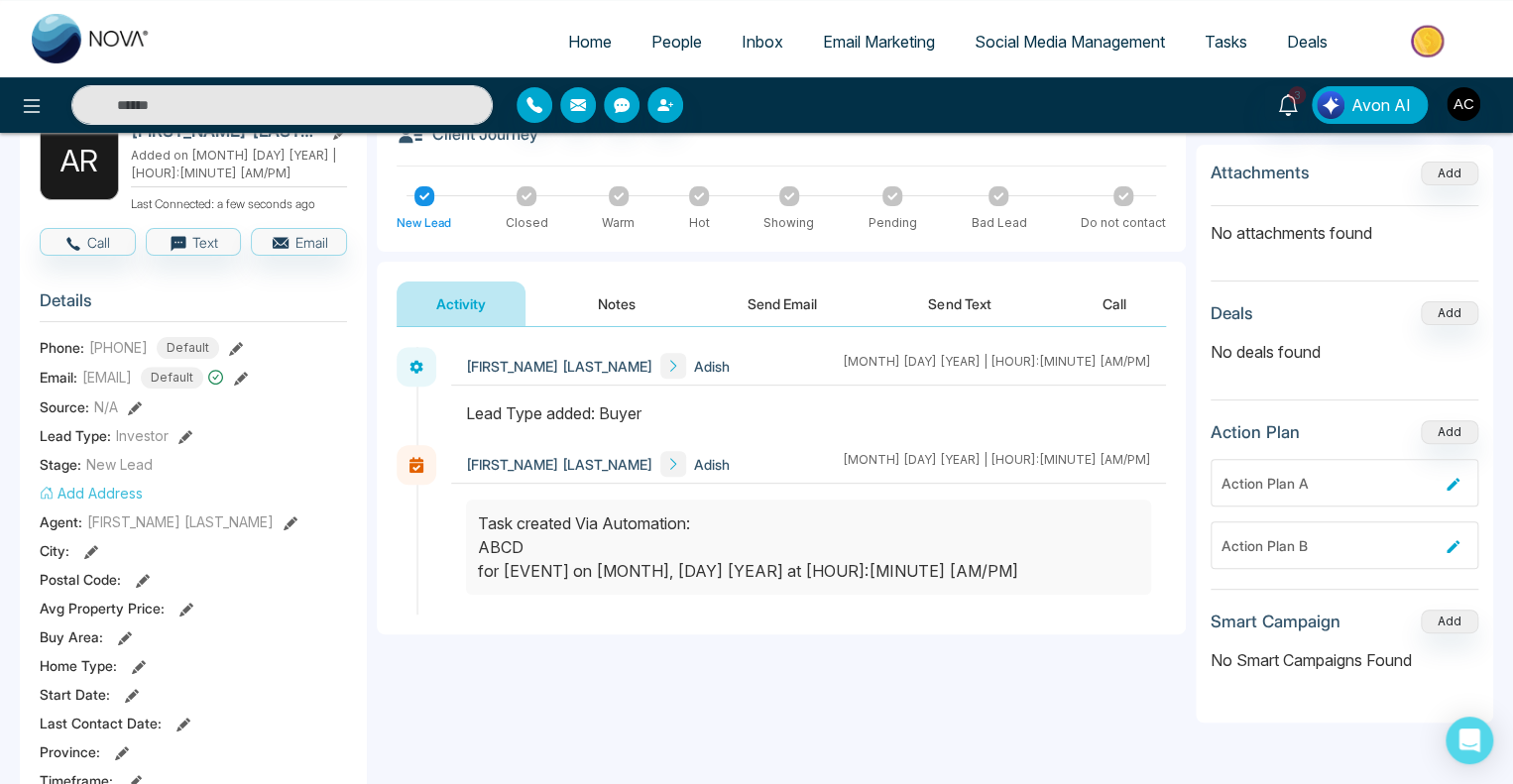 click on "Add Address" at bounding box center (91, 493) 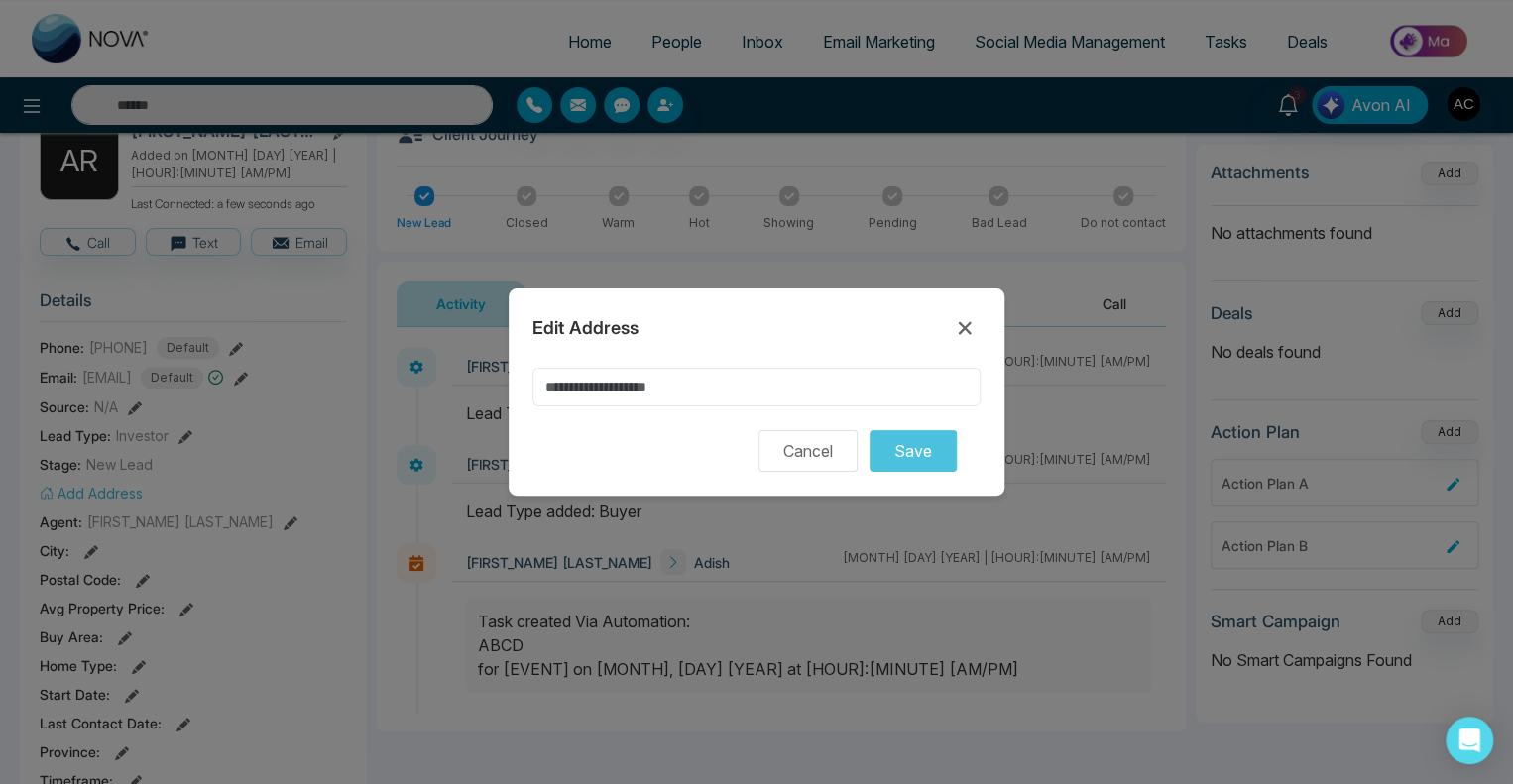 click at bounding box center (756, 387) 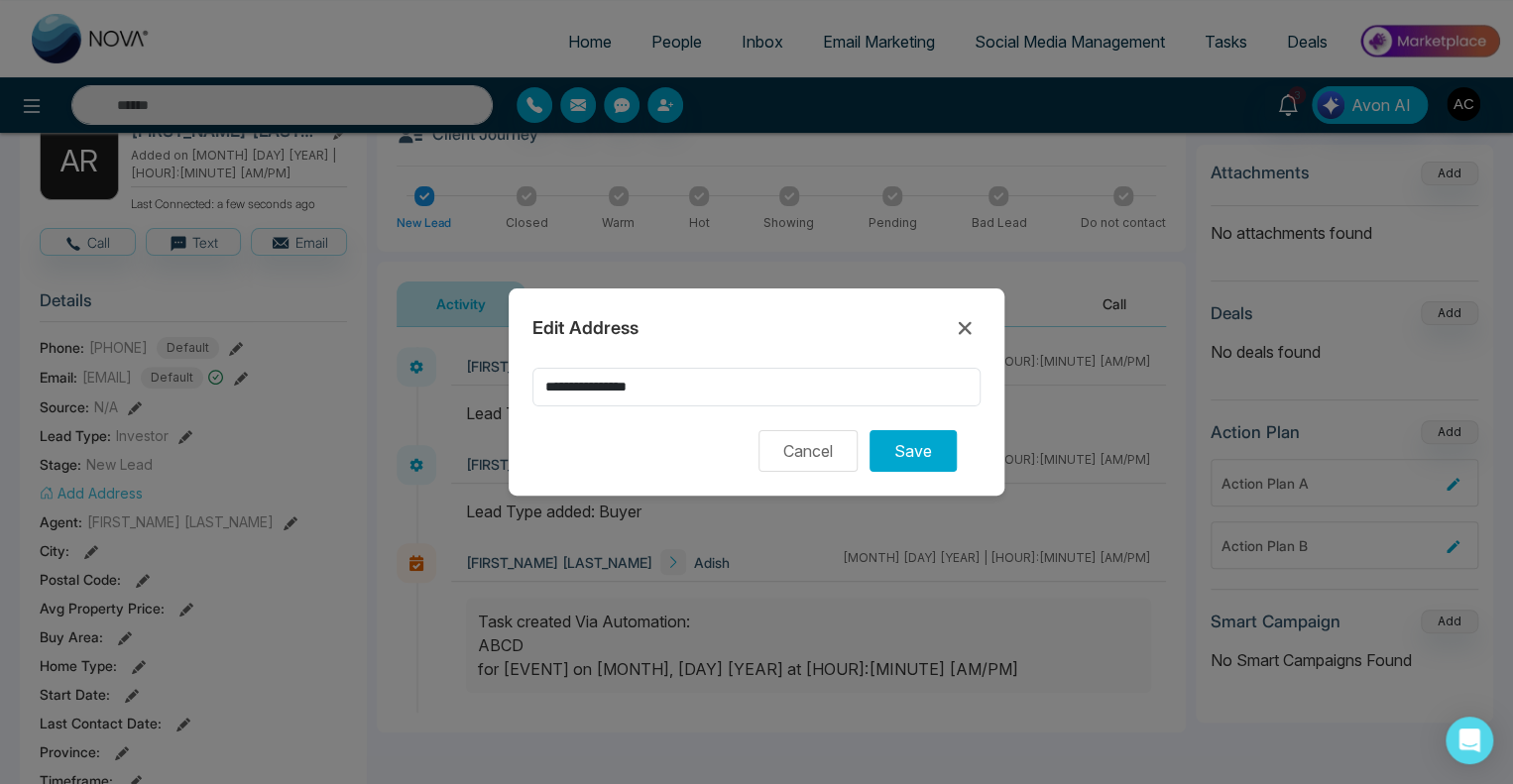 click on "**********" at bounding box center (756, 392) 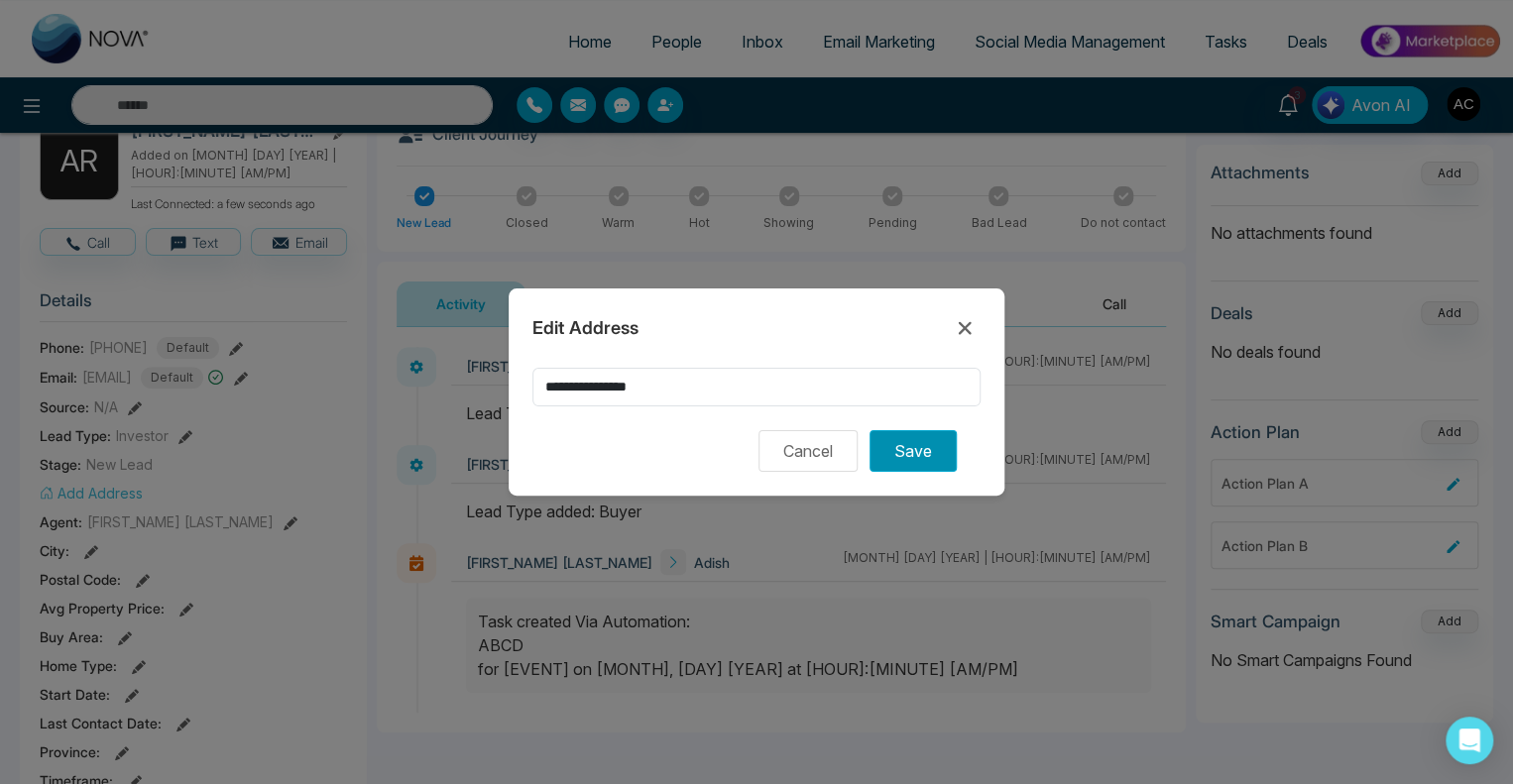 click on "Save" at bounding box center [913, 451] 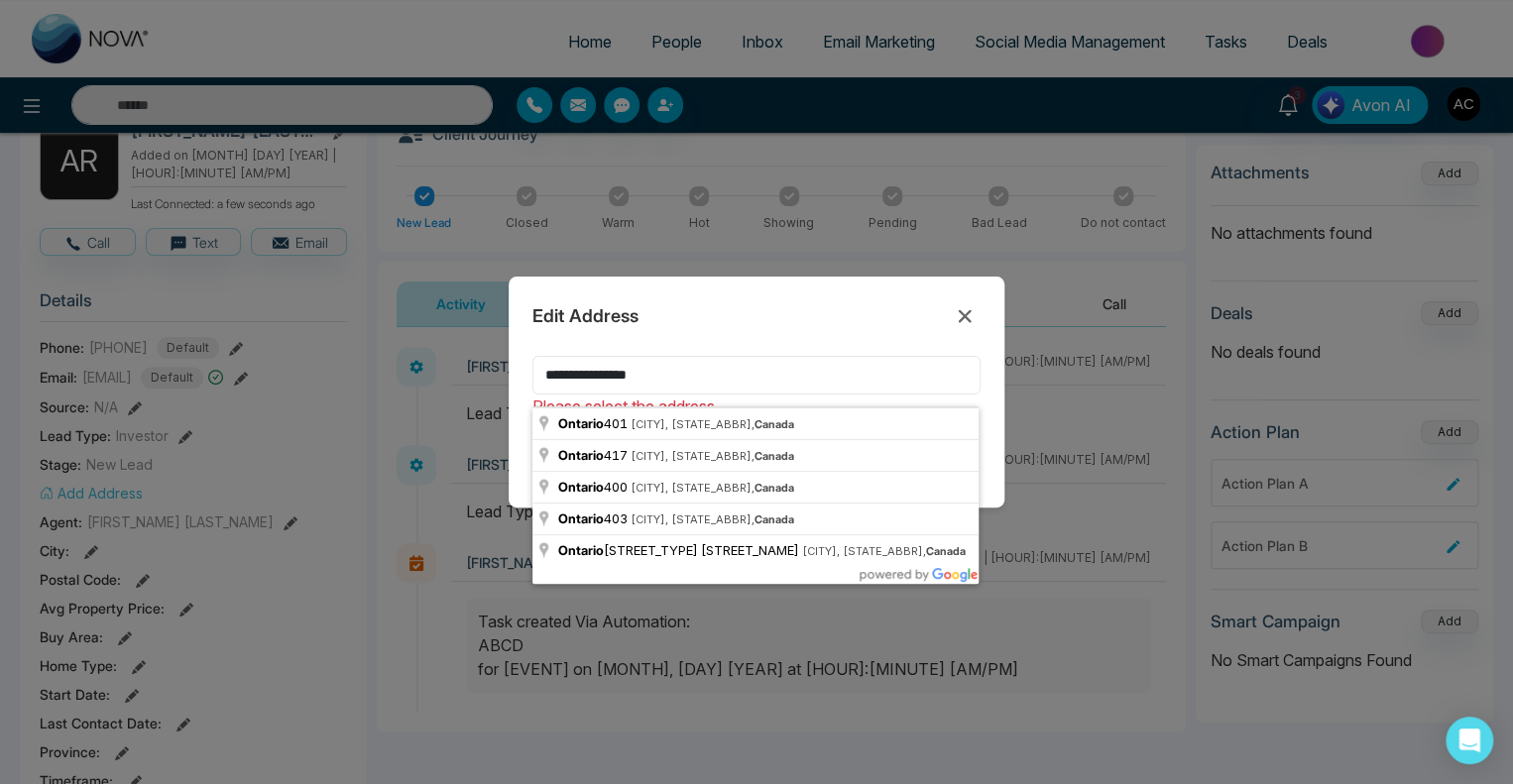 click on "**********" at bounding box center [756, 375] 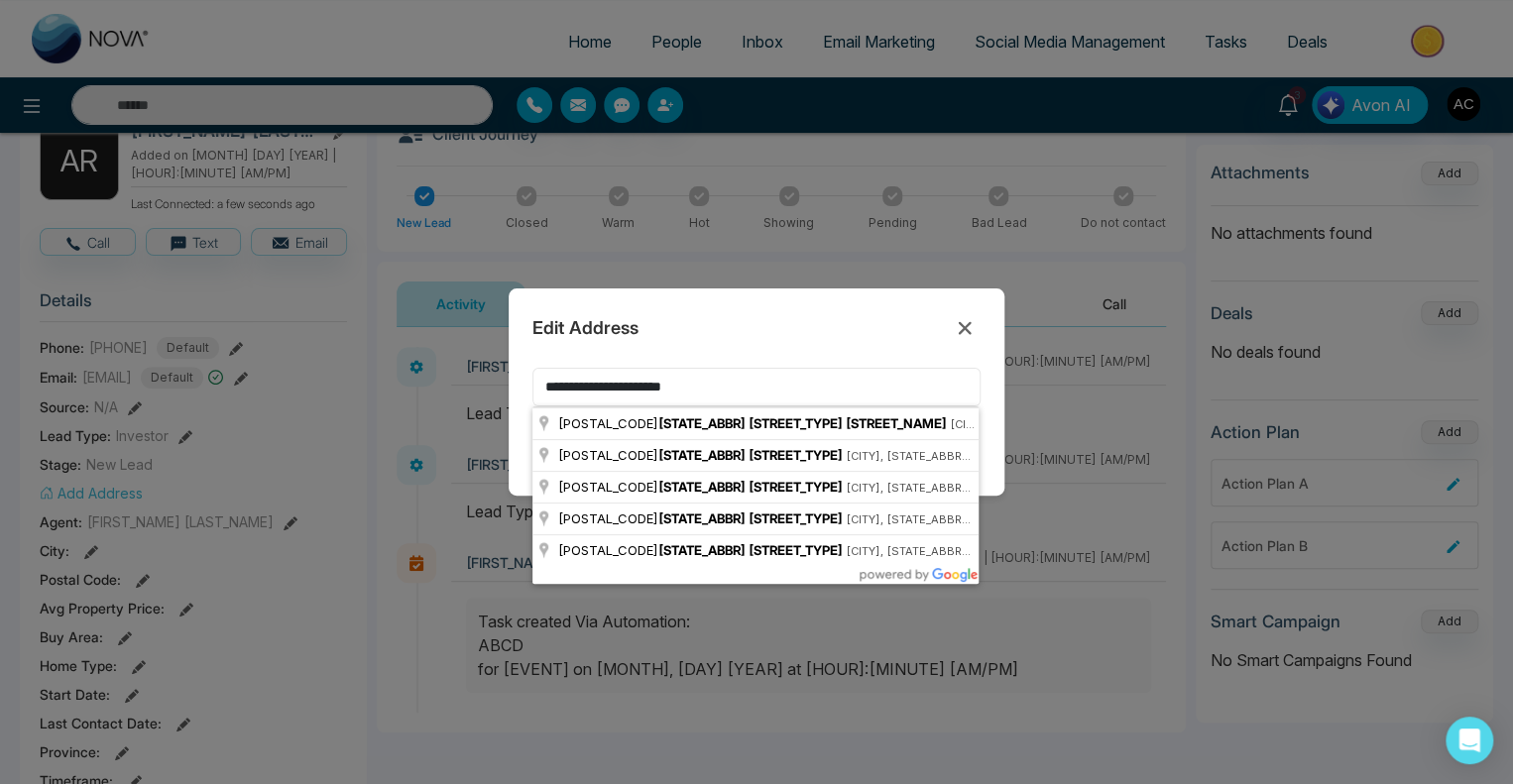 click on "**********" at bounding box center (756, 387) 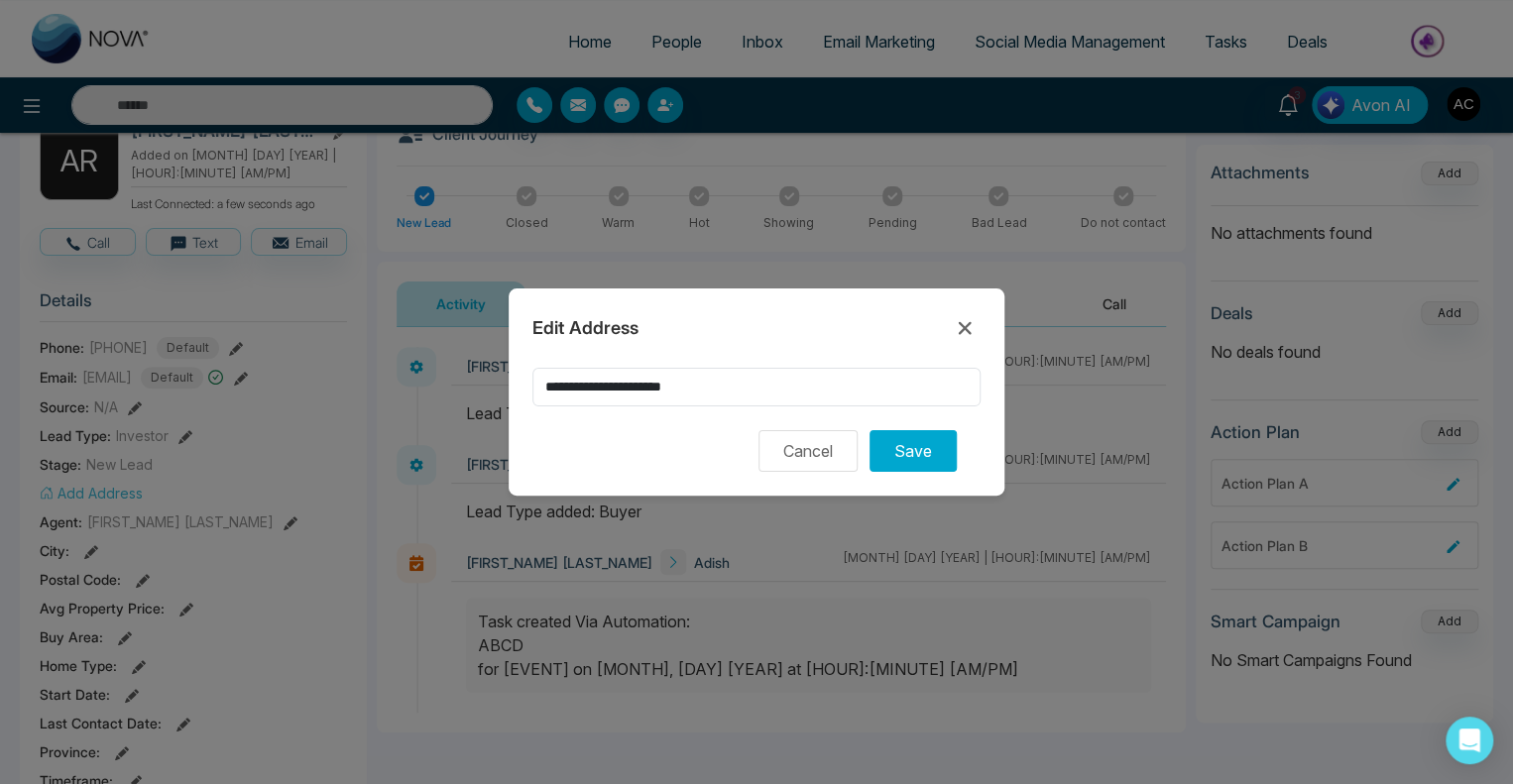 click on "Edit Address" at bounding box center (756, 328) 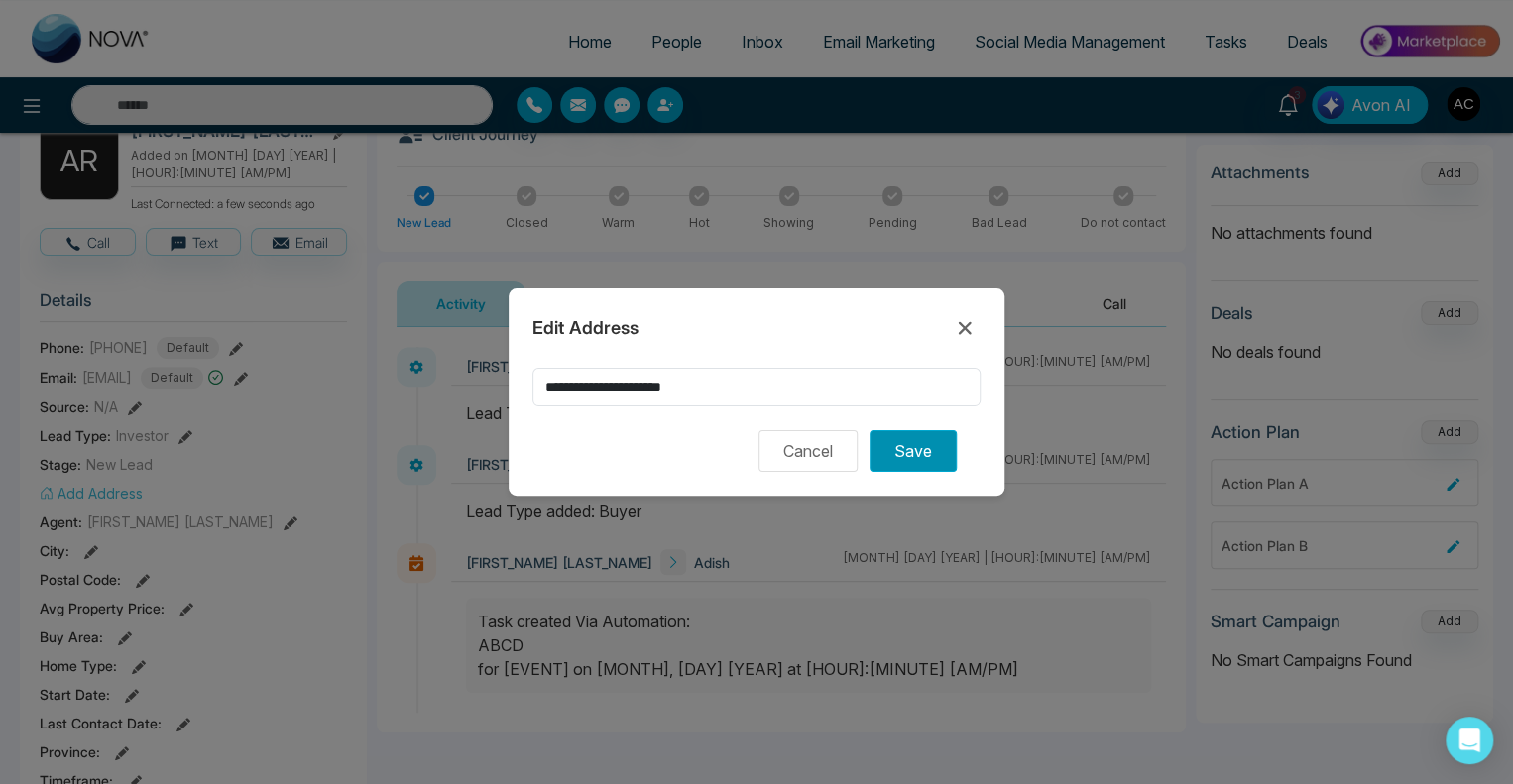 click on "Save" at bounding box center [913, 451] 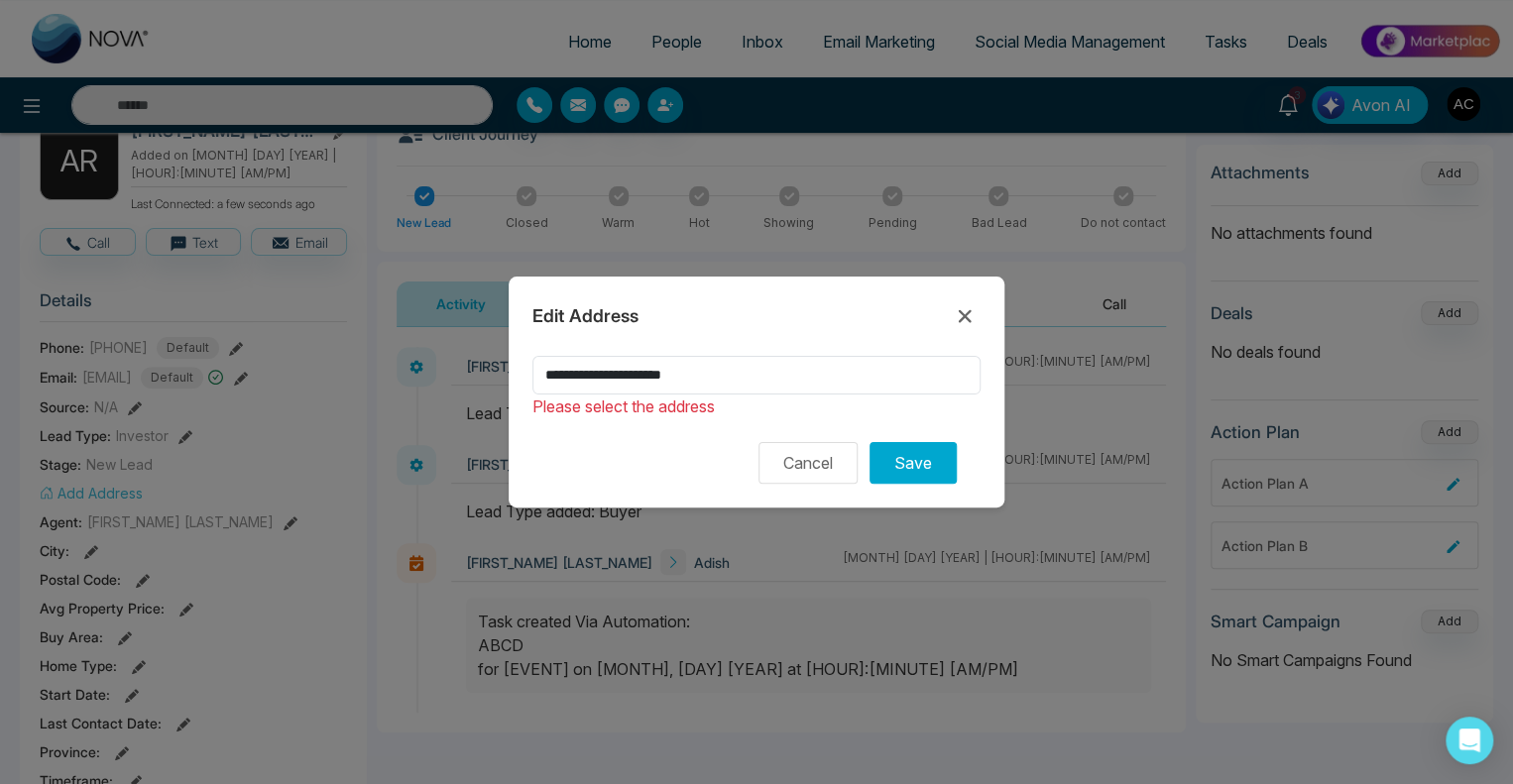 click on "**********" at bounding box center [756, 419] 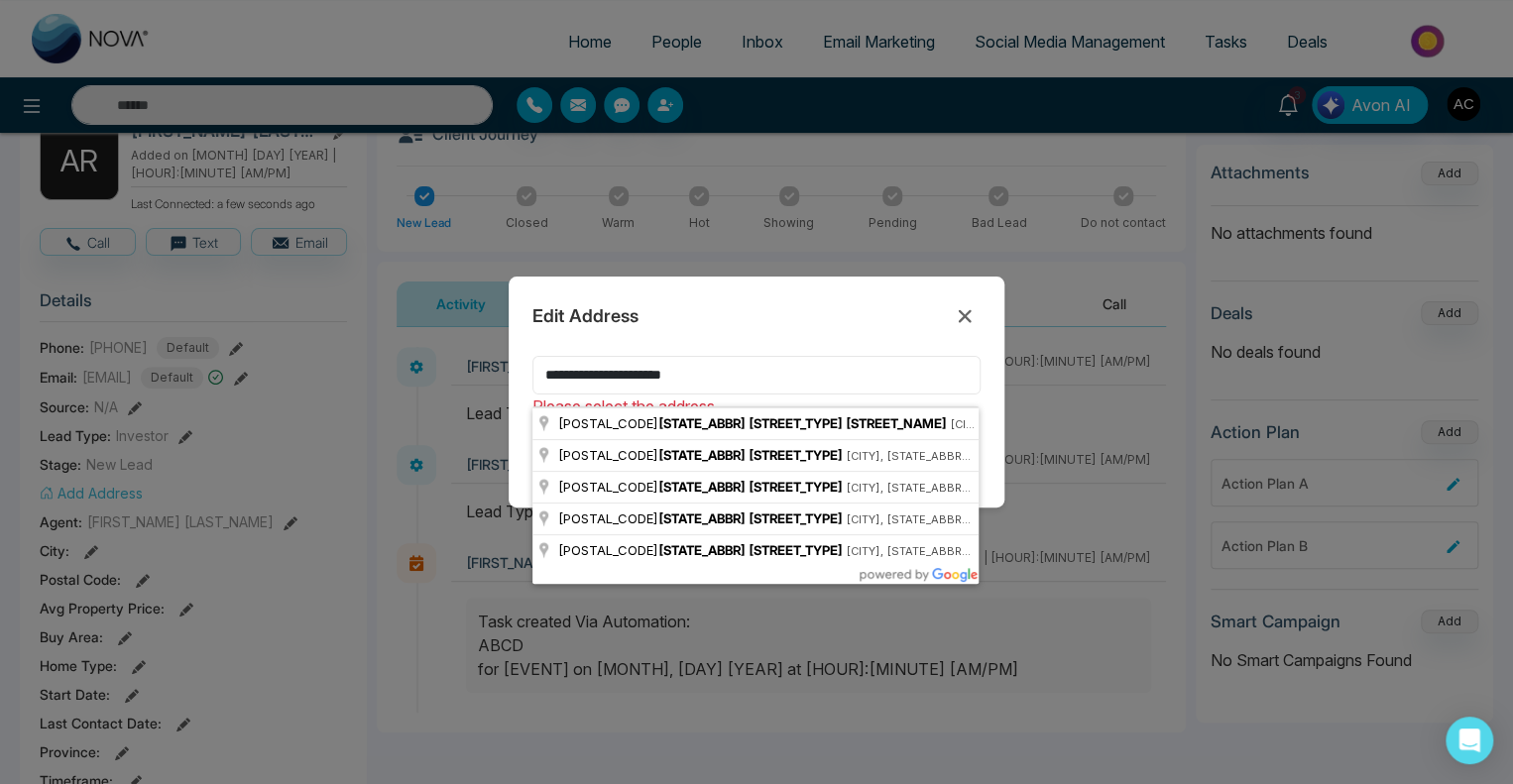 click on "**********" at bounding box center [756, 375] 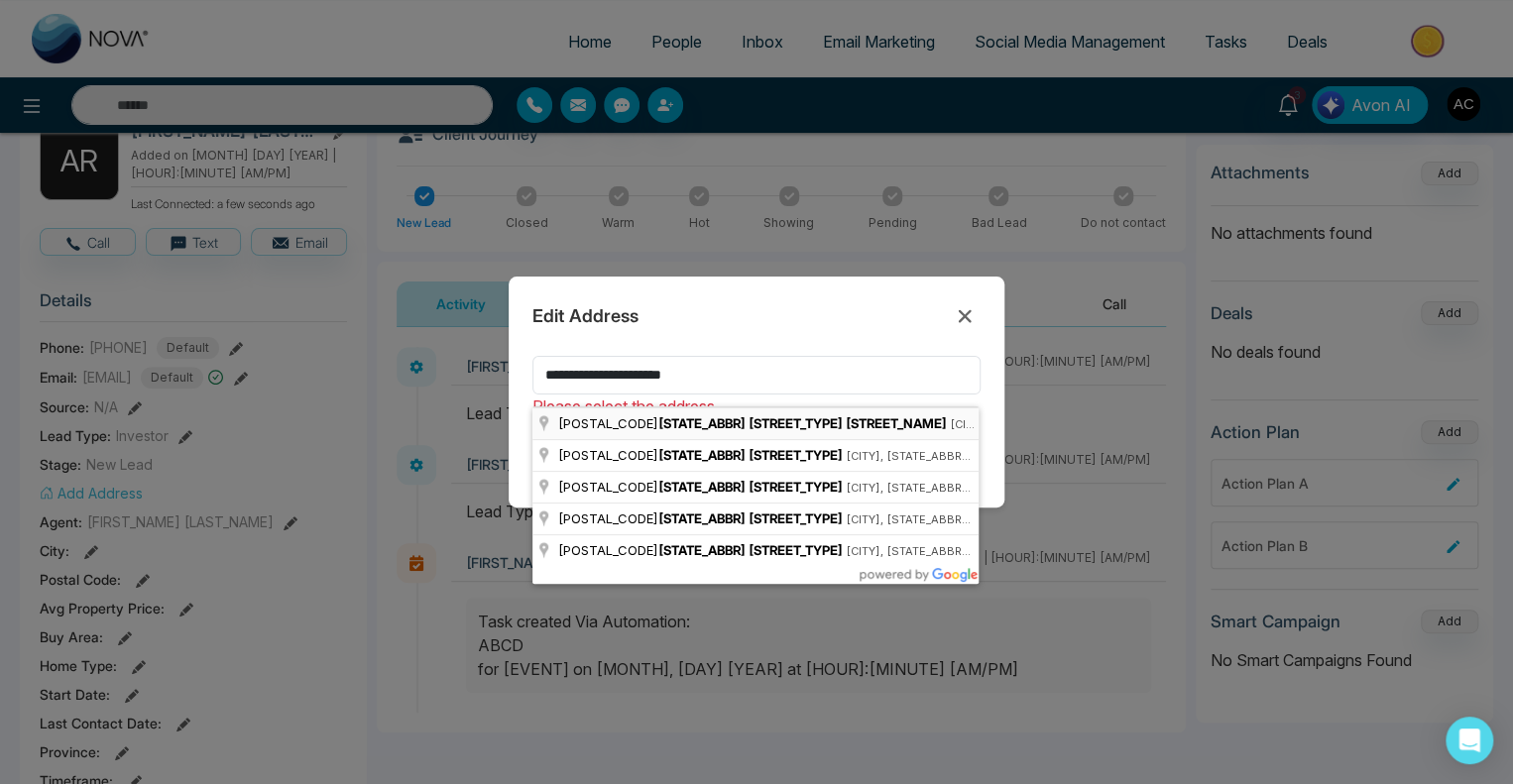 type on "**********" 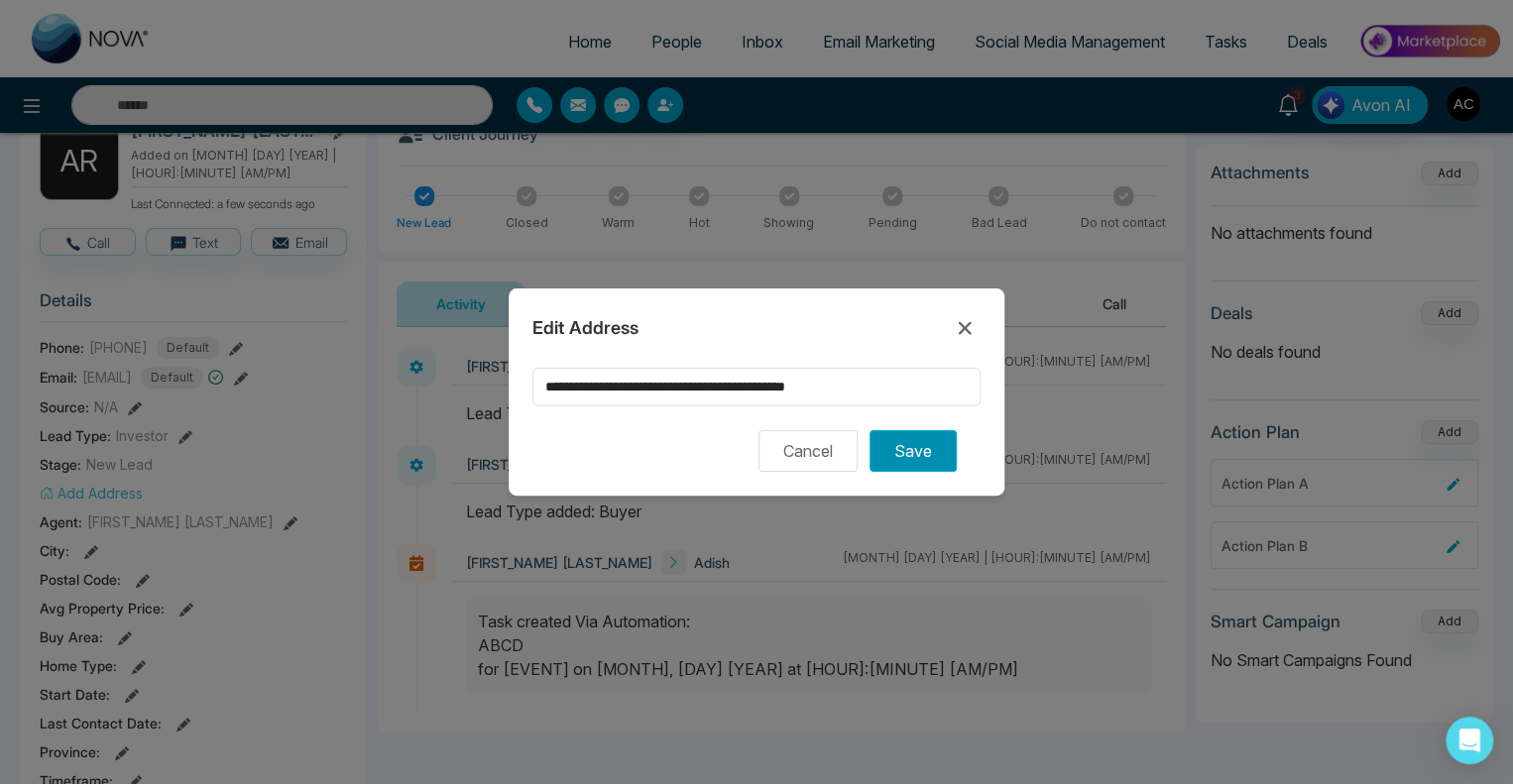 click on "Save" at bounding box center (913, 451) 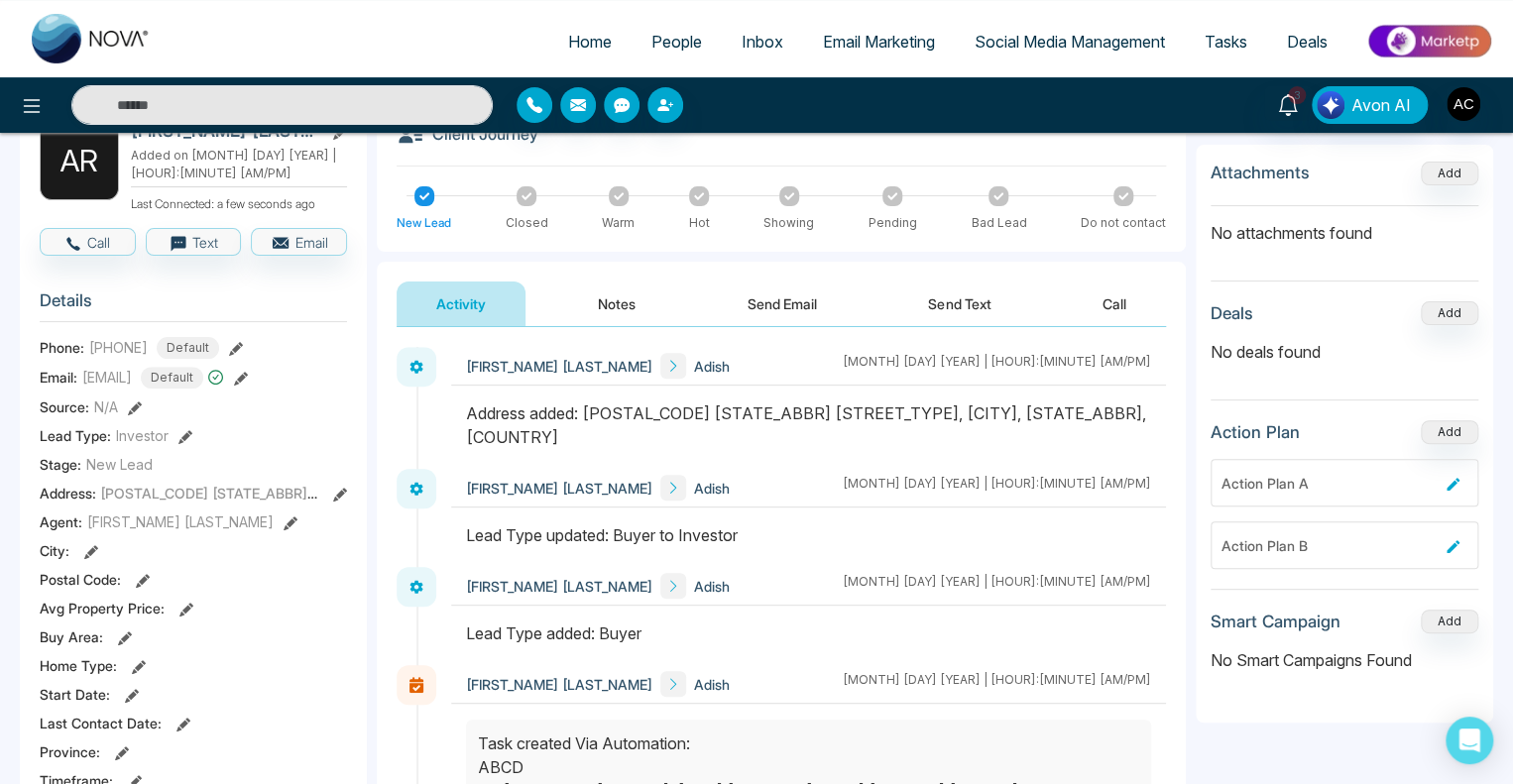 click on "[FIRST_NAME] [LAST_NAME] [FIRST_NAME] [MONTH] [DAY] [YEAR] | [HOUR]:[MINUTE] [AM/PM]" at bounding box center (808, 488) 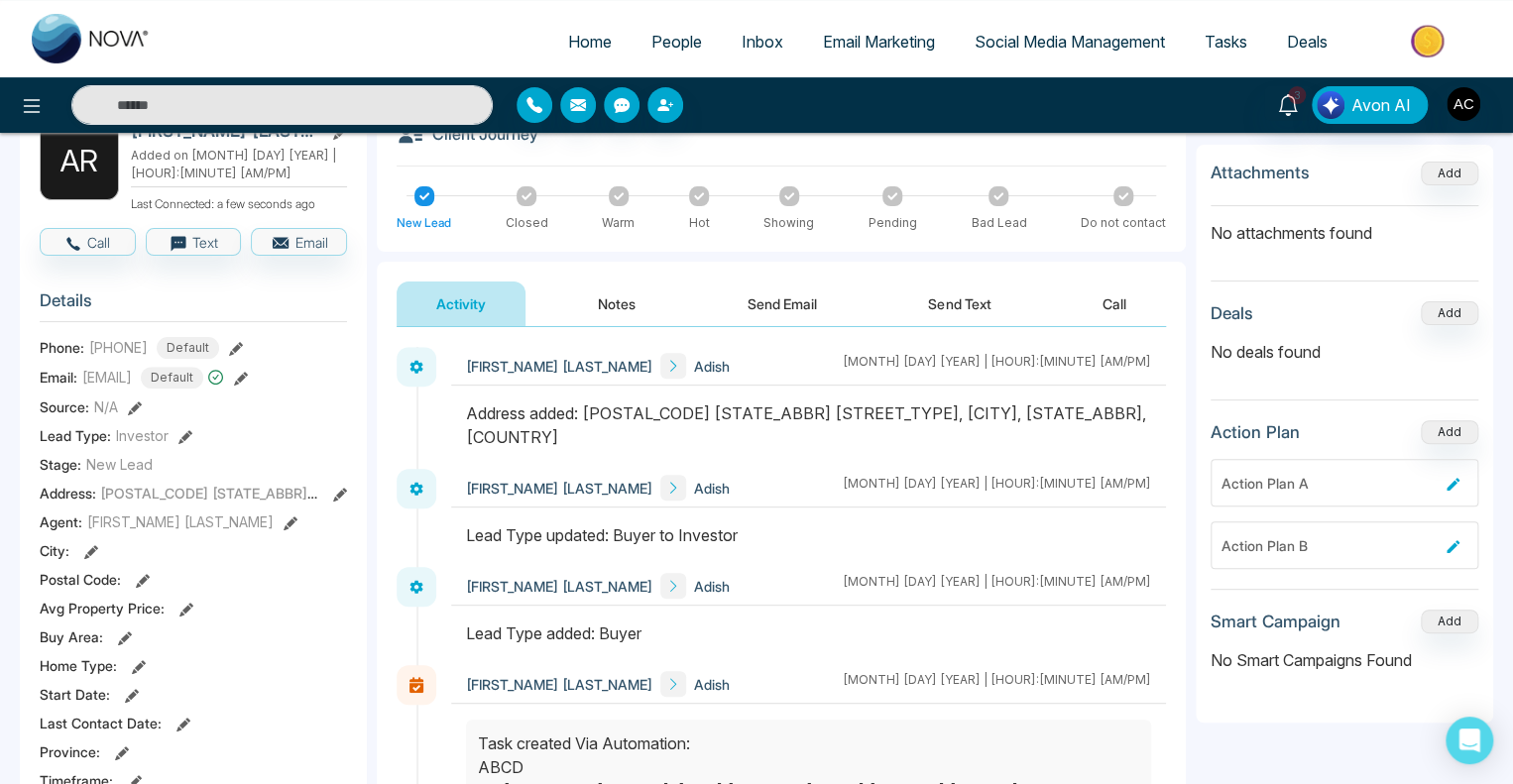 click on "[POSTAL_CODE] [STATE_ABBR] [STREET_TYPE], [CITY], [STATE_ABBR], [COUNTRY]" at bounding box center [374, 493] 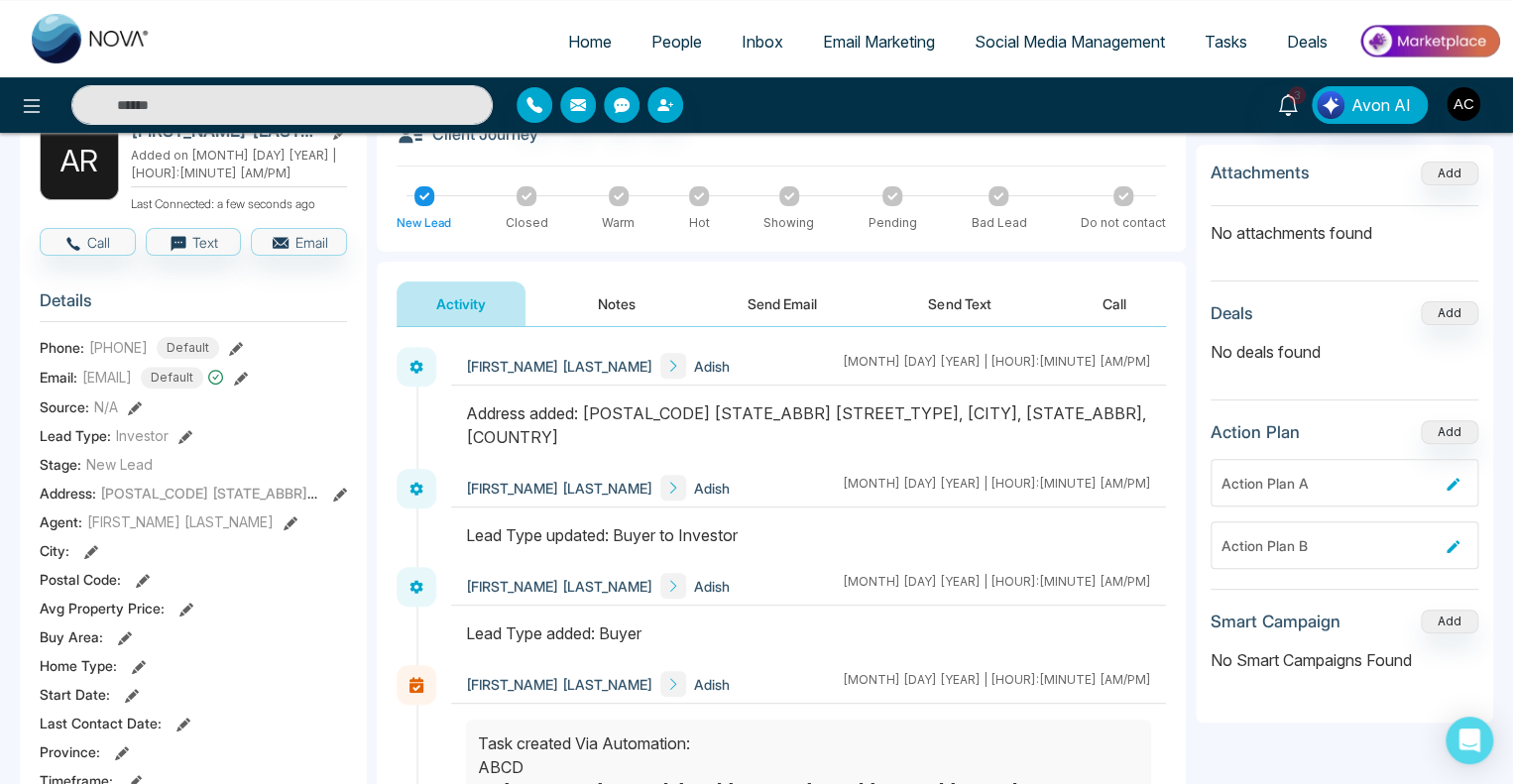 click 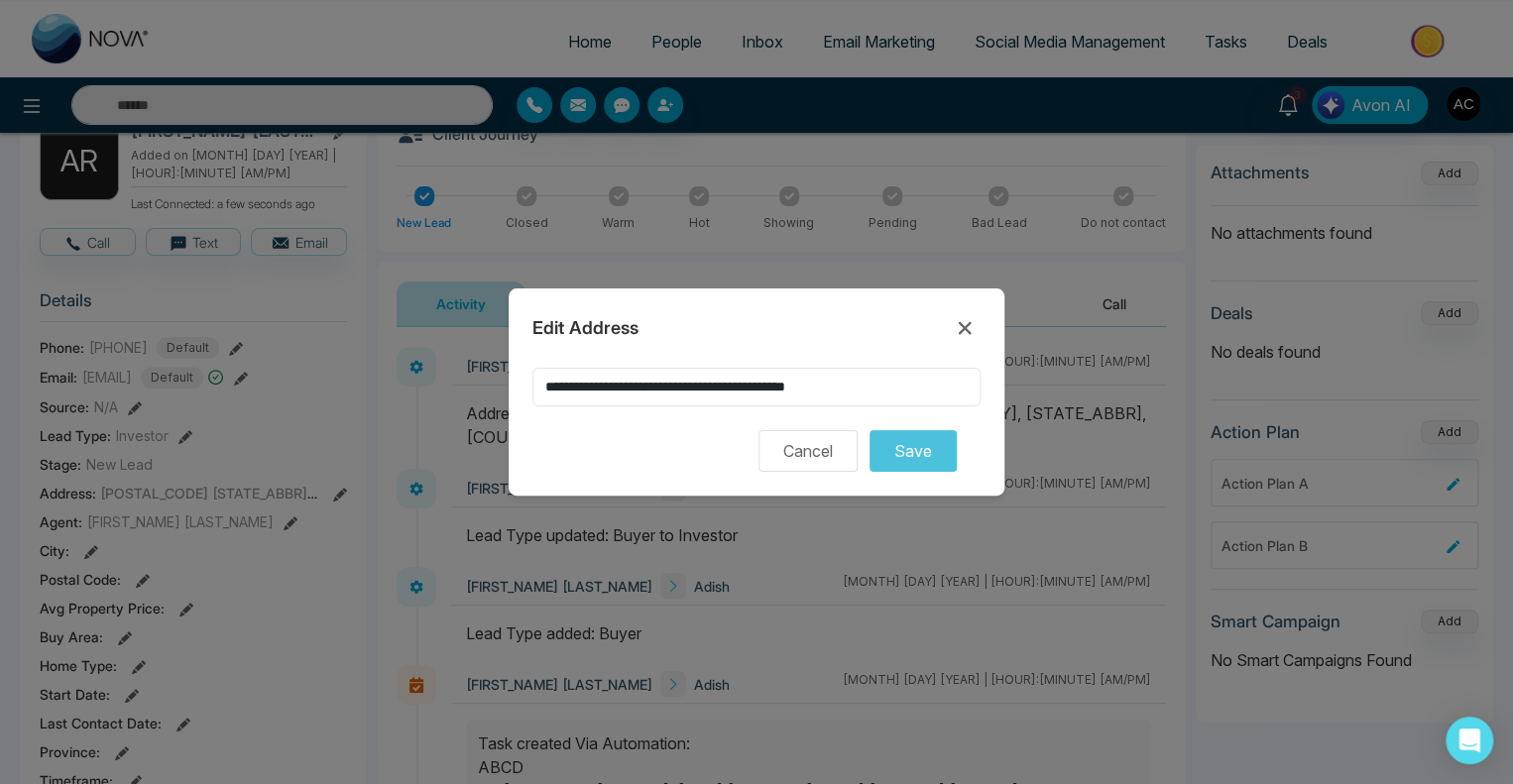 click on "**********" at bounding box center [756, 387] 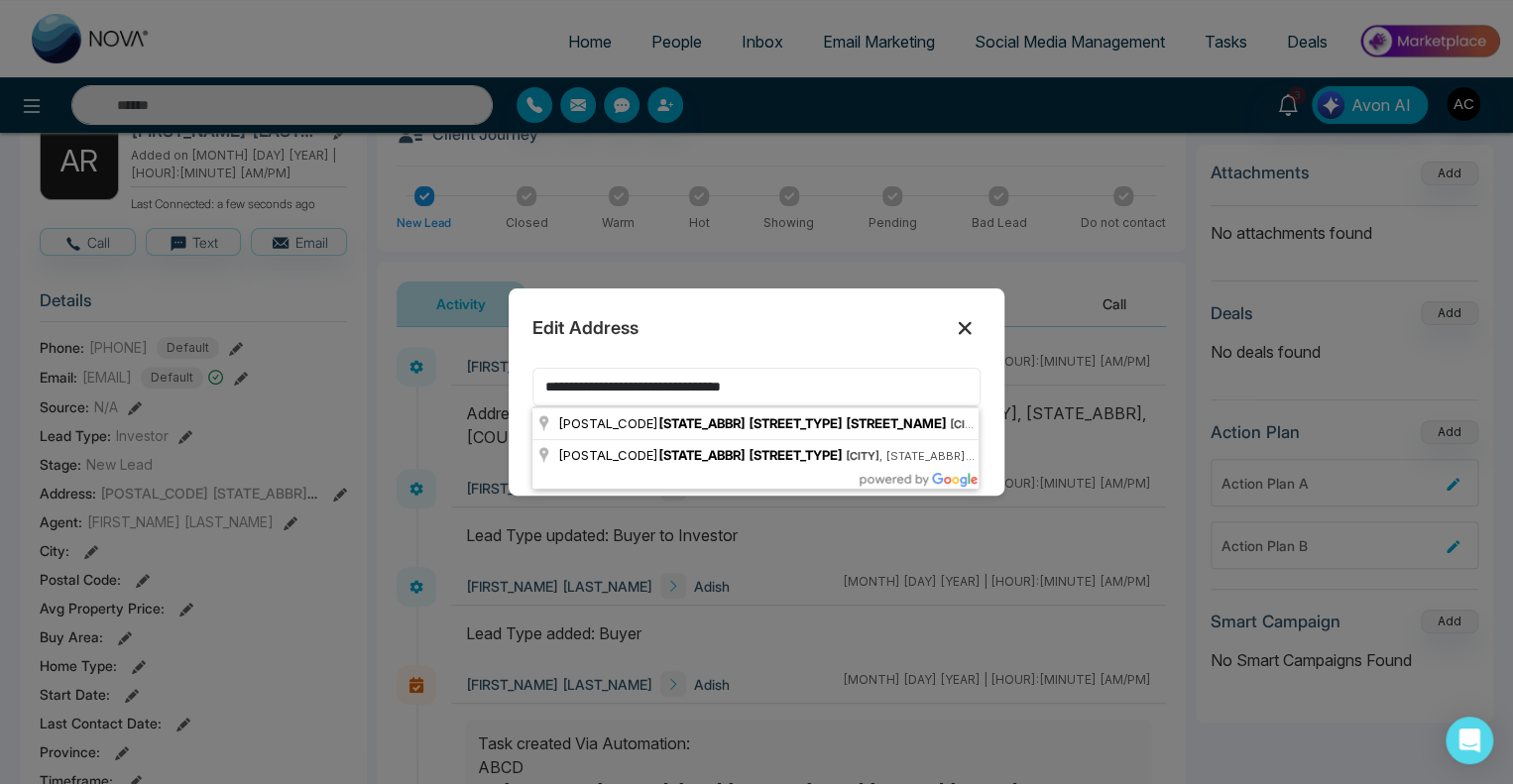 type on "**********" 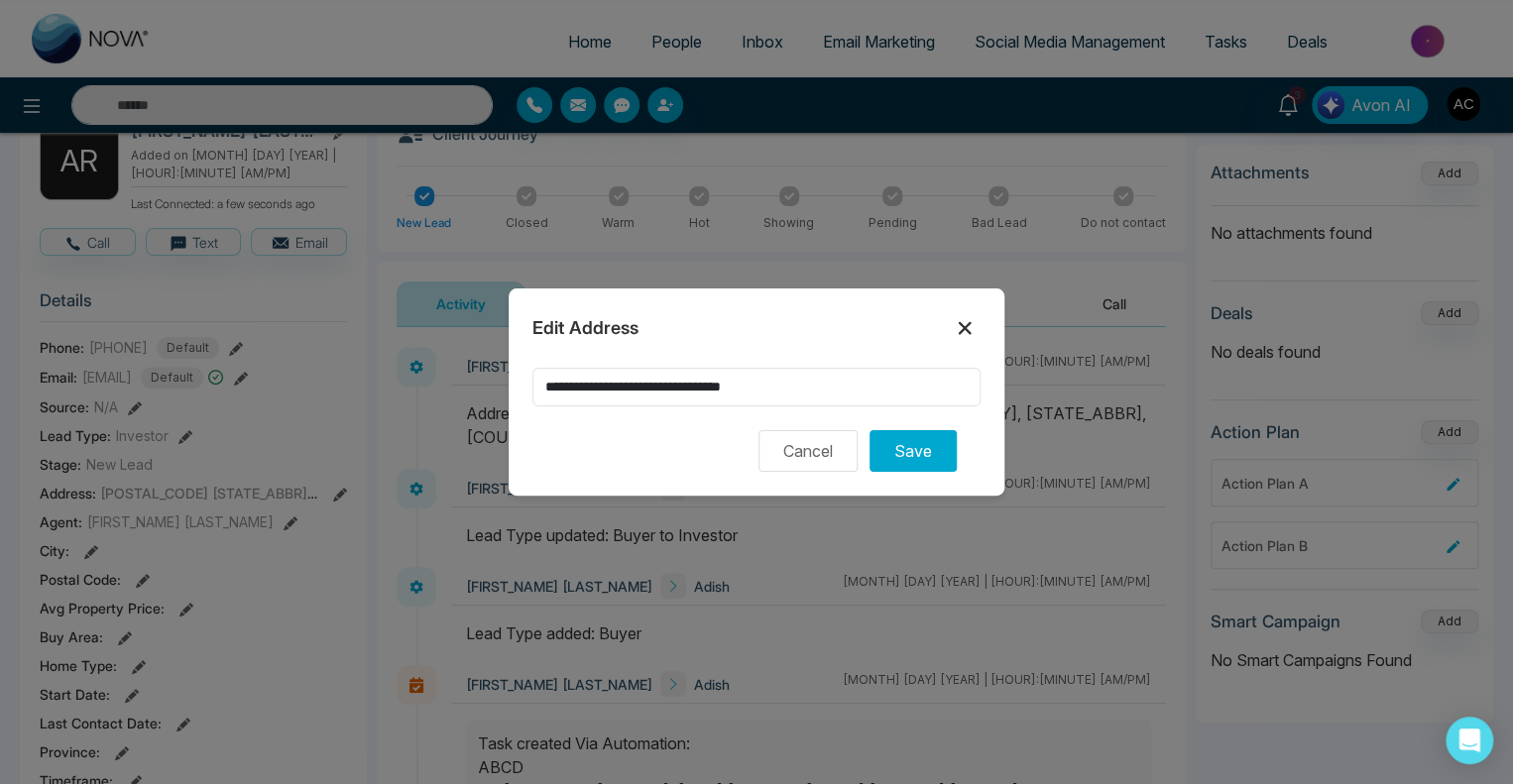 click 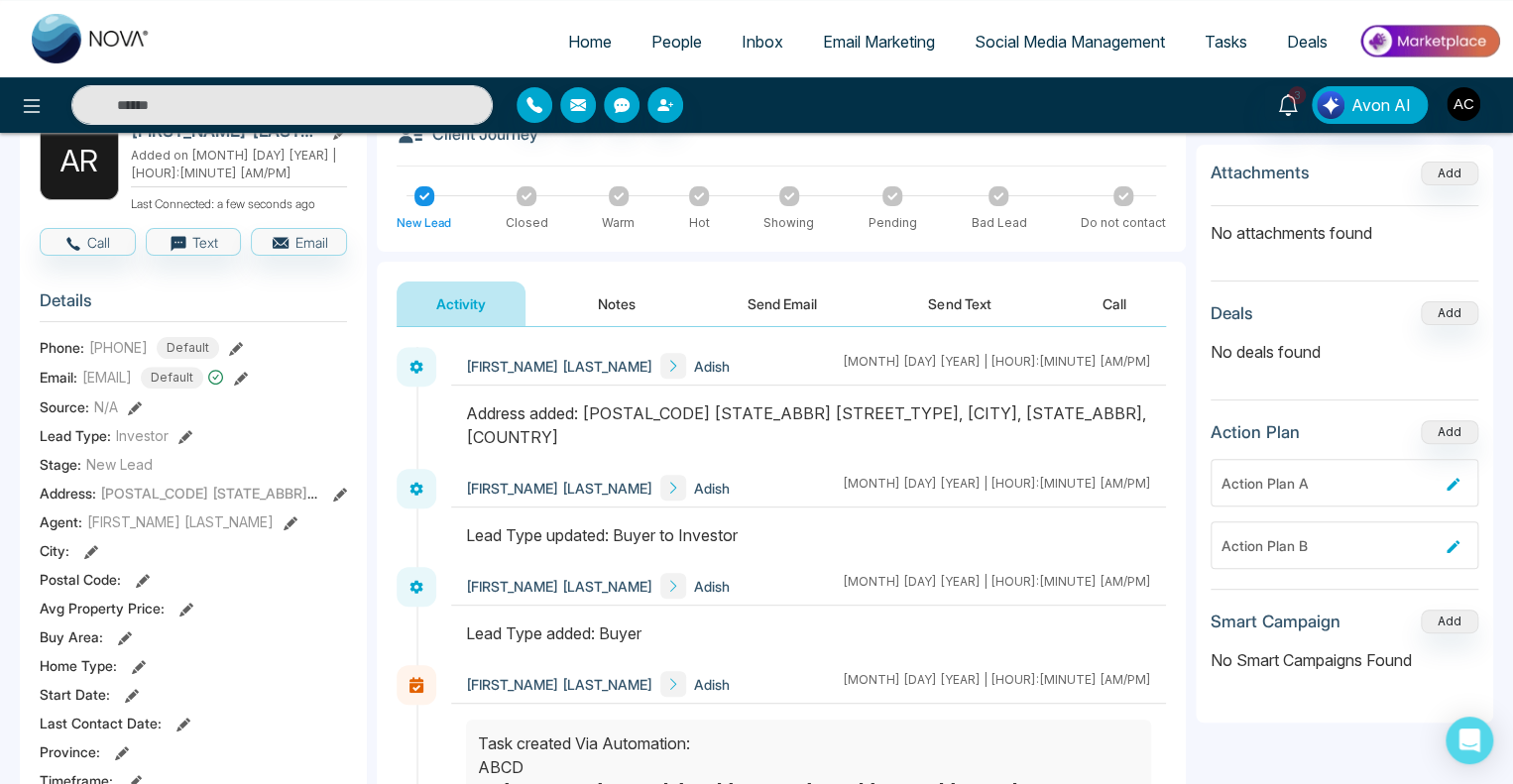 click 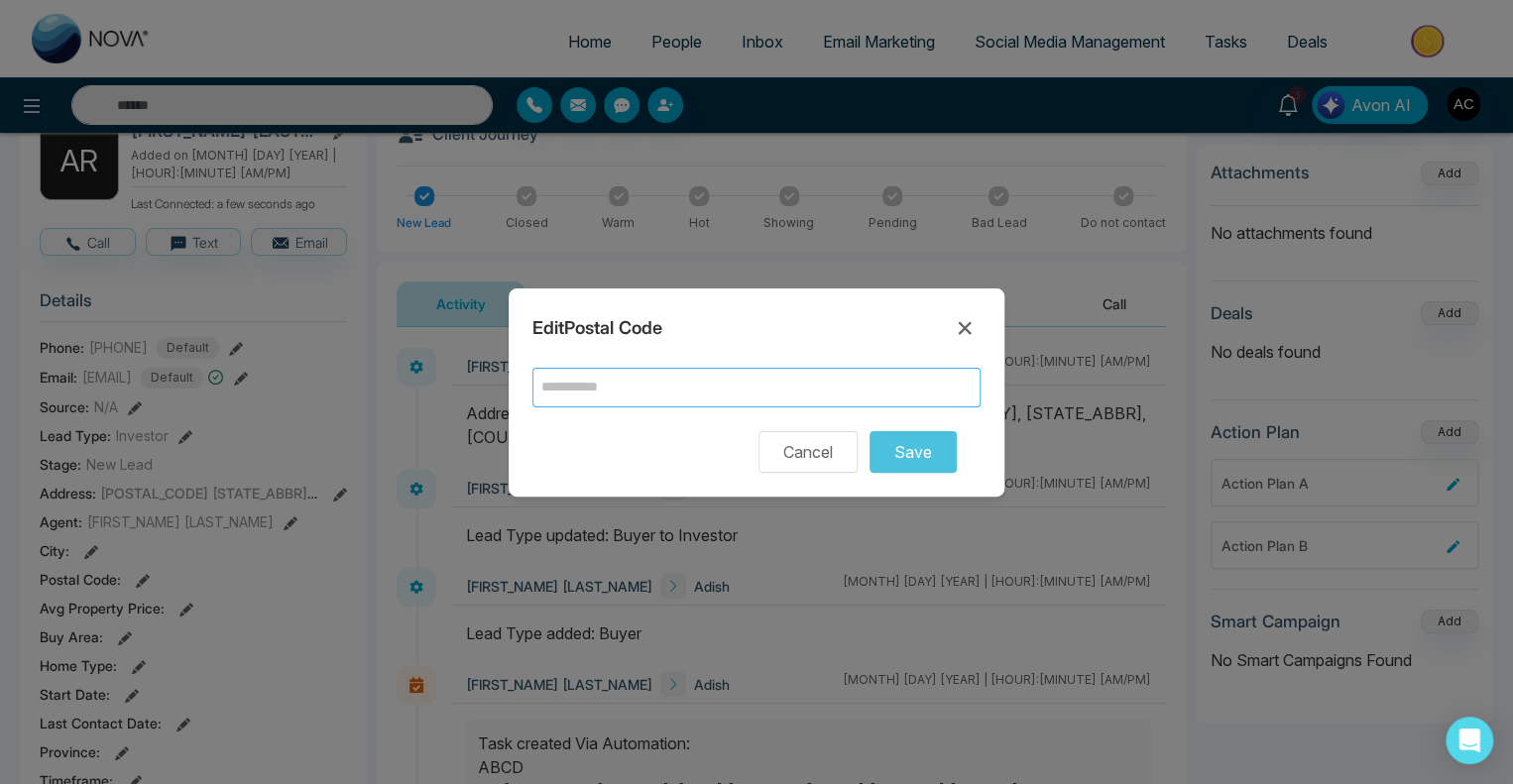 click at bounding box center [756, 388] 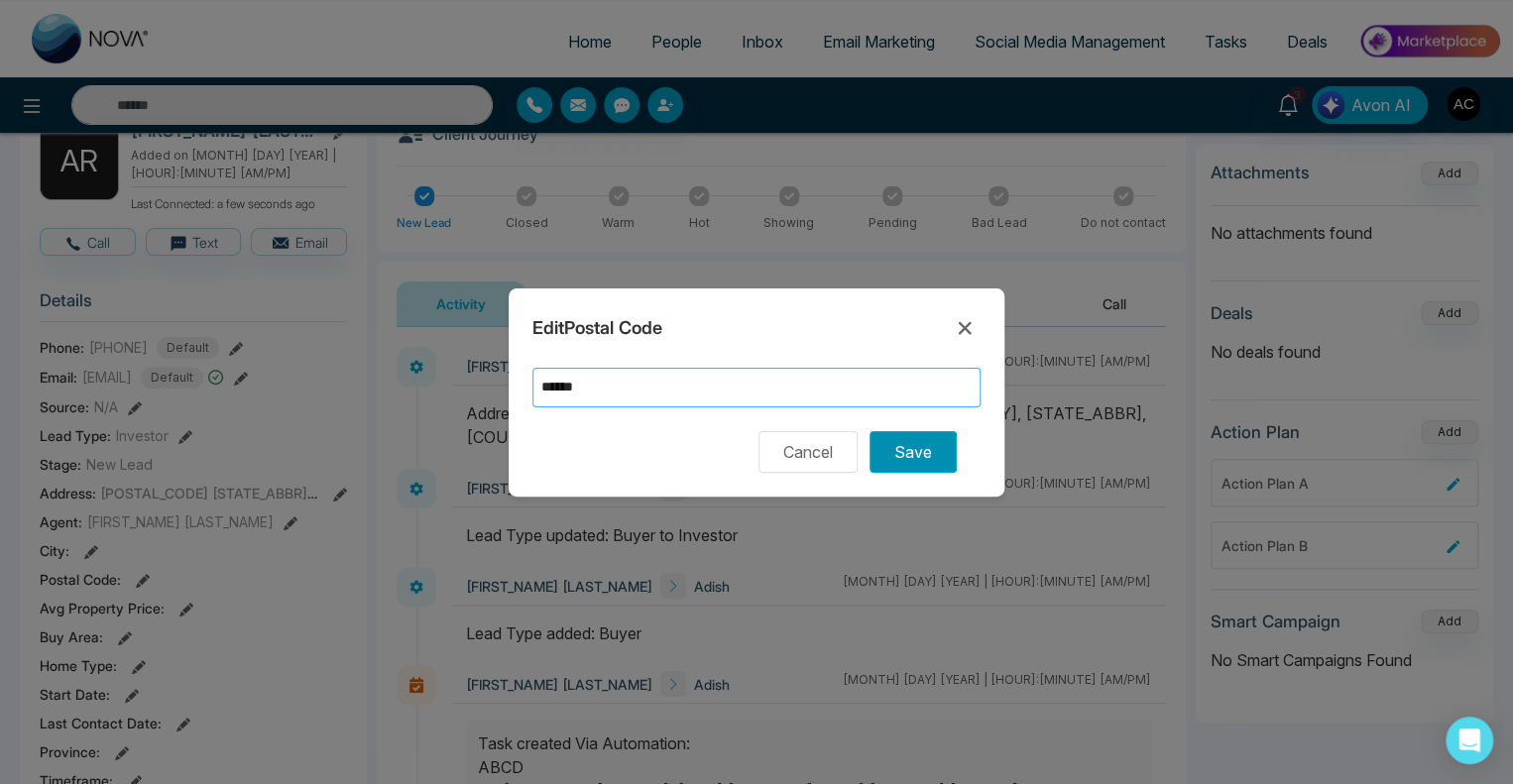 type on "******" 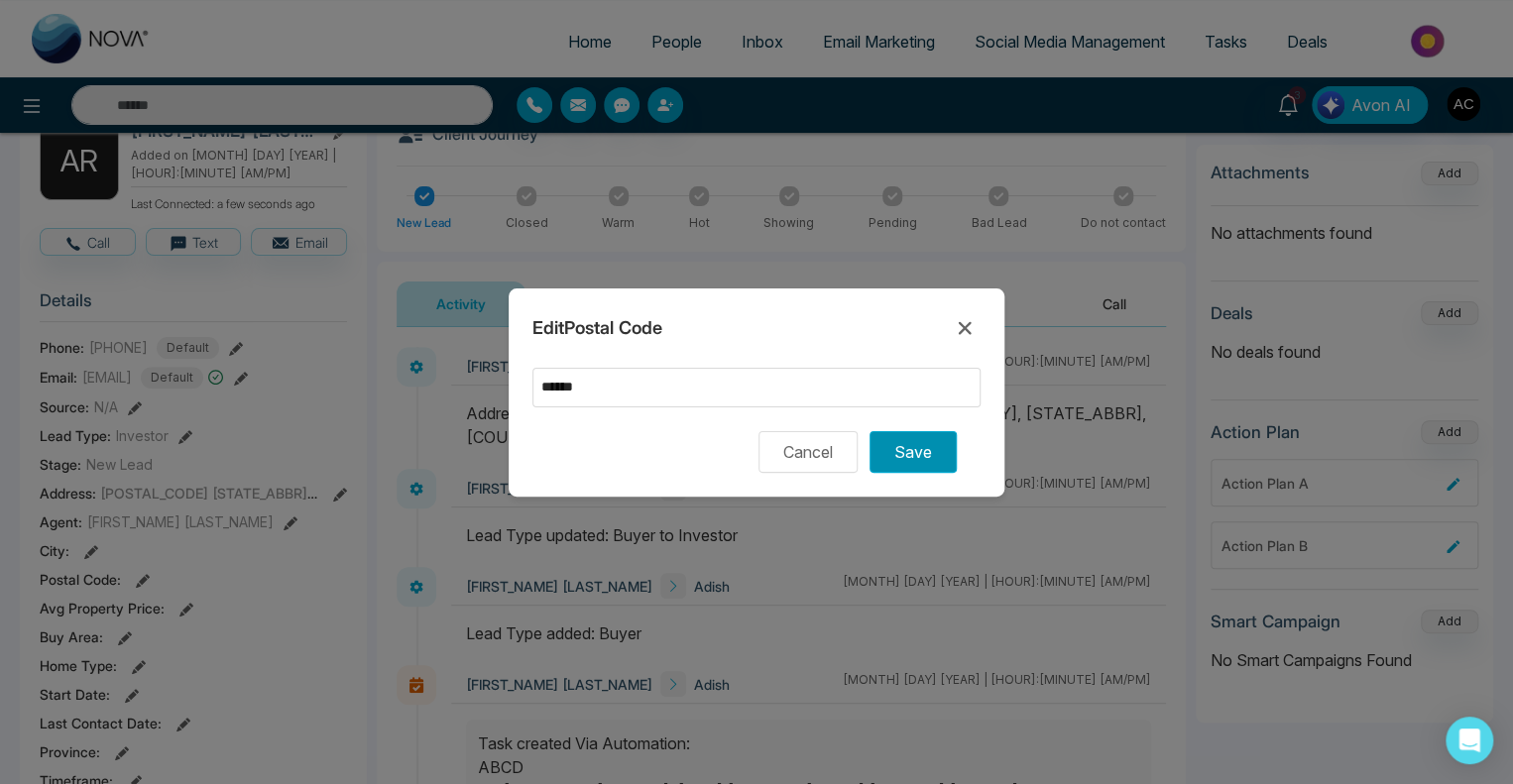 click on "Save" at bounding box center (913, 452) 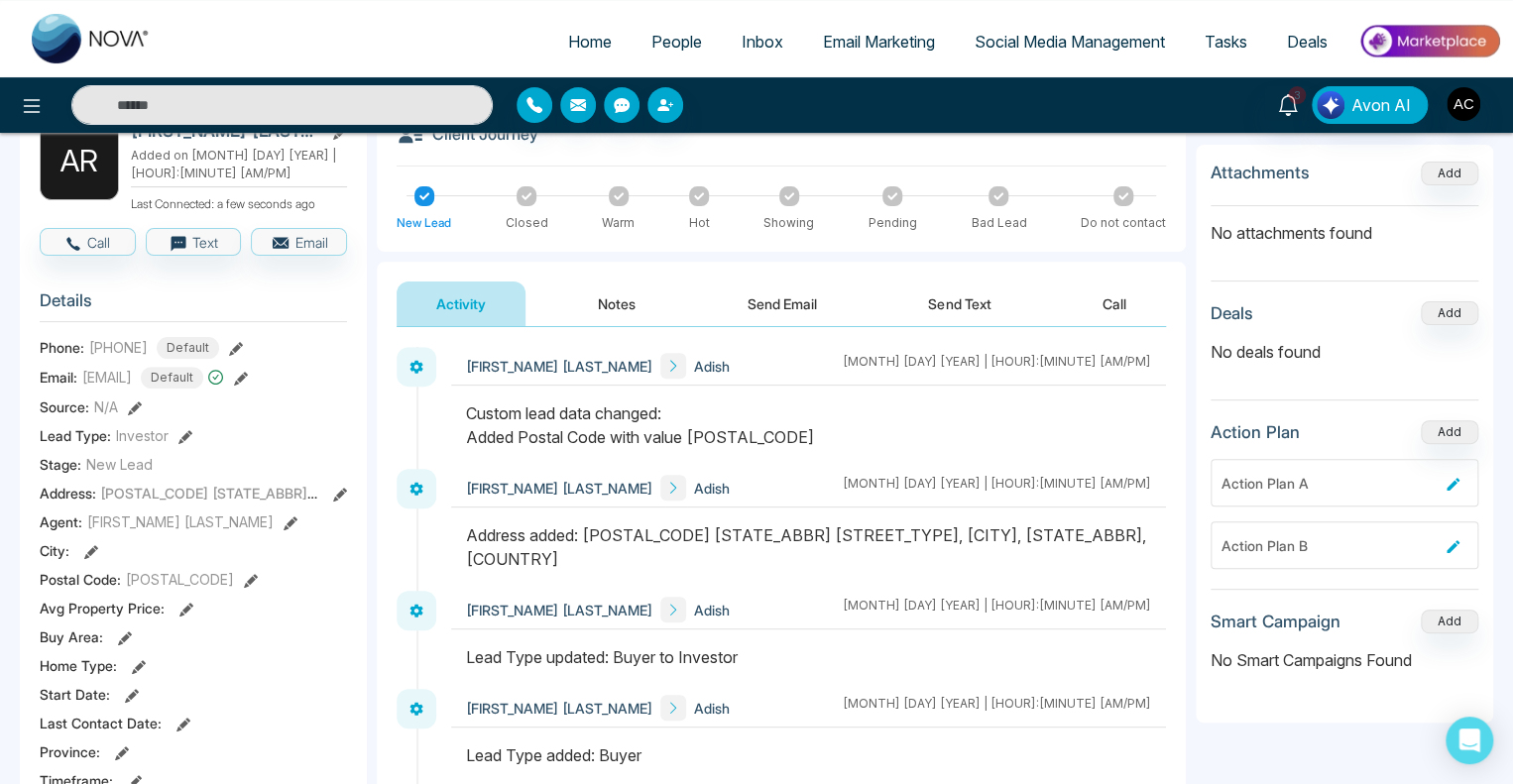 click 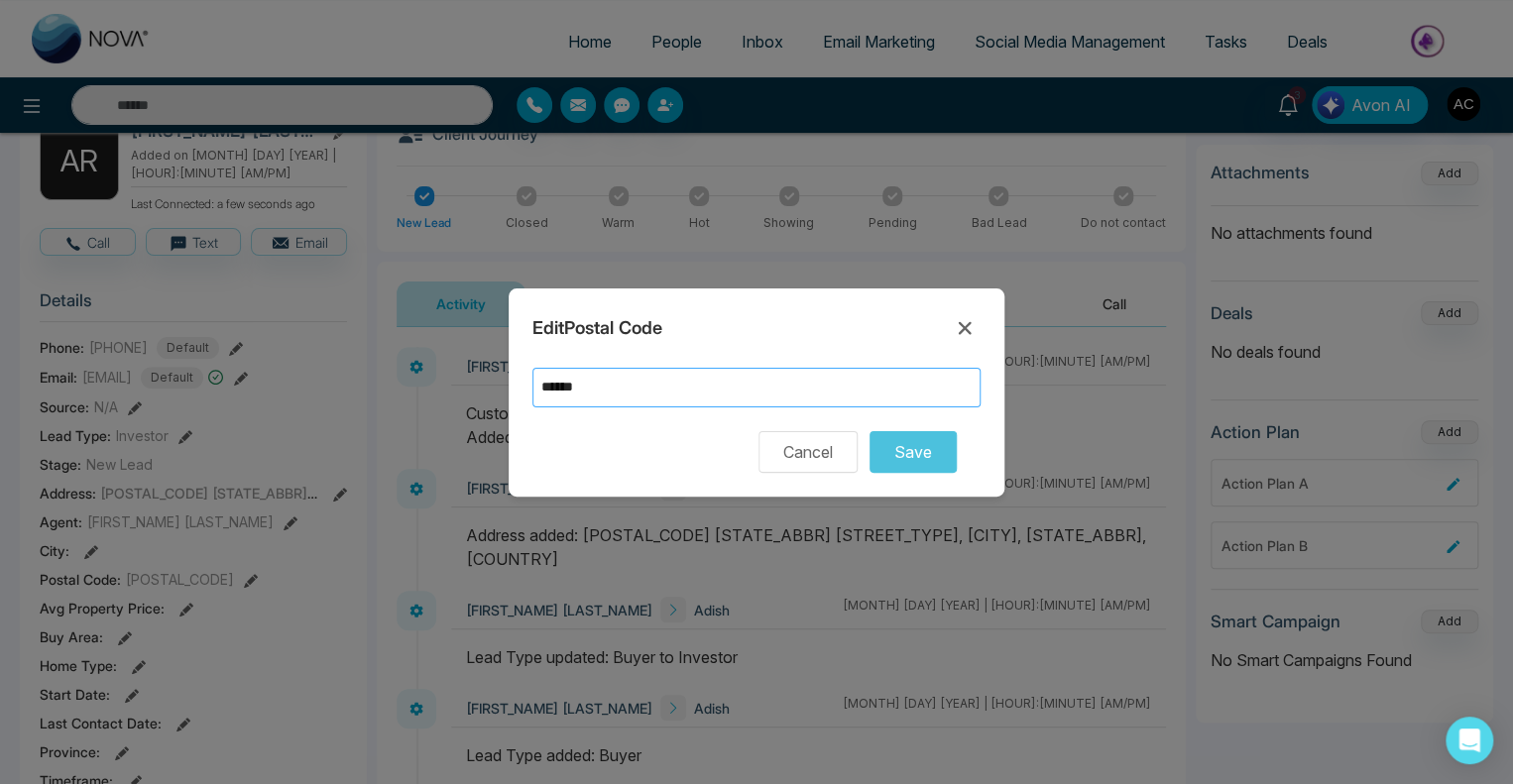 click on "******" at bounding box center [756, 388] 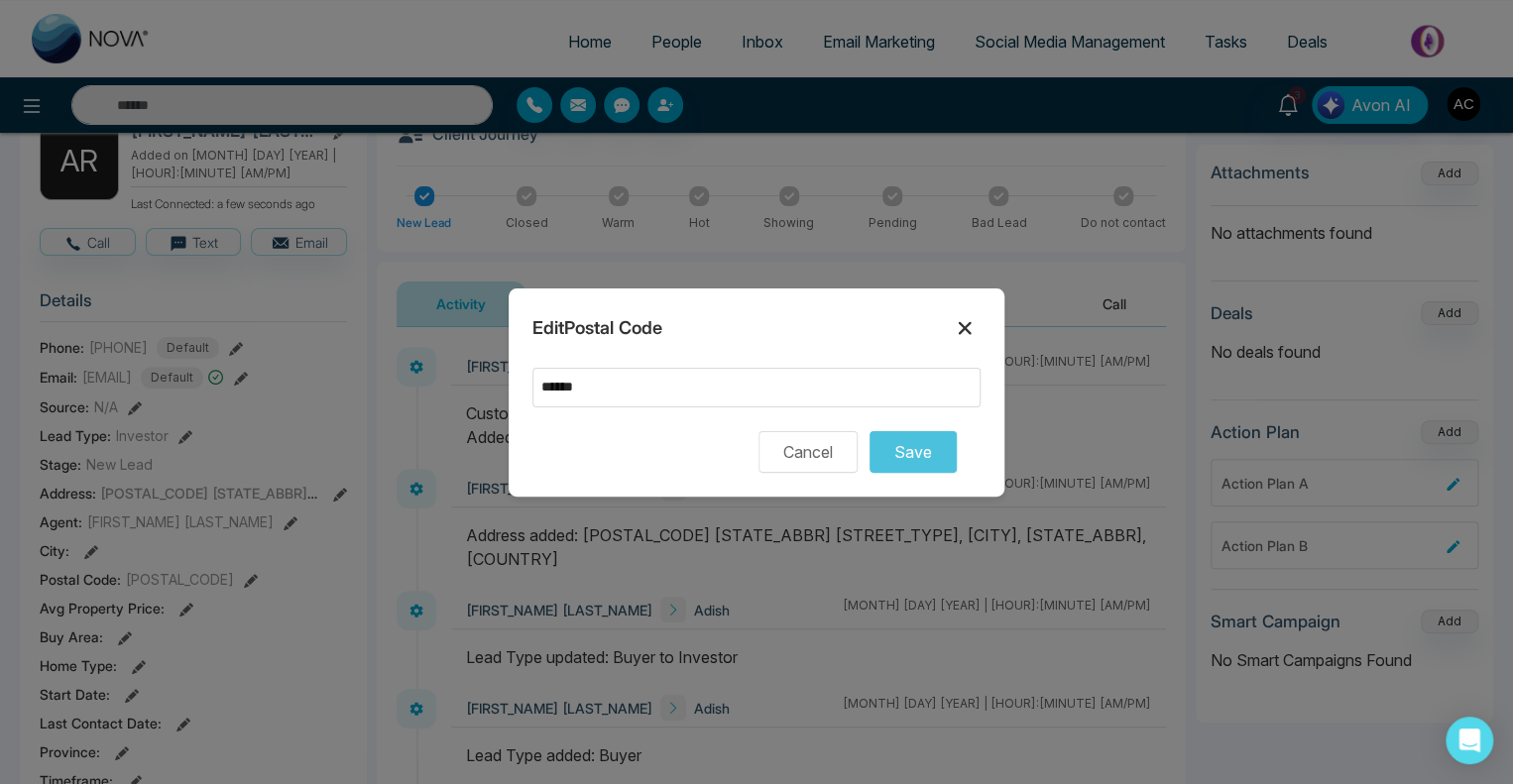 click 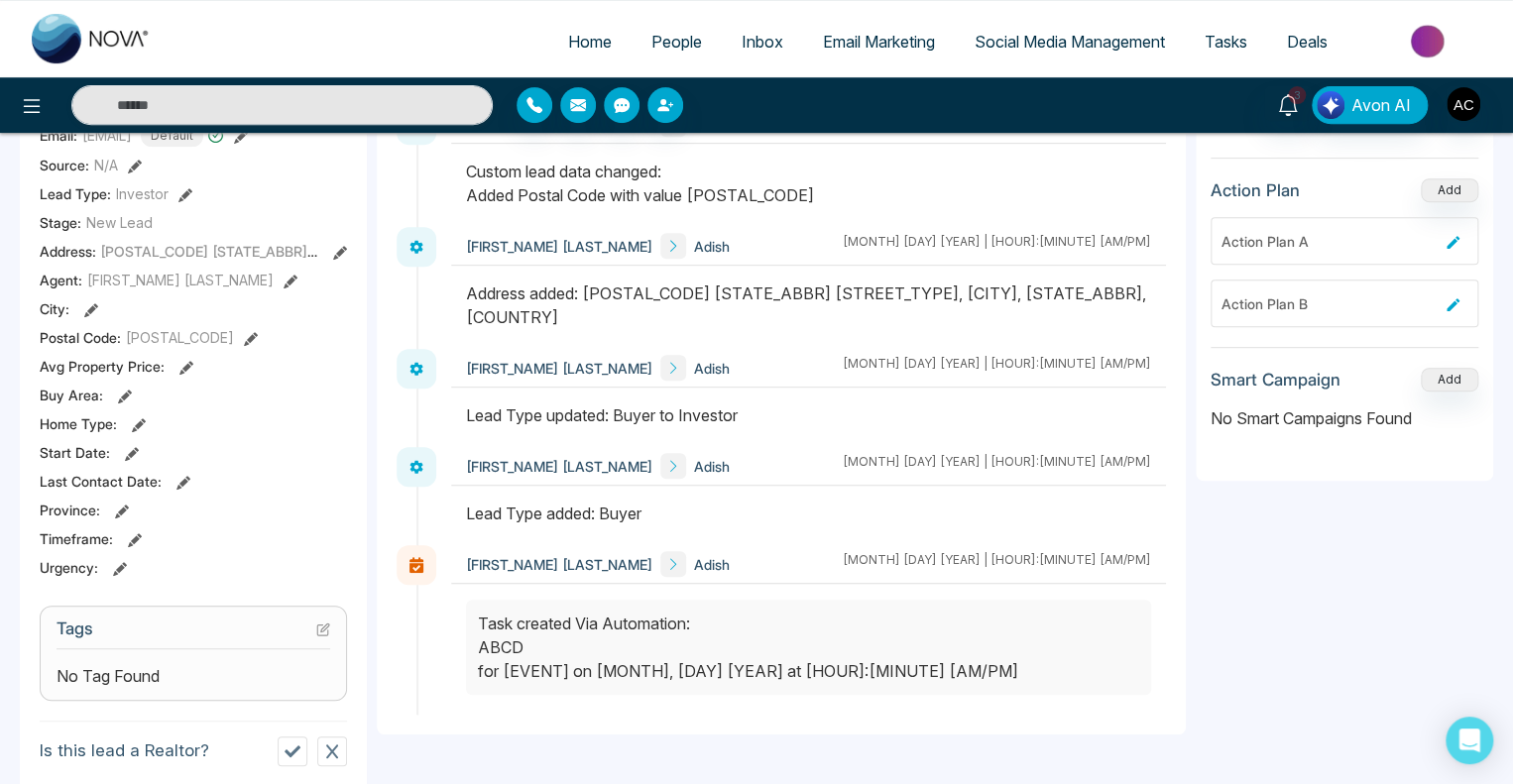 scroll, scrollTop: 460, scrollLeft: 0, axis: vertical 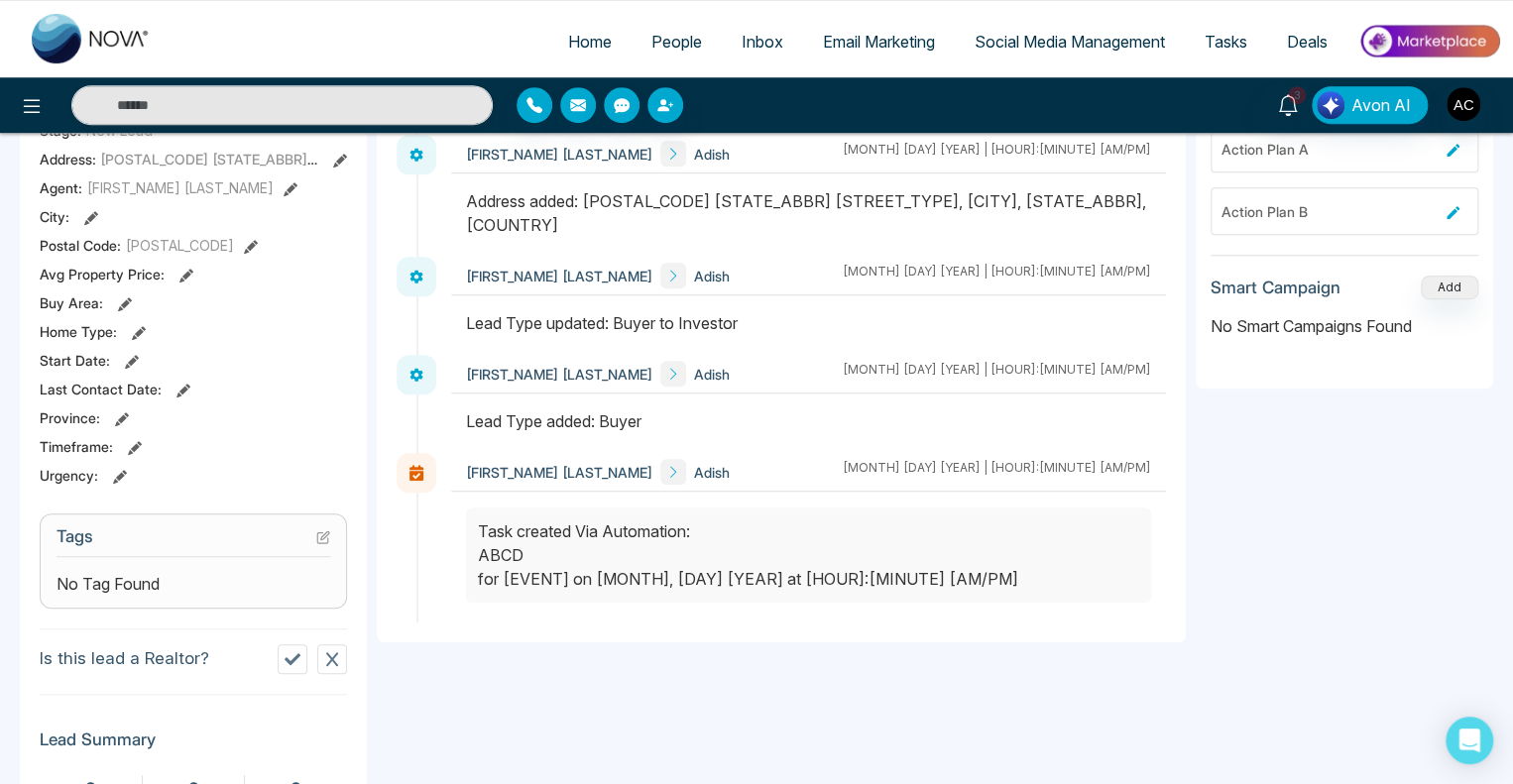 click 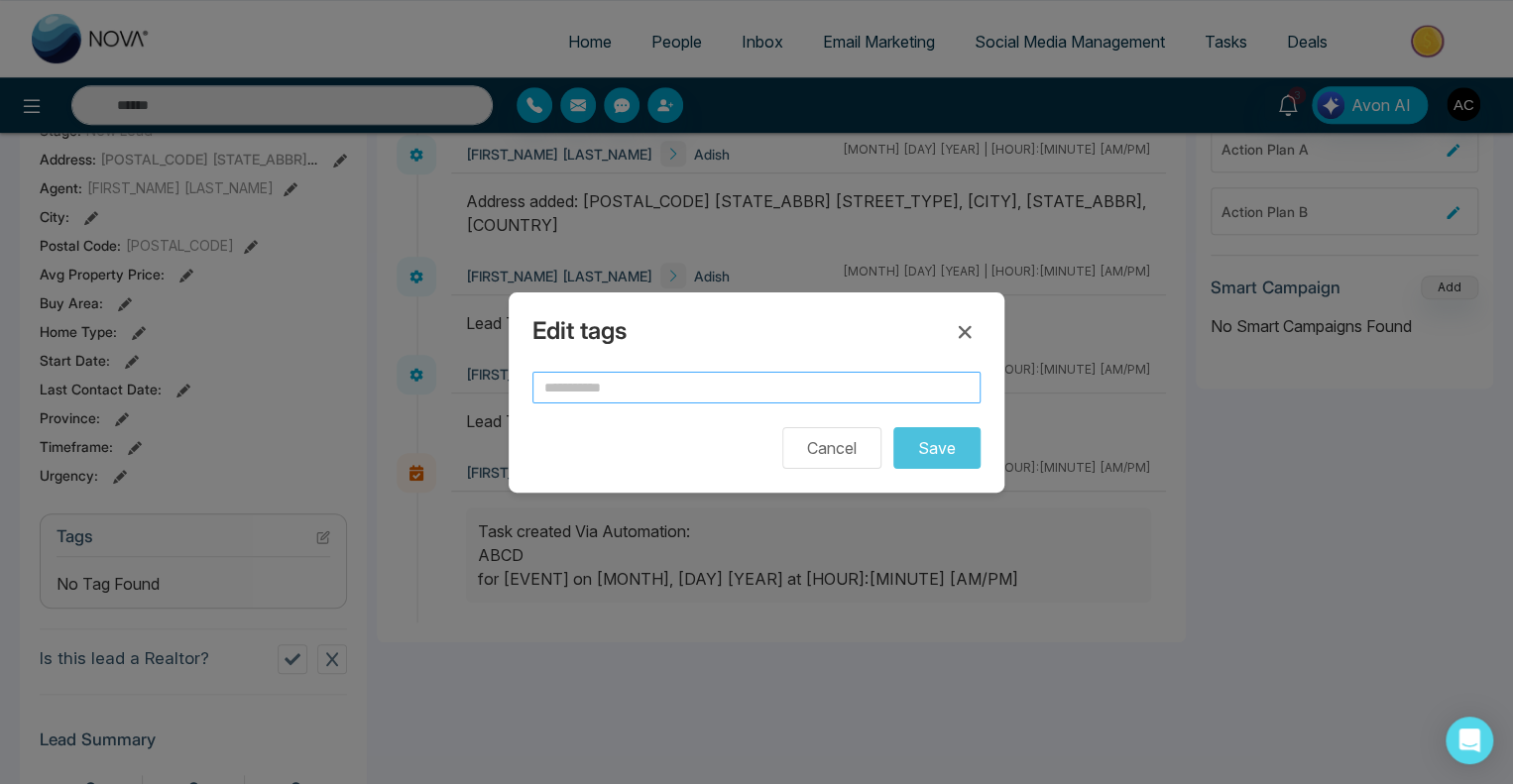 click at bounding box center [756, 388] 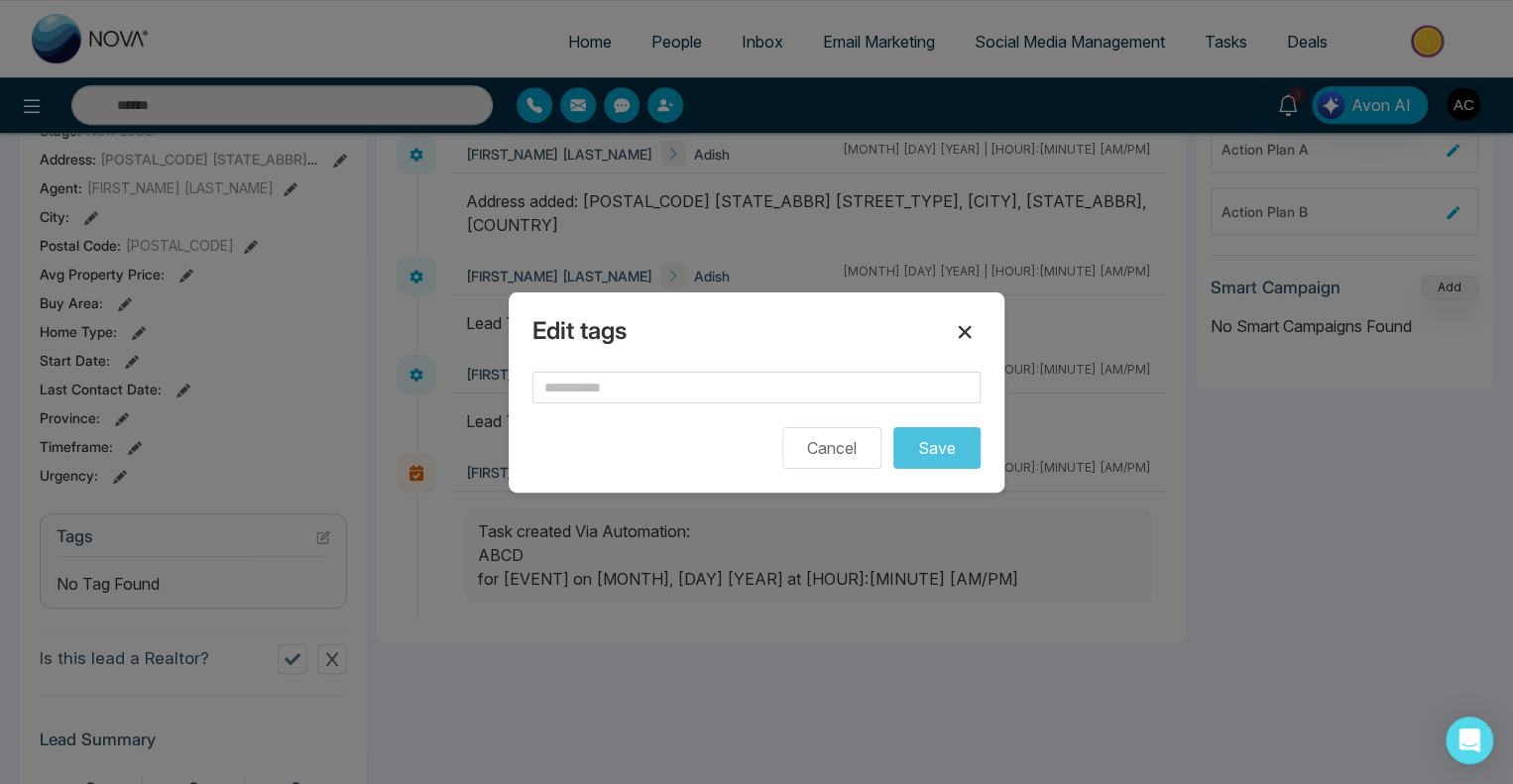 click 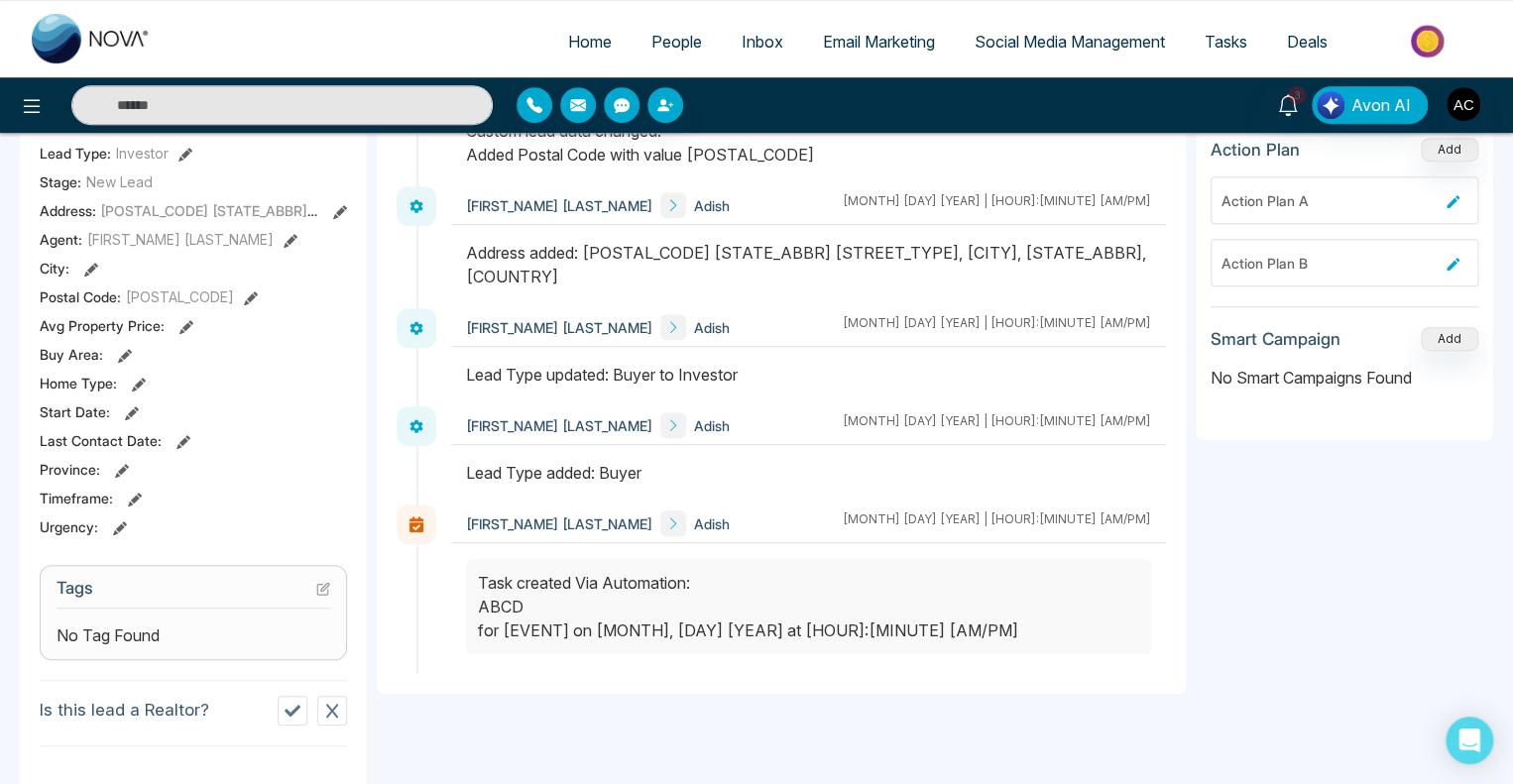 scroll, scrollTop: 408, scrollLeft: 0, axis: vertical 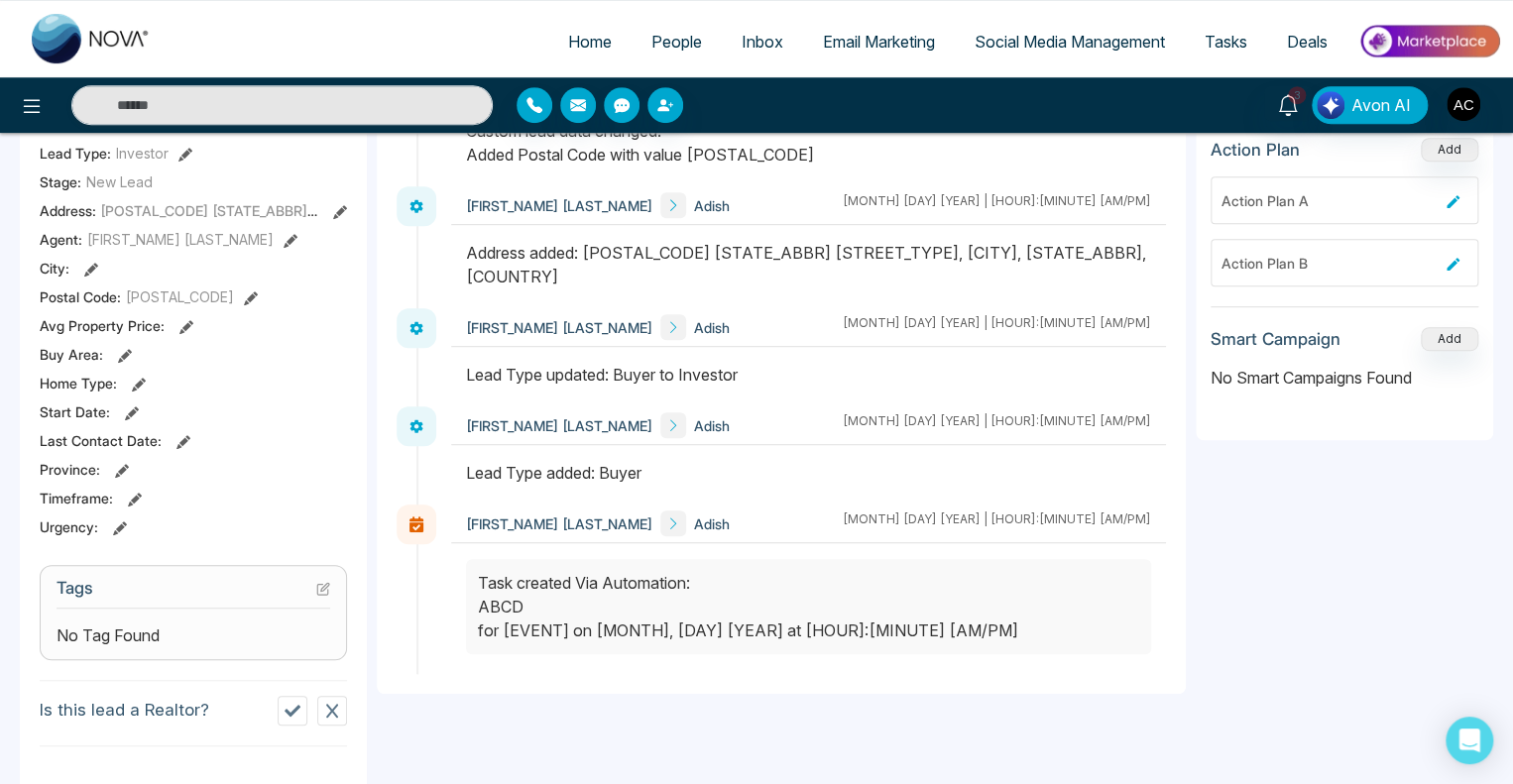 click 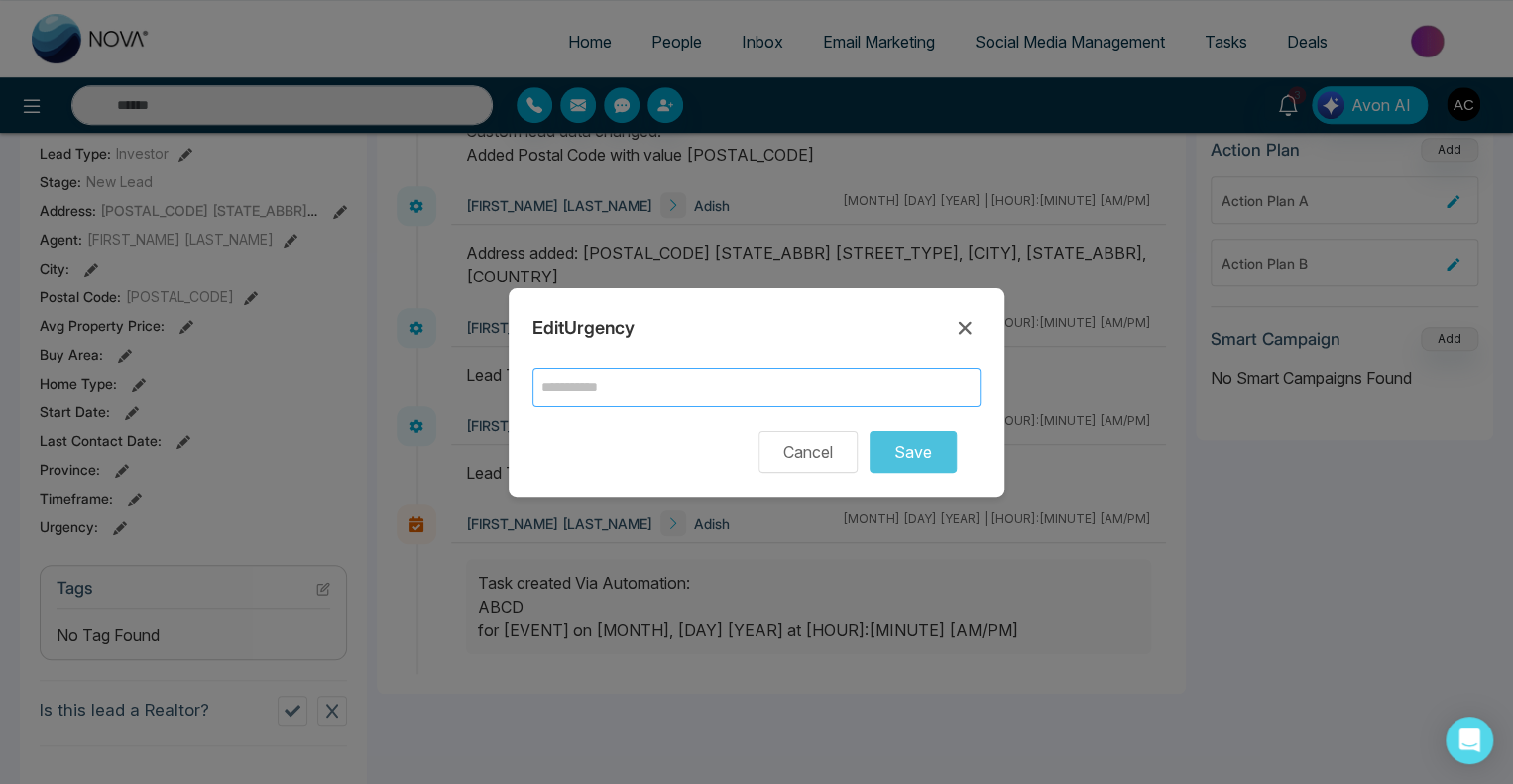 click at bounding box center [756, 388] 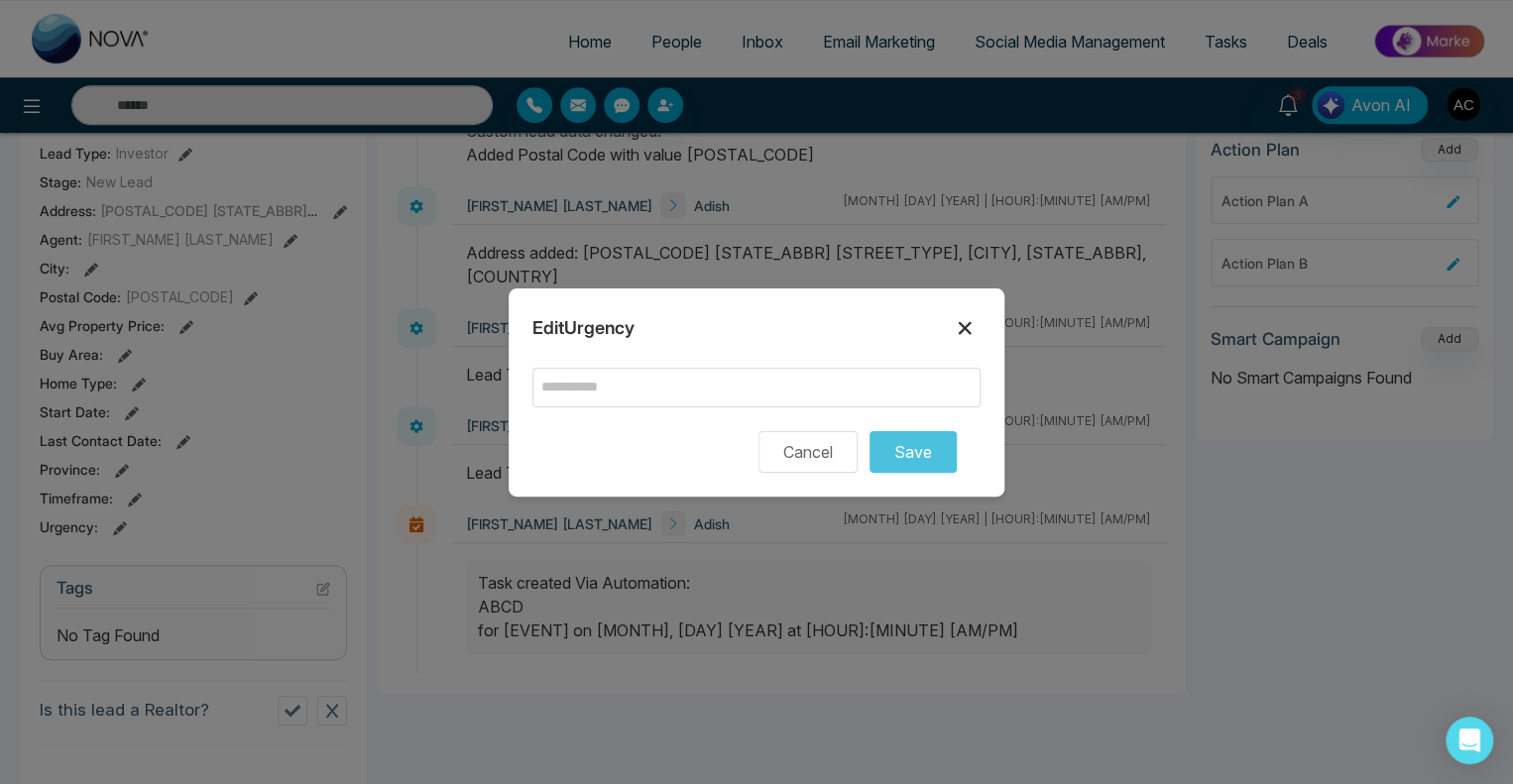 click 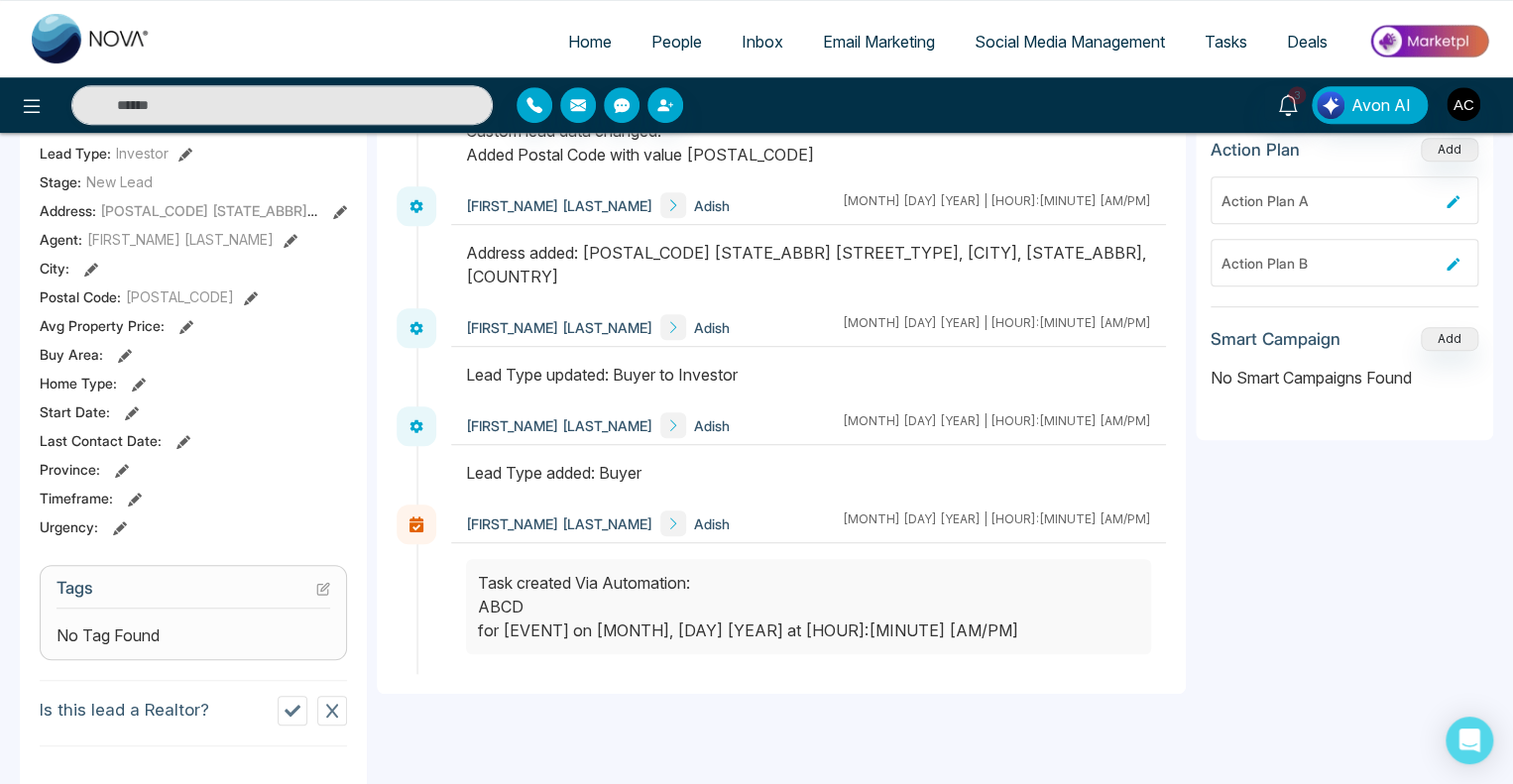 click 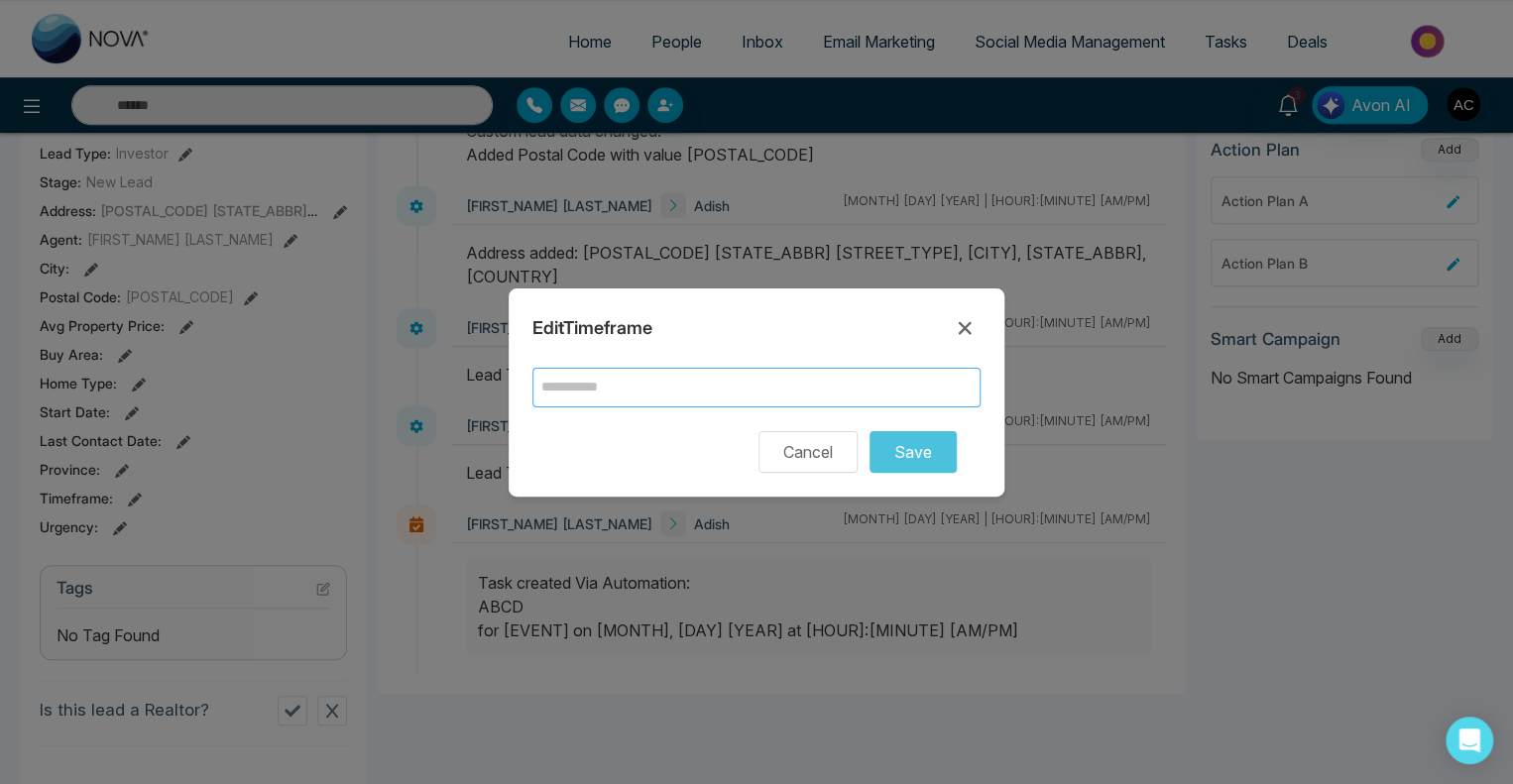 click at bounding box center [756, 388] 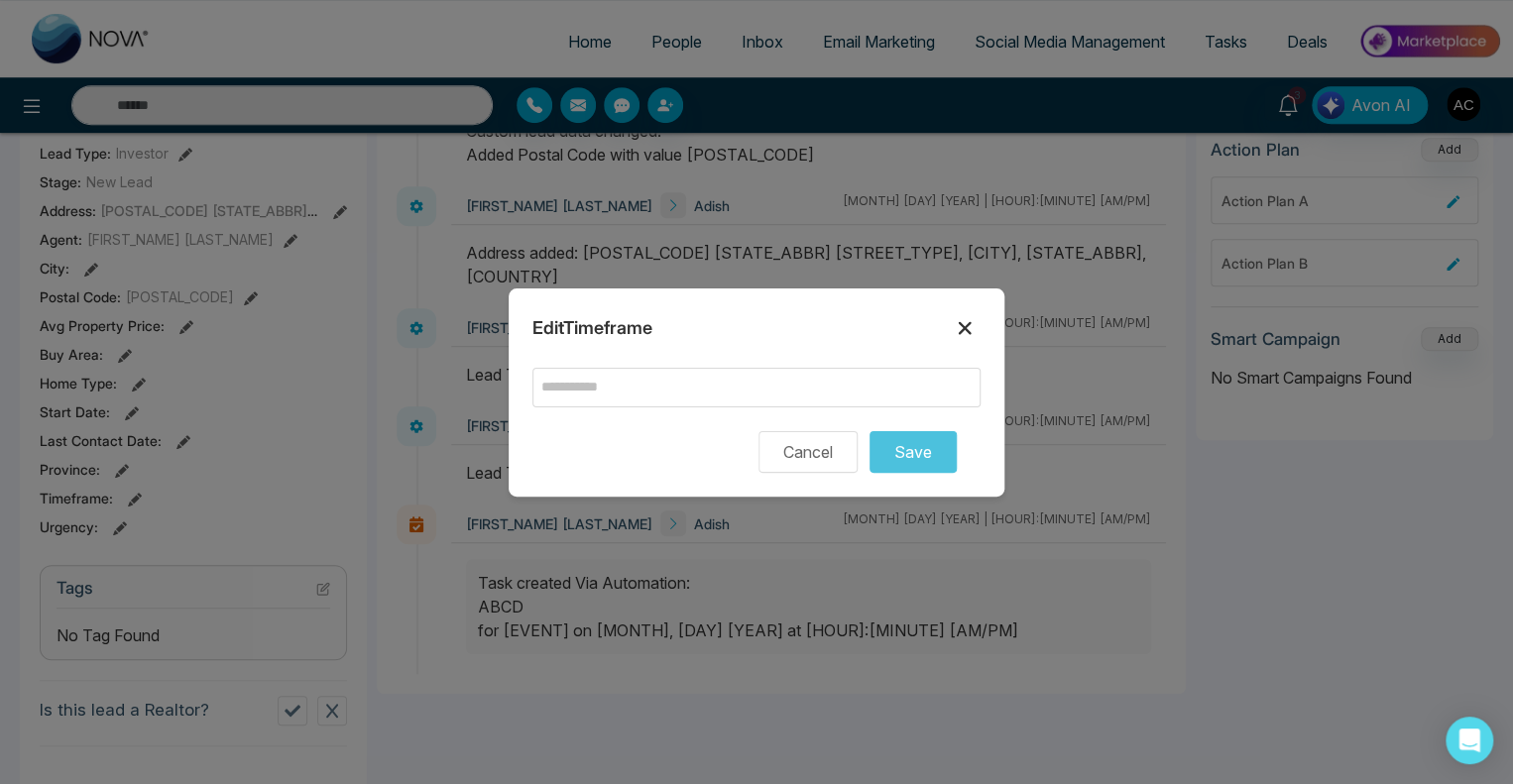 click 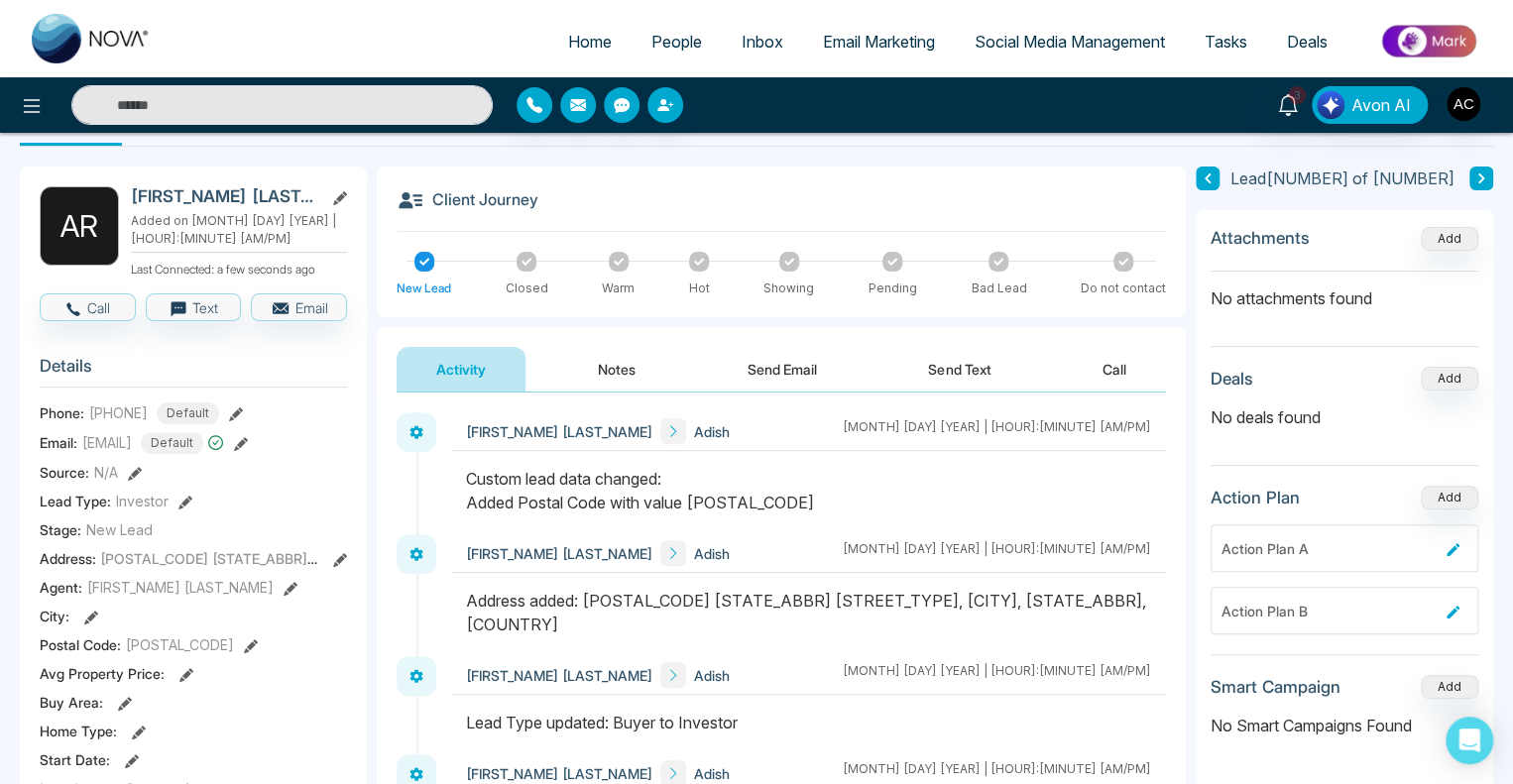 scroll, scrollTop: 0, scrollLeft: 0, axis: both 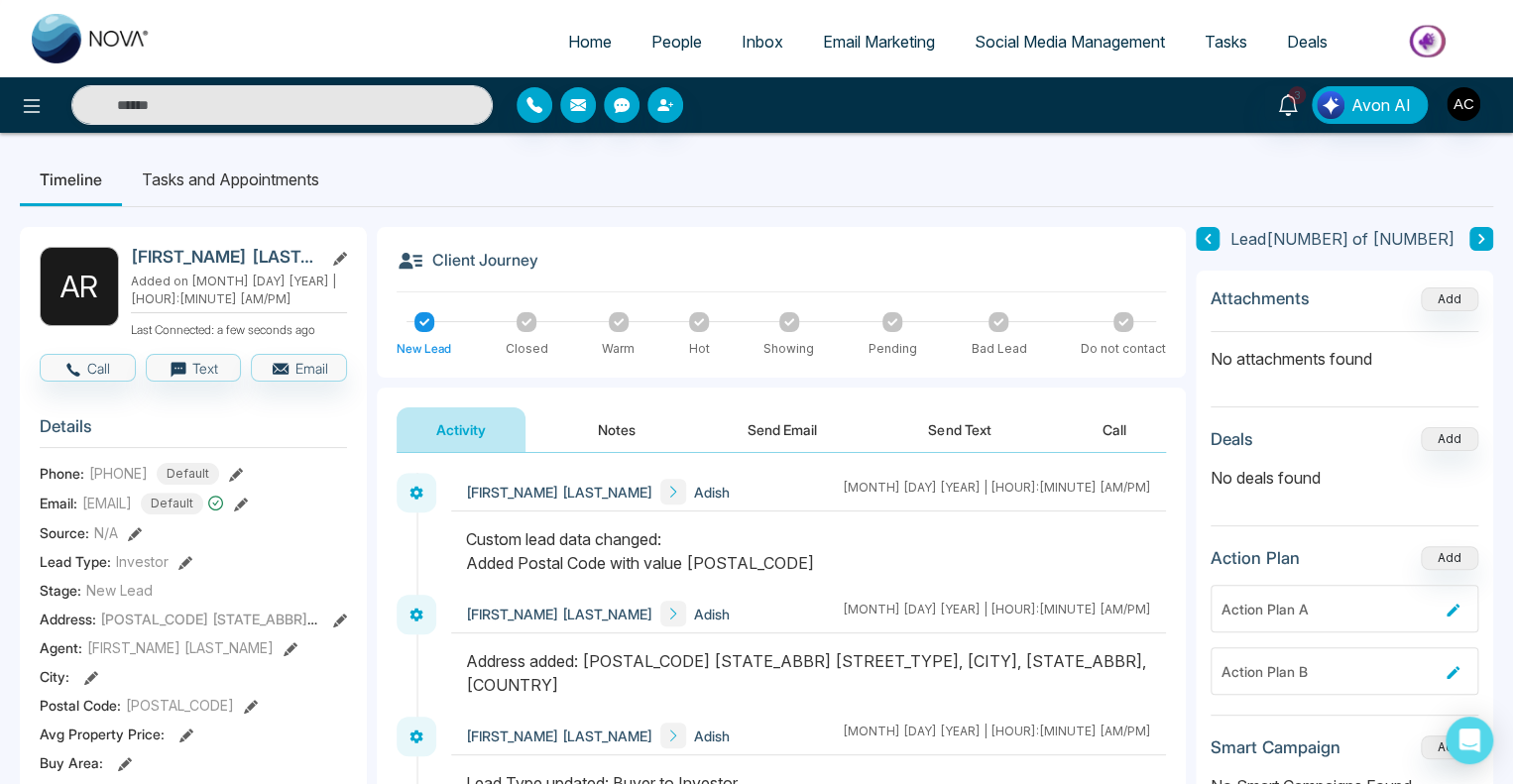 click on "Send Email" at bounding box center (782, 429) 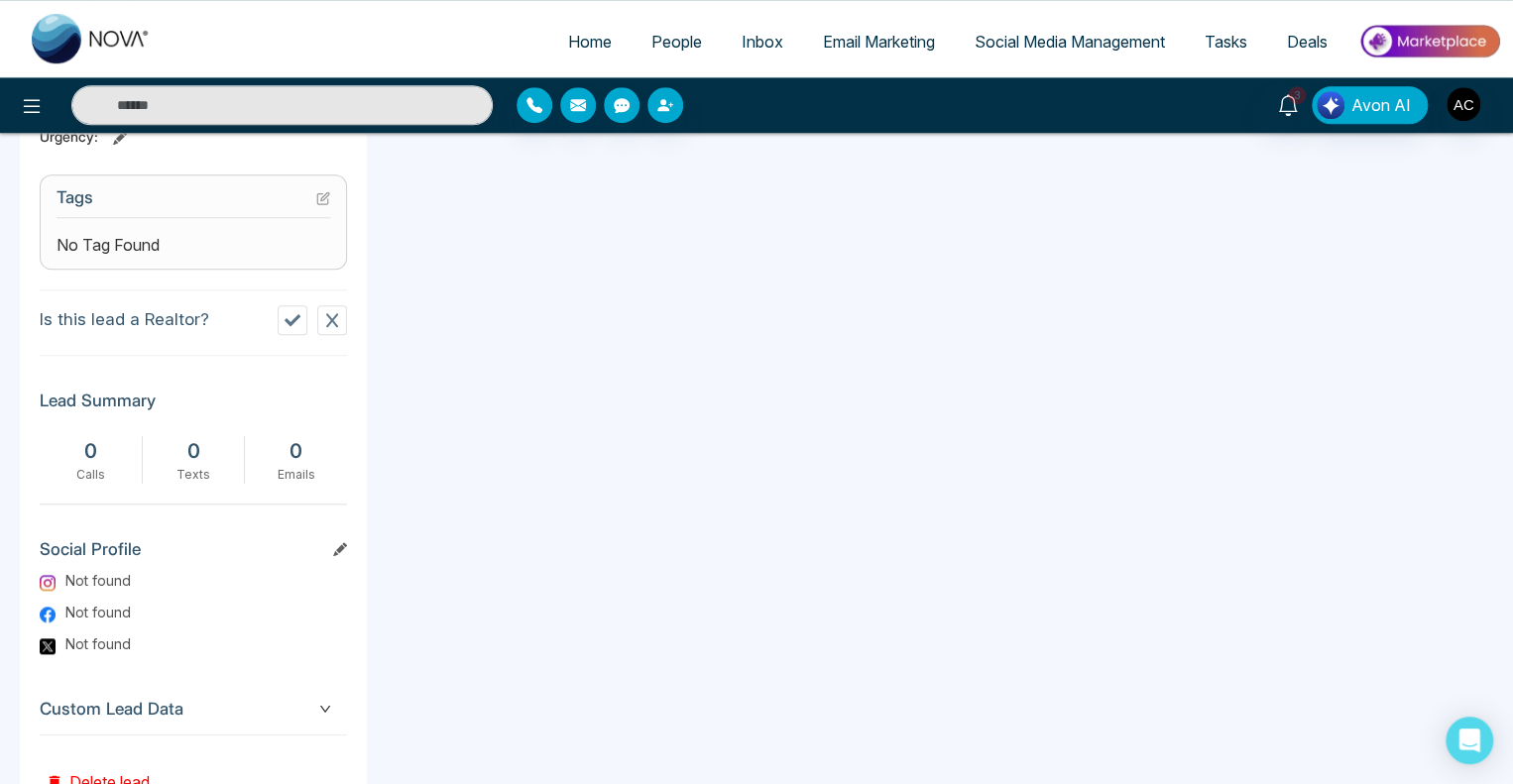 scroll, scrollTop: 857, scrollLeft: 0, axis: vertical 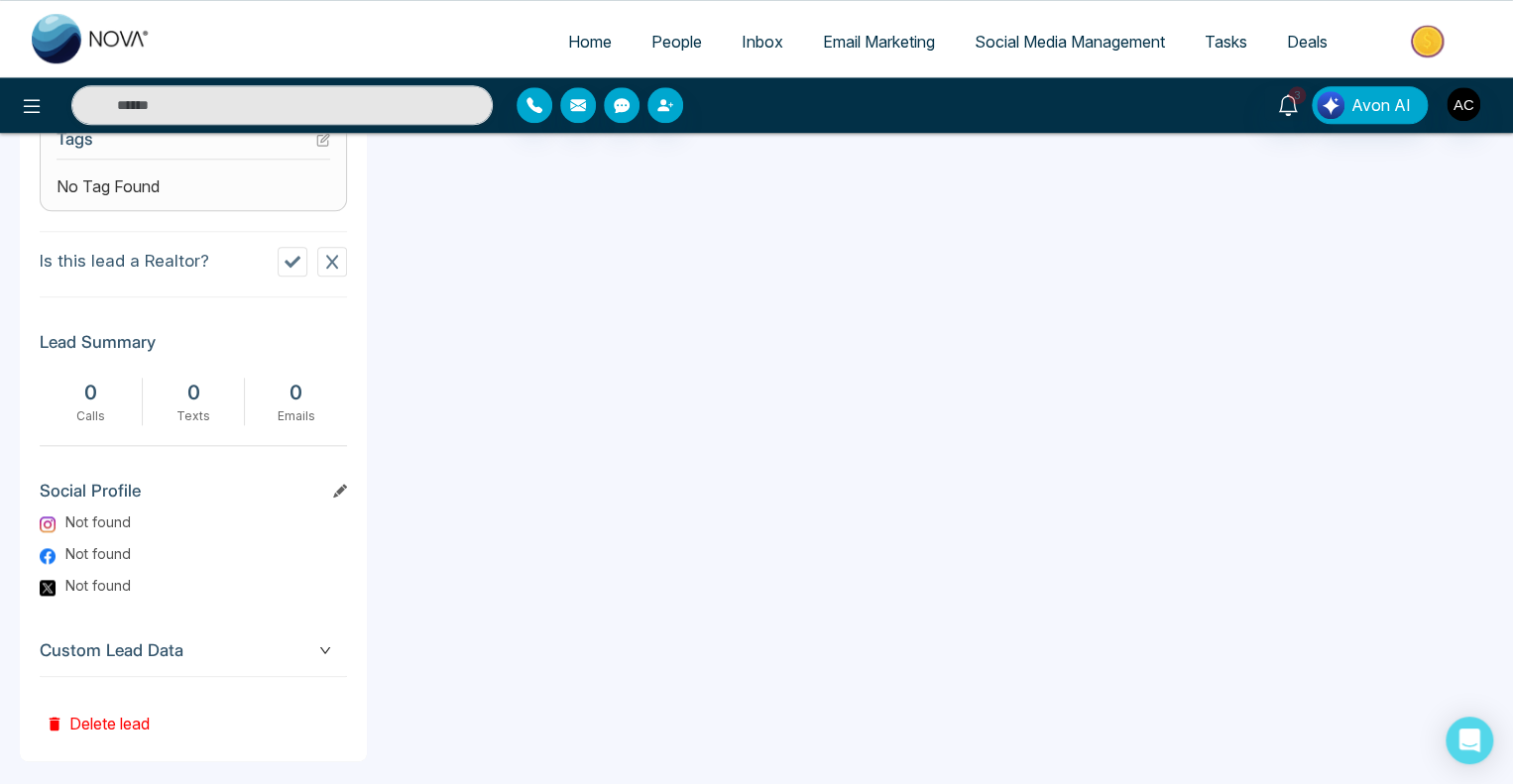 click on "Custom Lead Data" at bounding box center [193, 650] 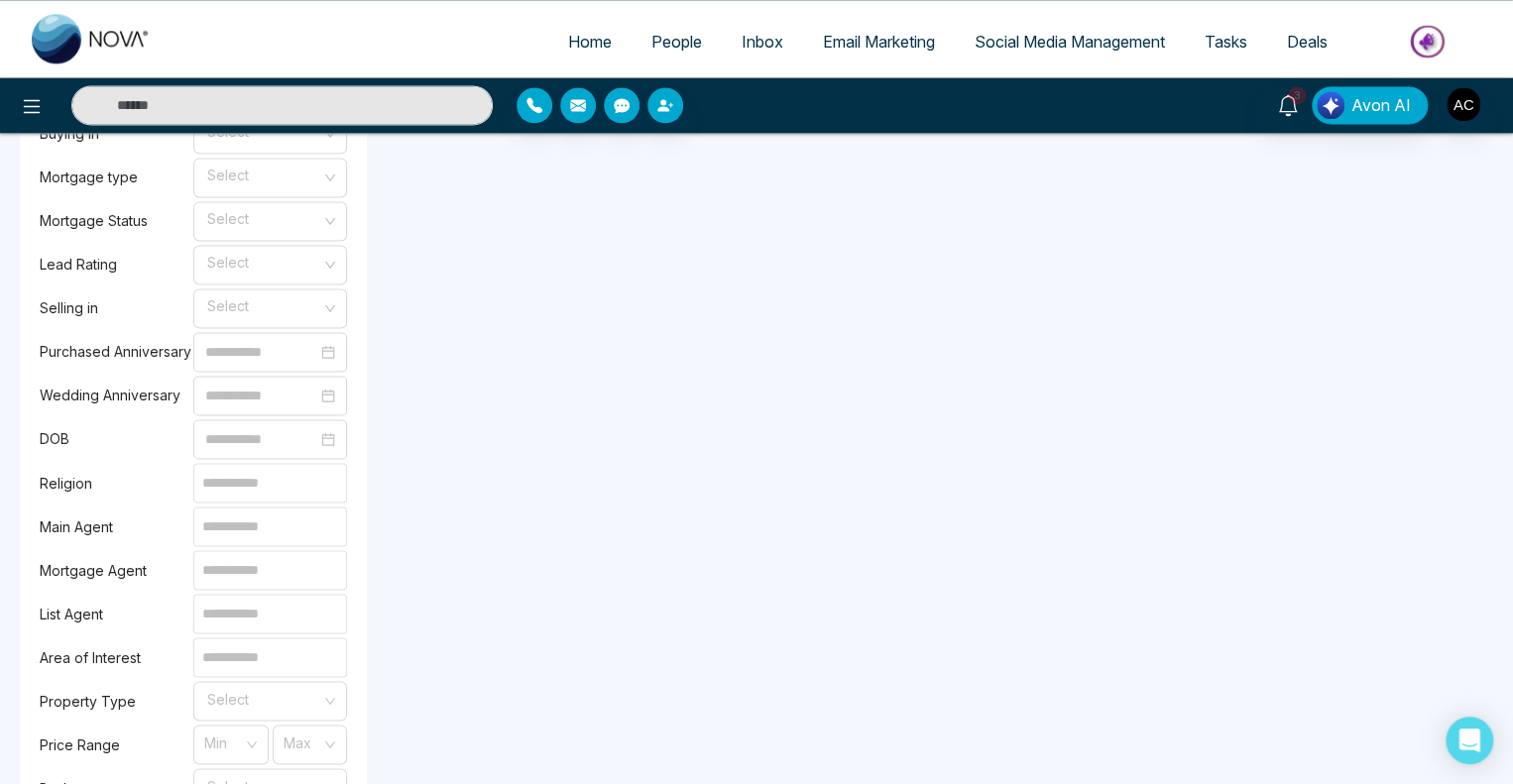 scroll, scrollTop: 1439, scrollLeft: 0, axis: vertical 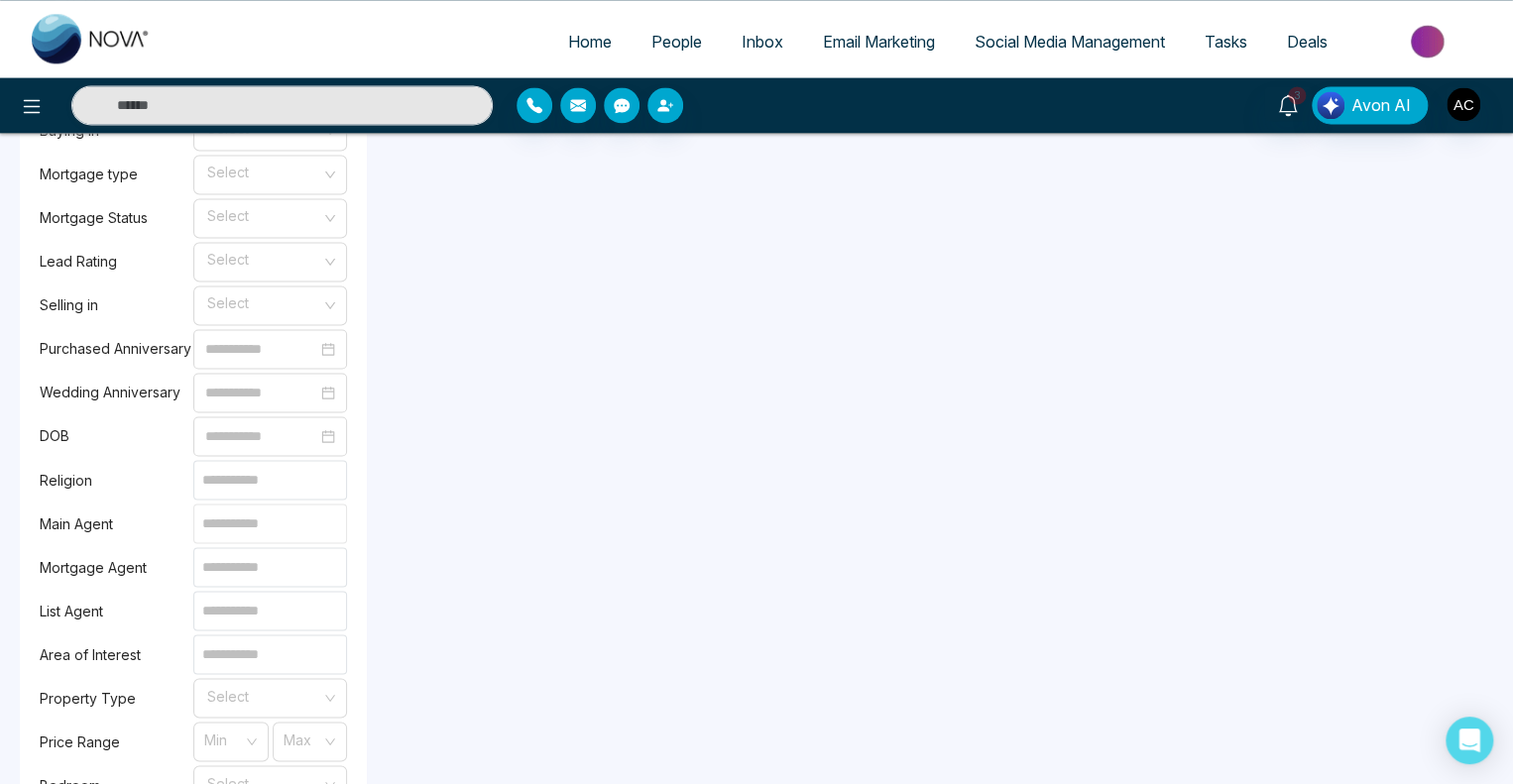 click at bounding box center [270, 523] 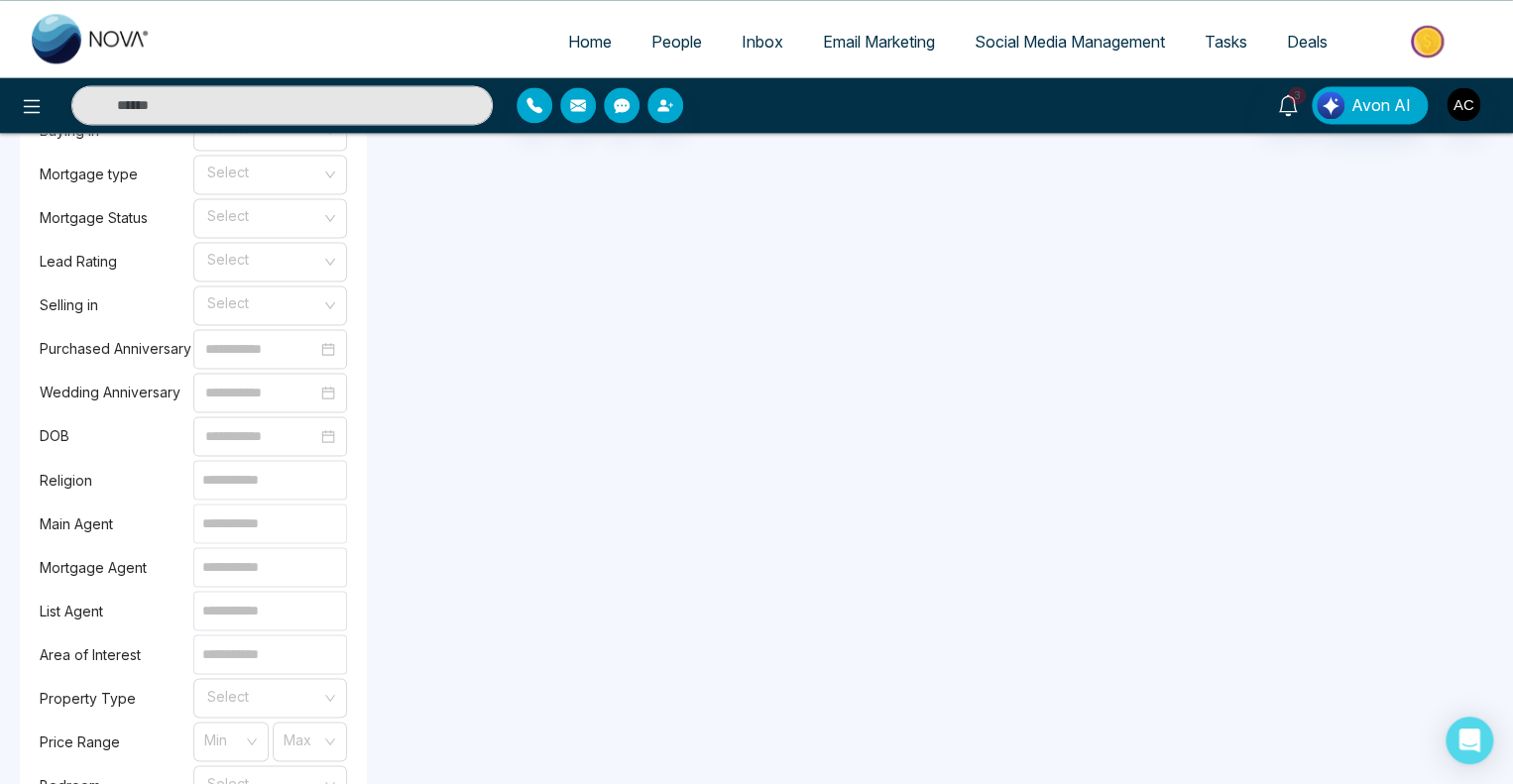 type on "**" 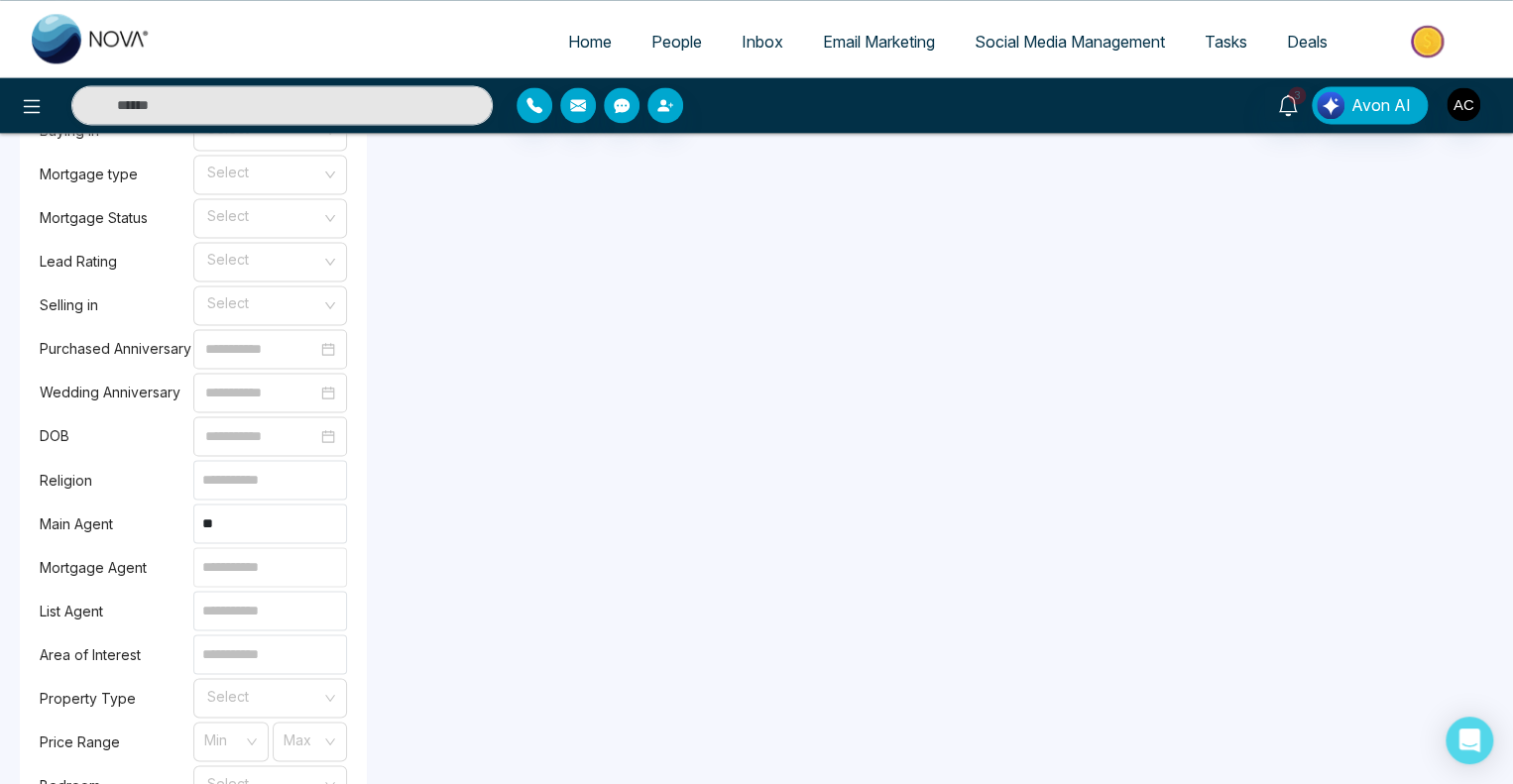 click at bounding box center (270, 567) 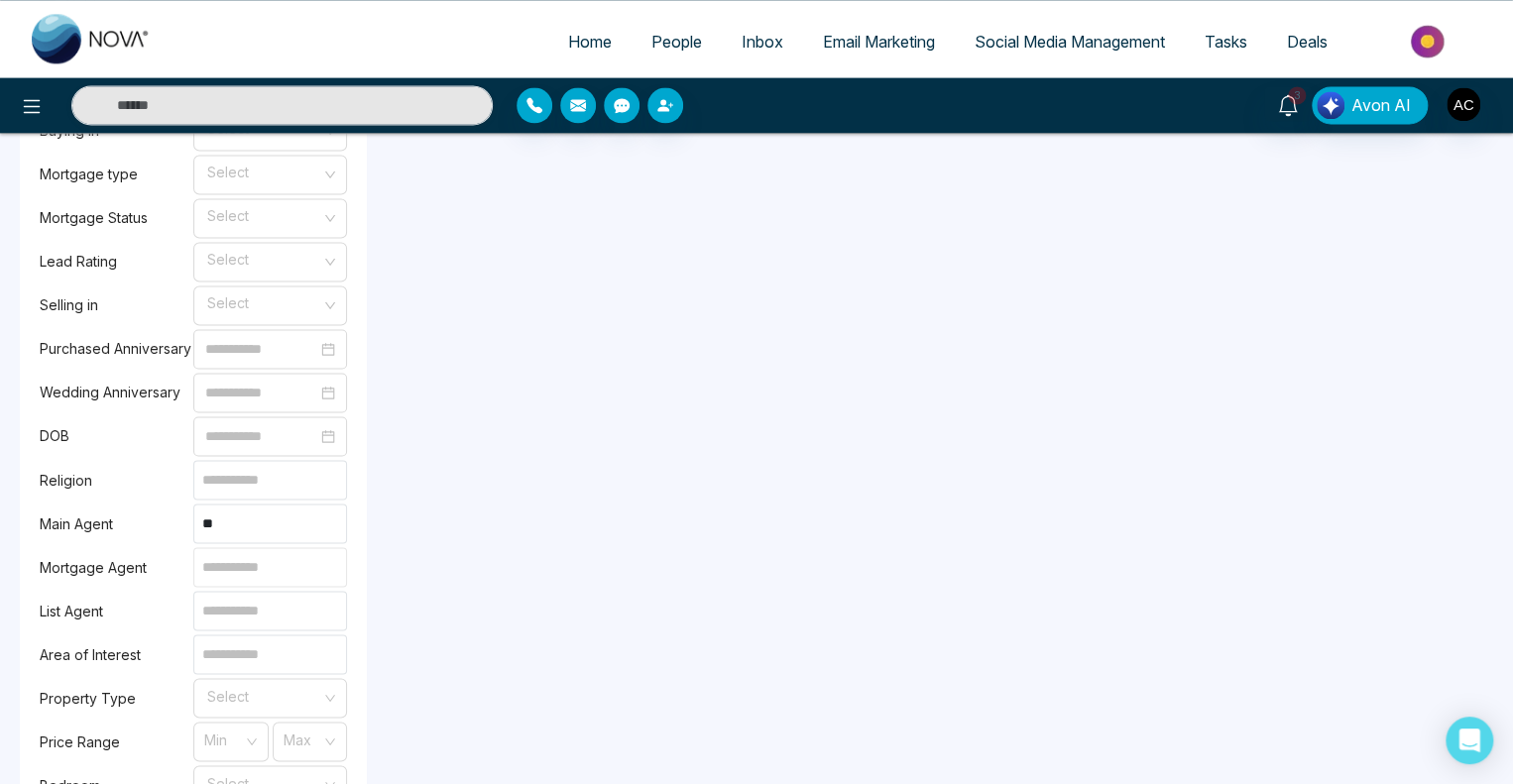 type on "*********" 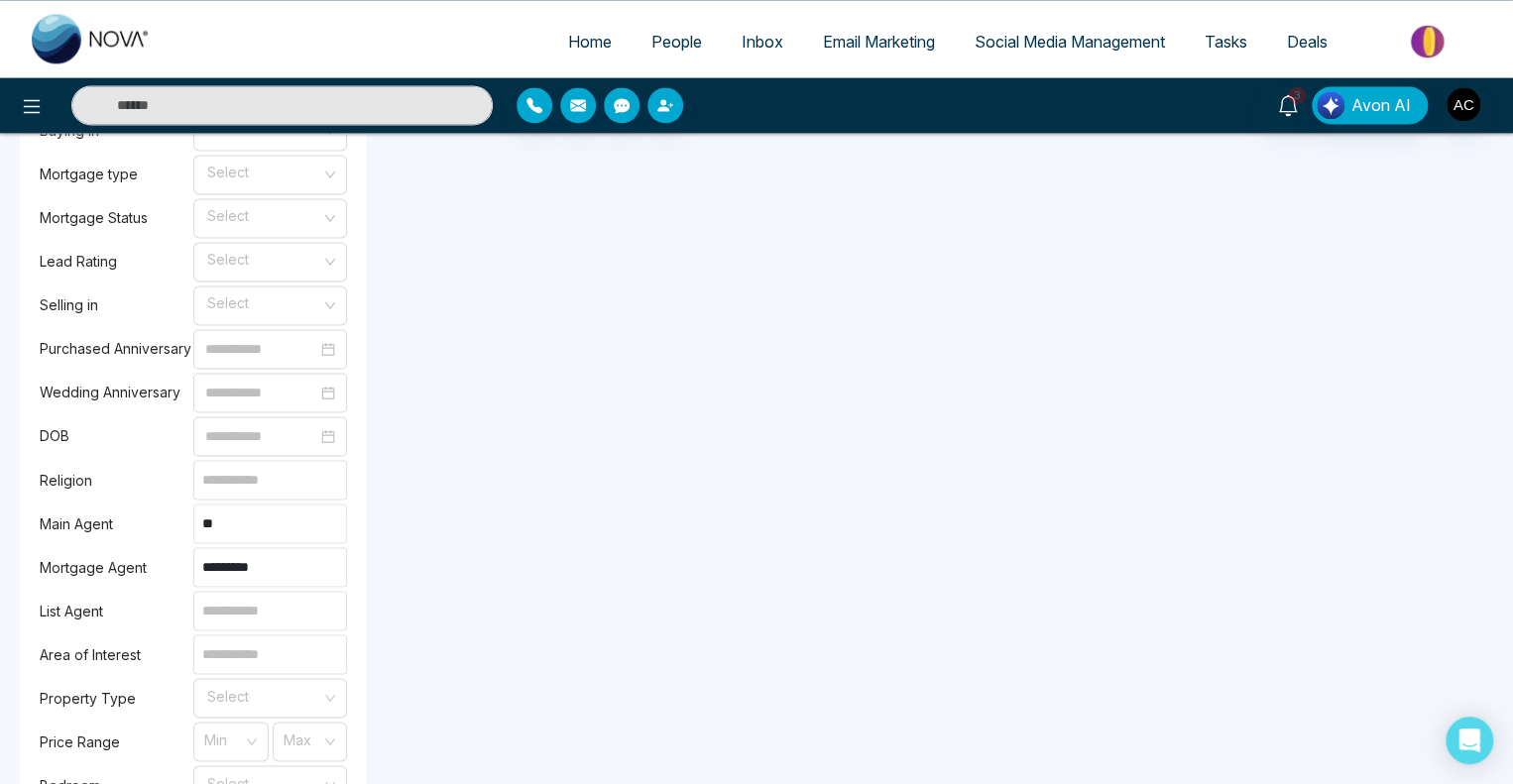 click on "**" at bounding box center (270, 523) 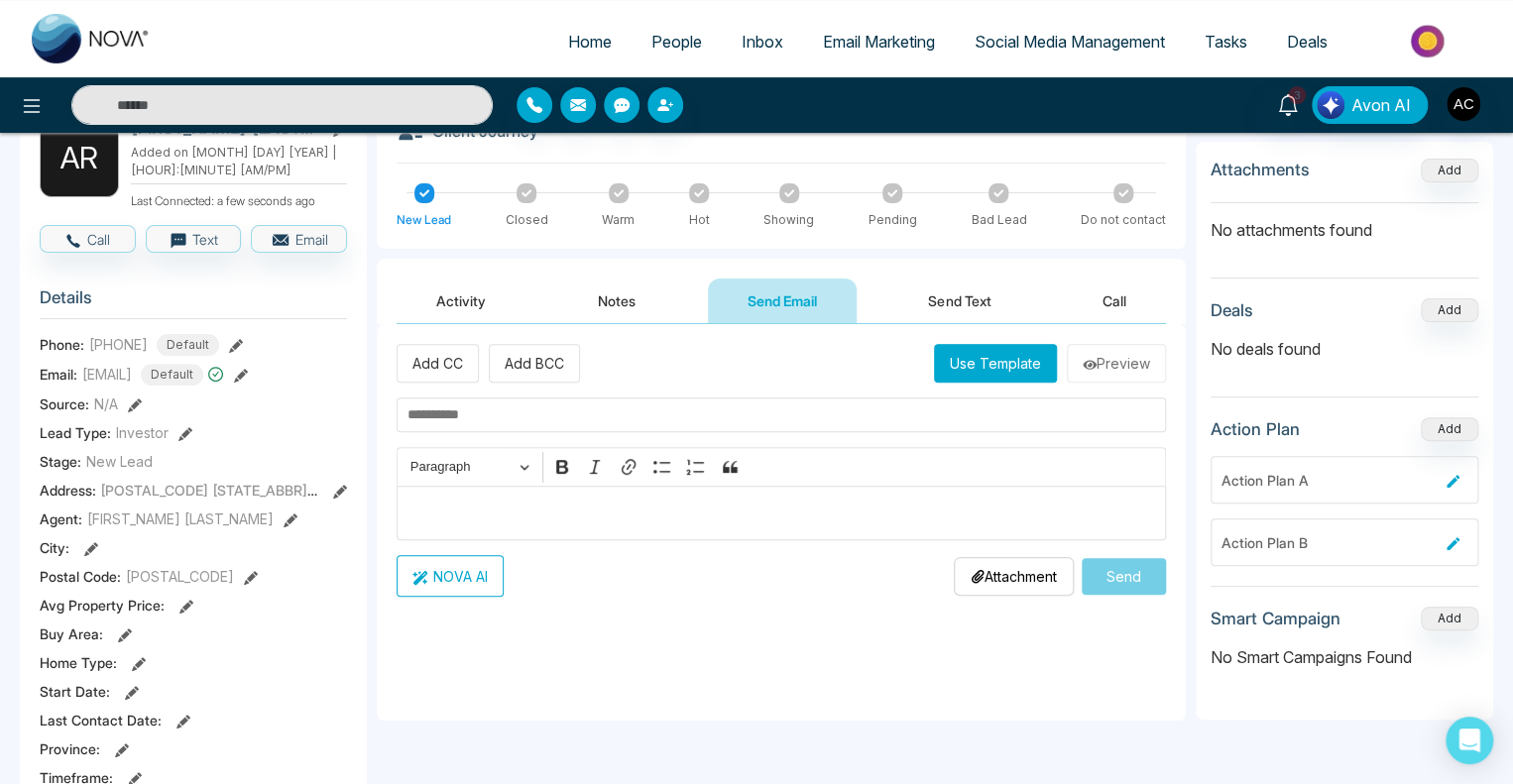scroll, scrollTop: 0, scrollLeft: 0, axis: both 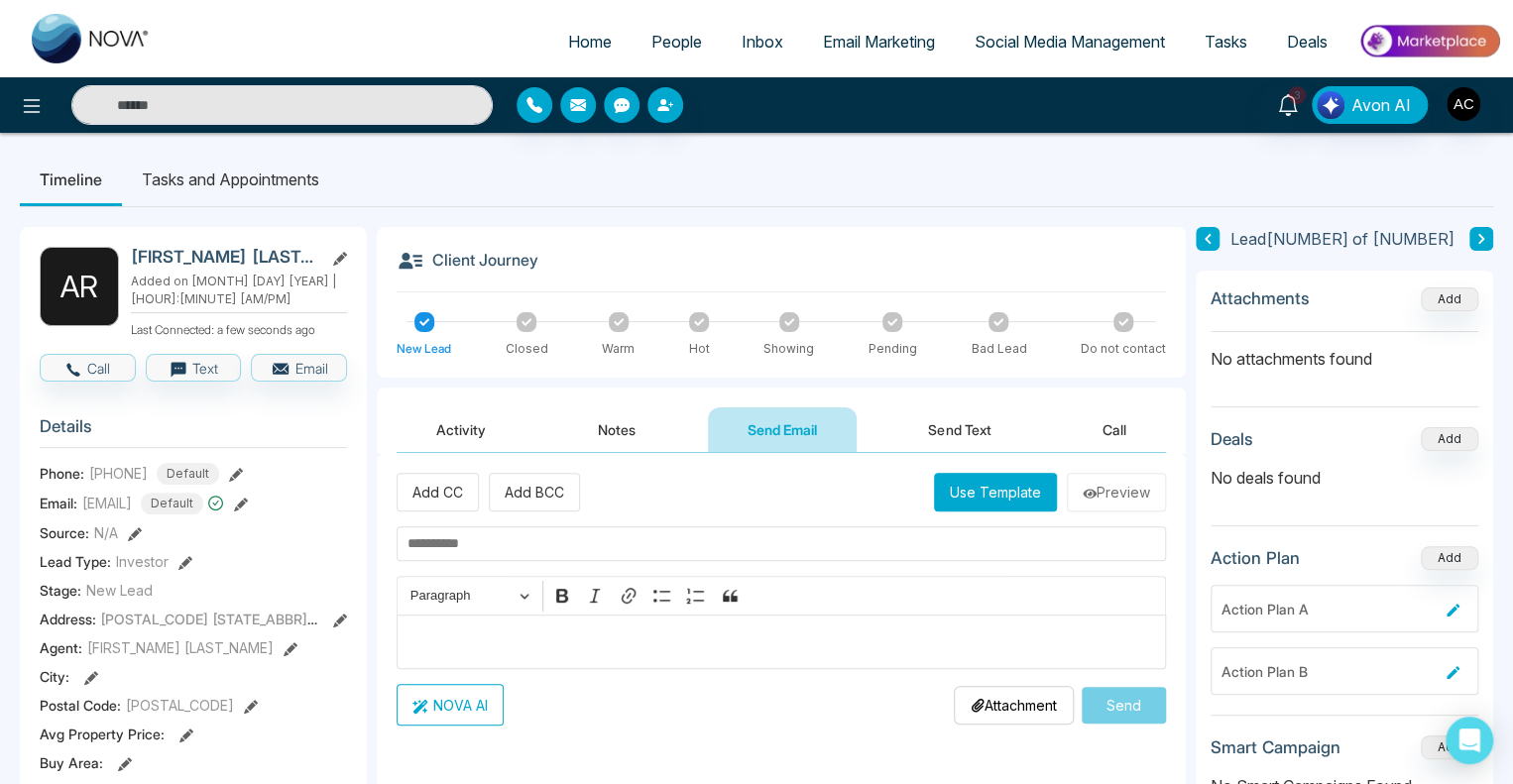 click on "People" at bounding box center (676, 42) 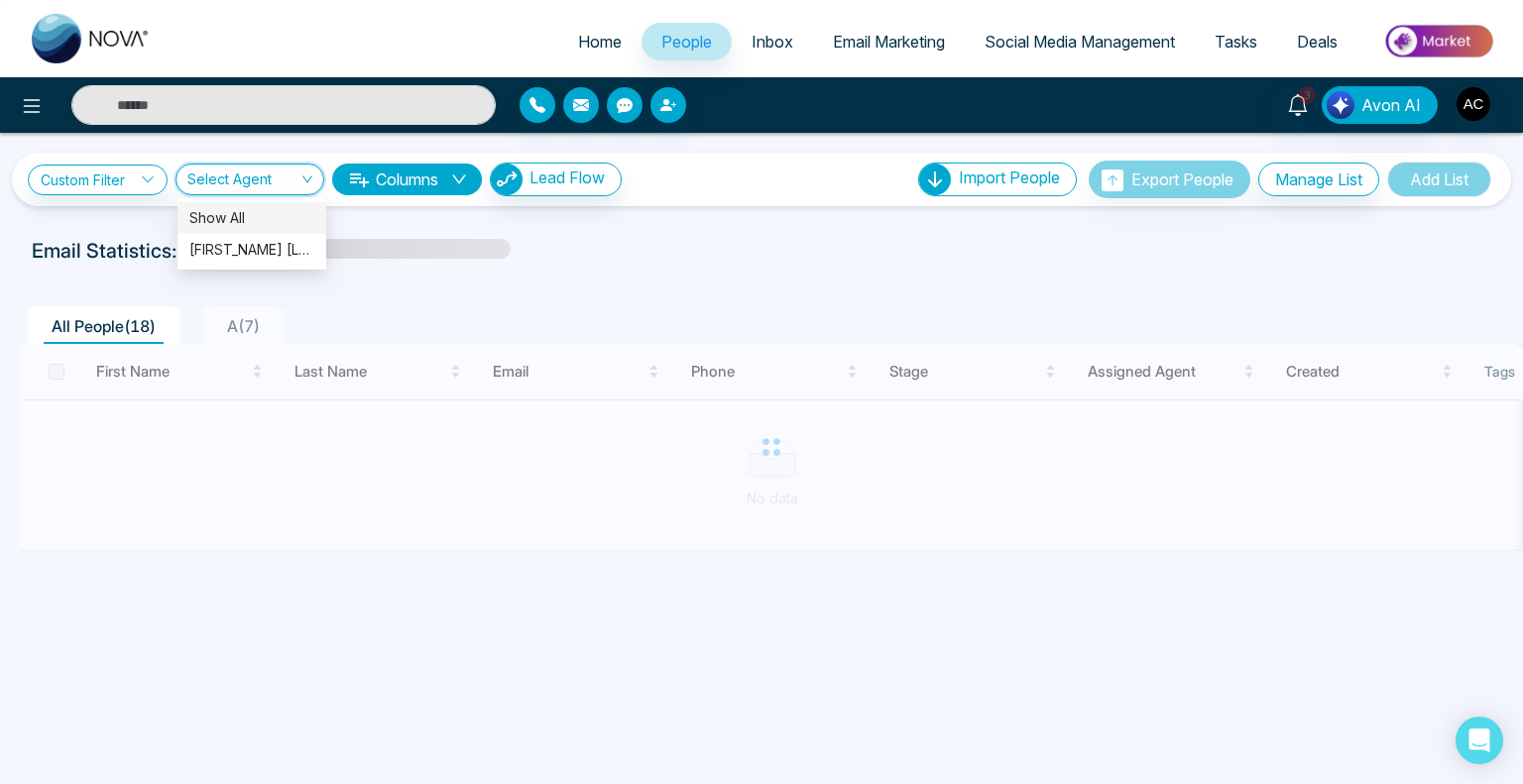 click at bounding box center [243, 183] 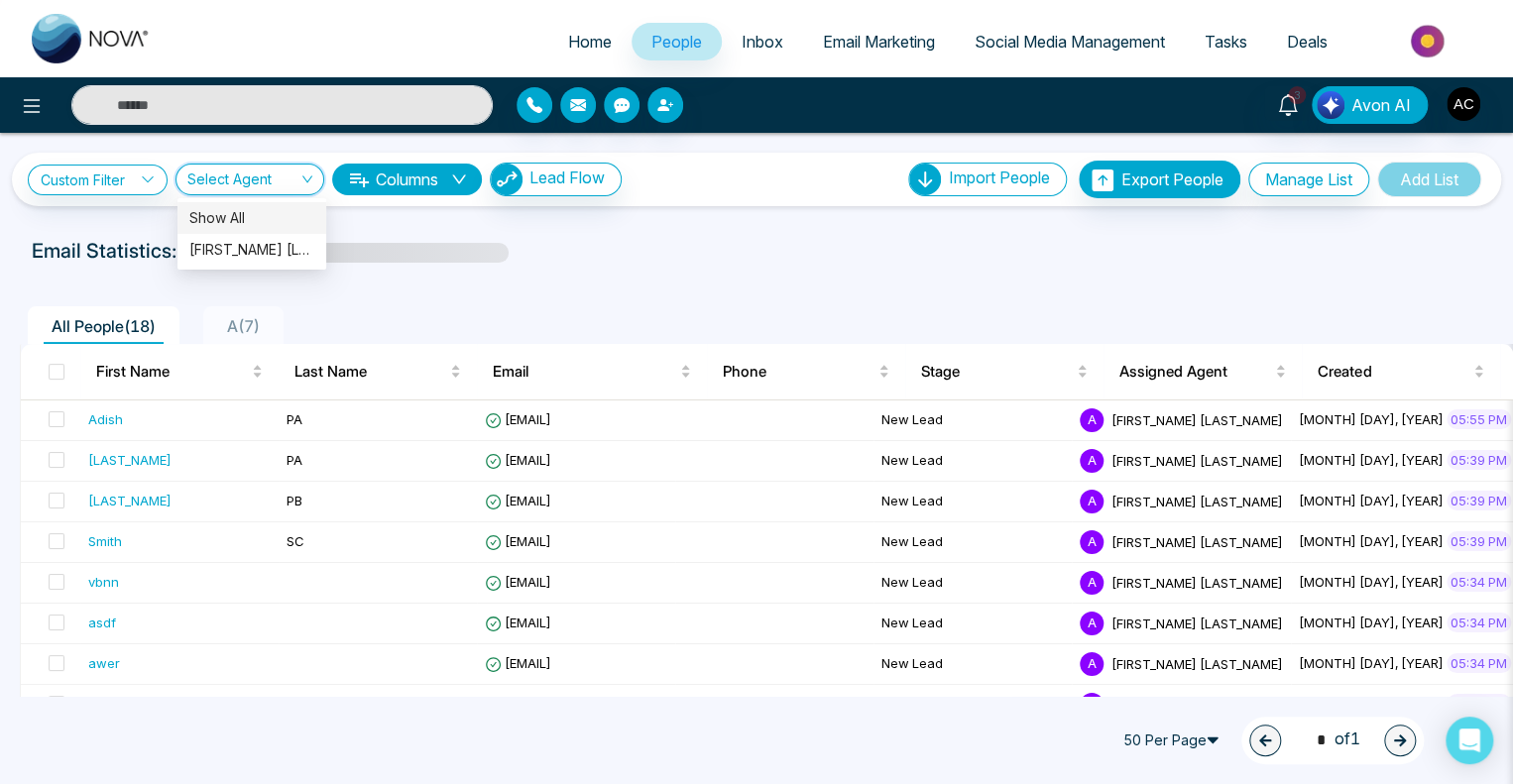 click at bounding box center [243, 183] 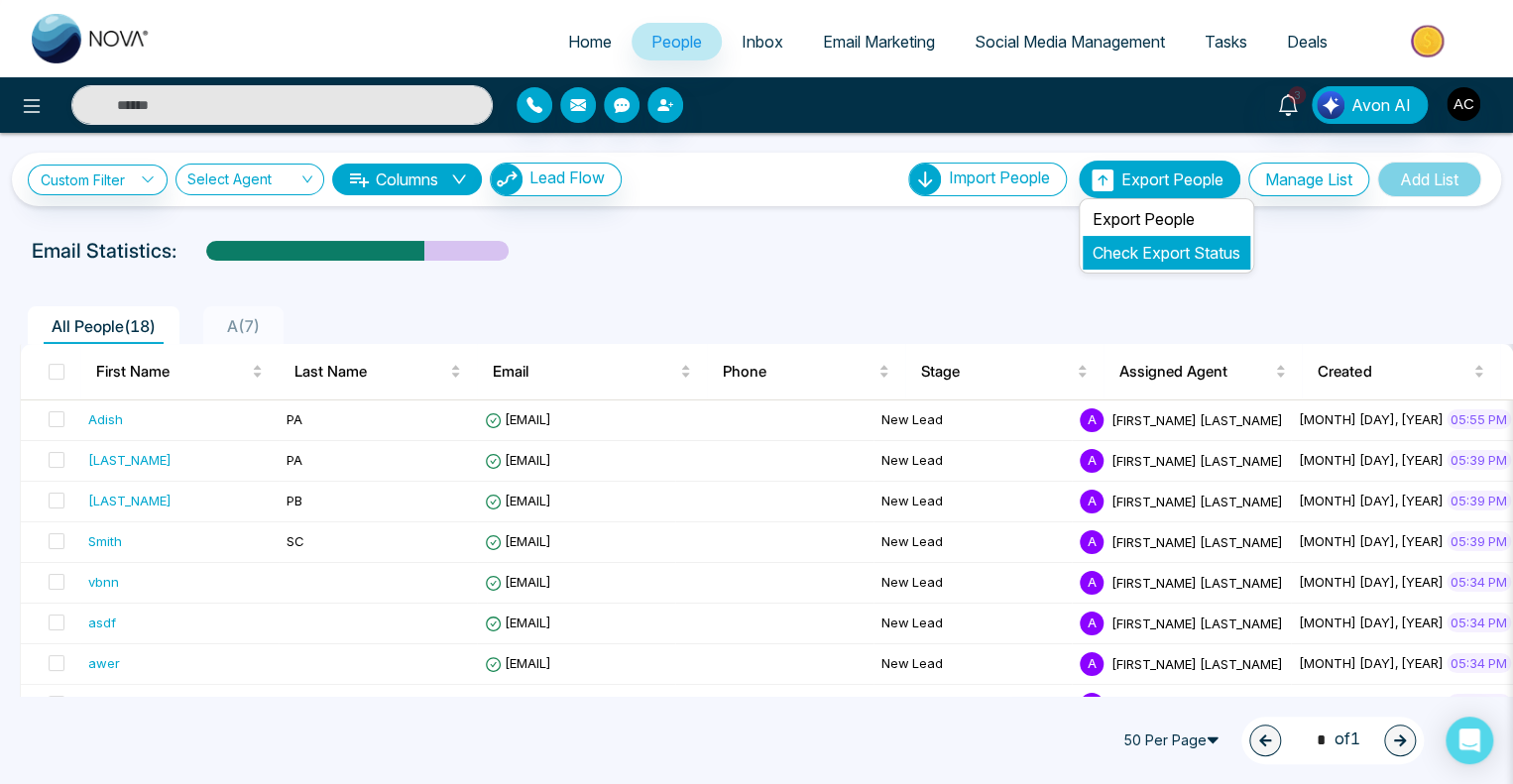 click on "Check Export Status" at bounding box center (1166, 253) 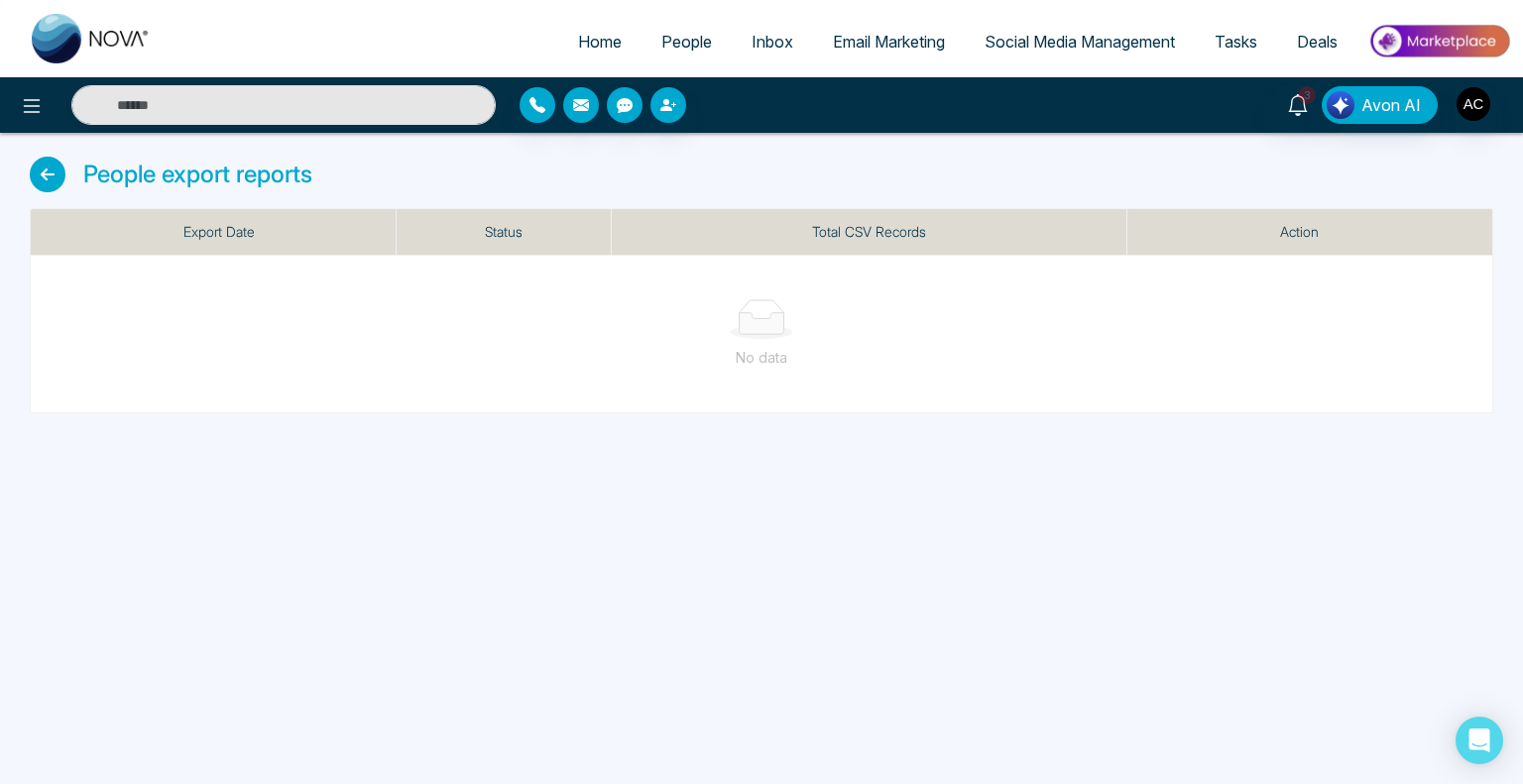 click at bounding box center [48, 174] 